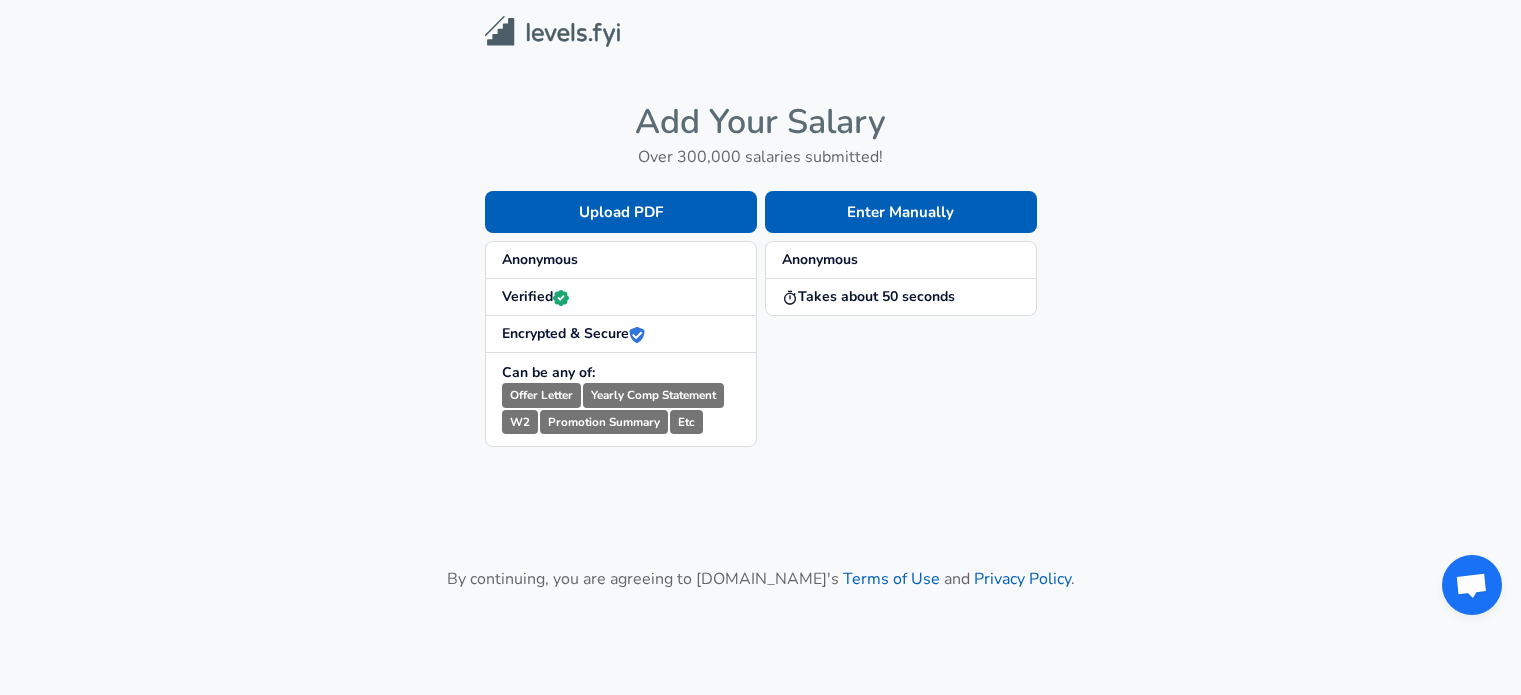 scroll, scrollTop: 0, scrollLeft: 0, axis: both 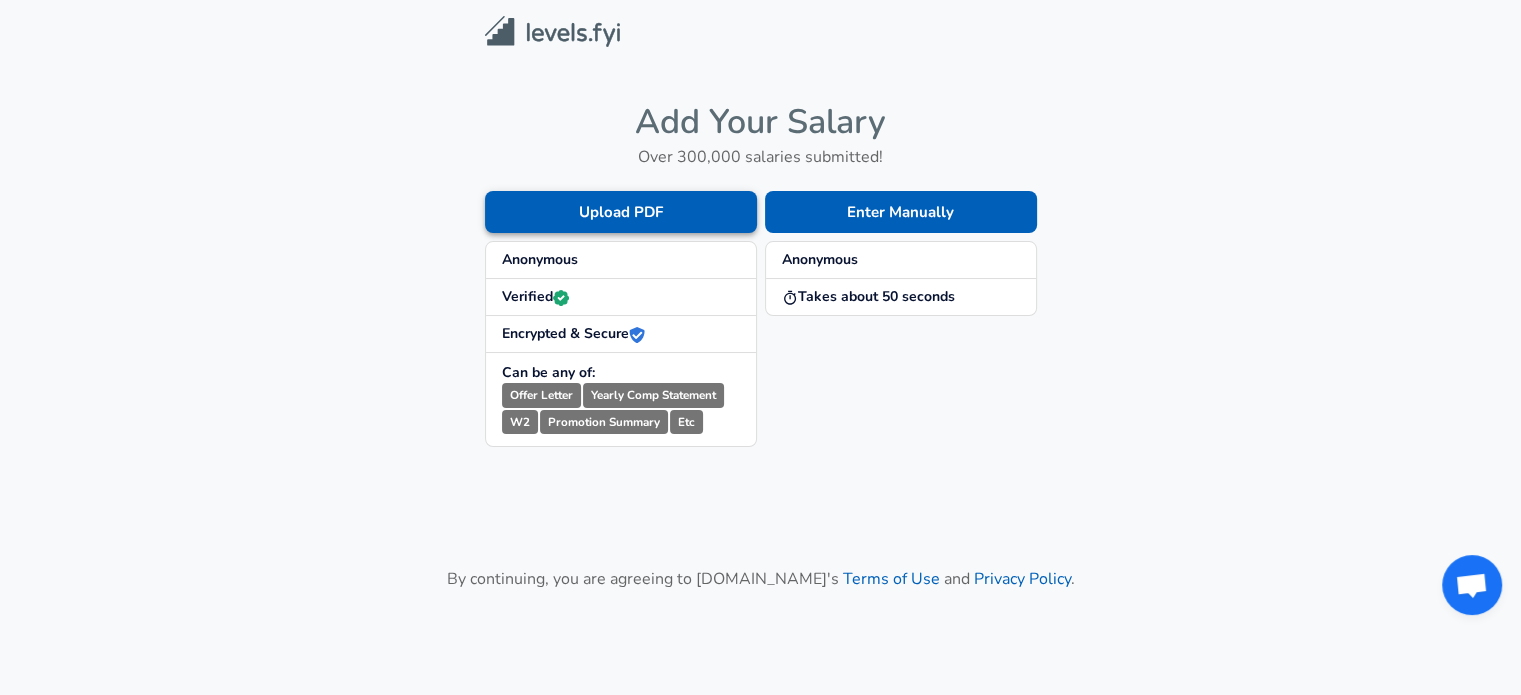 click on "Upload PDF" at bounding box center (621, 212) 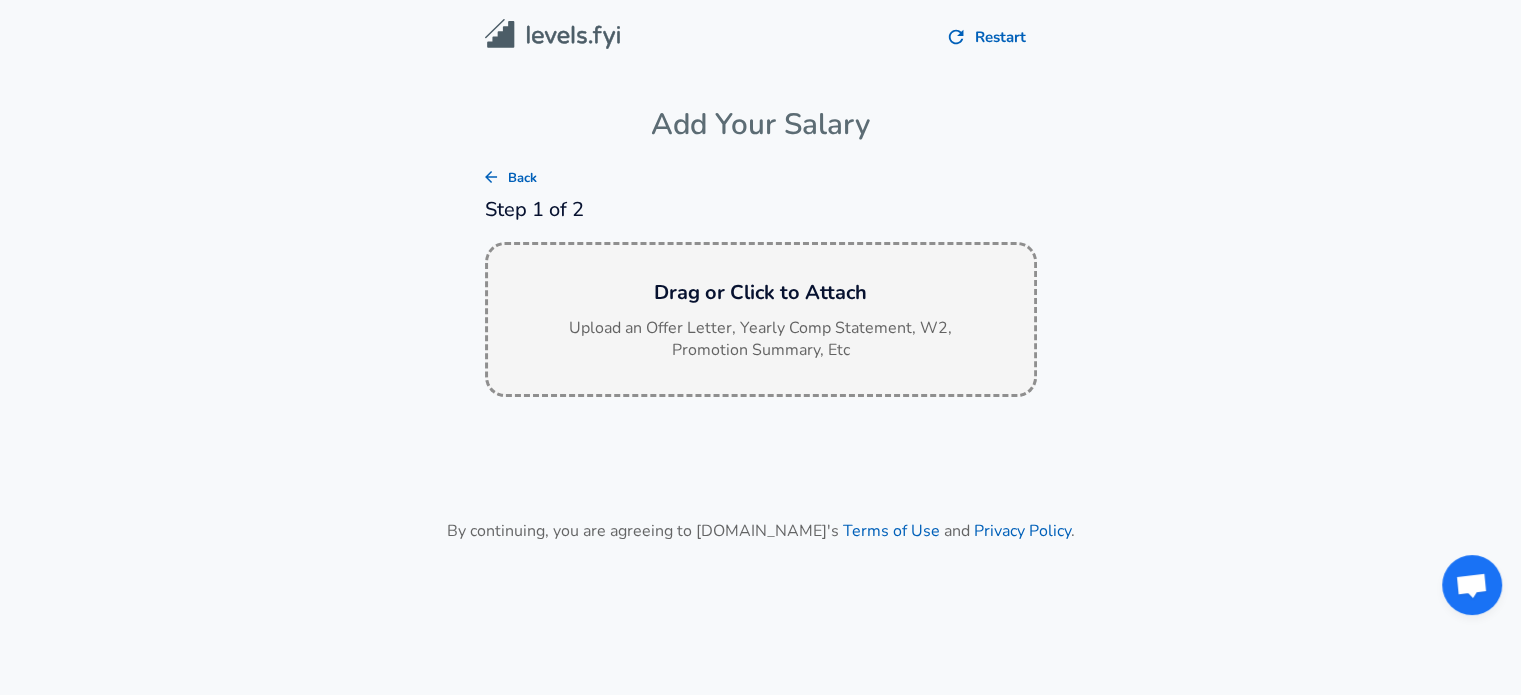 click on "Drag or Click to Attach" at bounding box center [761, 293] 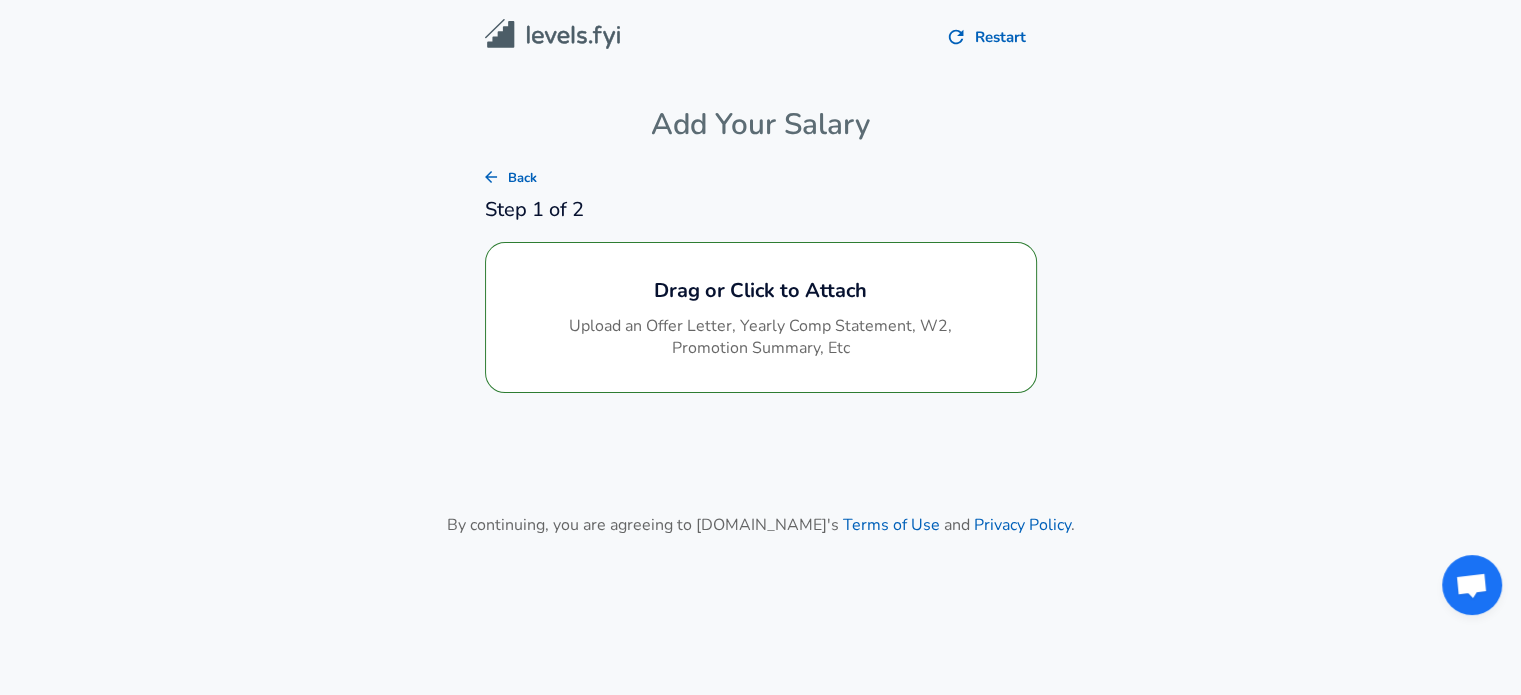 click on "Restart Add Your Salary Back Step 1 of 2 Drag or Click to Attach Upload an Offer Letter, Yearly Comp Statement, W2, Promotion Summary, Etc By continuing, you are agreeing to [DOMAIN_NAME][PERSON_NAME]'s   Terms of Use   and   Privacy Policy ." at bounding box center [760, 328] 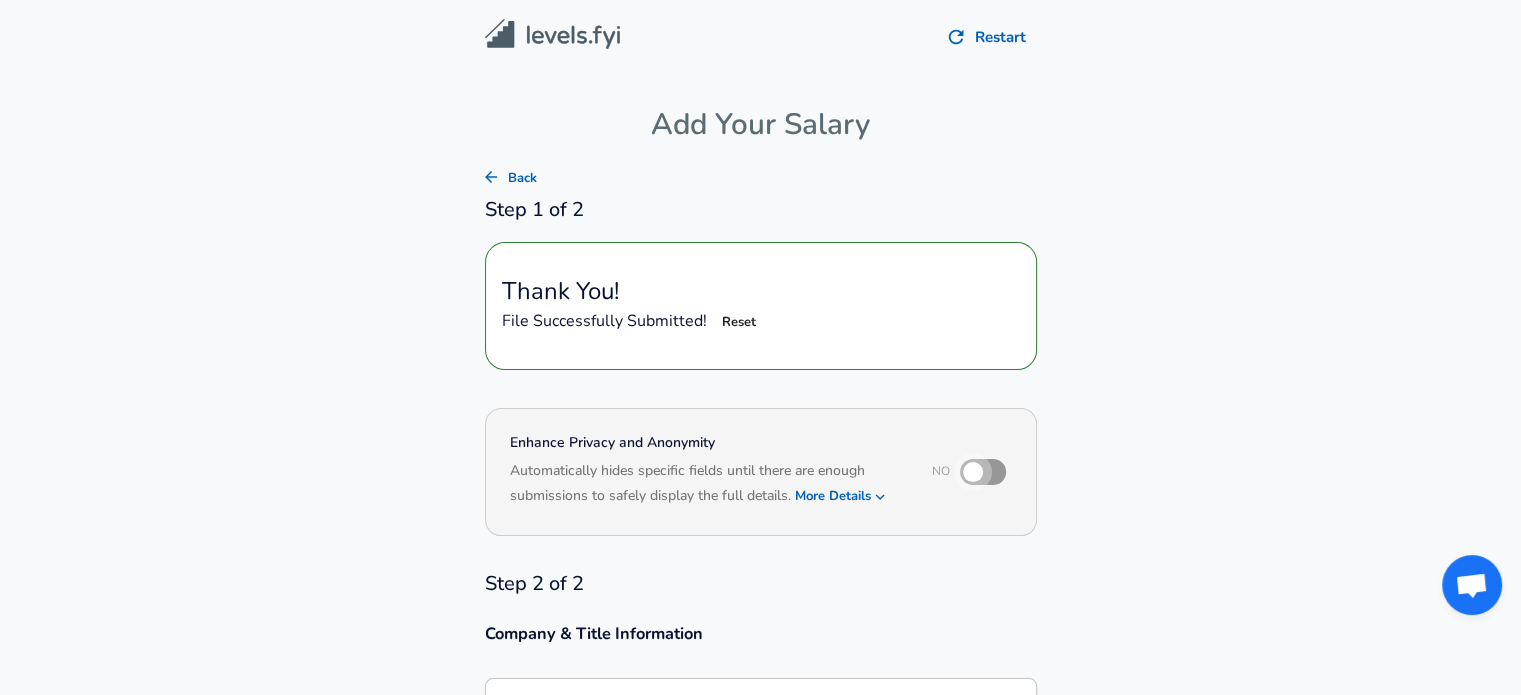 click at bounding box center (973, 472) 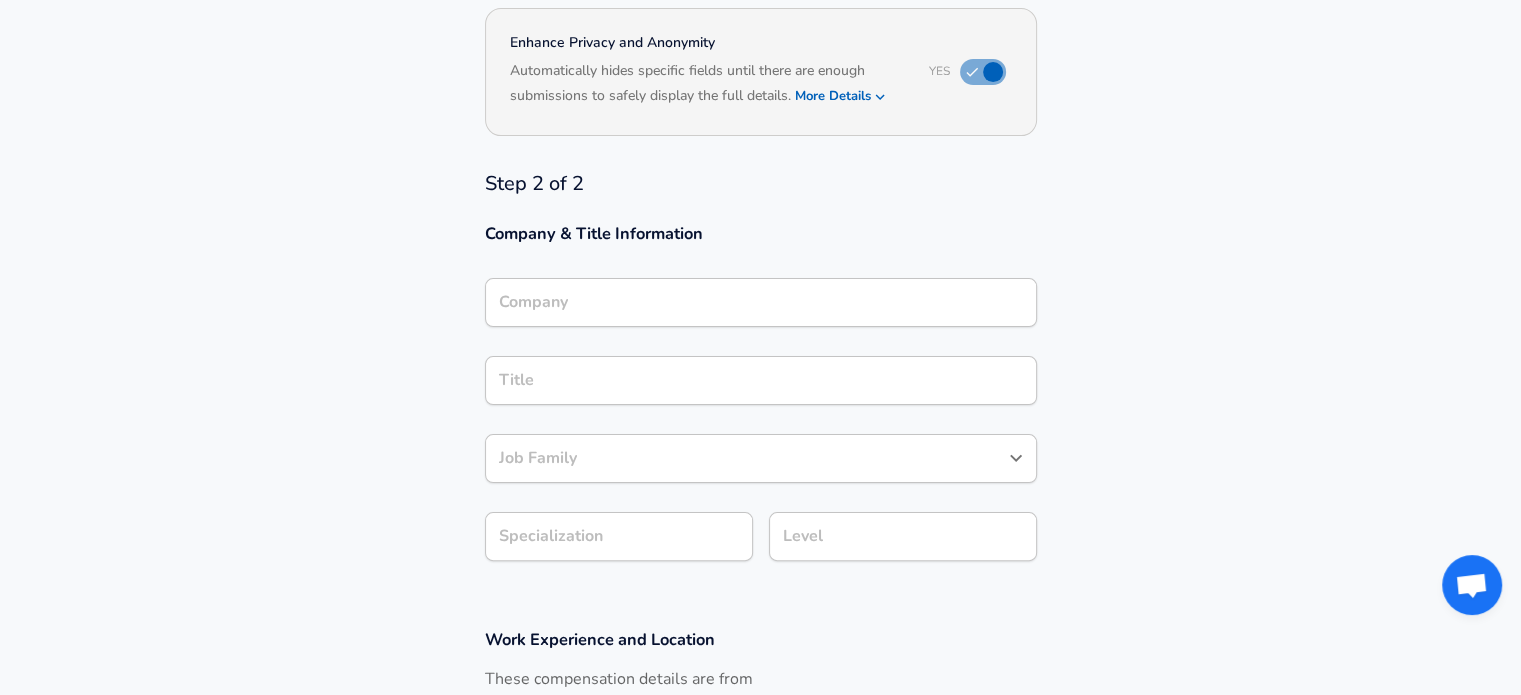 click on "Company" at bounding box center (761, 302) 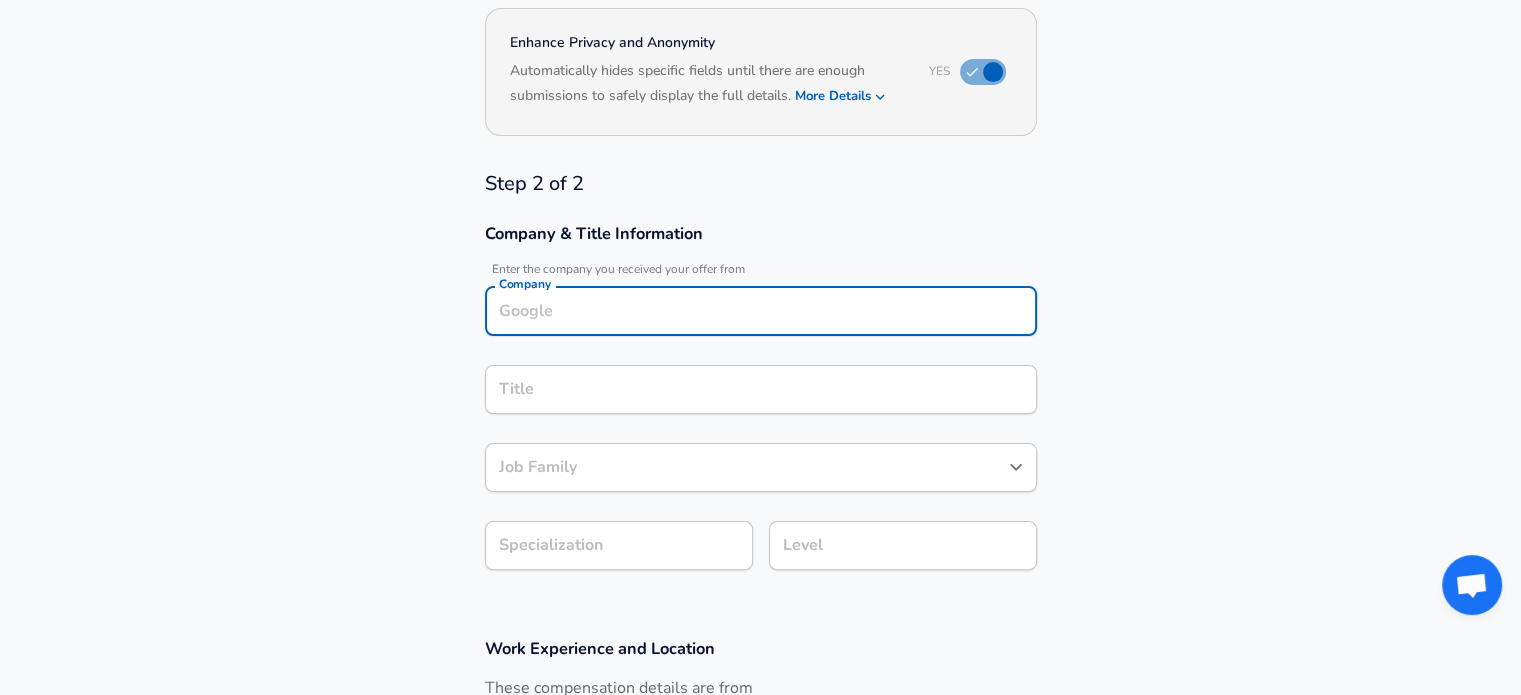 scroll, scrollTop: 420, scrollLeft: 0, axis: vertical 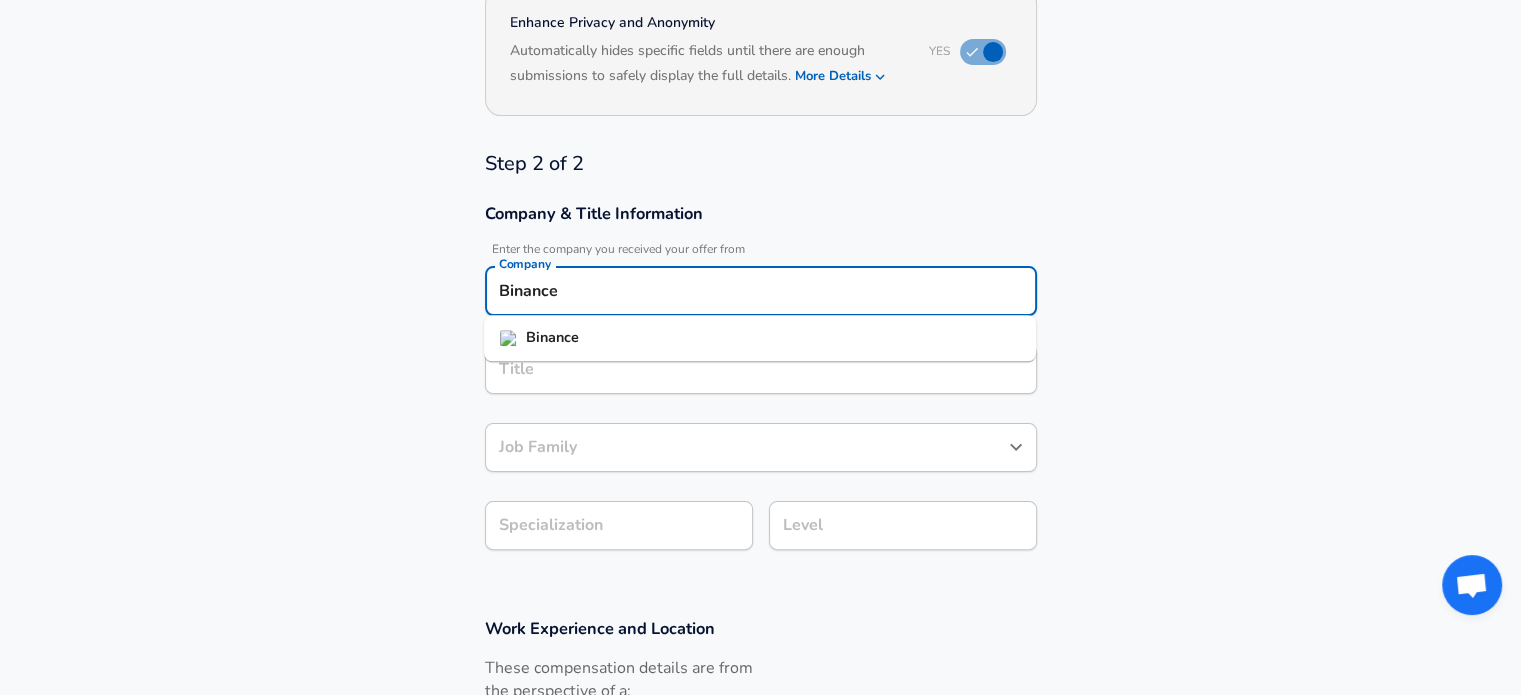 click on "Binance" at bounding box center (552, 337) 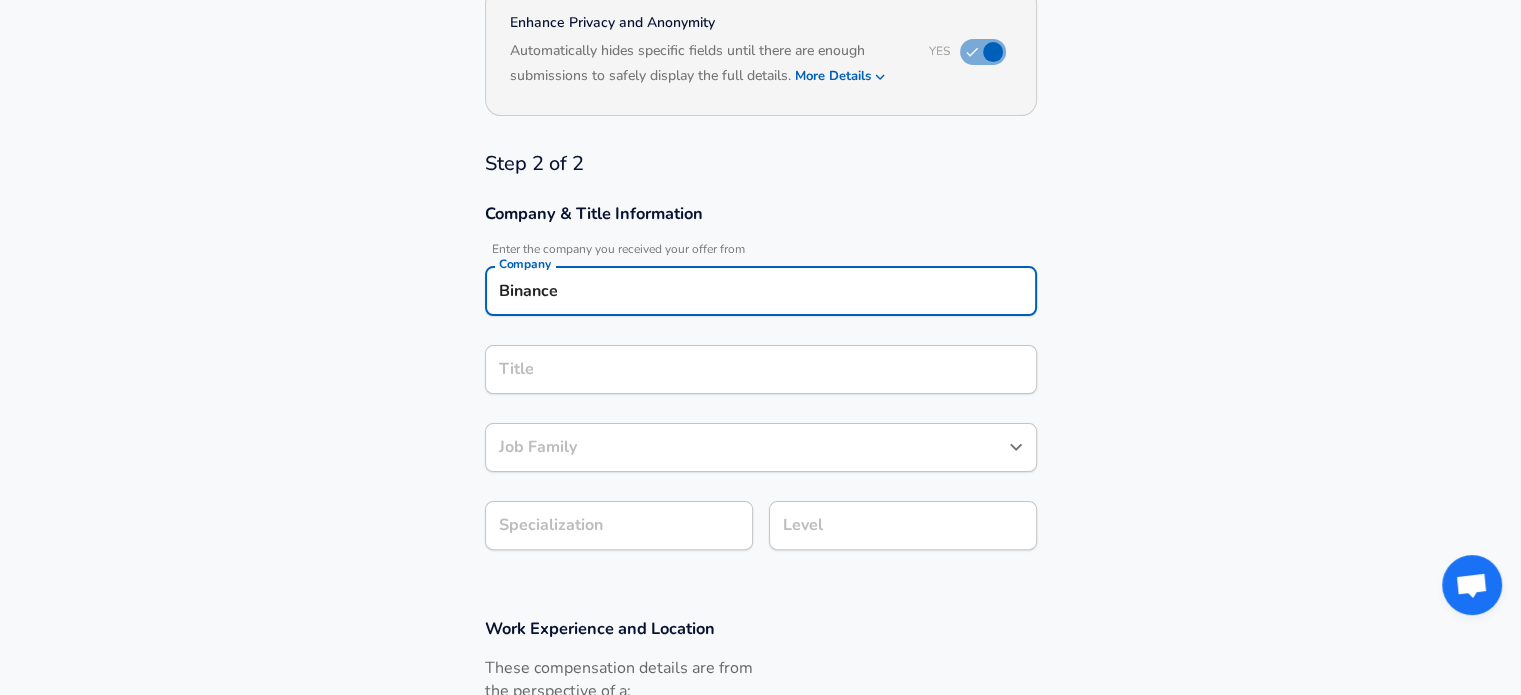 type on "Binance" 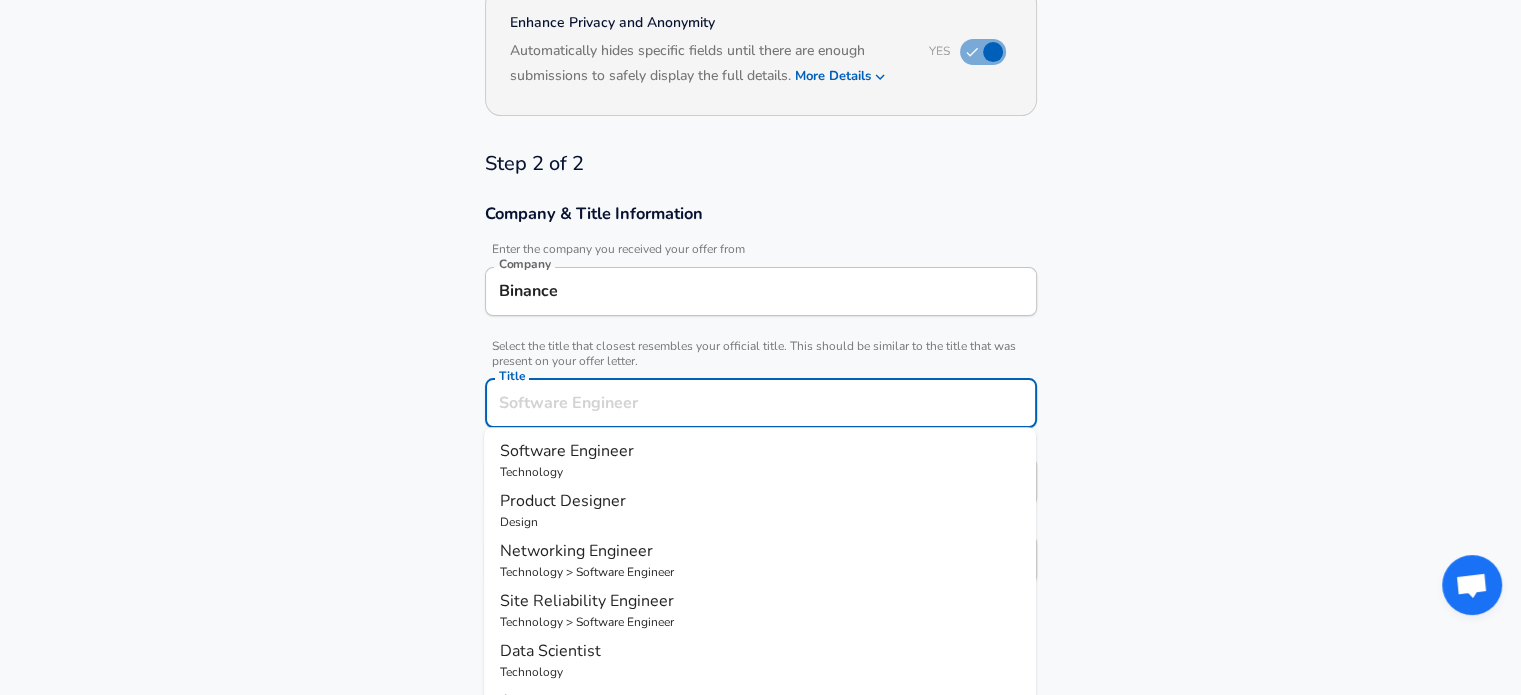 scroll, scrollTop: 460, scrollLeft: 0, axis: vertical 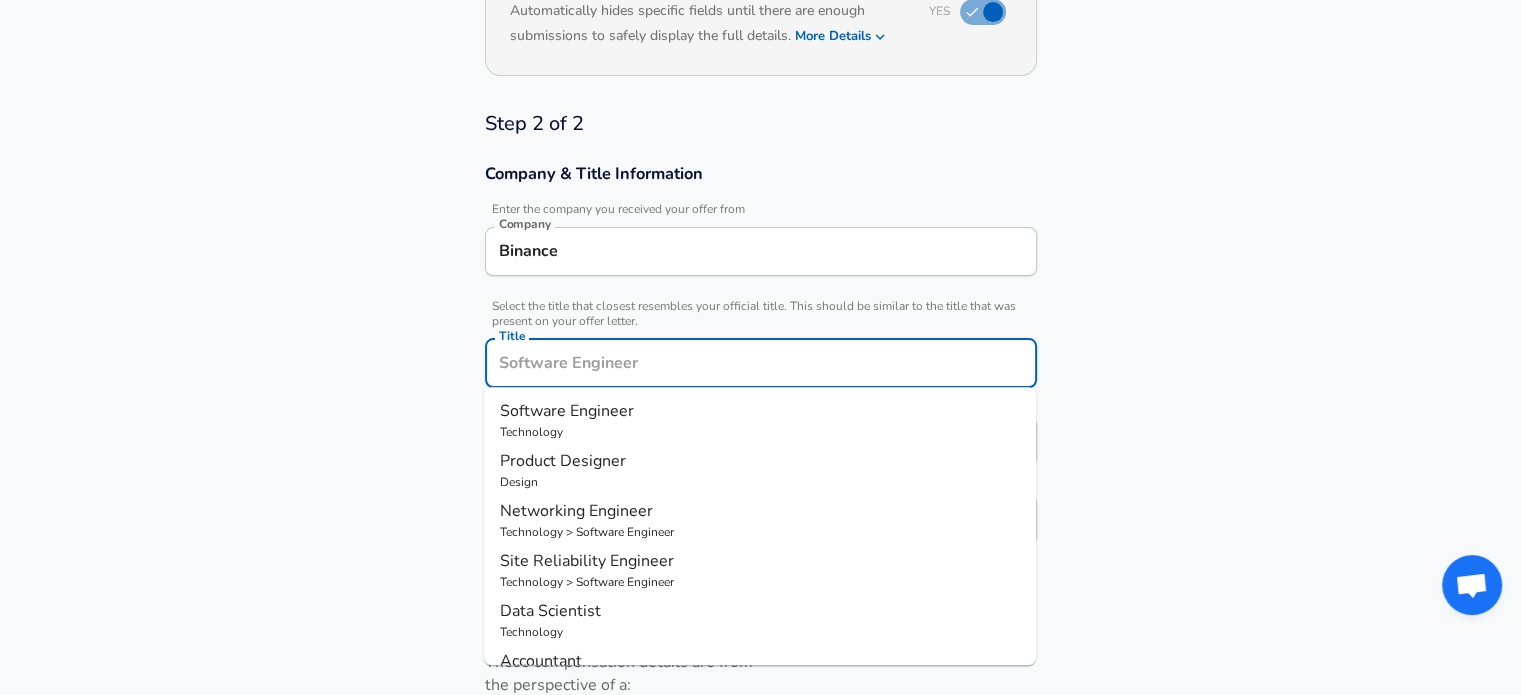 click on "Software Engineer" at bounding box center (567, 411) 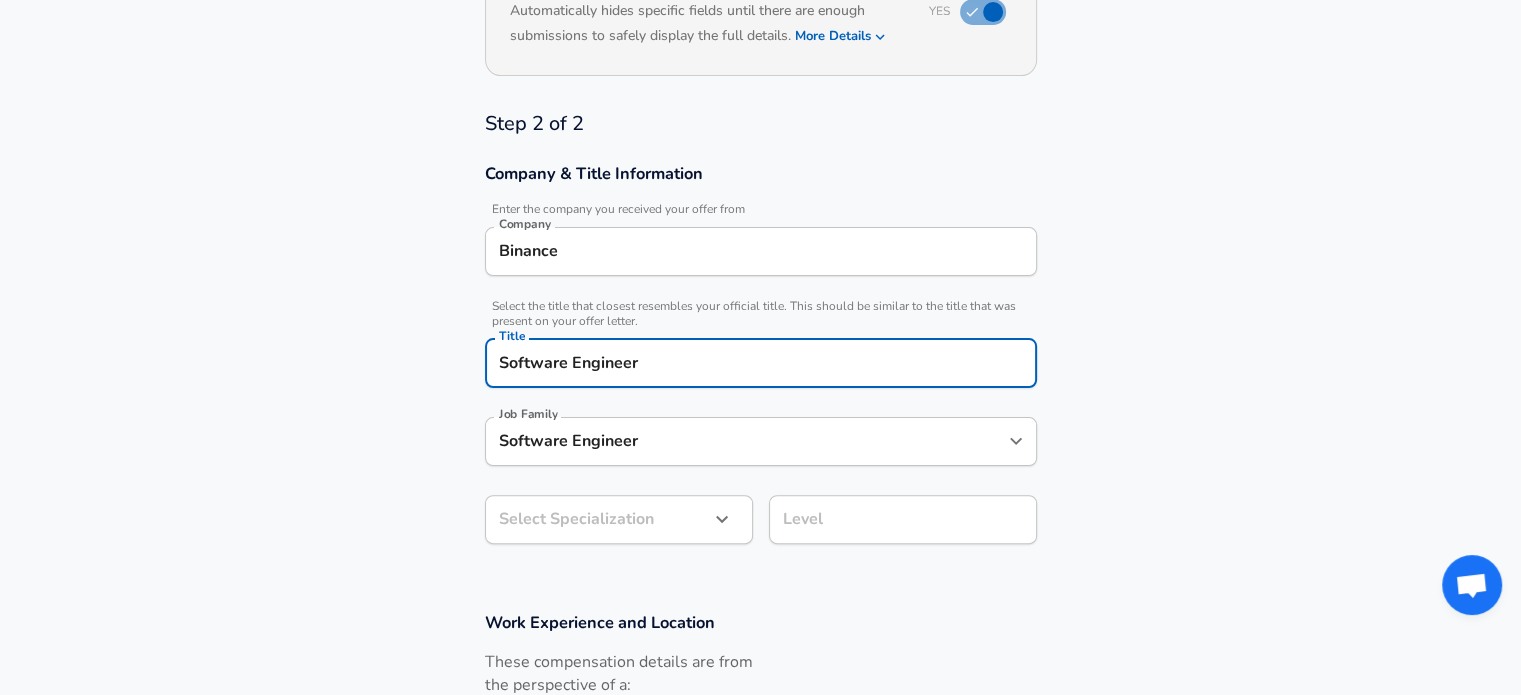 click on "Restart Add Your Salary Back Step 1 of 2 Thank You! File Successfully Submitted! Reset Enhance Privacy and Anonymity Yes Automatically hides specific fields until there are enough submissions to safely display the full details.   More Details Based on your submission and the data points that we have already collected, we will automatically hide and anonymize specific fields if there aren't enough data points to remain sufficiently anonymous. Step 2 of 2 Company & Title Information   Enter the company you received your offer from Company Binance Company   Select the title that closest resembles your official title. This should be similar to the title that was present on your offer letter. Title Software Engineer Title Job Family Software Engineer Job Family Select Specialization ​ Select Specialization Level Level Work Experience and Location These compensation details are from the perspective of a: New Offer Employee Compensation Details Salary Format Gross   Net Employment Type Full-time full_time ​ SGD" at bounding box center [760, -113] 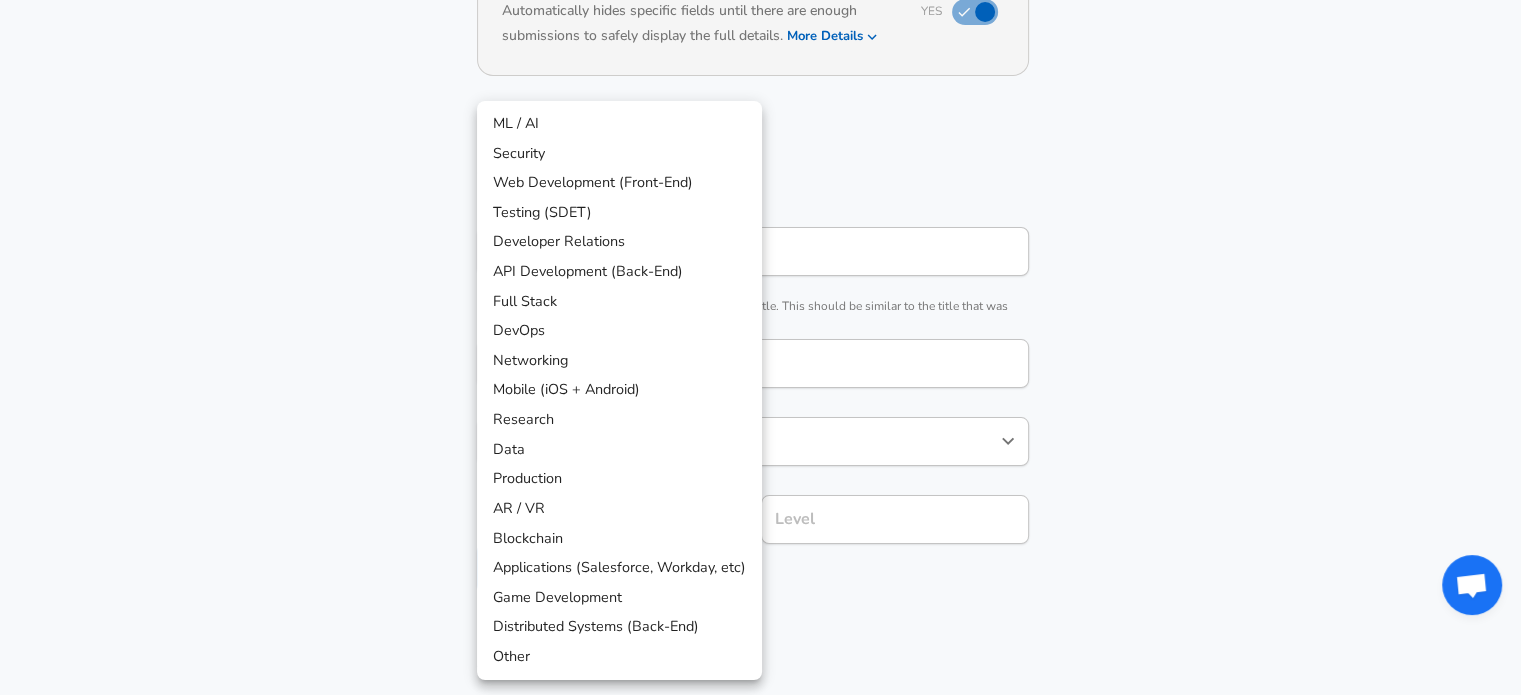 scroll, scrollTop: 520, scrollLeft: 0, axis: vertical 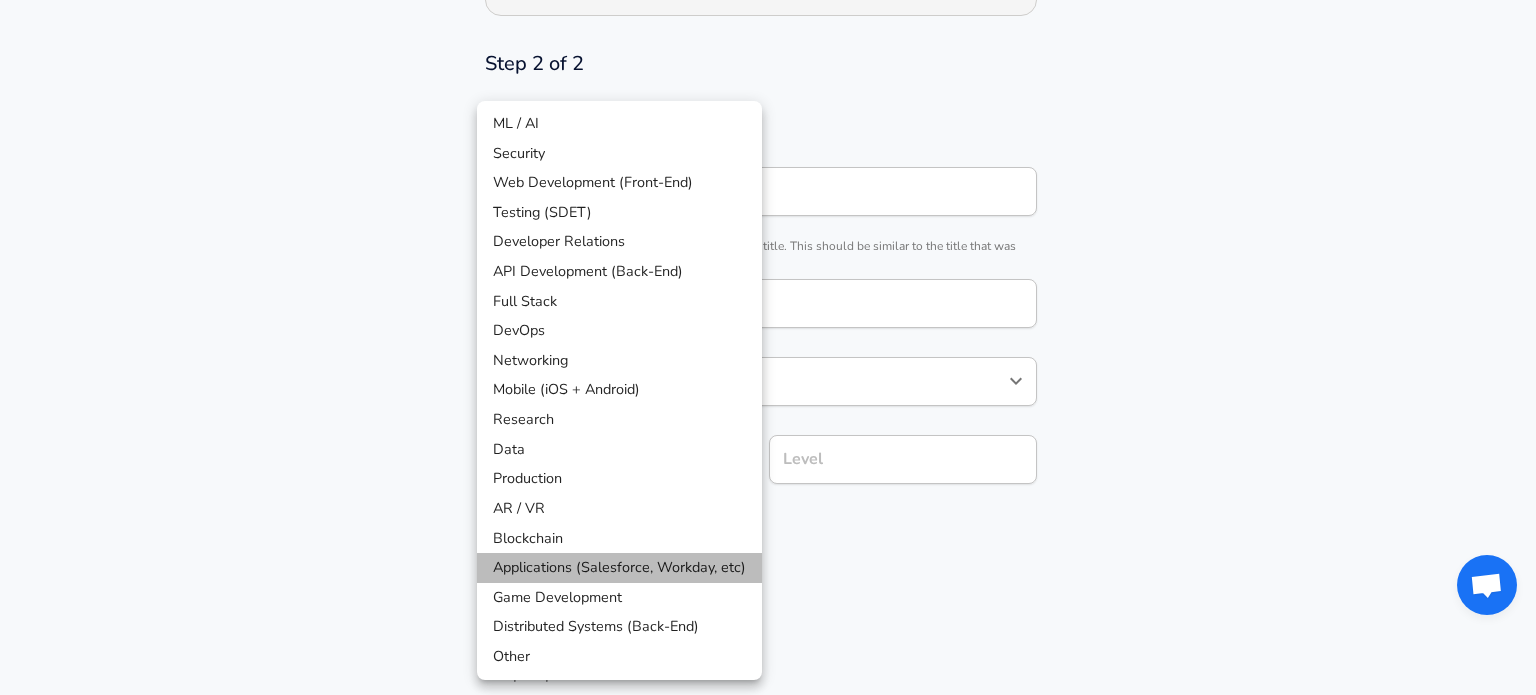 click on "Applications (Salesforce, Workday, etc)" at bounding box center (619, 568) 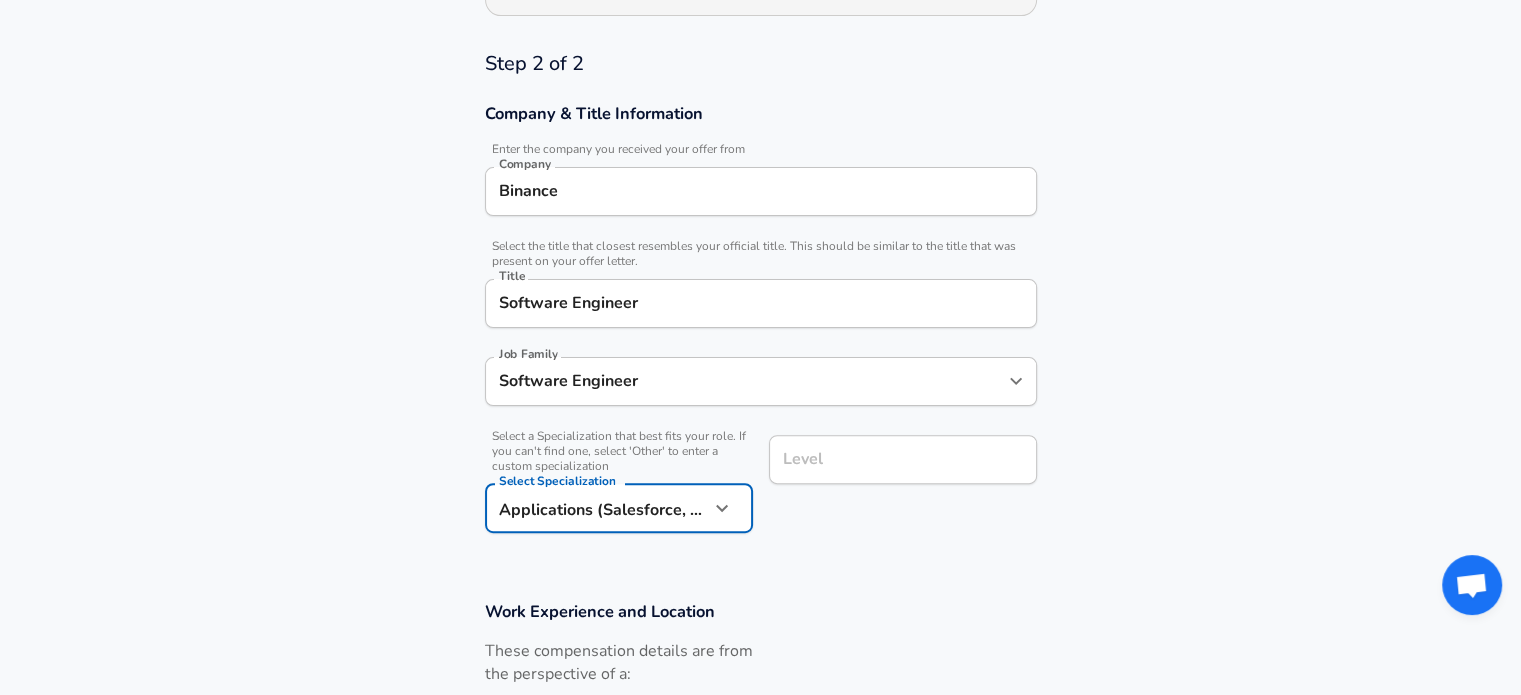 click on "Level Level" at bounding box center [903, 462] 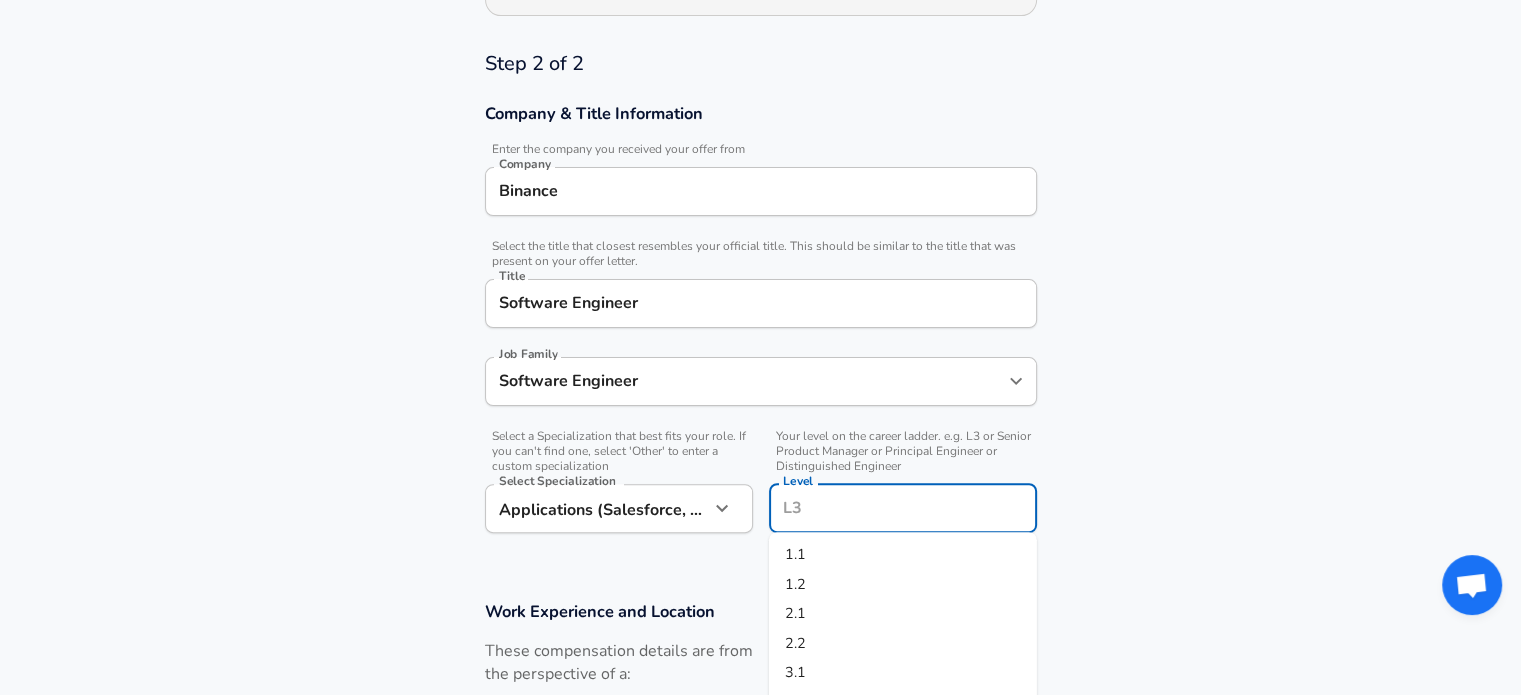 scroll, scrollTop: 560, scrollLeft: 0, axis: vertical 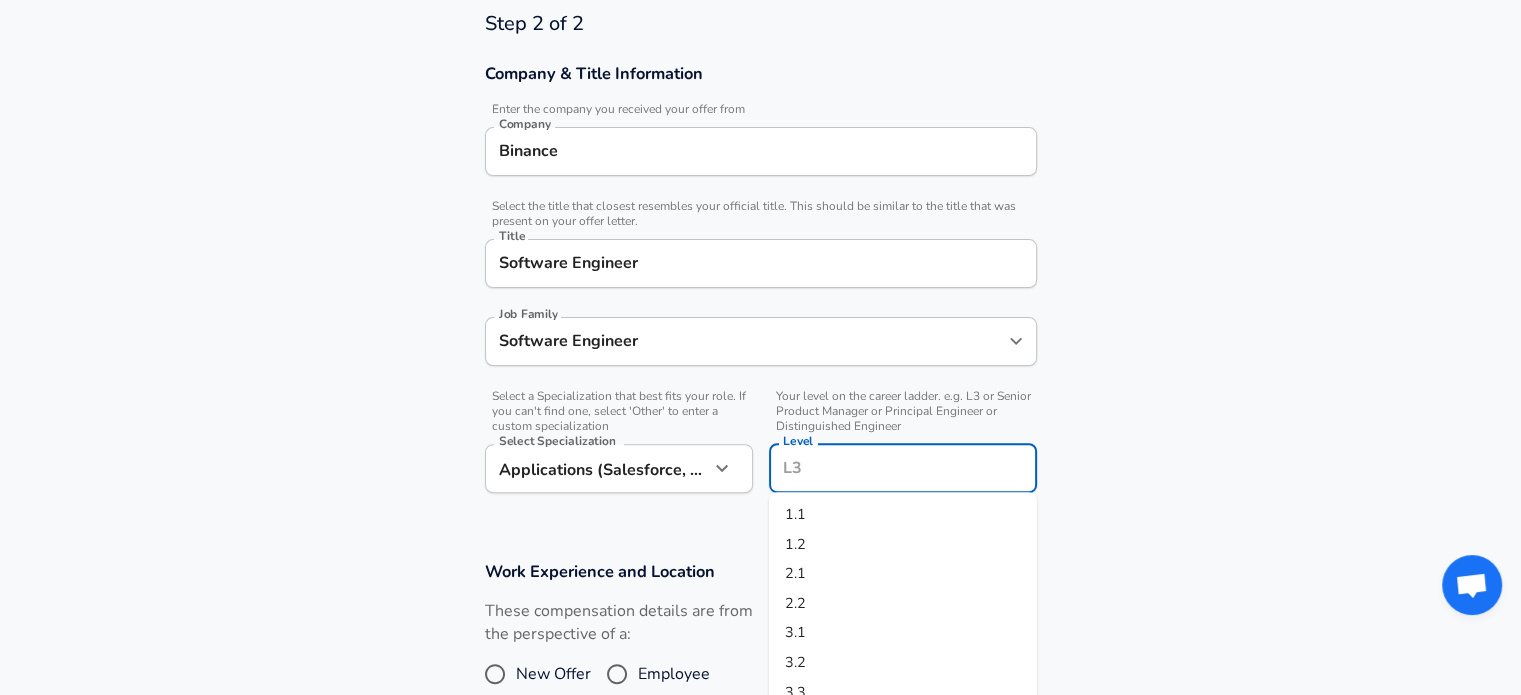 click on "1.1" at bounding box center [903, 515] 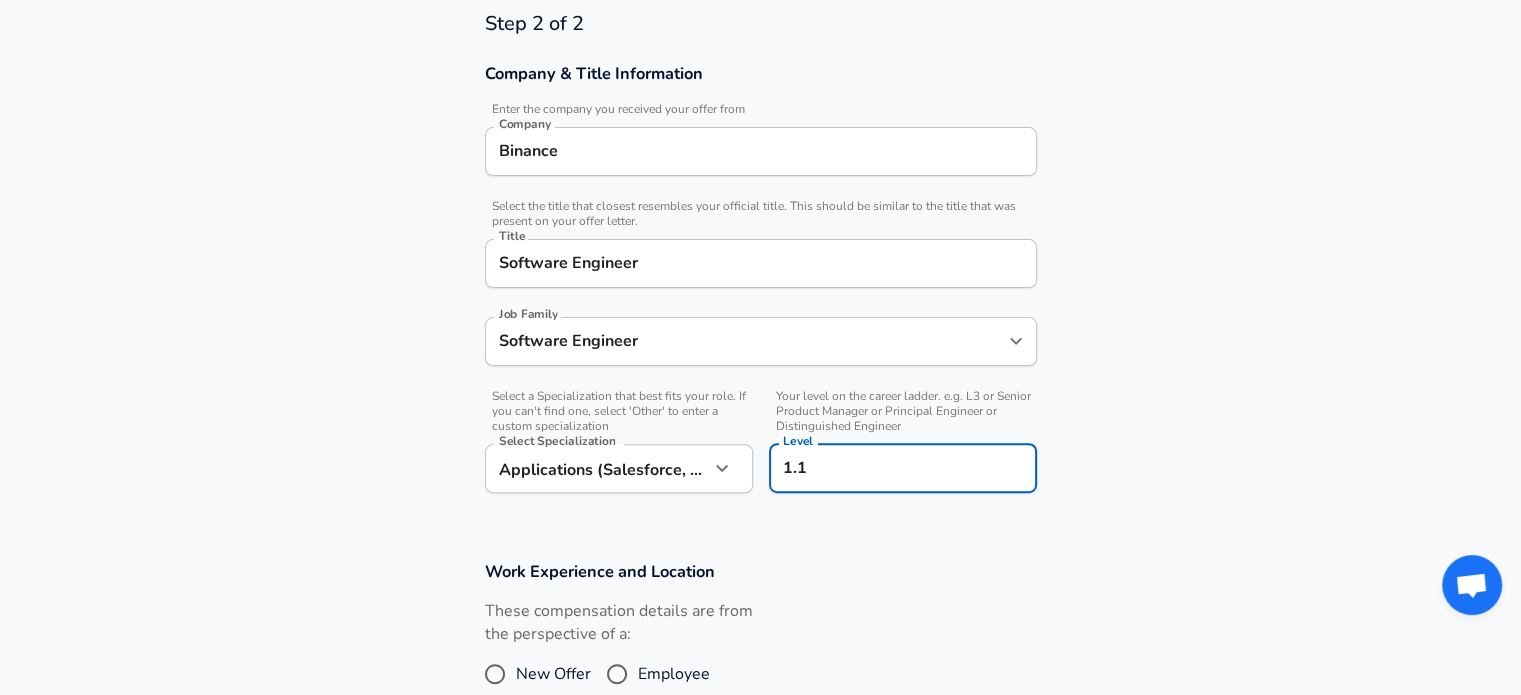click on "Work Experience and Location These compensation details are from the perspective of a: New Offer Employee" at bounding box center [760, 638] 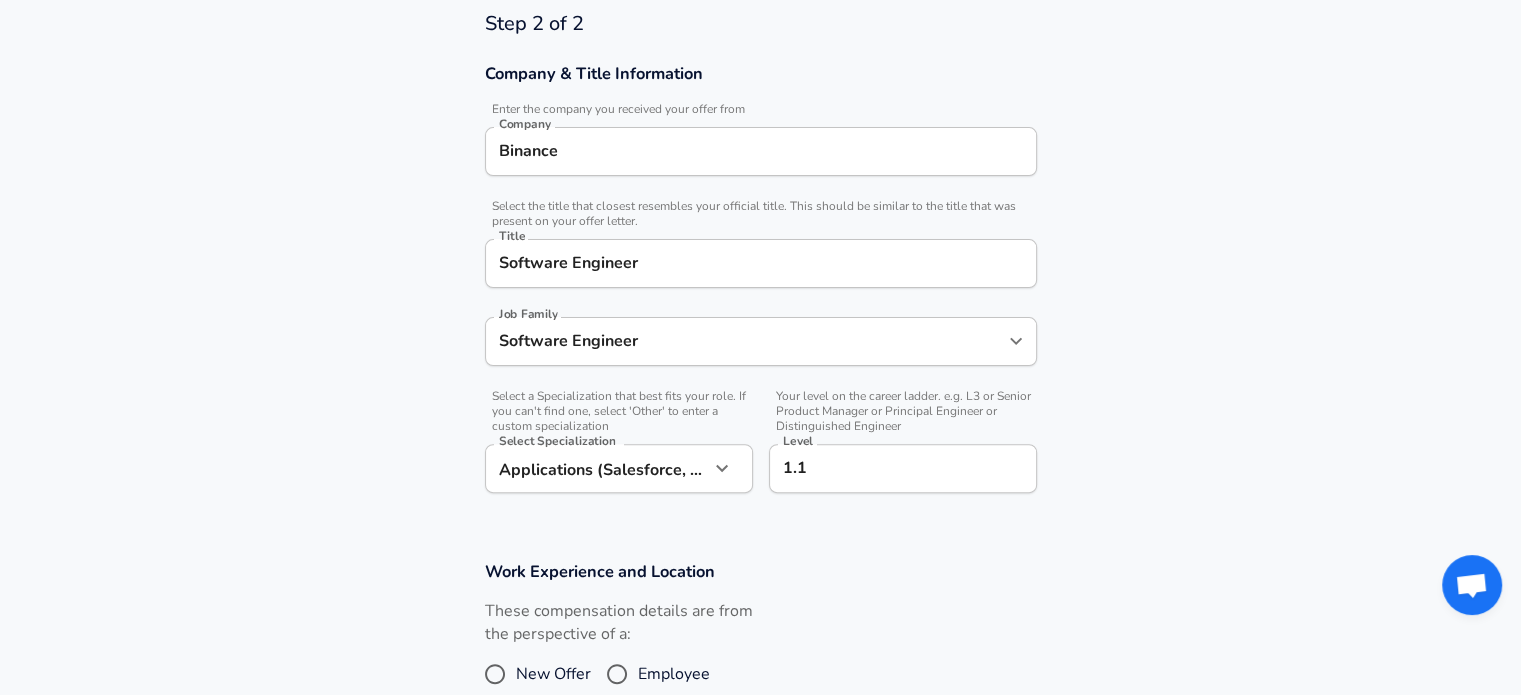 scroll, scrollTop: 960, scrollLeft: 0, axis: vertical 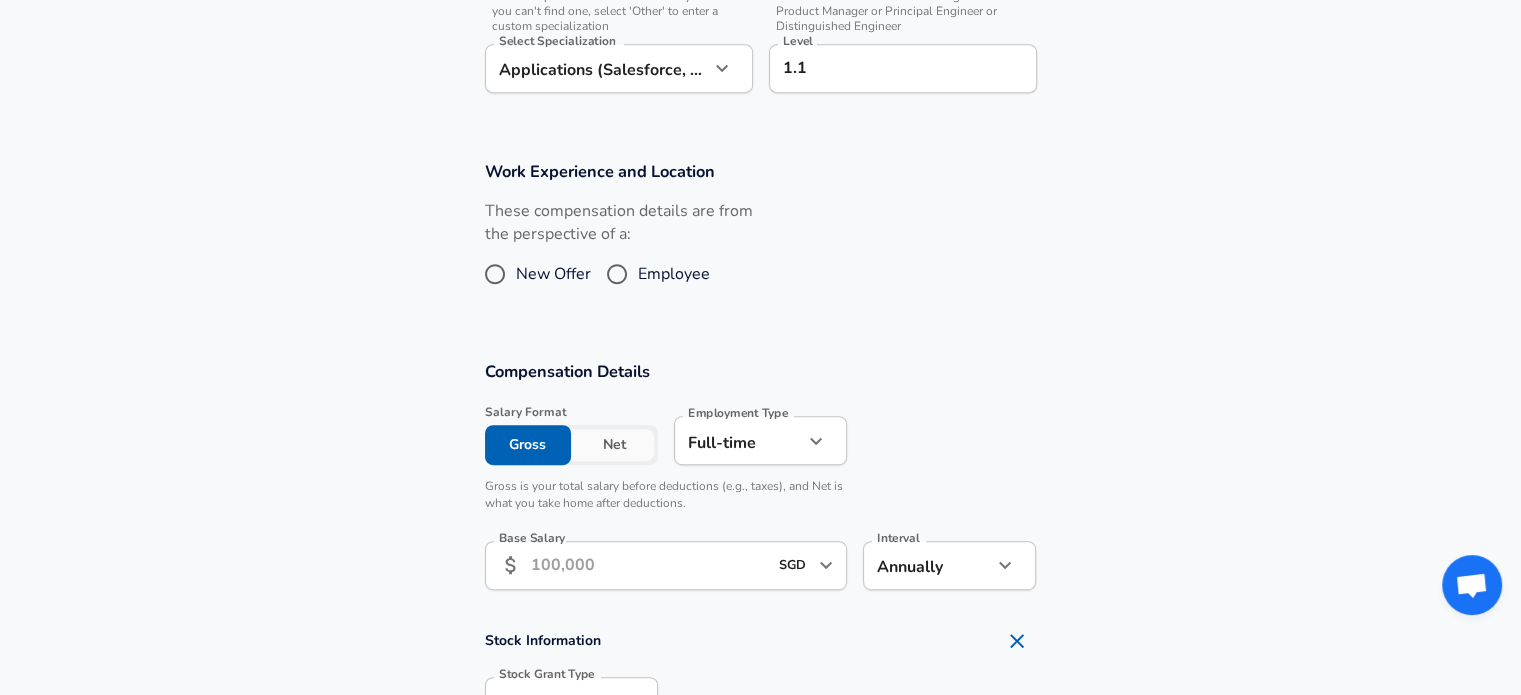 click on "New Offer" at bounding box center [553, 274] 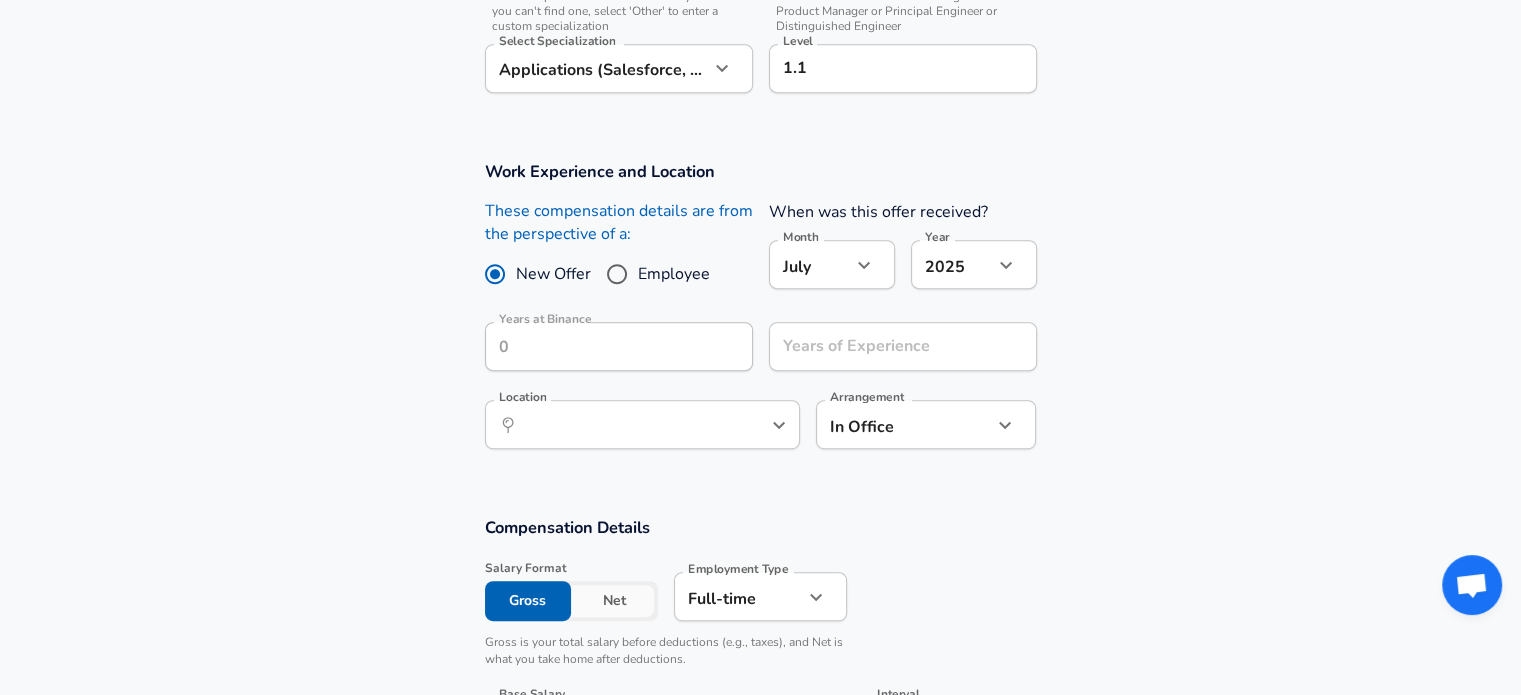 click on "Employee" at bounding box center [617, 274] 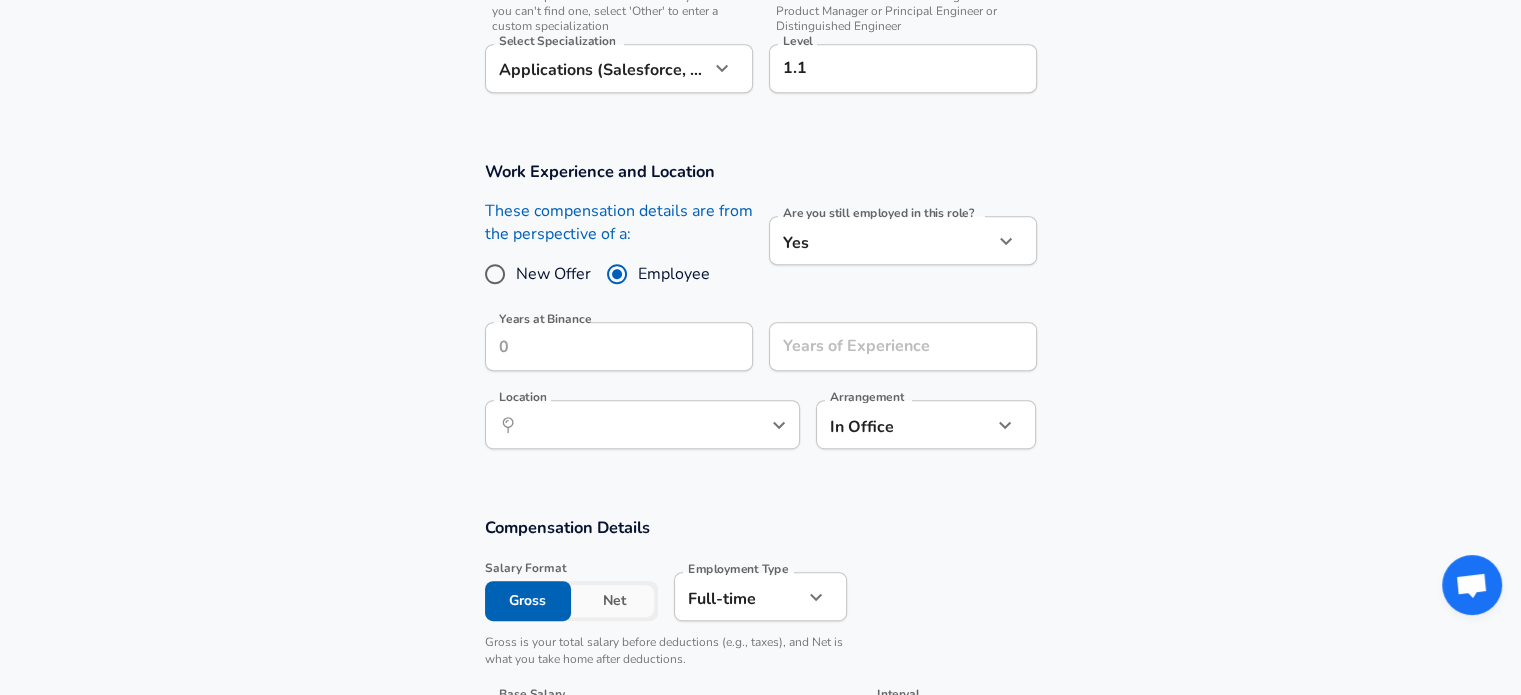click on "New Offer" at bounding box center [553, 274] 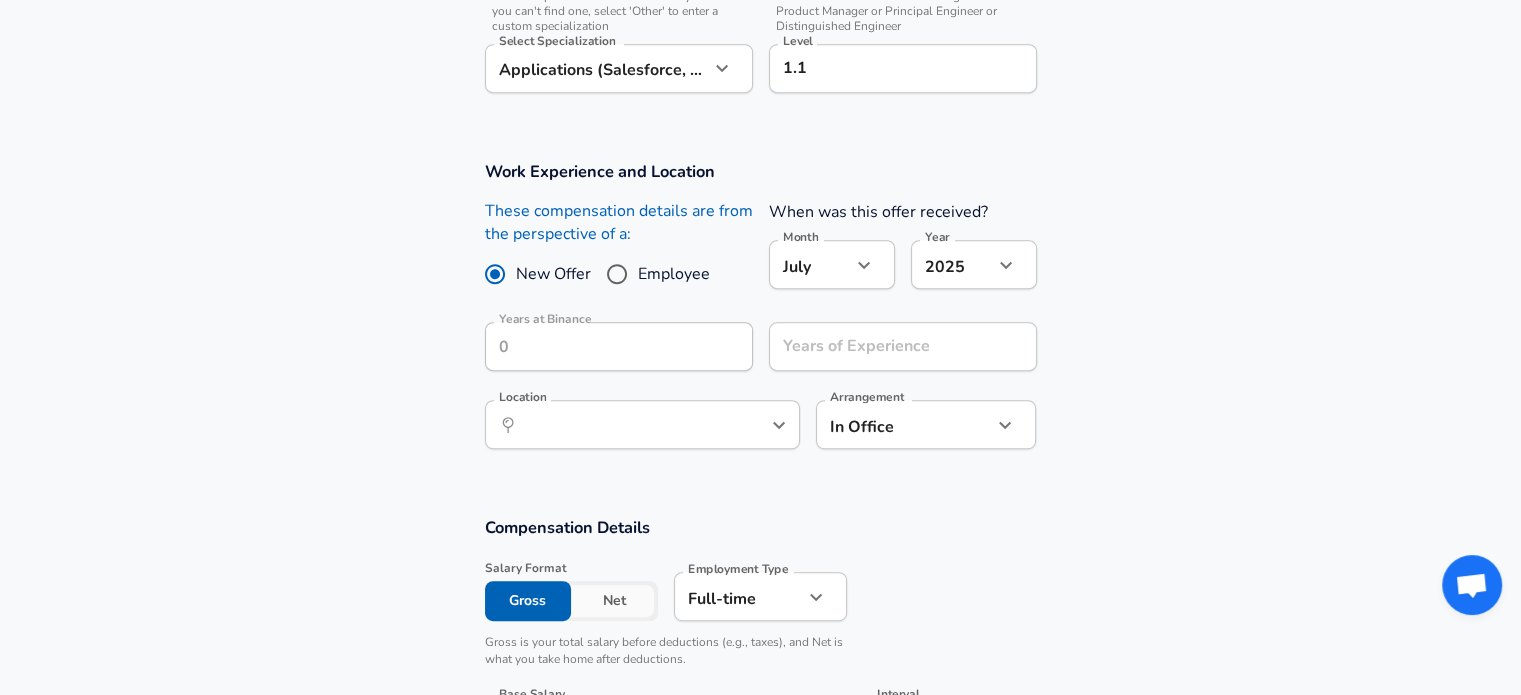 click on "Restart Add Your Salary Back Step 1 of 2 Thank You! File Successfully Submitted! Reset Enhance Privacy and Anonymity Yes Automatically hides specific fields until there are enough submissions to safely display the full details.   More Details Based on your submission and the data points that we have already collected, we will automatically hide and anonymize specific fields if there aren't enough data points to remain sufficiently anonymous. Step 2 of 2 Company & Title Information   Enter the company you received your offer from Company Binance Company   Select the title that closest resembles your official title. This should be similar to the title that was present on your offer letter. Title Software Engineer Title Job Family Software Engineer Job Family   Select a Specialization that best fits your role. If you can't find one, select 'Other' to enter a custom specialization Select Specialization Applications (Salesforce, Workday, etc) Applications (Salesforce, Workday, etc) Select Specialization   Level 7" at bounding box center (760, -613) 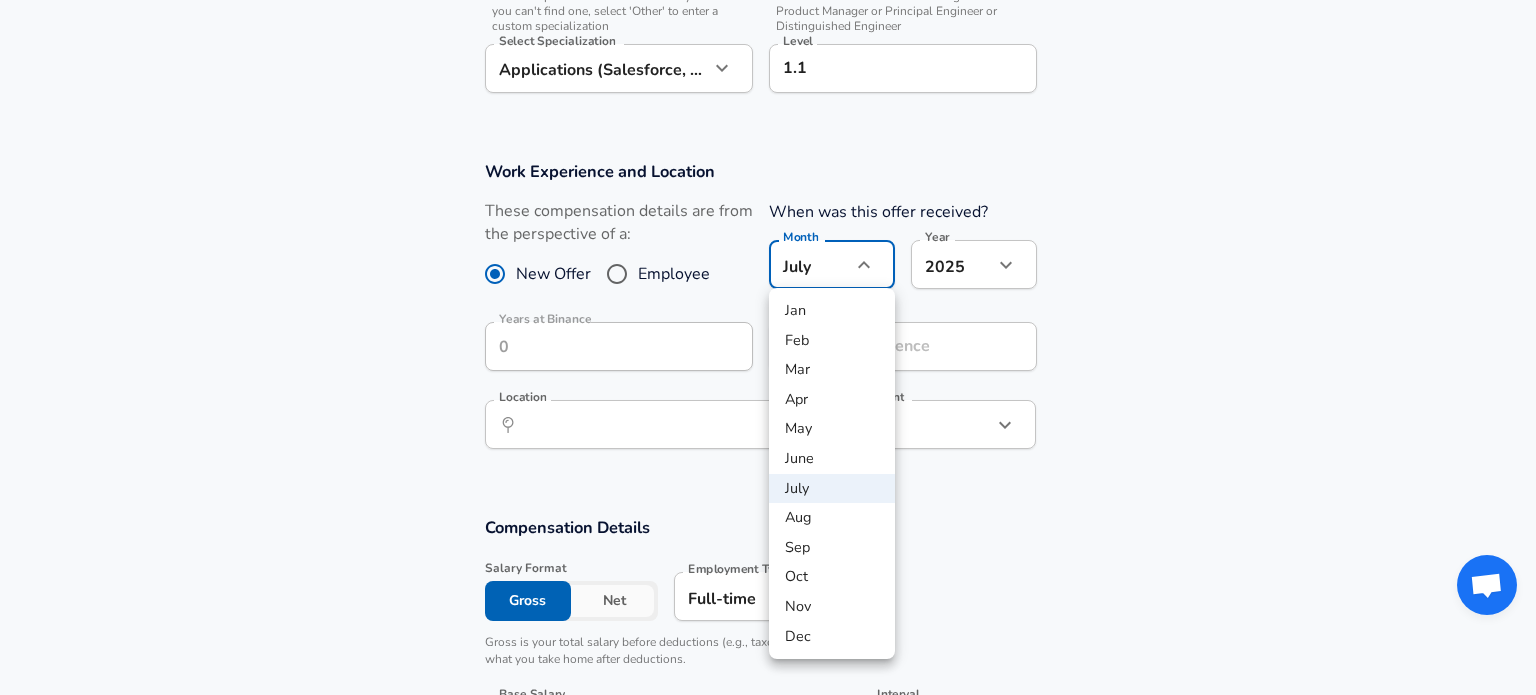 click on "May" at bounding box center (832, 429) 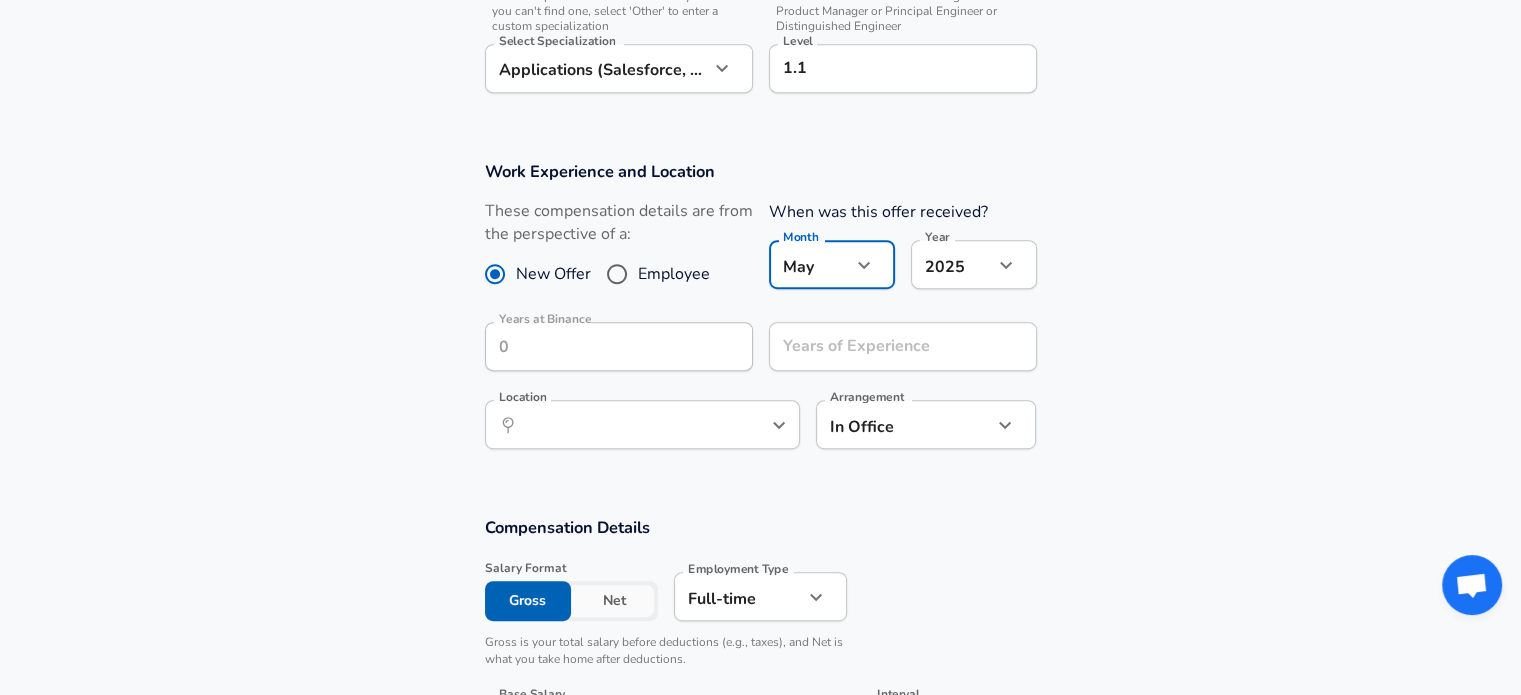 click on "Restart Add Your Salary Back Step 1 of 2 Thank You! File Successfully Submitted! Reset Enhance Privacy and Anonymity Yes Automatically hides specific fields until there are enough submissions to safely display the full details.   More Details Based on your submission and the data points that we have already collected, we will automatically hide and anonymize specific fields if there aren't enough data points to remain sufficiently anonymous. Step 2 of 2 Company & Title Information   Enter the company you received your offer from Company Binance Company   Select the title that closest resembles your official title. This should be similar to the title that was present on your offer letter. Title Software Engineer Title Job Family Software Engineer Job Family   Select a Specialization that best fits your role. If you can't find one, select 'Other' to enter a custom specialization Select Specialization Applications (Salesforce, Workday, etc) Applications (Salesforce, Workday, etc) Select Specialization   Level 5" at bounding box center (760, -613) 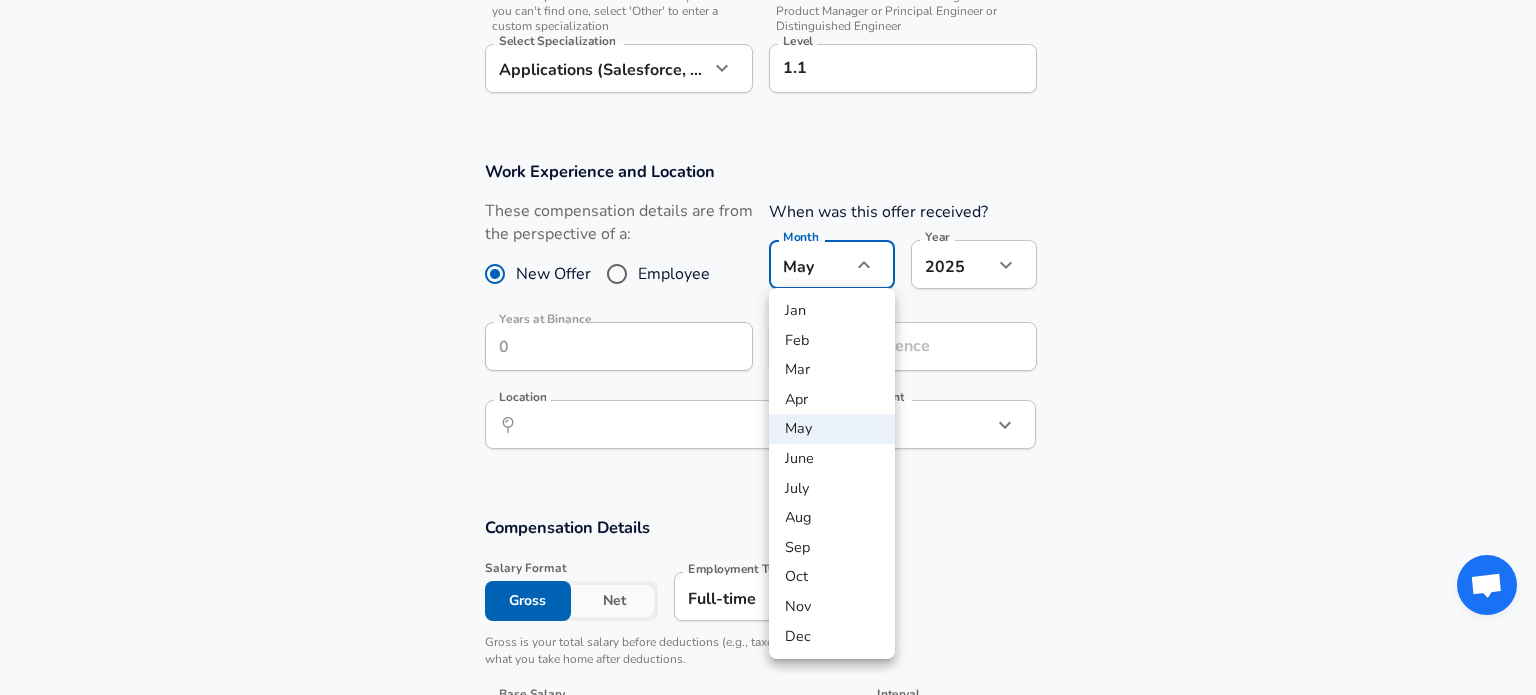 click on "July" at bounding box center (832, 489) 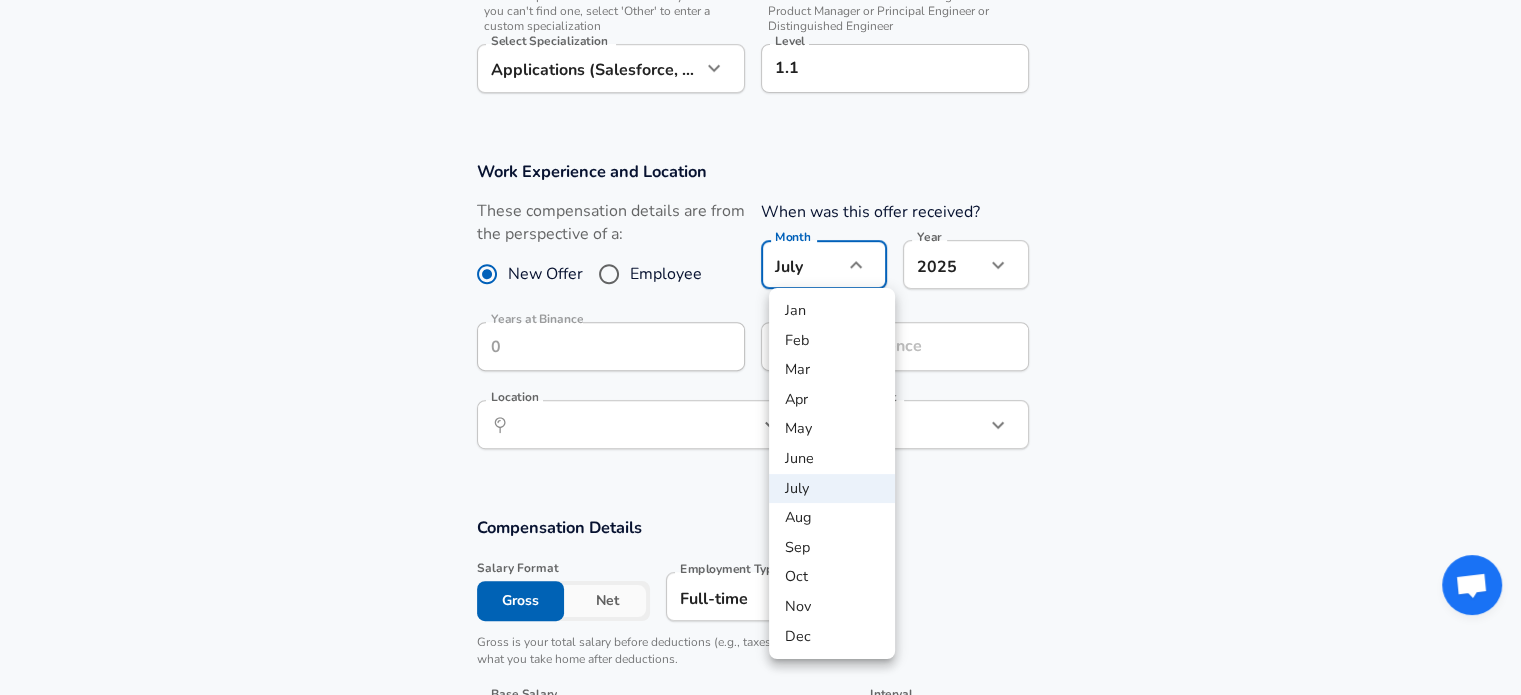 click on "Restart Add Your Salary Back Step 1 of 2 Thank You! File Successfully Submitted! Reset Enhance Privacy and Anonymity Yes Automatically hides specific fields until there are enough submissions to safely display the full details.   More Details Based on your submission and the data points that we have already collected, we will automatically hide and anonymize specific fields if there aren't enough data points to remain sufficiently anonymous. Step 2 of 2 Company & Title Information   Enter the company you received your offer from Company Binance Company   Select the title that closest resembles your official title. This should be similar to the title that was present on your offer letter. Title Software Engineer Title Job Family Software Engineer Job Family   Select a Specialization that best fits your role. If you can't find one, select 'Other' to enter a custom specialization Select Specialization Applications (Salesforce, Workday, etc) Applications (Salesforce, Workday, etc) Select Specialization   Level 7" at bounding box center (760, -613) 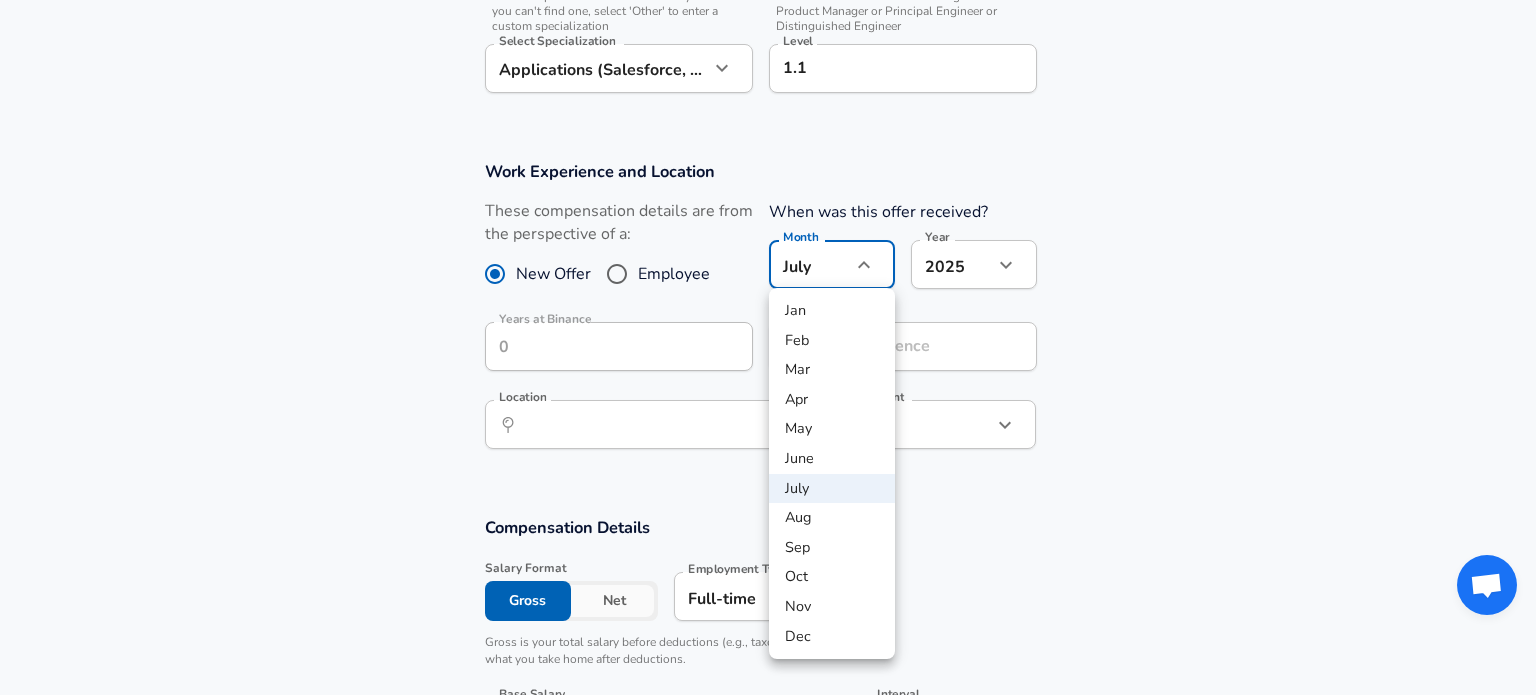 click on "June" at bounding box center (832, 459) 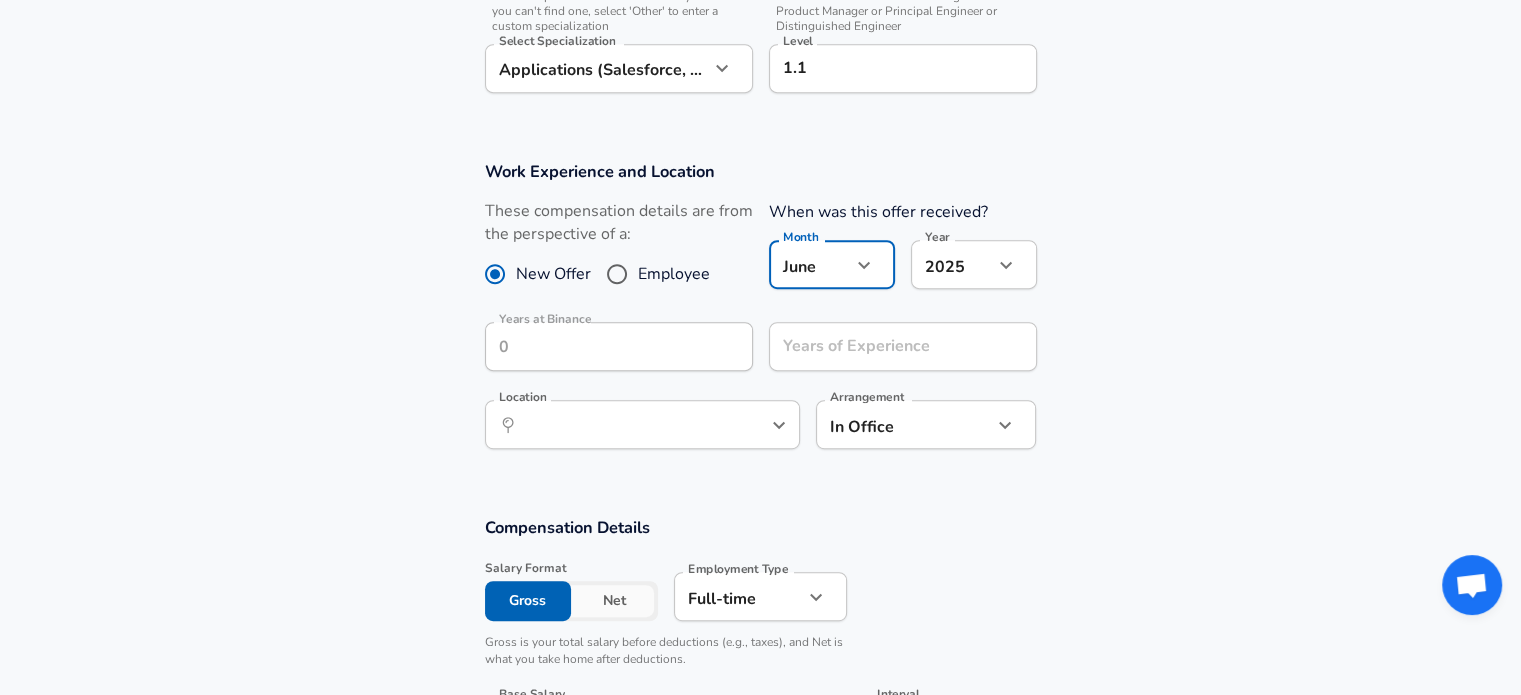 click on "Jan Feb Mar Apr May June July Aug Sep Oct Nov Dec" at bounding box center (760, 347) 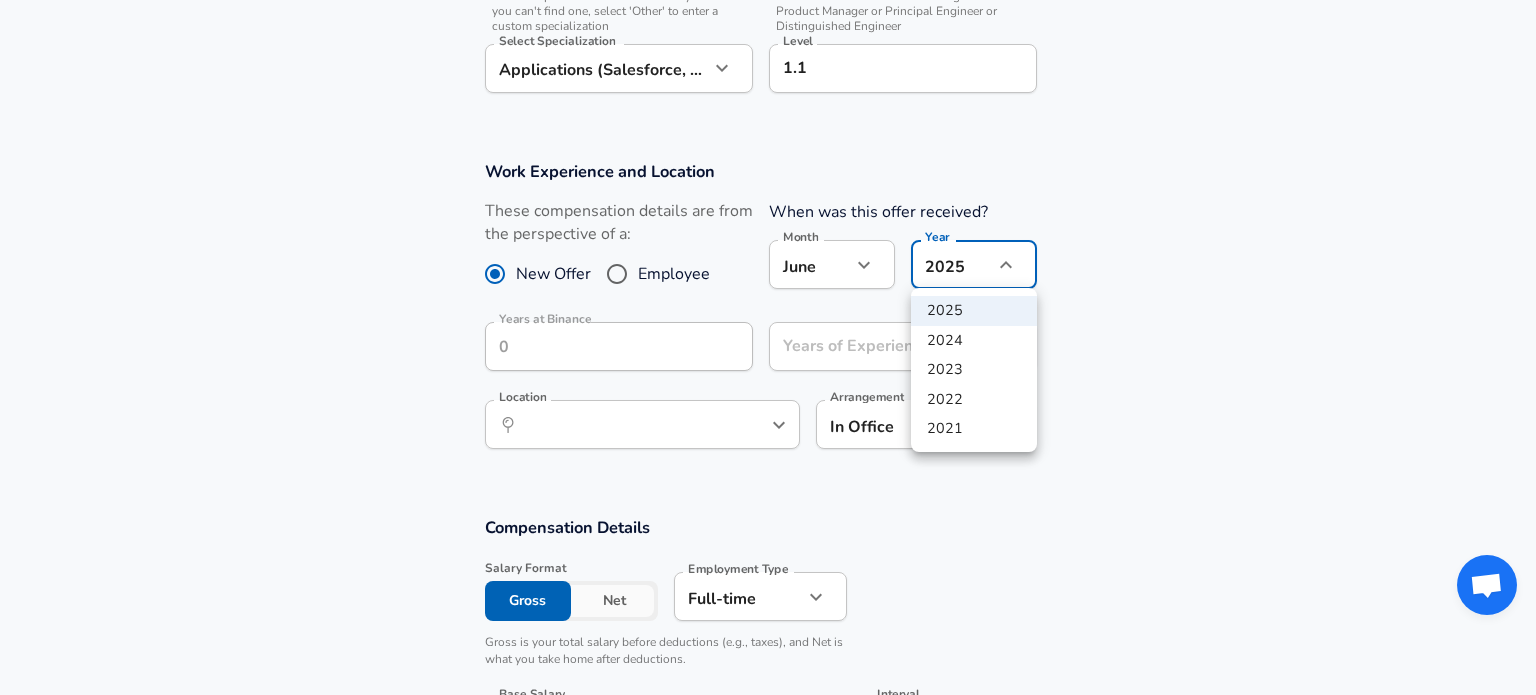 click on "2024" at bounding box center [974, 341] 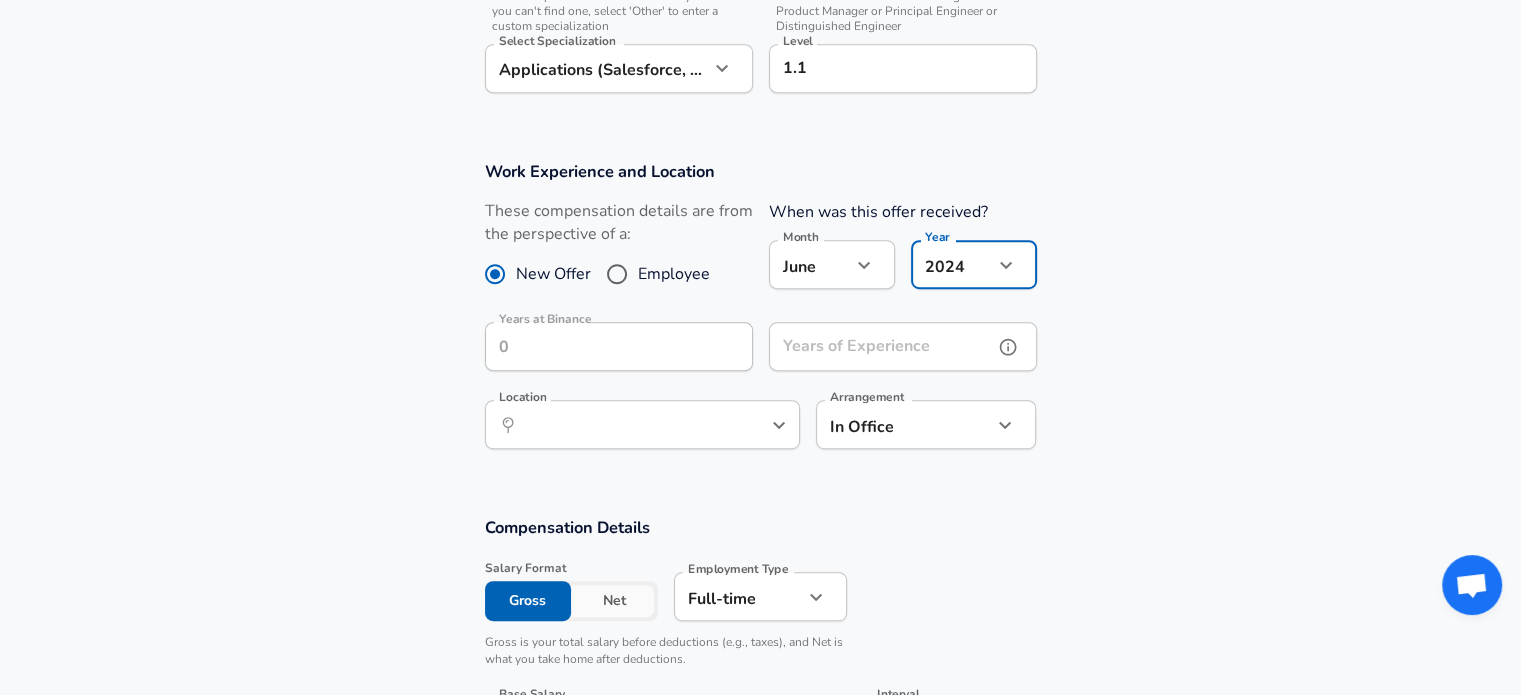 click on "Years of Experience" at bounding box center [881, 346] 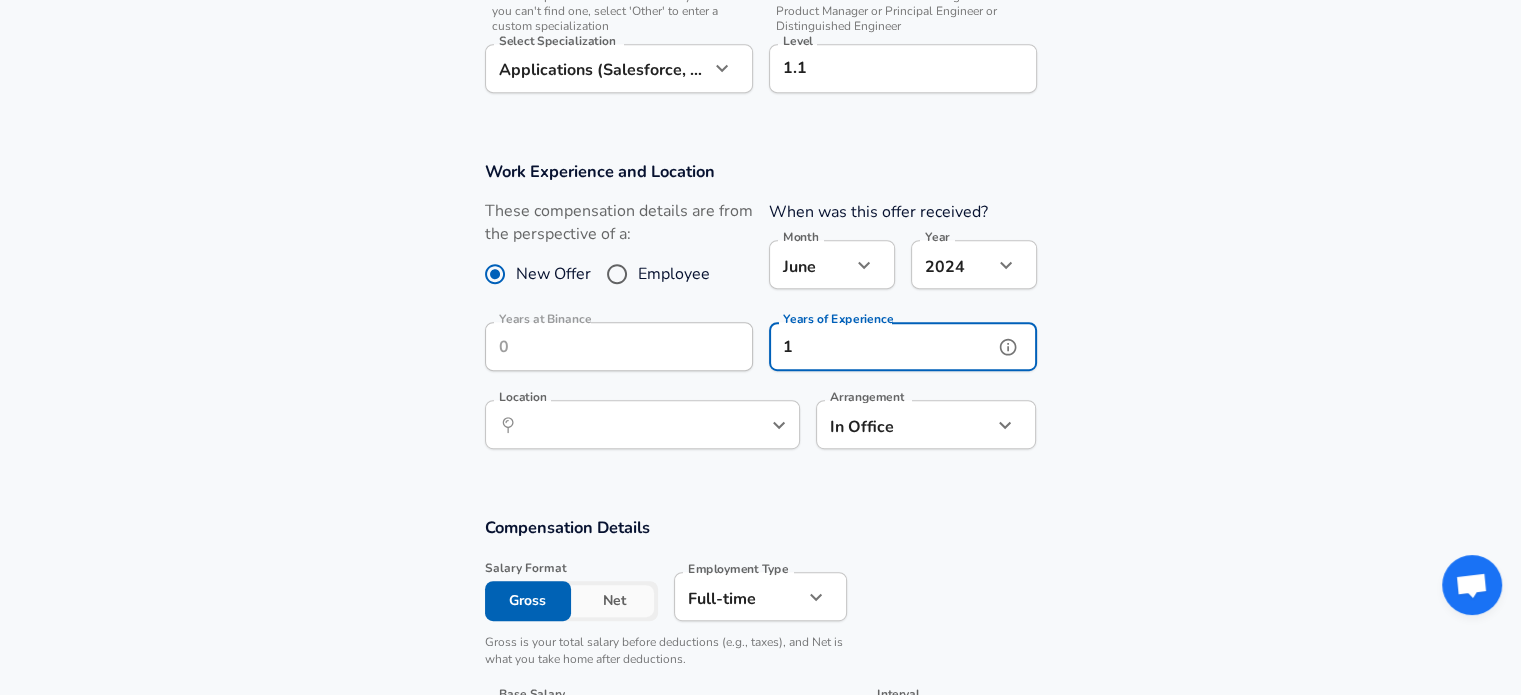 type on "1" 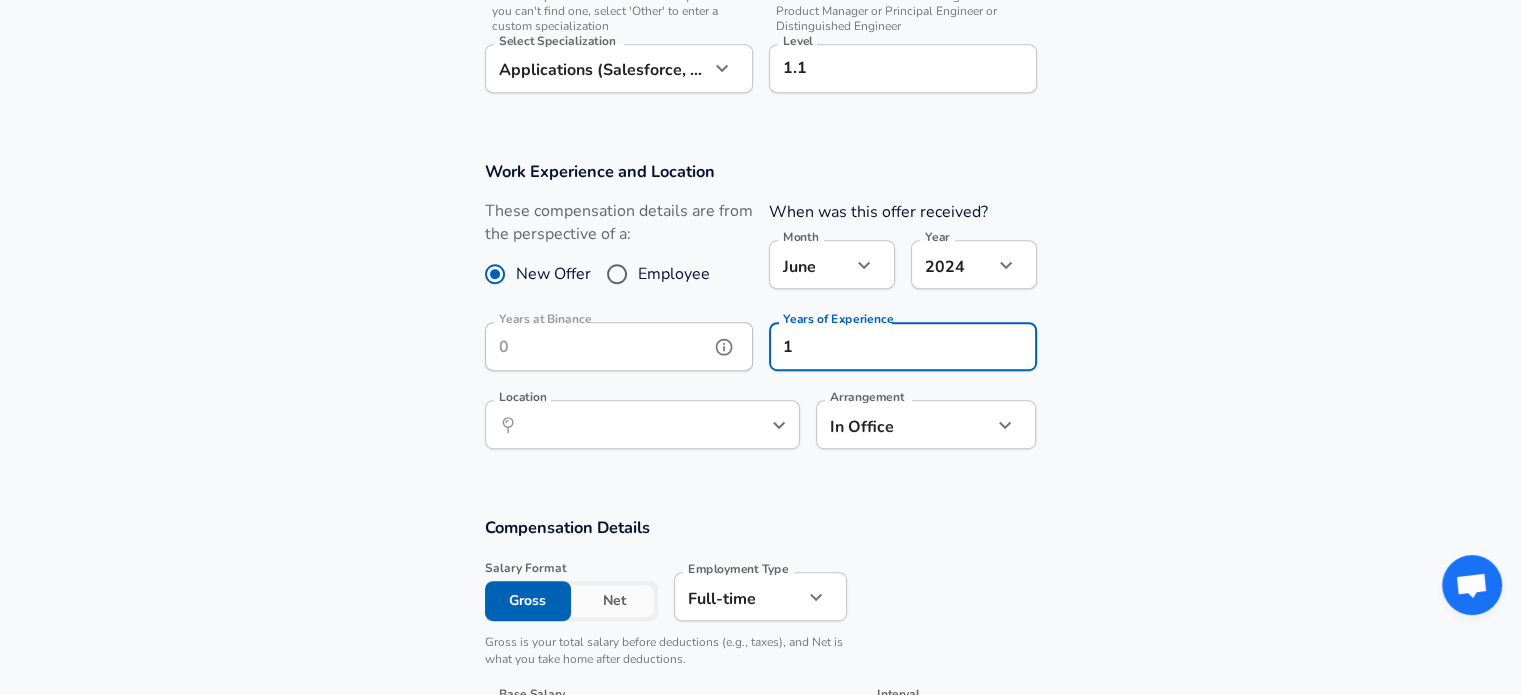 click 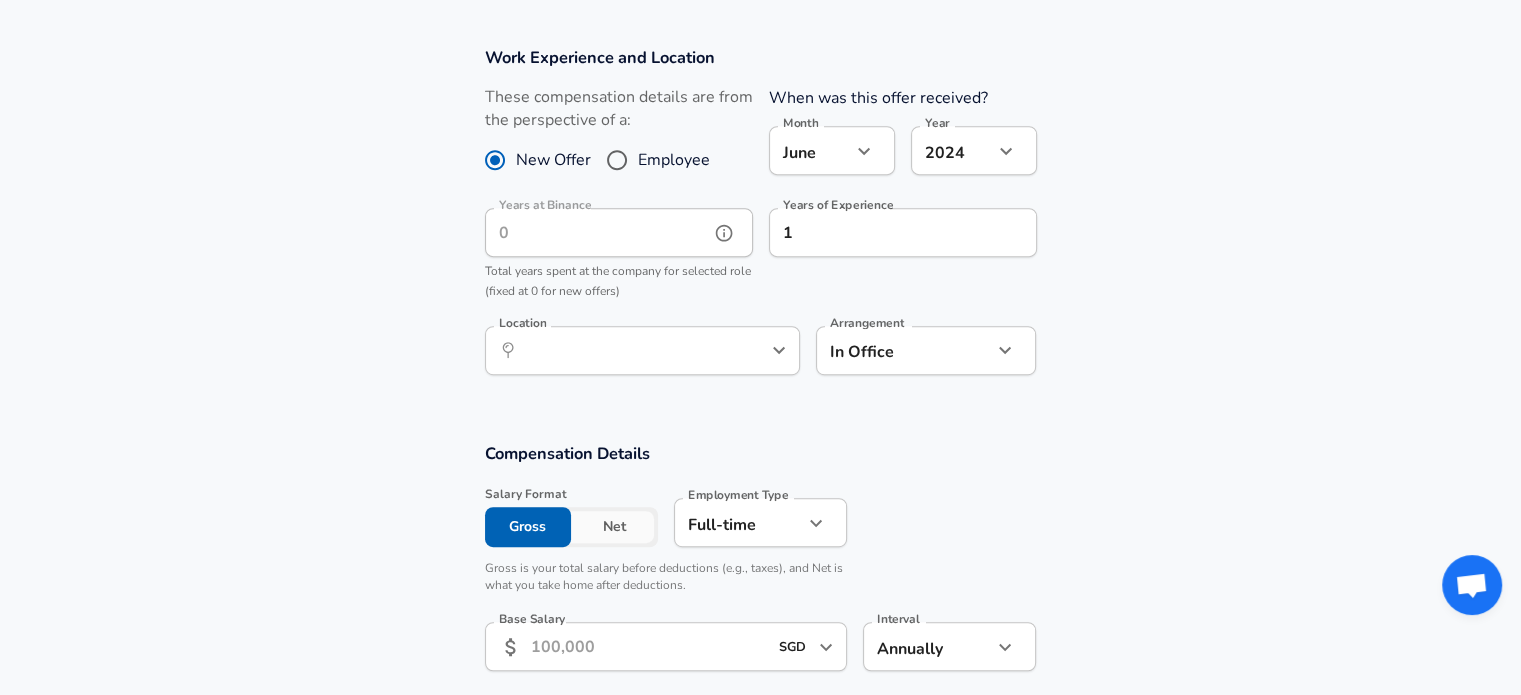 scroll, scrollTop: 1160, scrollLeft: 0, axis: vertical 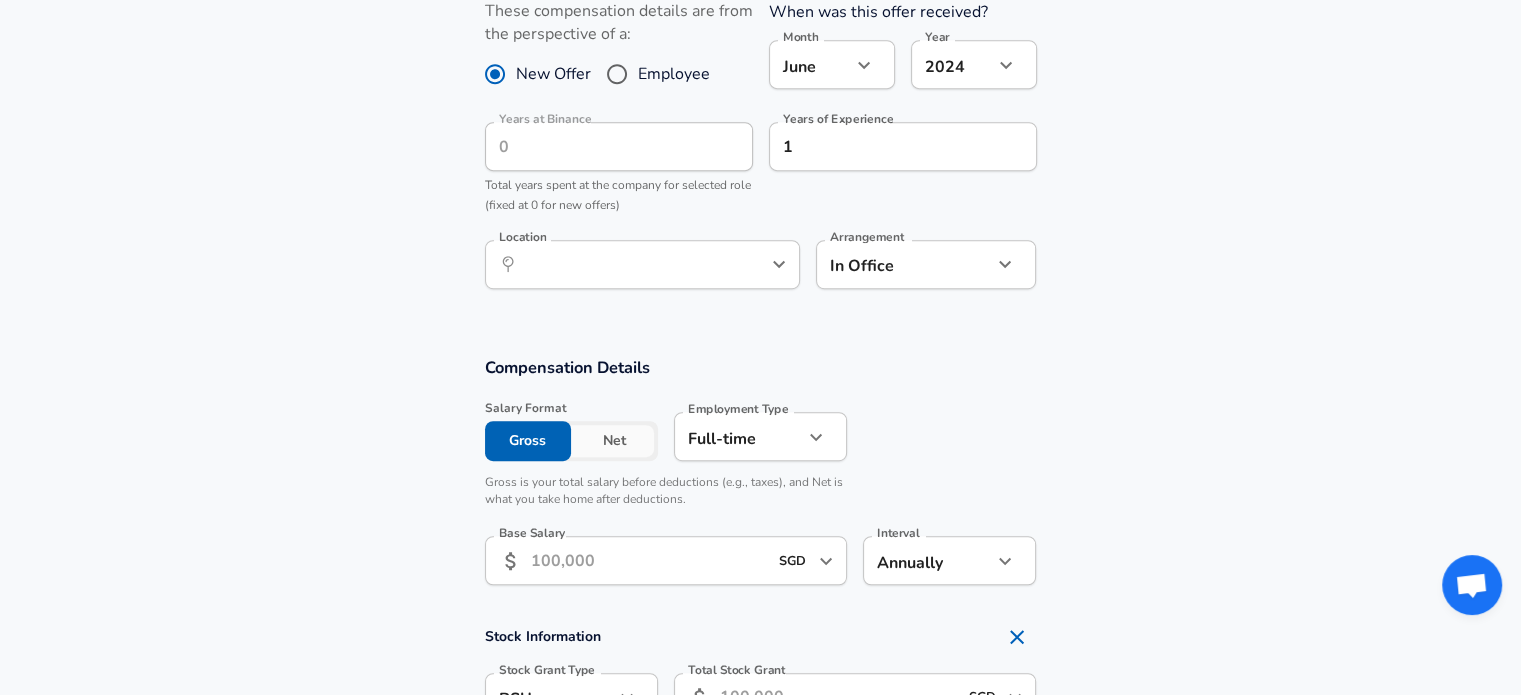 click on "Restart Add Your Salary Back Step 1 of 2 Thank You! File Successfully Submitted! Reset Enhance Privacy and Anonymity Yes Automatically hides specific fields until there are enough submissions to safely display the full details.   More Details Based on your submission and the data points that we have already collected, we will automatically hide and anonymize specific fields if there aren't enough data points to remain sufficiently anonymous. Step 2 of 2 Company & Title Information   Enter the company you received your offer from Company Binance Company   Select the title that closest resembles your official title. This should be similar to the title that was present on your offer letter. Title Software Engineer Title Job Family Software Engineer Job Family   Select a Specialization that best fits your role. If you can't find one, select 'Other' to enter a custom specialization Select Specialization Applications (Salesforce, Workday, etc) Applications (Salesforce, Workday, etc) Select Specialization   Level 6" at bounding box center [760, -813] 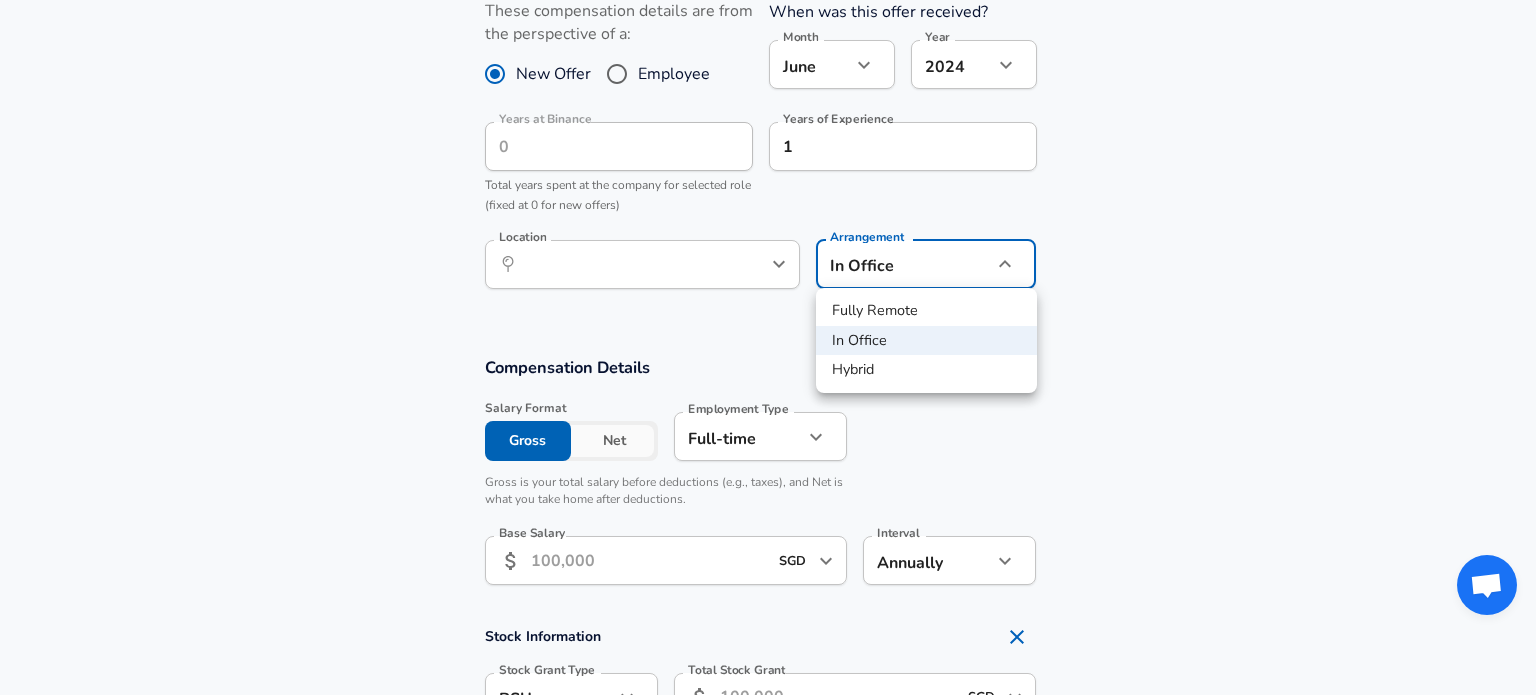 click on "Fully Remote" at bounding box center (926, 311) 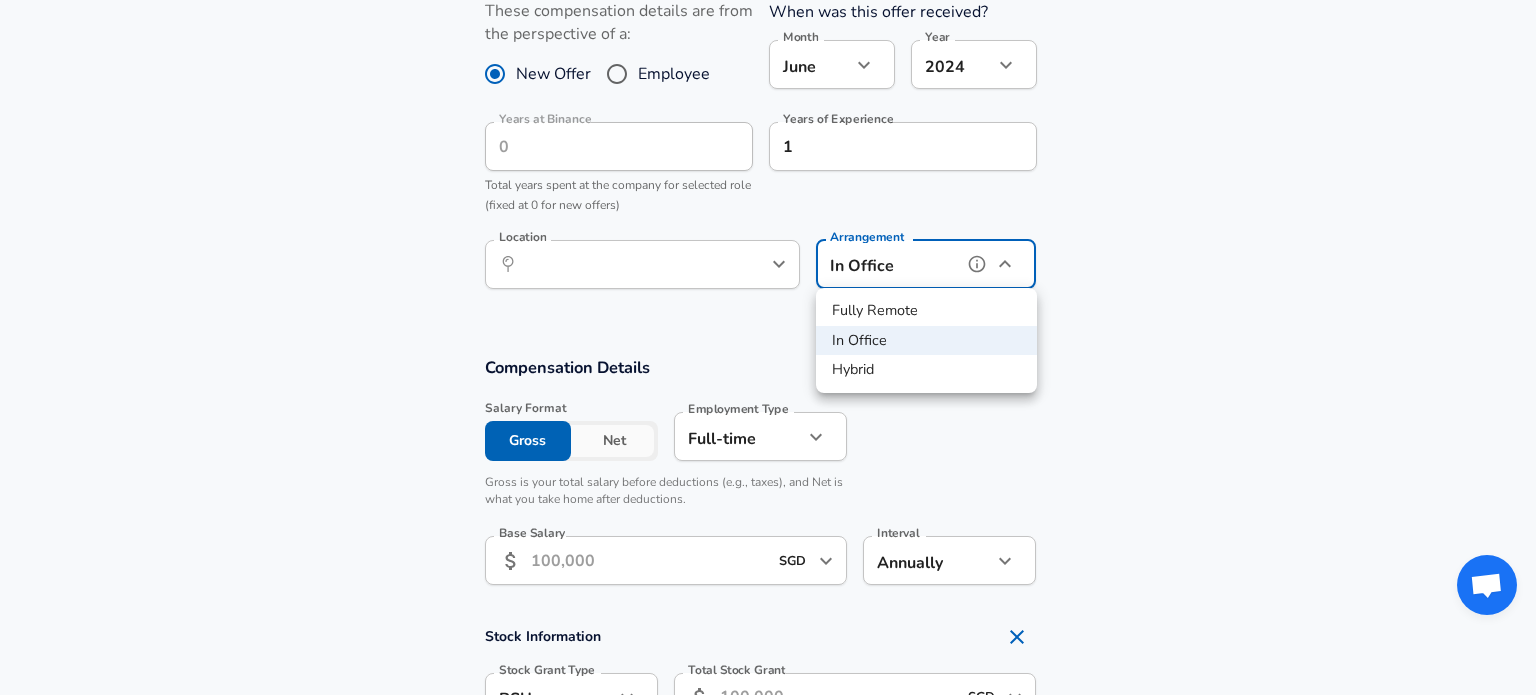 type on "remote" 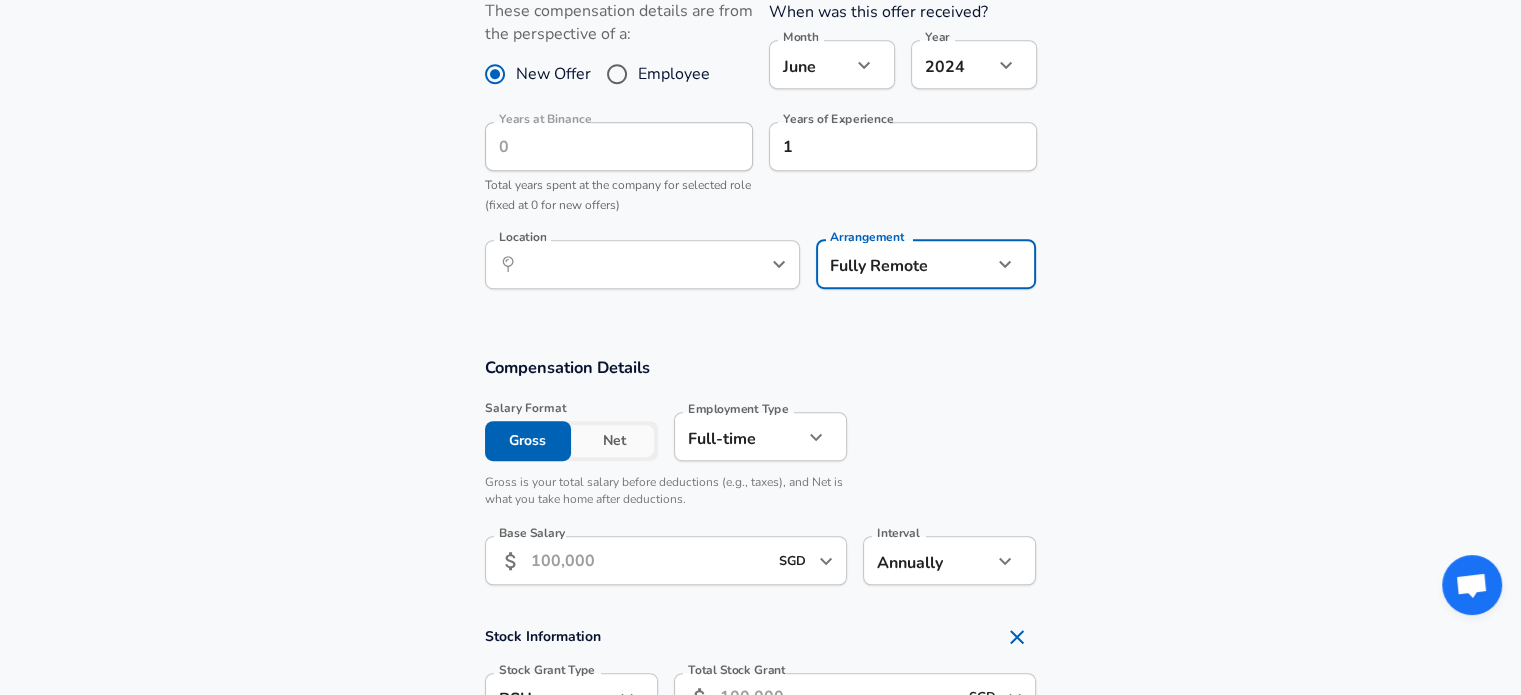 click at bounding box center [760, 347] 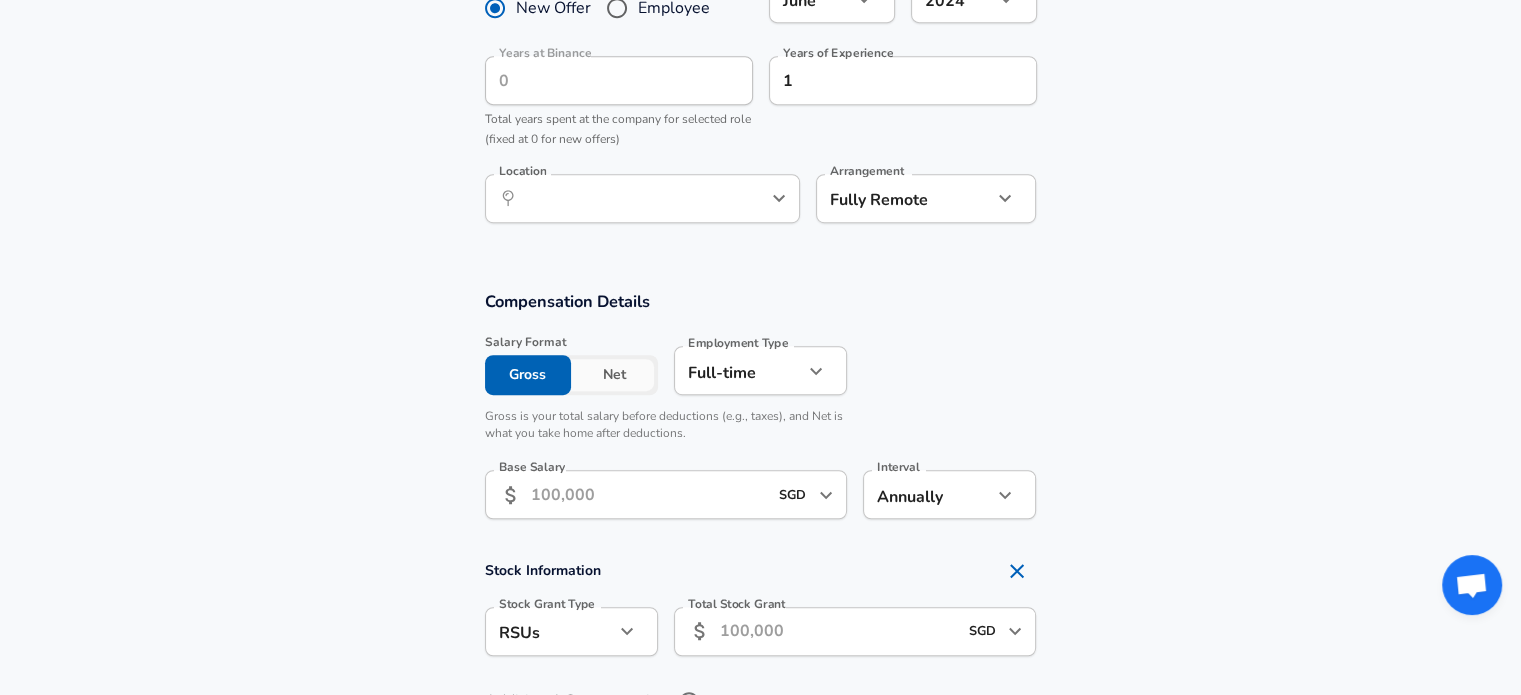scroll, scrollTop: 1260, scrollLeft: 0, axis: vertical 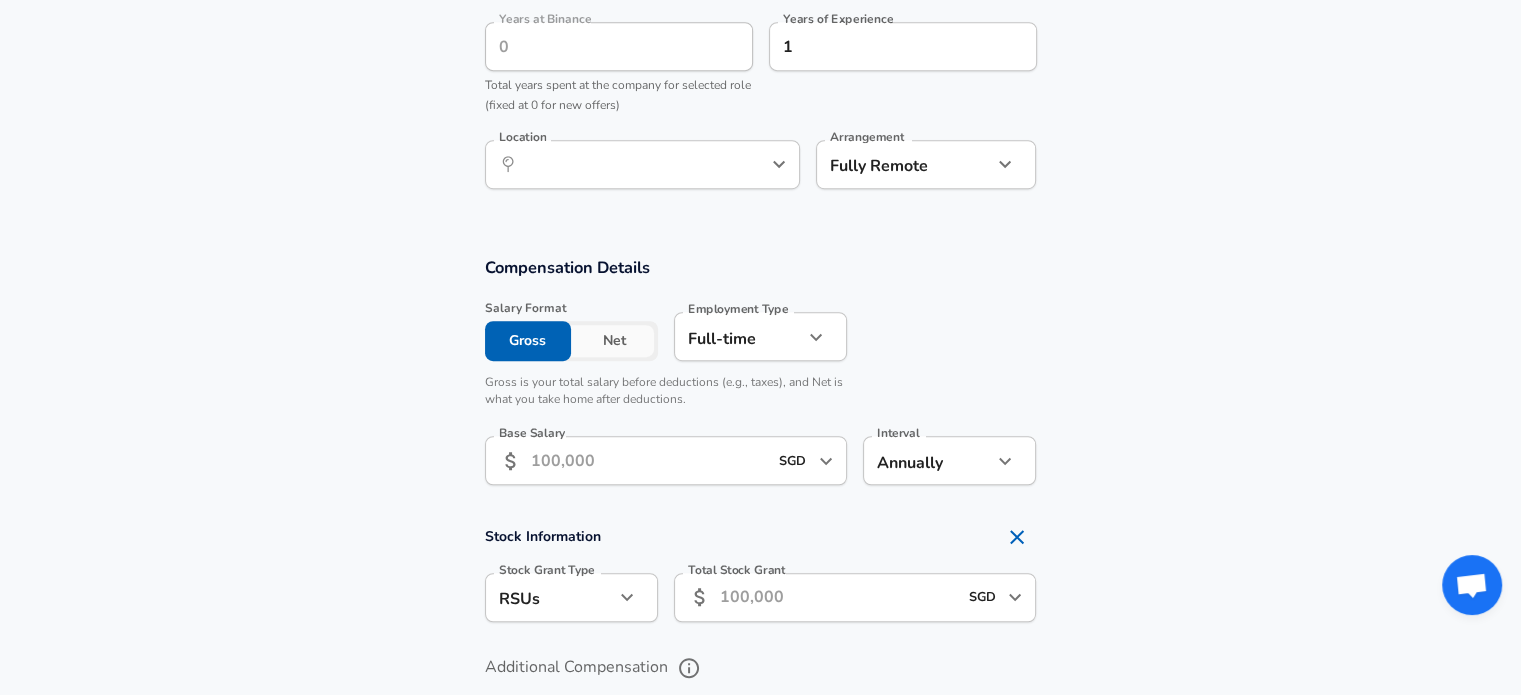 click on "Net" at bounding box center [614, 341] 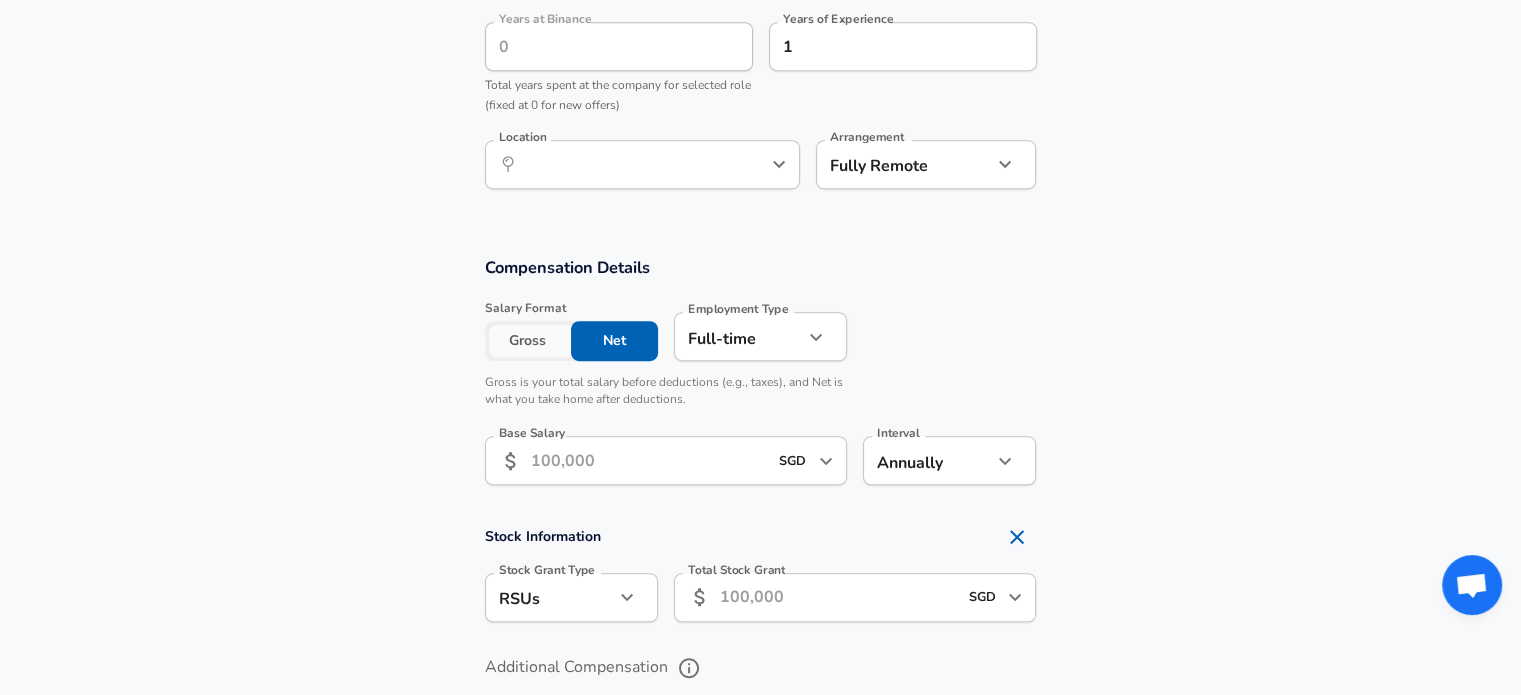 click on "Gross" at bounding box center [528, 341] 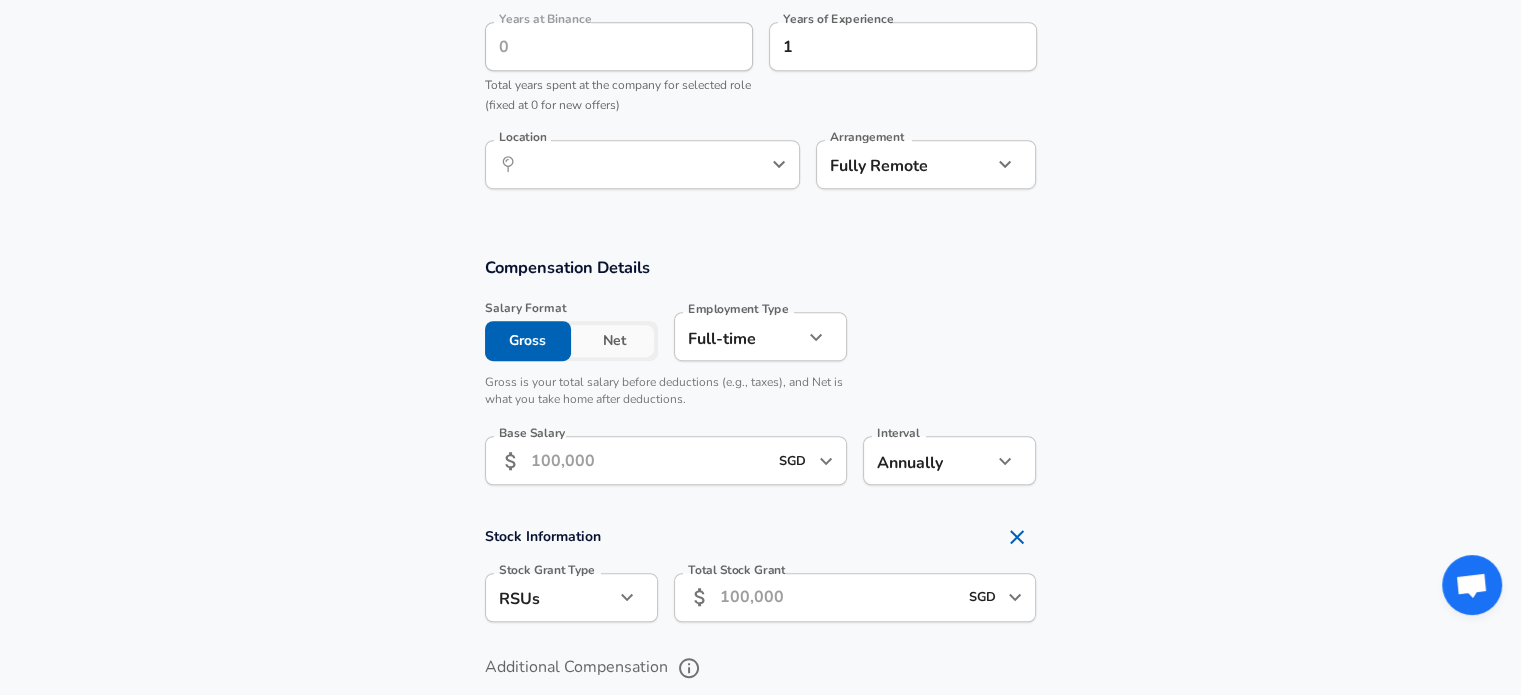 click on "Net" at bounding box center [614, 341] 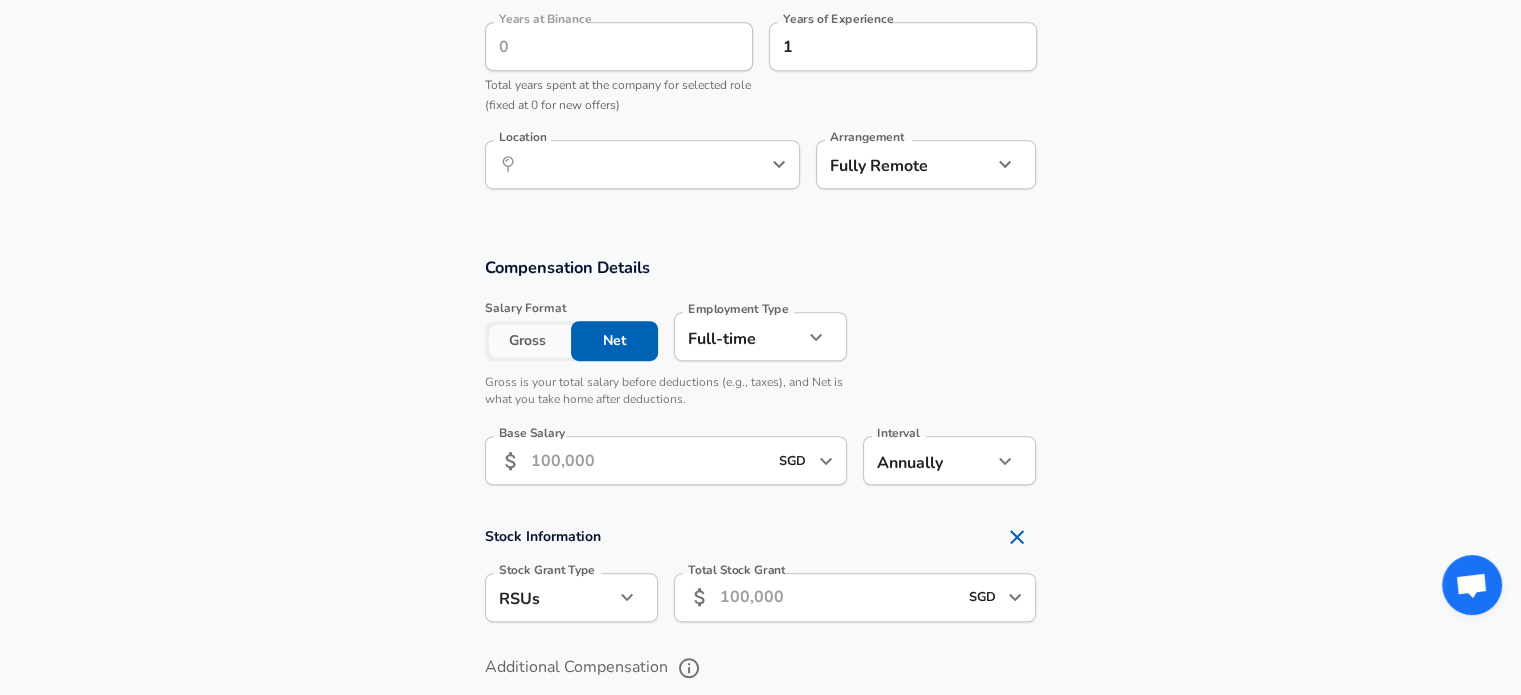 click on "Restart Add Your Salary Back Step 1 of 2 Thank You! File Successfully Submitted! Reset Enhance Privacy and Anonymity Yes Automatically hides specific fields until there are enough submissions to safely display the full details.   More Details Based on your submission and the data points that we have already collected, we will automatically hide and anonymize specific fields if there aren't enough data points to remain sufficiently anonymous. Step 2 of 2 Company & Title Information   Enter the company you received your offer from Company Binance Company   Select the title that closest resembles your official title. This should be similar to the title that was present on your offer letter. Title Software Engineer Title Job Family Software Engineer Job Family   Select a Specialization that best fits your role. If you can't find one, select 'Other' to enter a custom specialization Select Specialization Applications (Salesforce, Workday, etc) Applications (Salesforce, Workday, etc) Select Specialization   Level 6" at bounding box center [760, -913] 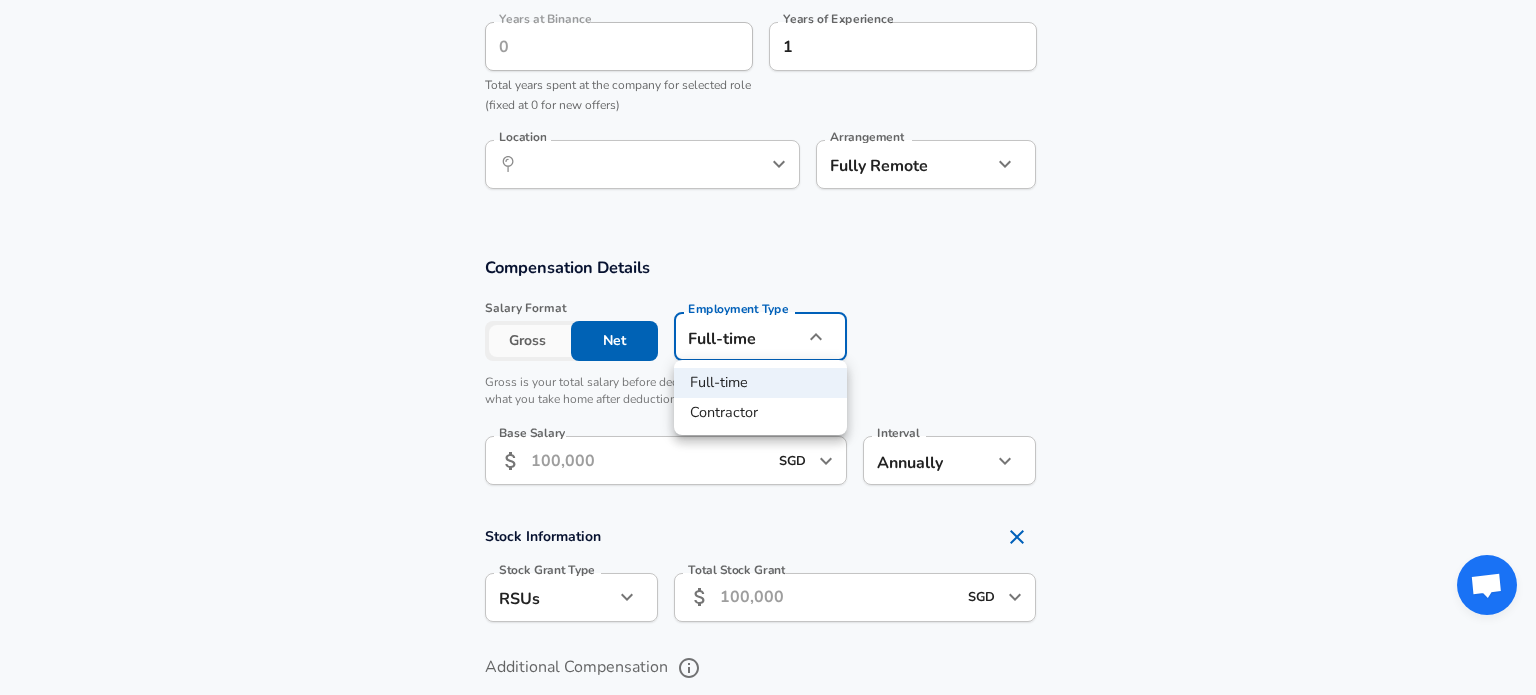 click at bounding box center [768, 347] 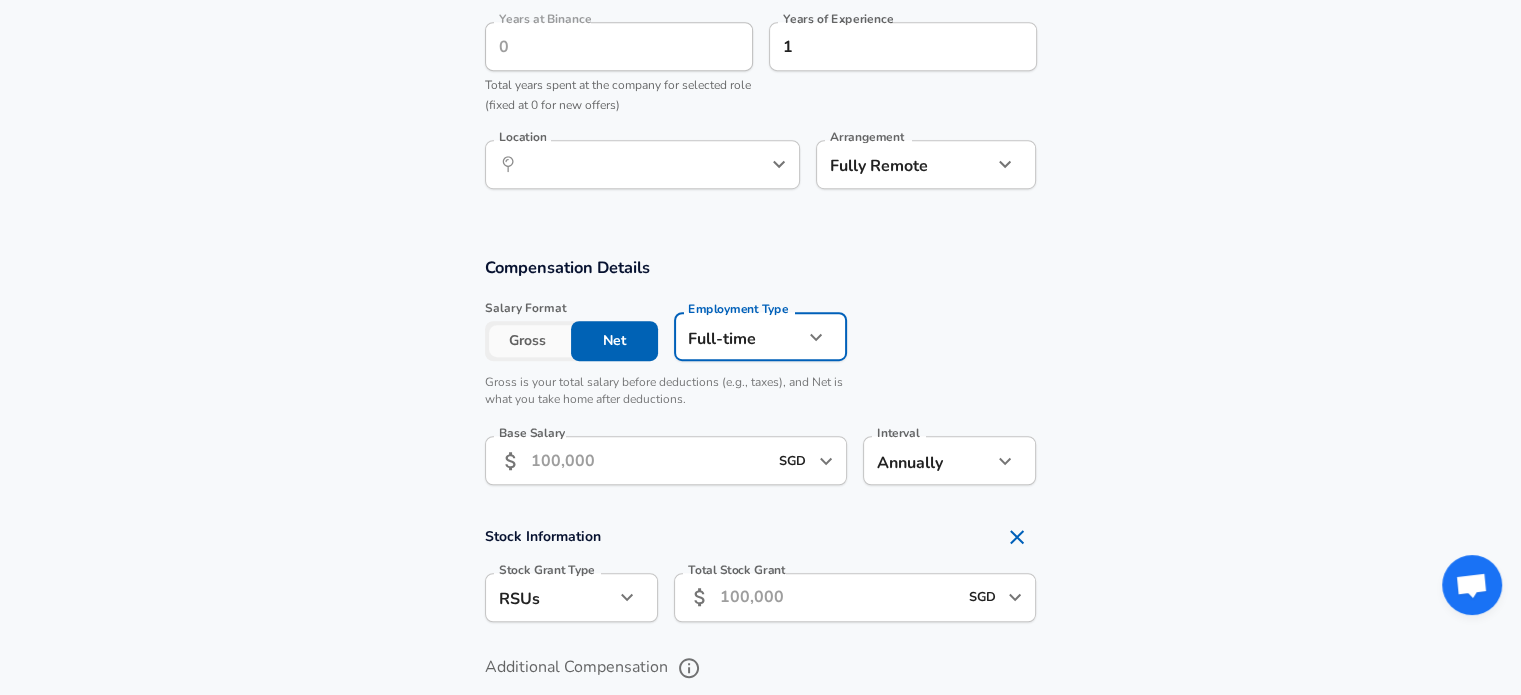 click on "Gross" at bounding box center (528, 341) 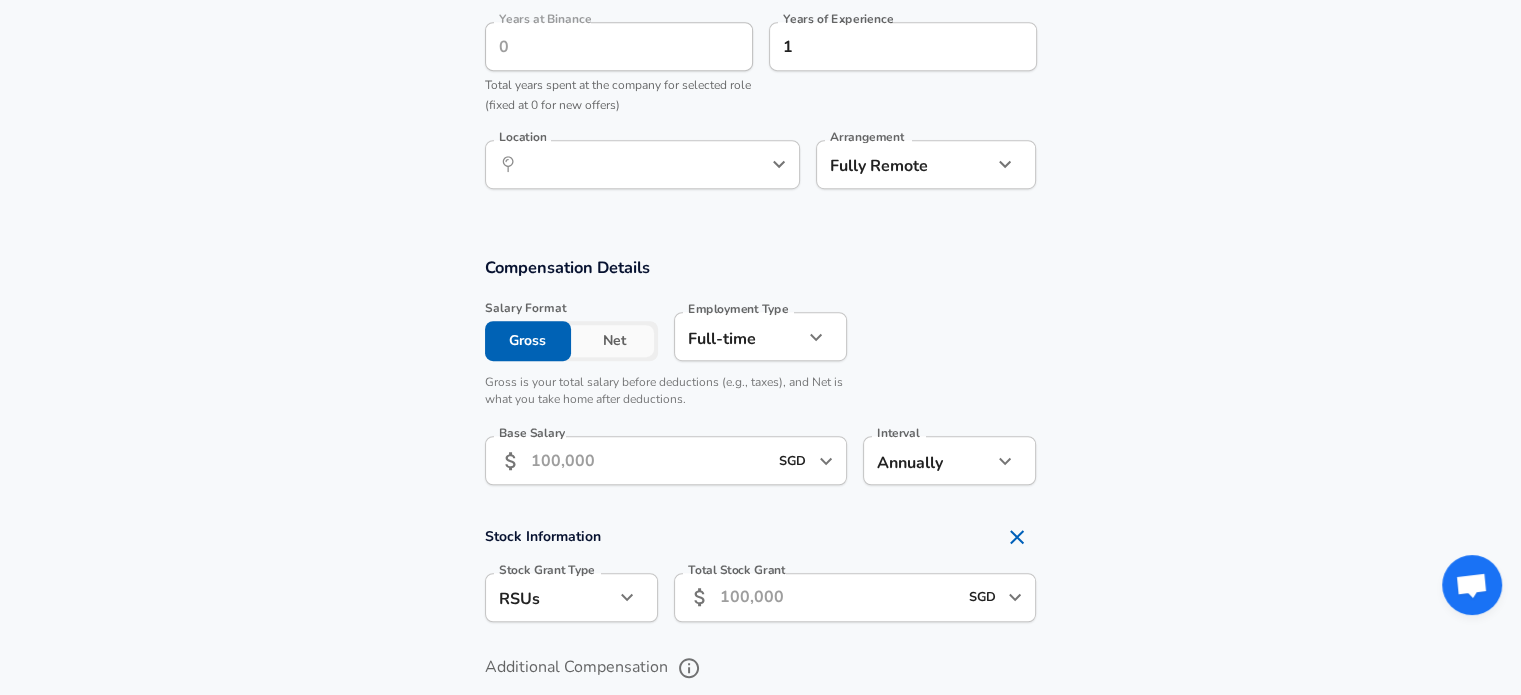 click on "Base Salary" at bounding box center (649, 460) 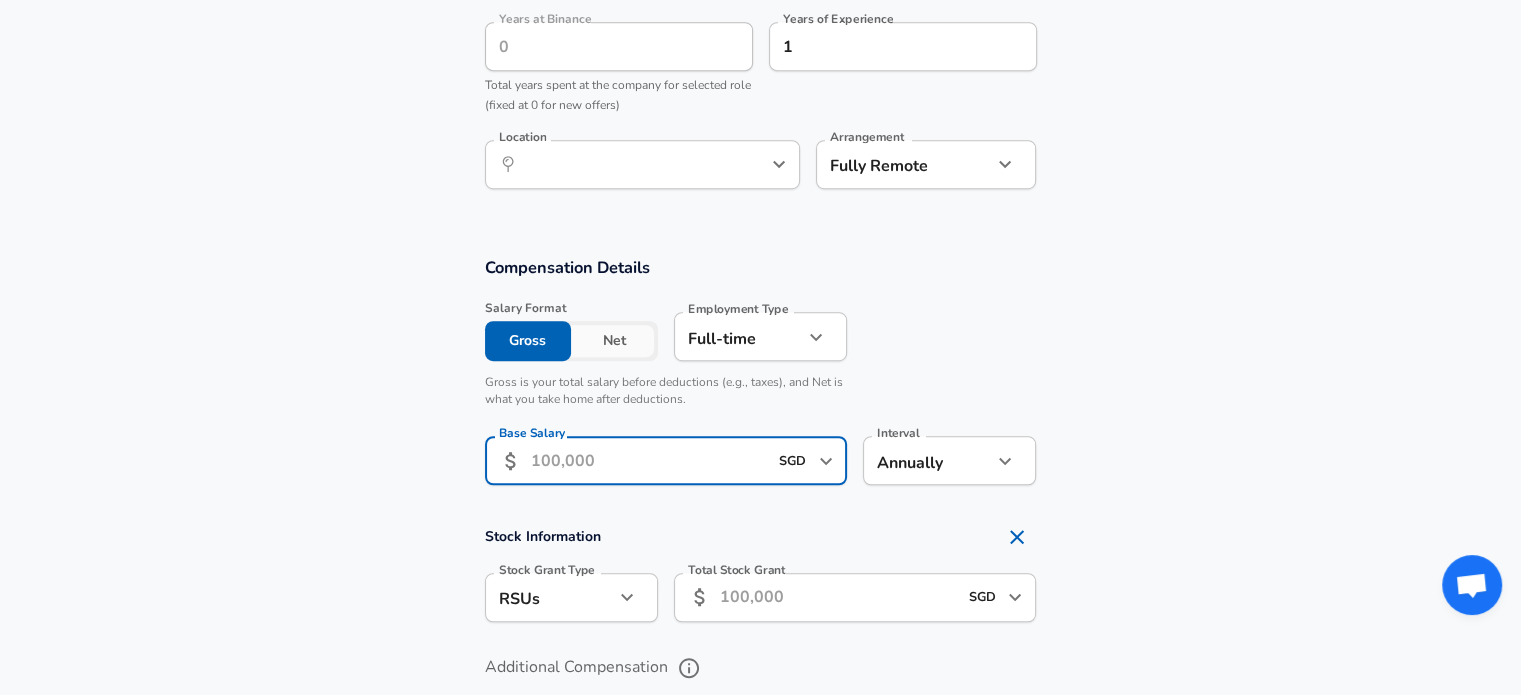 click on "Restart Add Your Salary Back Step 1 of 2 Thank You! File Successfully Submitted! Reset Enhance Privacy and Anonymity Yes Automatically hides specific fields until there are enough submissions to safely display the full details.   More Details Based on your submission and the data points that we have already collected, we will automatically hide and anonymize specific fields if there aren't enough data points to remain sufficiently anonymous. Step 2 of 2 Company & Title Information   Enter the company you received your offer from Company Binance Company   Select the title that closest resembles your official title. This should be similar to the title that was present on your offer letter. Title Software Engineer Title Job Family Software Engineer Job Family   Select a Specialization that best fits your role. If you can't find one, select 'Other' to enter a custom specialization Select Specialization Applications (Salesforce, Workday, etc) Applications (Salesforce, Workday, etc) Select Specialization   Level 6" at bounding box center (760, -913) 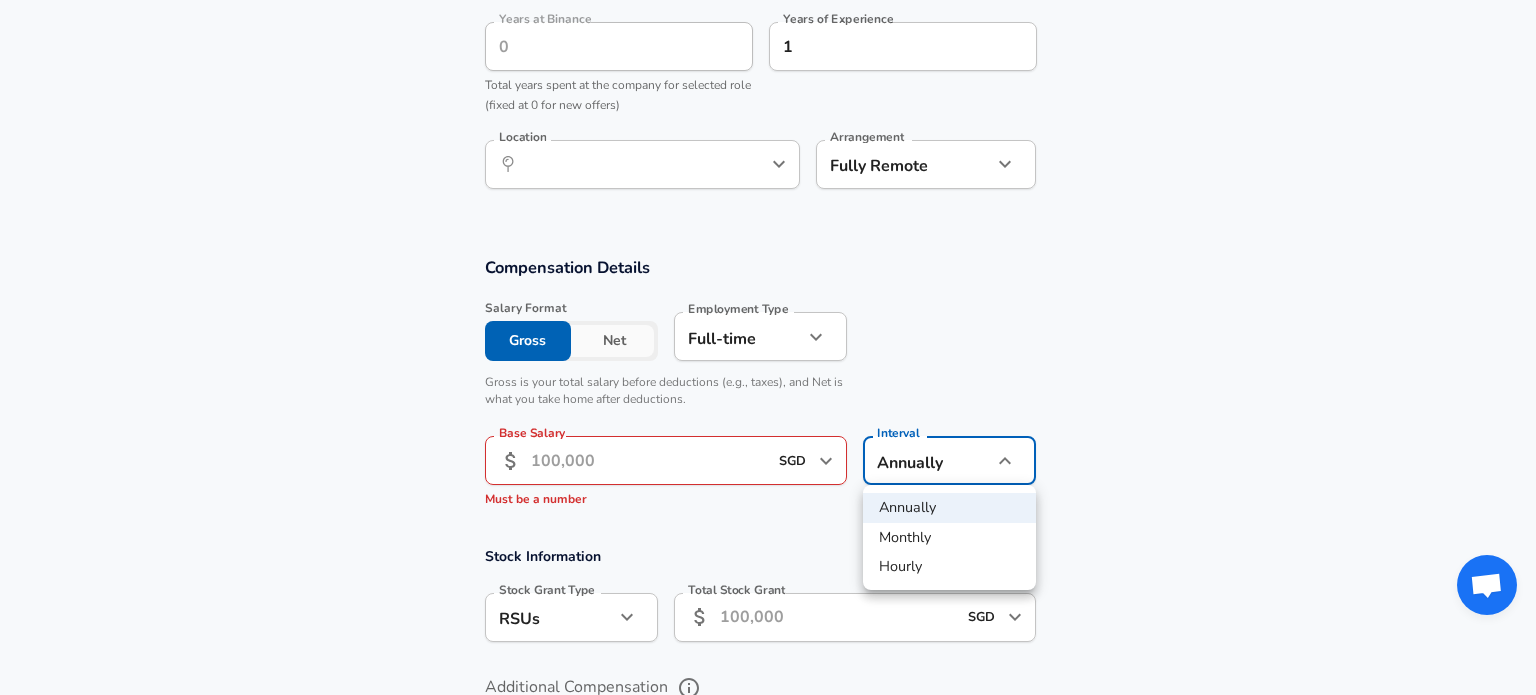 click on "Monthly" at bounding box center [949, 538] 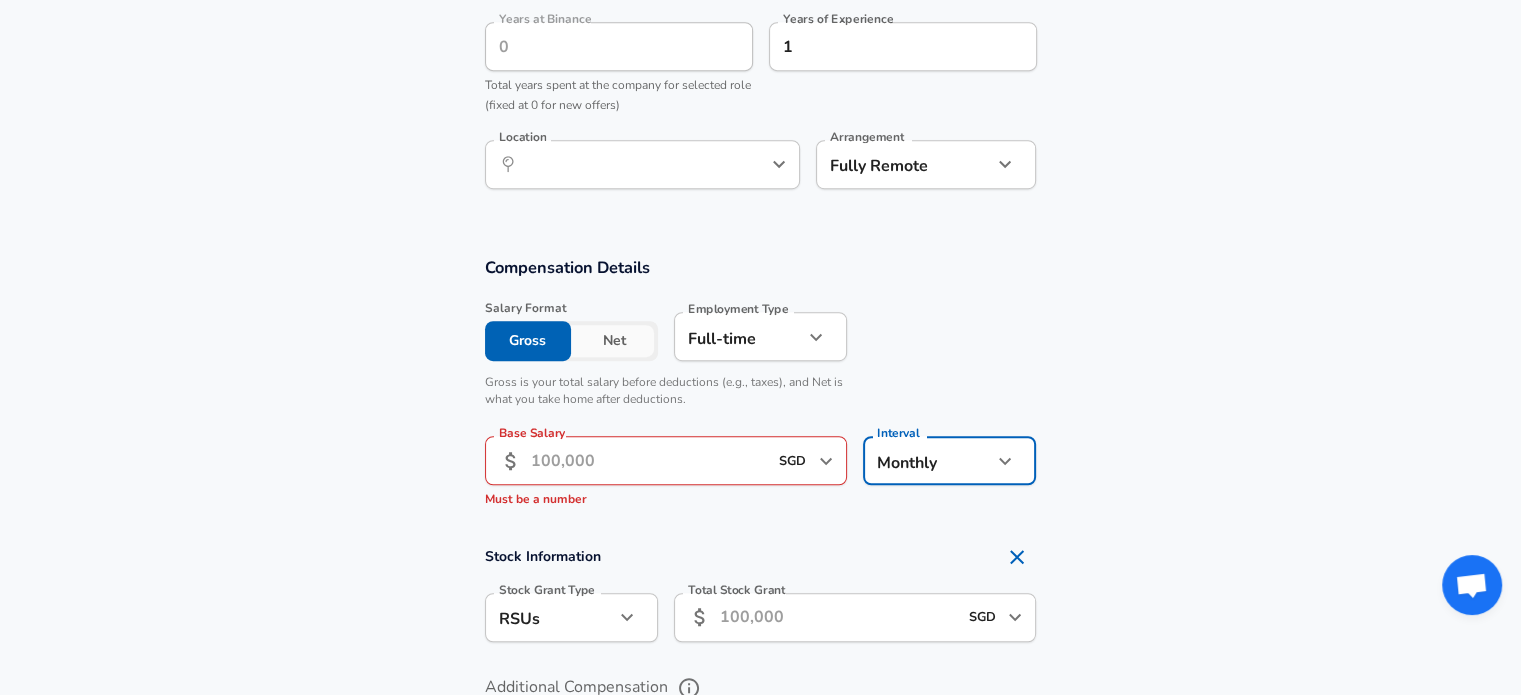 click on "Base Salary" at bounding box center (649, 460) 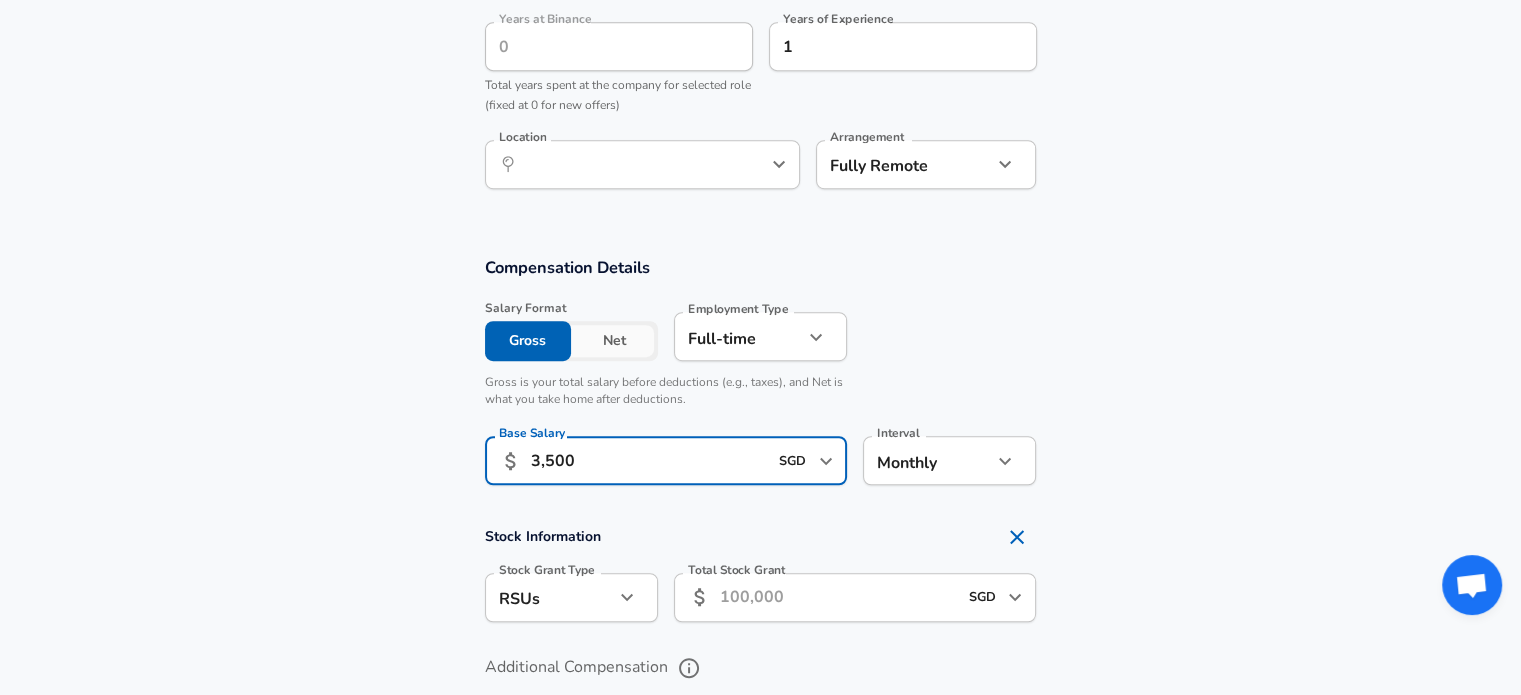 scroll, scrollTop: 1360, scrollLeft: 0, axis: vertical 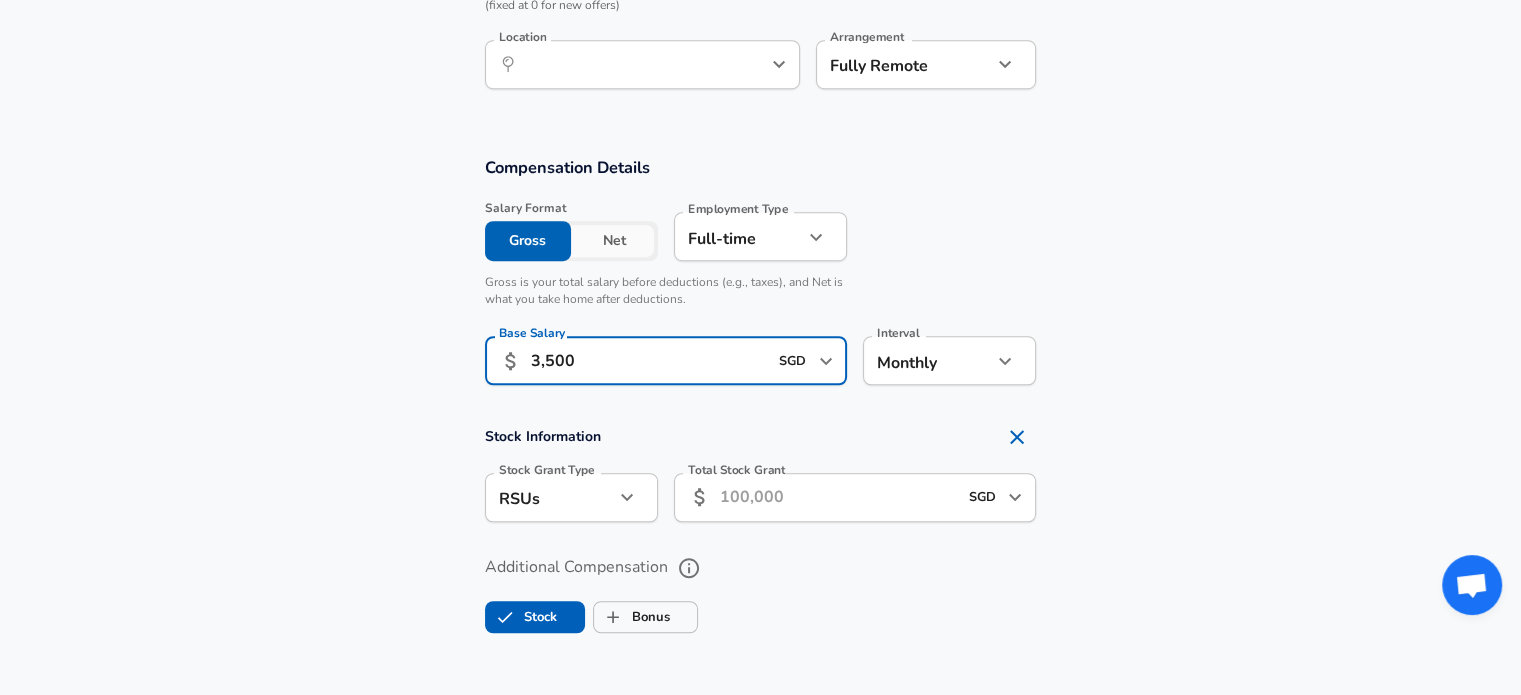 type on "3,500" 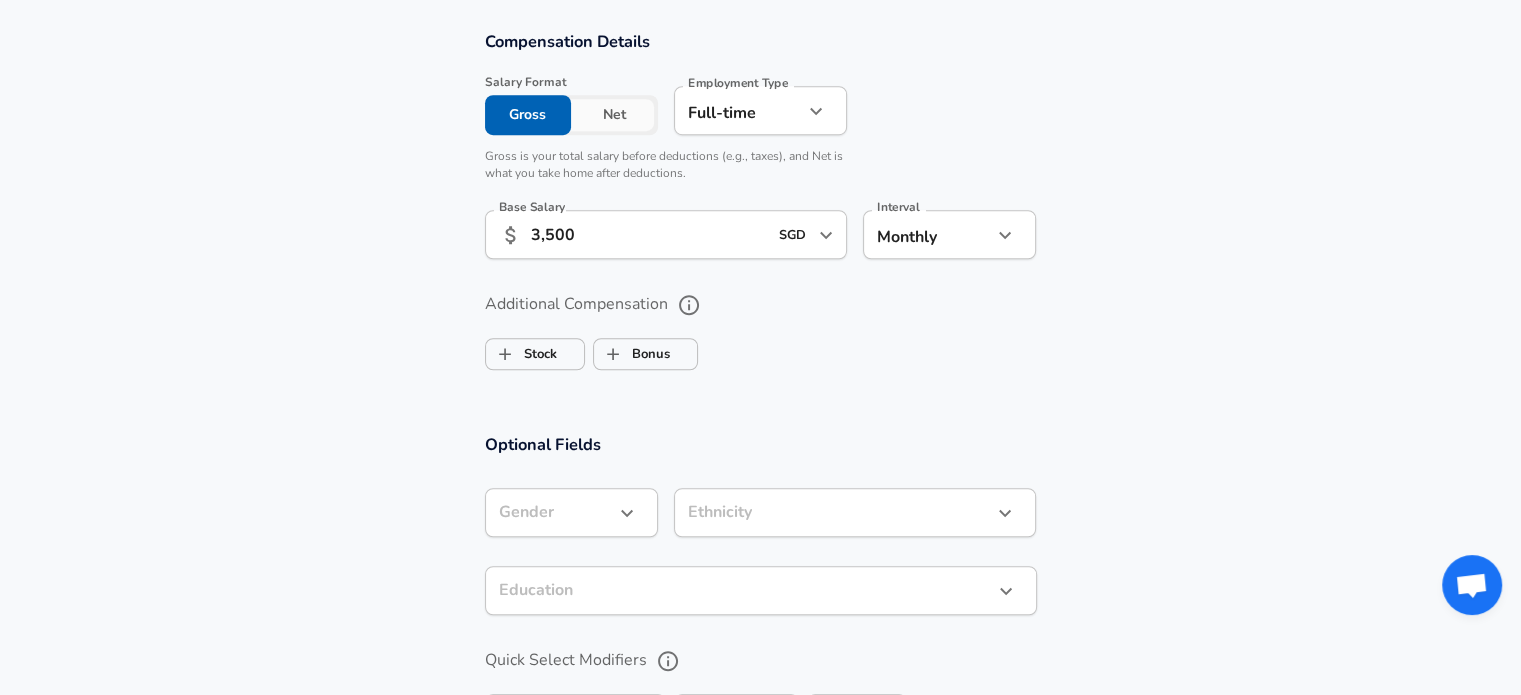 scroll, scrollTop: 1560, scrollLeft: 0, axis: vertical 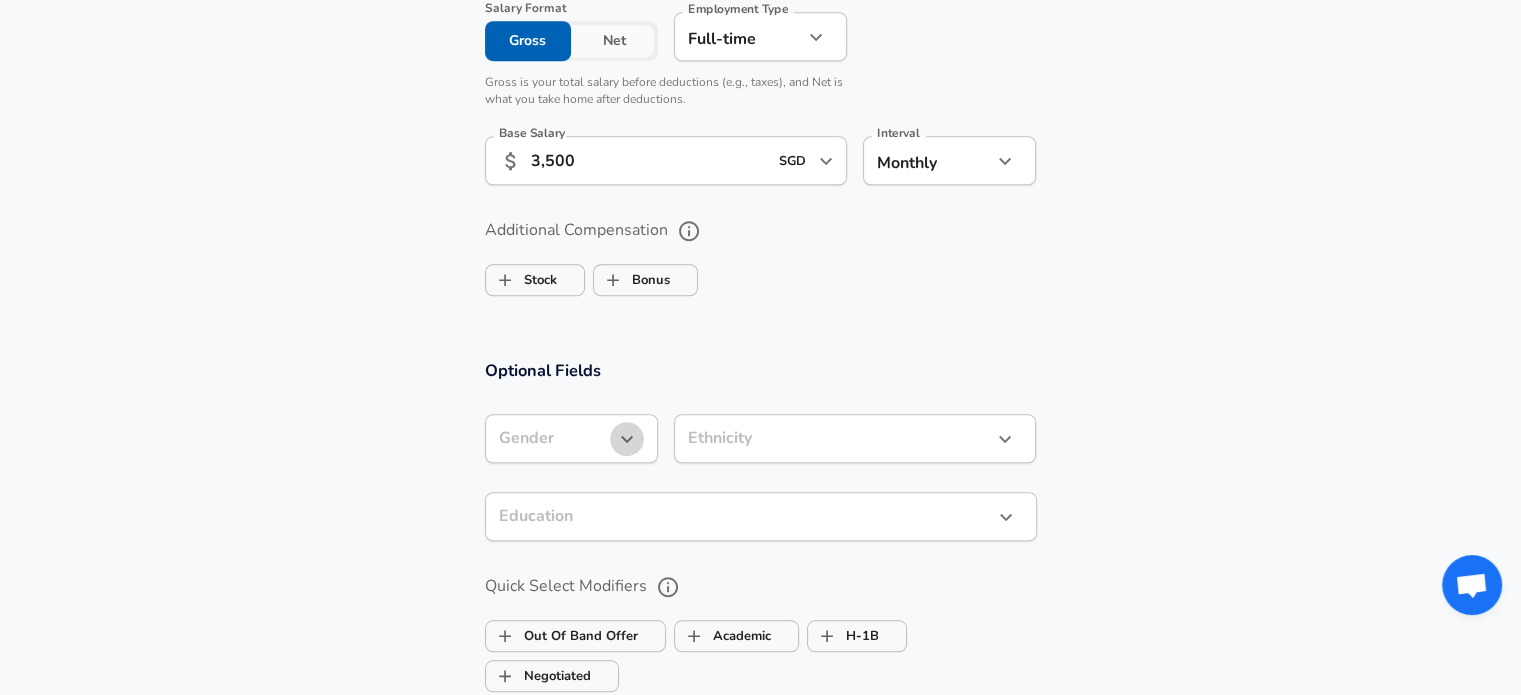 click 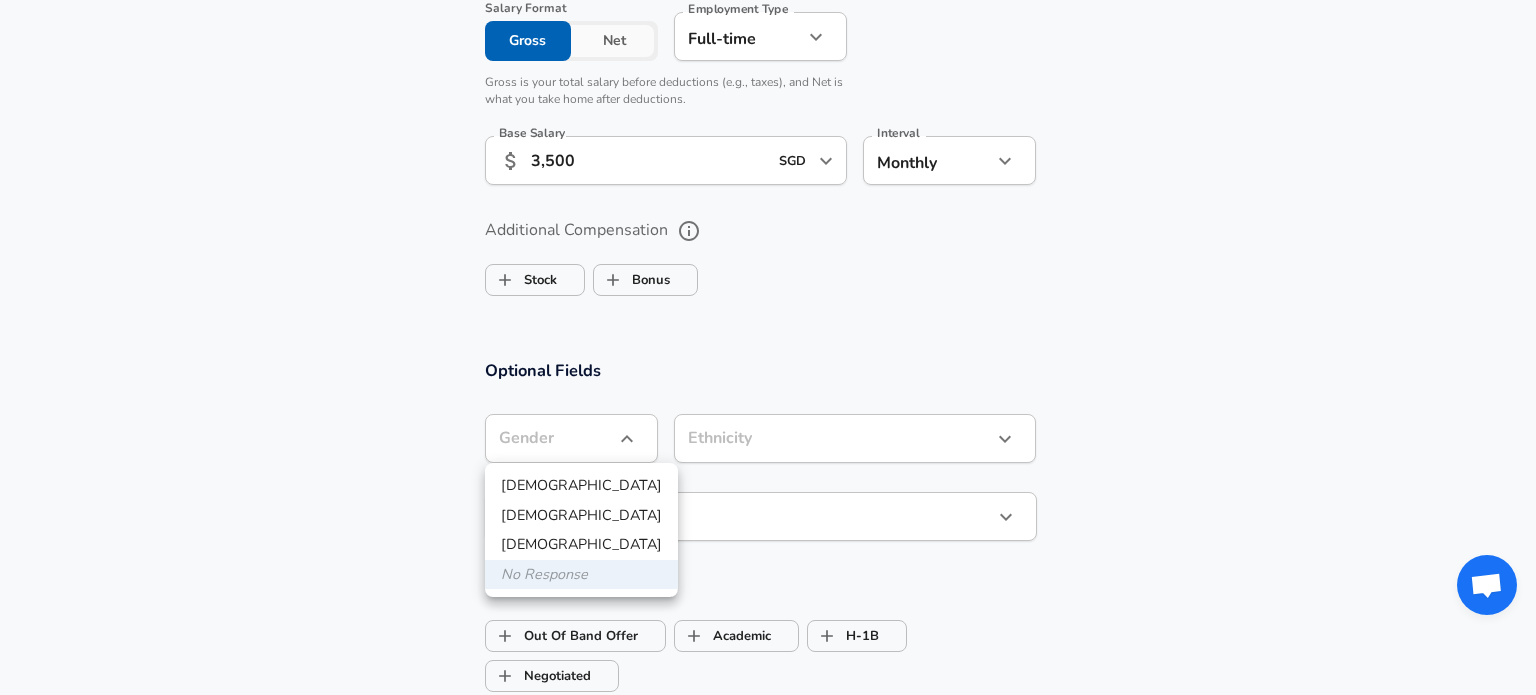 click on "[DEMOGRAPHIC_DATA]" at bounding box center [581, 486] 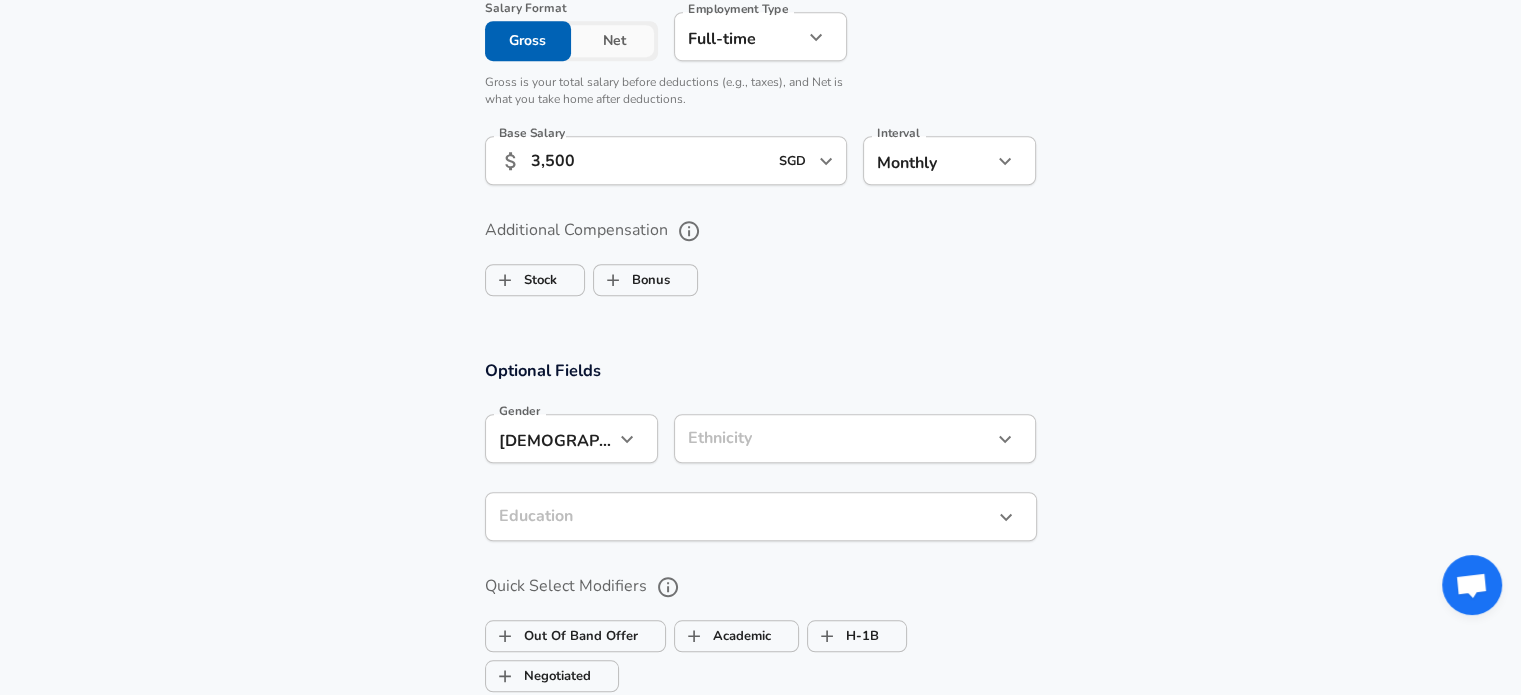 scroll, scrollTop: 1760, scrollLeft: 0, axis: vertical 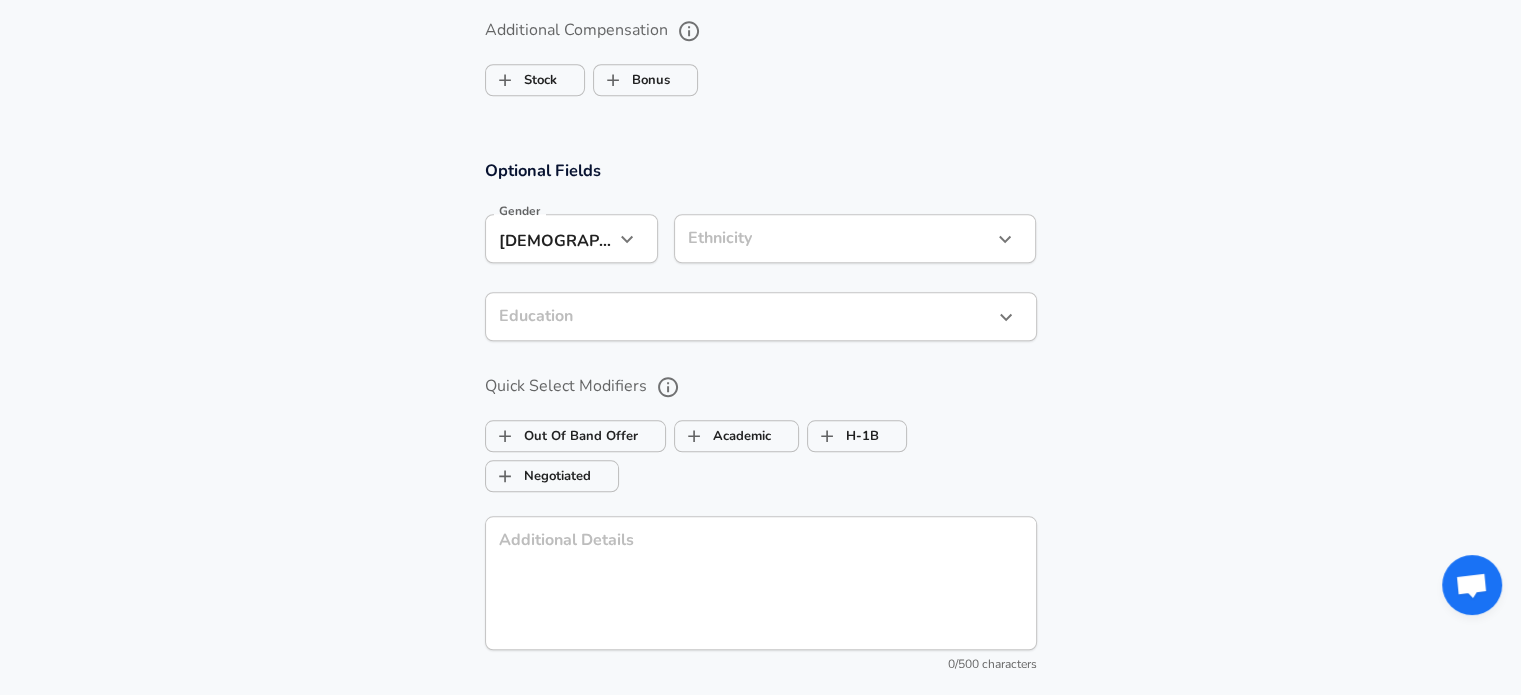 click on "Restart Add Your Salary Back Step 1 of 2 Thank You! File Successfully Submitted! Reset Enhance Privacy and Anonymity Yes Automatically hides specific fields until there are enough submissions to safely display the full details.   More Details Based on your submission and the data points that we have already collected, we will automatically hide and anonymize specific fields if there aren't enough data points to remain sufficiently anonymous. Step 2 of 2 Company & Title Information   Enter the company you received your offer from Company Binance Company   Select the title that closest resembles your official title. This should be similar to the title that was present on your offer letter. Title Software Engineer Title Job Family Software Engineer Job Family   Select a Specialization that best fits your role. If you can't find one, select 'Other' to enter a custom specialization Select Specialization Applications (Salesforce, Workday, etc) Applications (Salesforce, Workday, etc) Select Specialization   Level 6" at bounding box center (760, -1413) 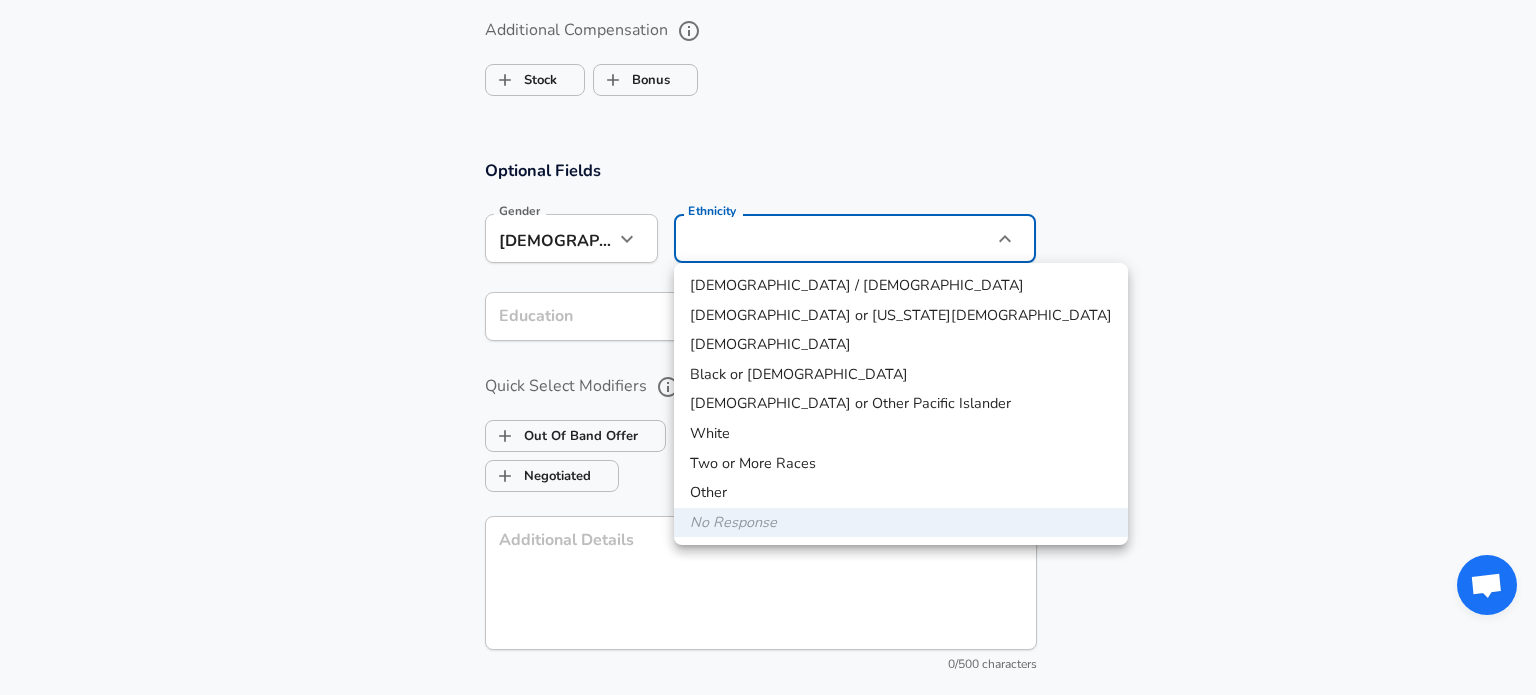 click on "[DEMOGRAPHIC_DATA]" at bounding box center (901, 345) 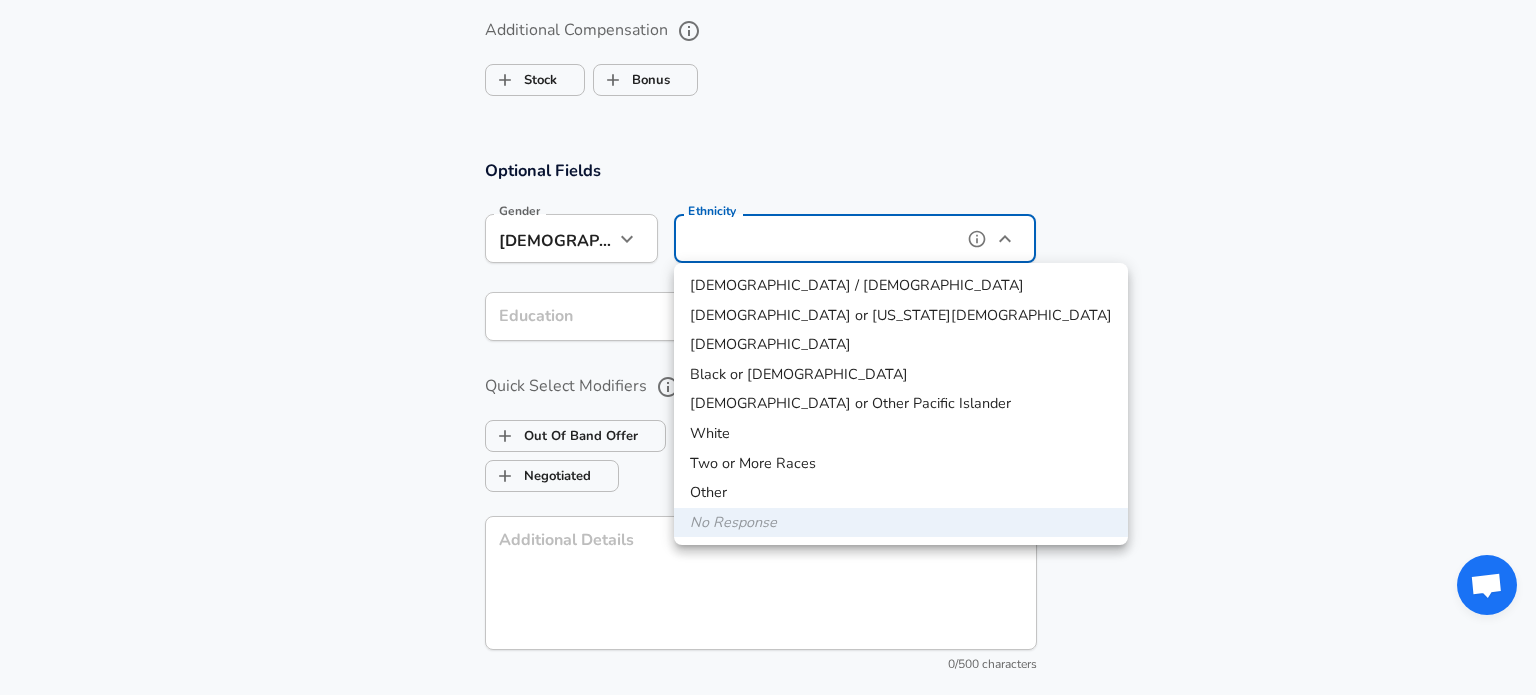 type on "[DEMOGRAPHIC_DATA]" 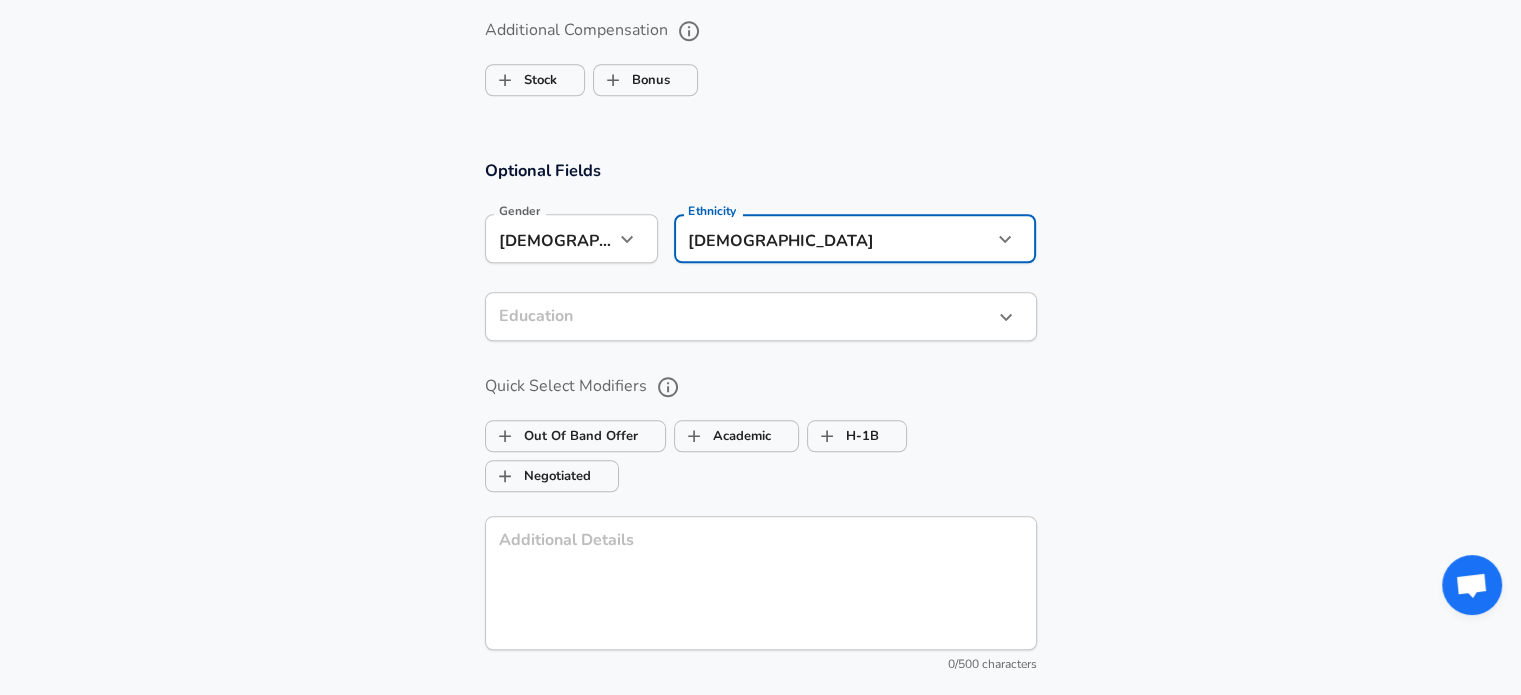 click on "Restart Add Your Salary Back Step 1 of 2 Thank You! File Successfully Submitted! Reset Enhance Privacy and Anonymity Yes Automatically hides specific fields until there are enough submissions to safely display the full details.   More Details Based on your submission and the data points that we have already collected, we will automatically hide and anonymize specific fields if there aren't enough data points to remain sufficiently anonymous. Step 2 of 2 Company & Title Information   Enter the company you received your offer from Company Binance Company   Select the title that closest resembles your official title. This should be similar to the title that was present on your offer letter. Title Software Engineer Title Job Family Software Engineer Job Family   Select a Specialization that best fits your role. If you can't find one, select 'Other' to enter a custom specialization Select Specialization Applications (Salesforce, Workday, etc) Applications (Salesforce, Workday, etc) Select Specialization   Level 6" at bounding box center (760, -1413) 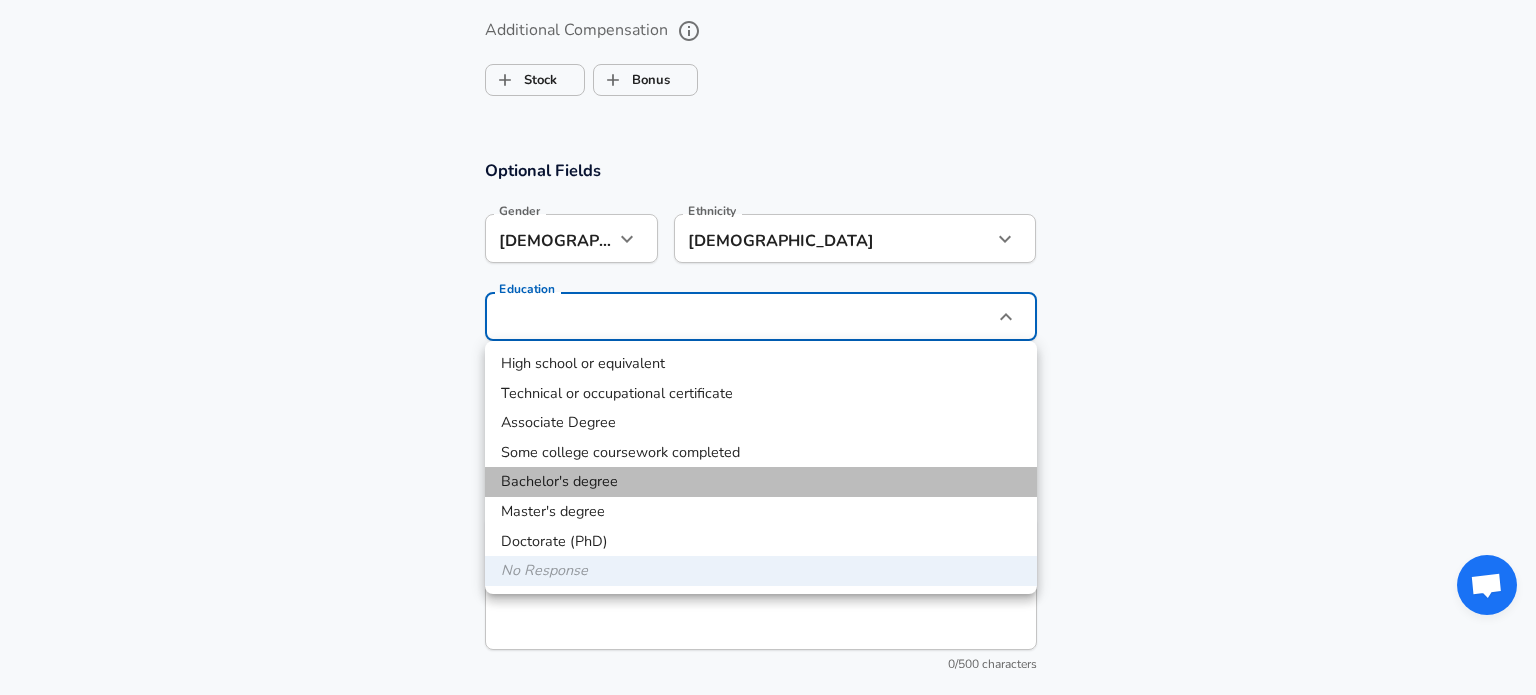 click on "Bachelor's degree" at bounding box center [761, 482] 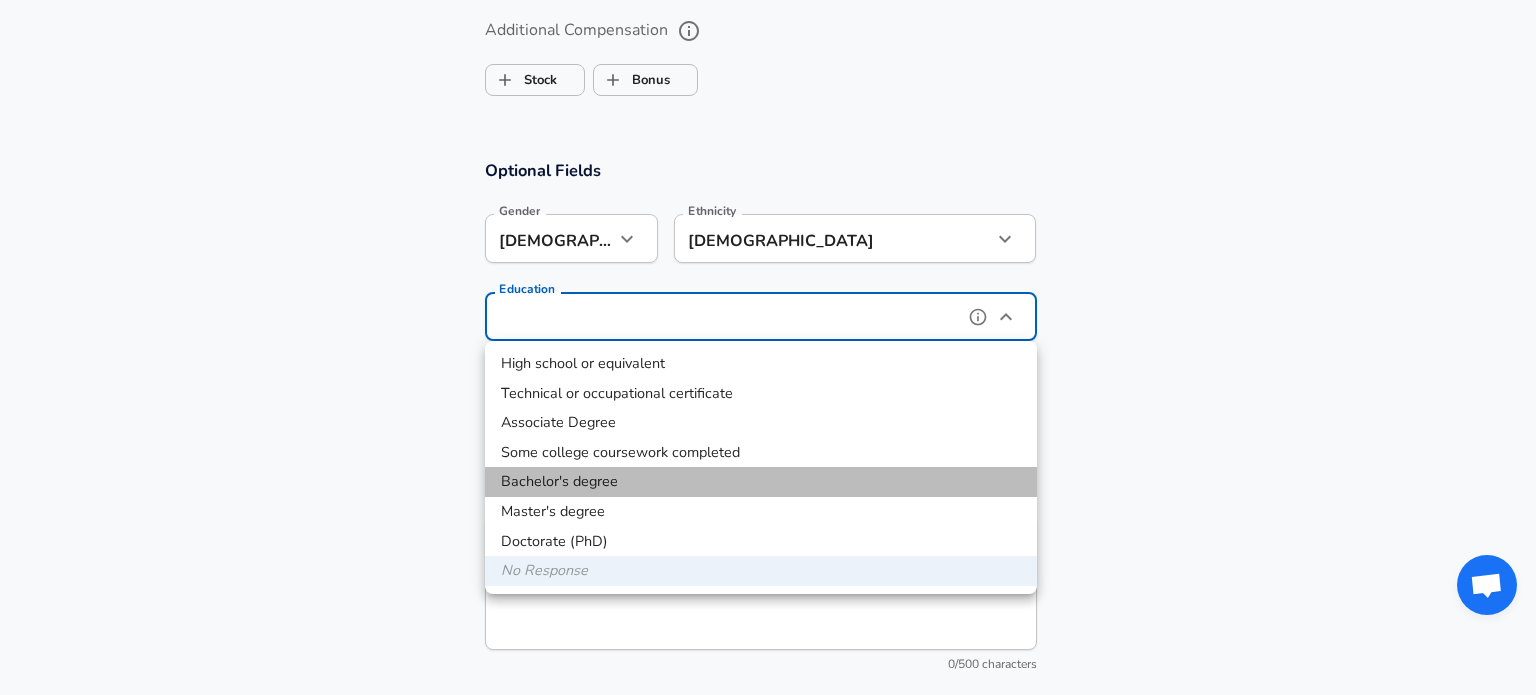 type on "Bachelors degree" 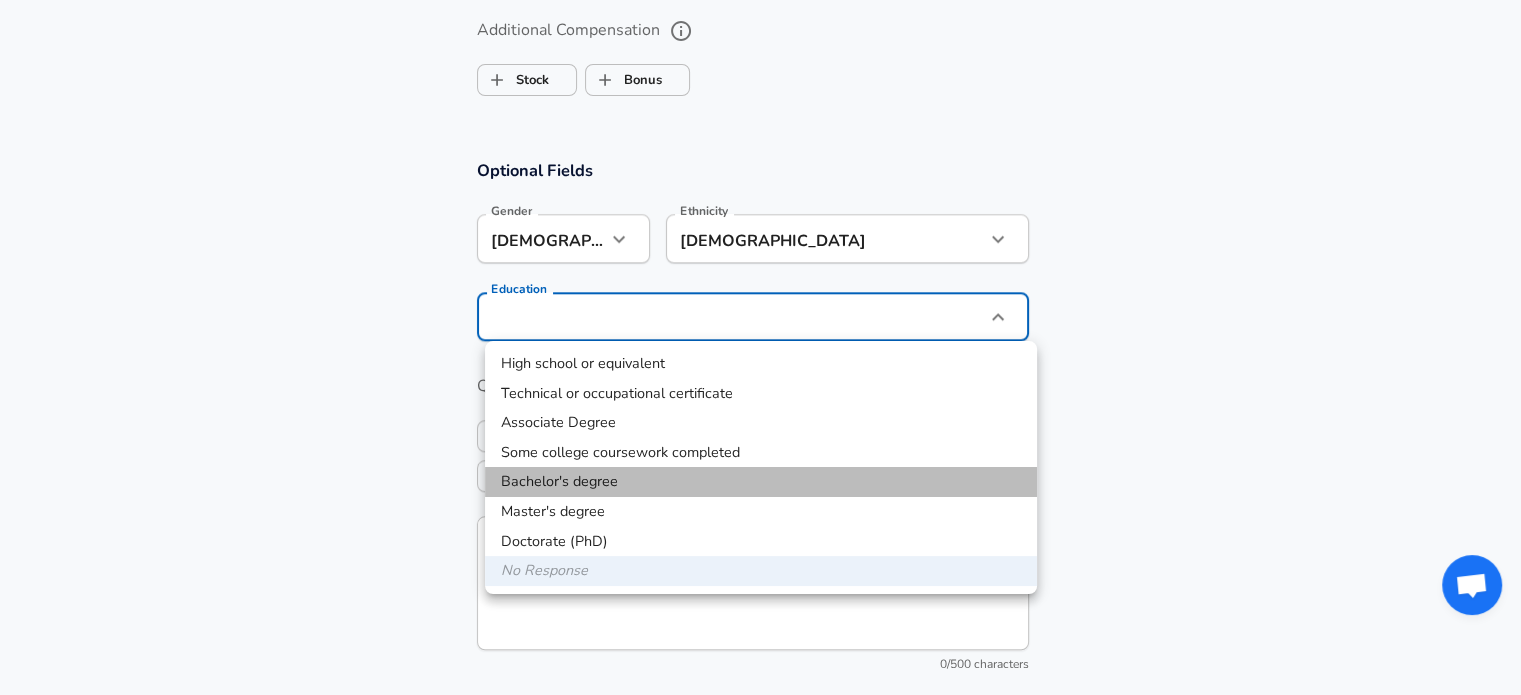 click at bounding box center [760, 347] 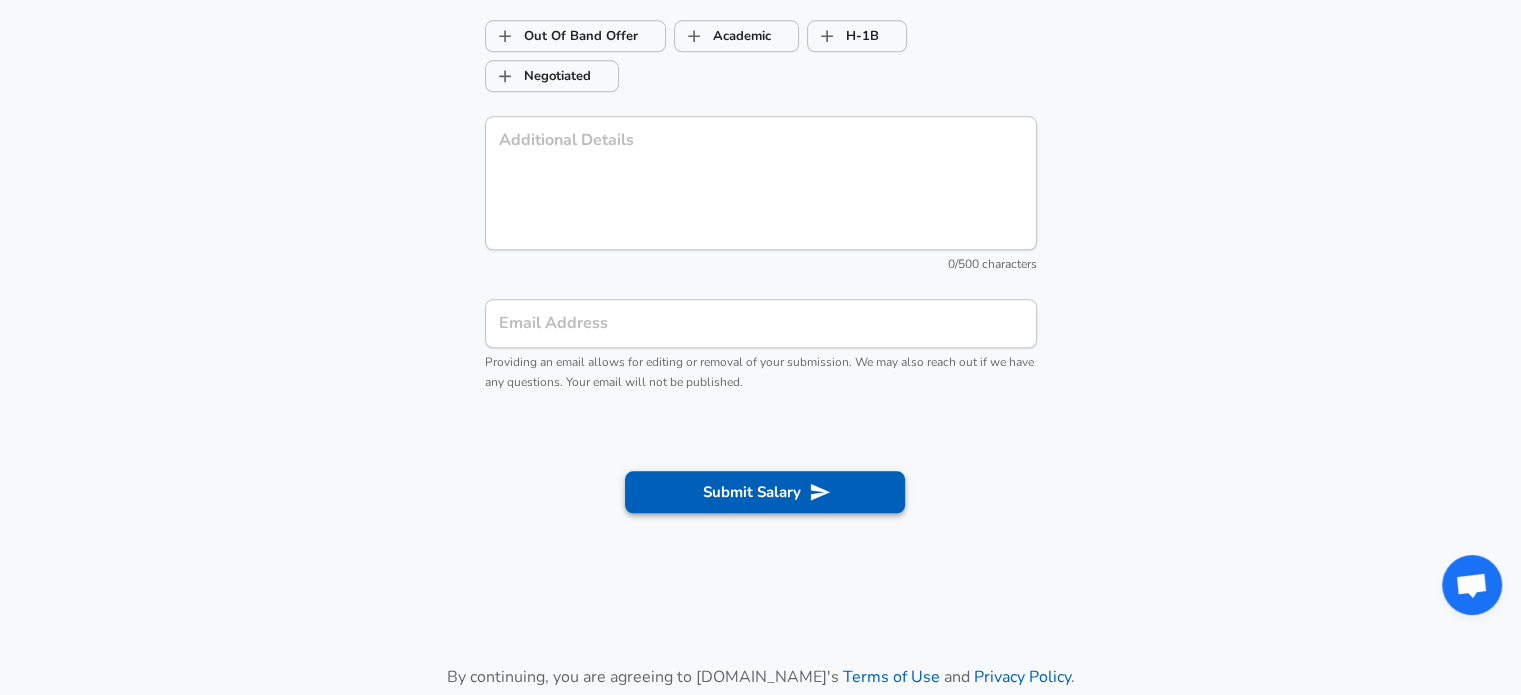 click on "Submit Salary" at bounding box center (765, 492) 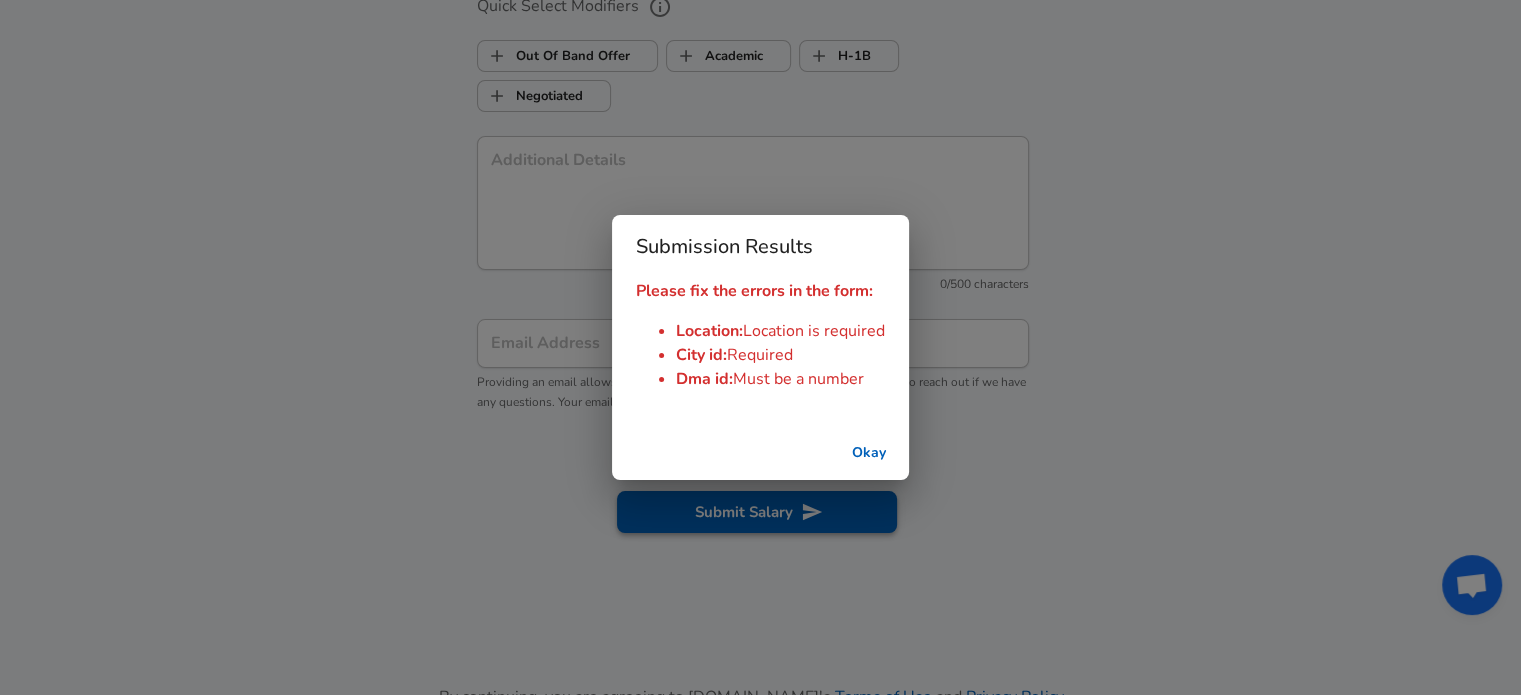 scroll, scrollTop: 2180, scrollLeft: 0, axis: vertical 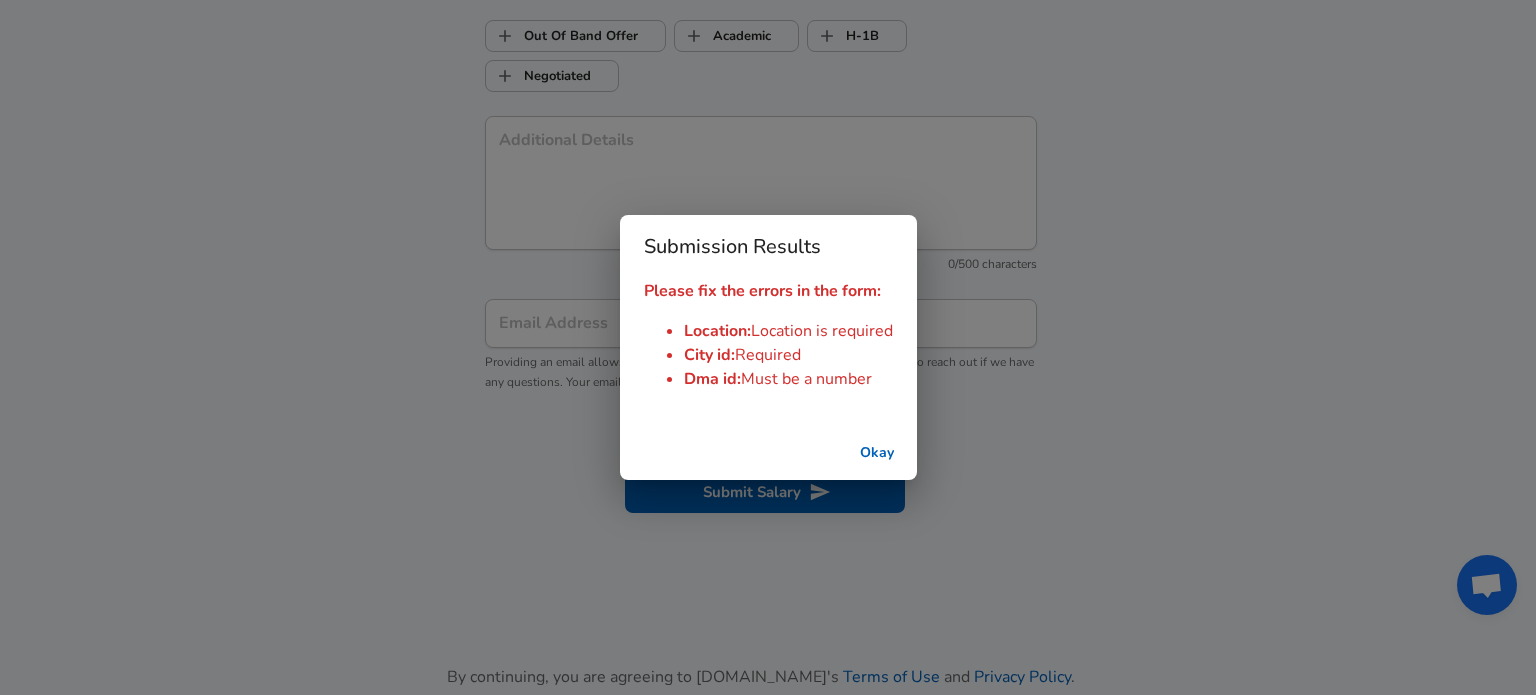 click on "Okay" at bounding box center (877, 453) 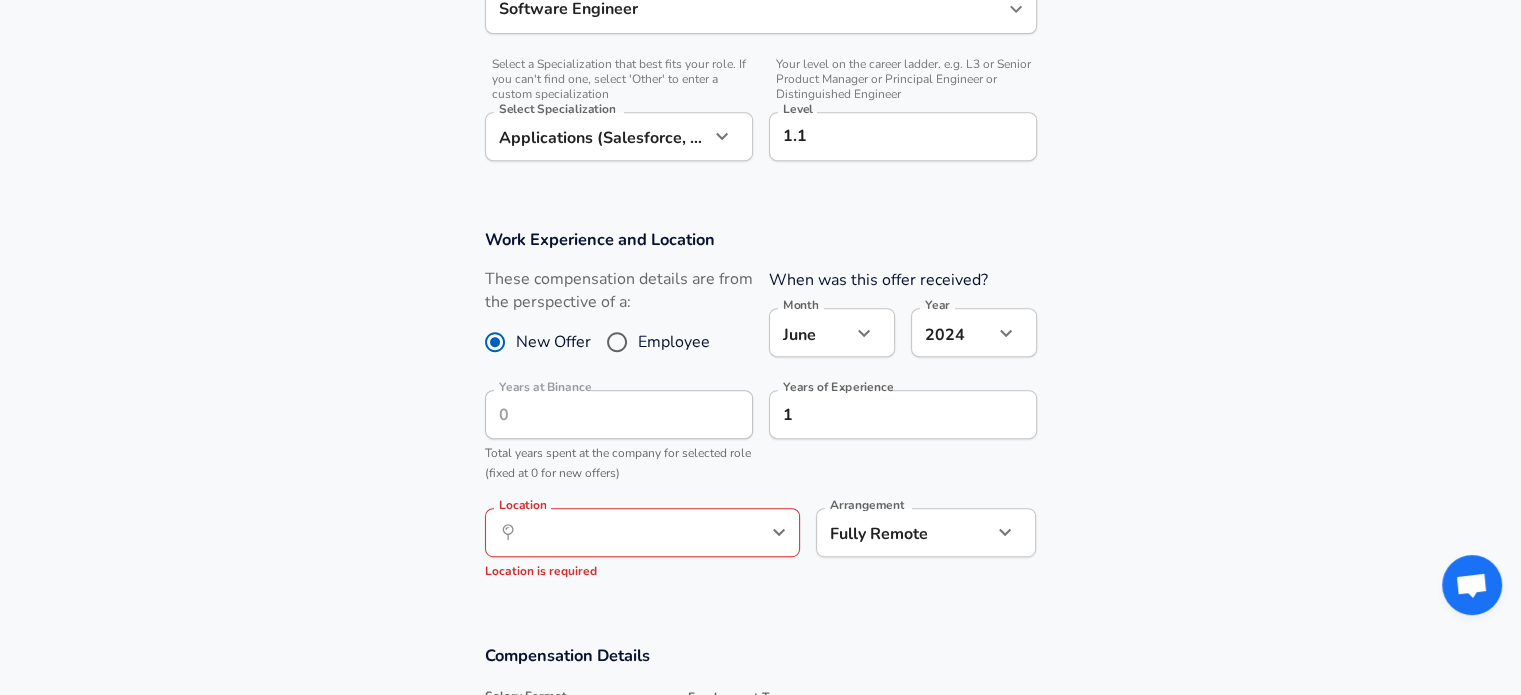 scroll, scrollTop: 880, scrollLeft: 0, axis: vertical 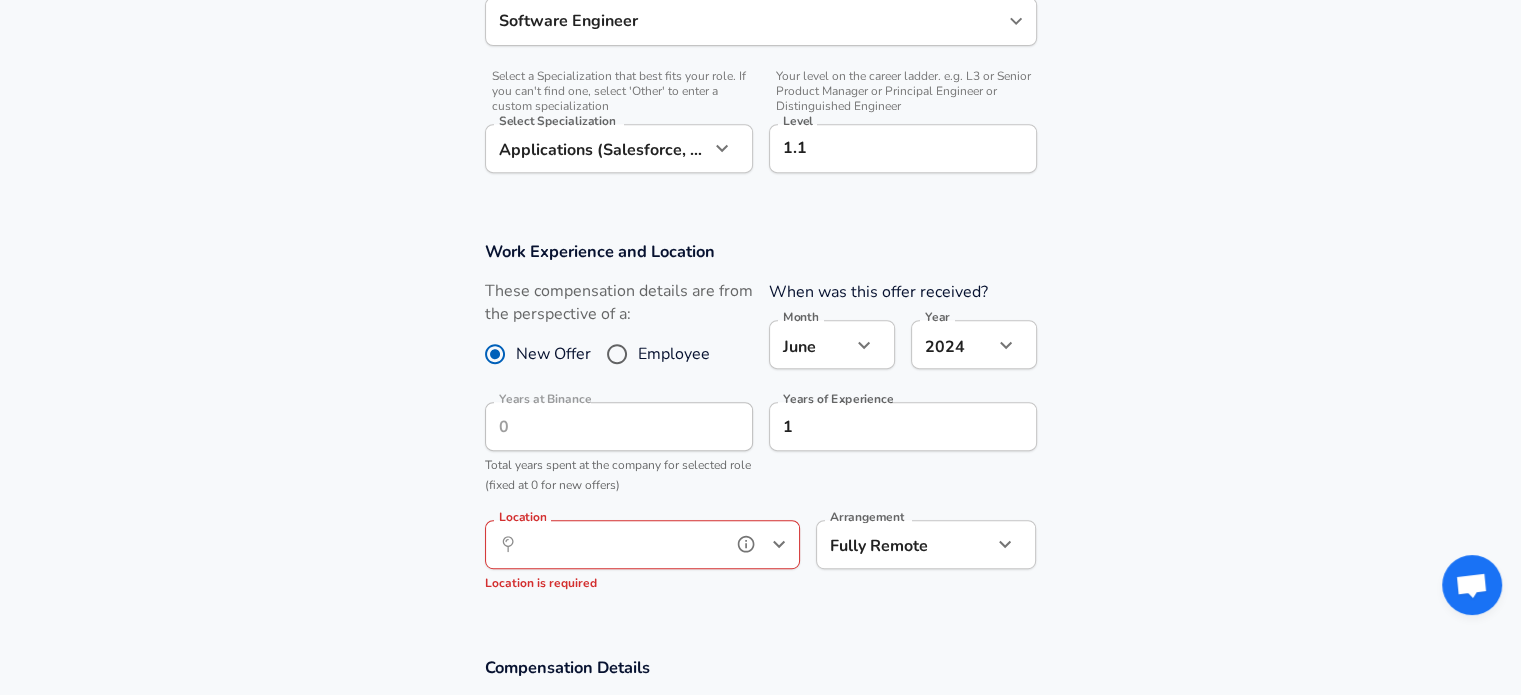 click on "Location" at bounding box center (620, 544) 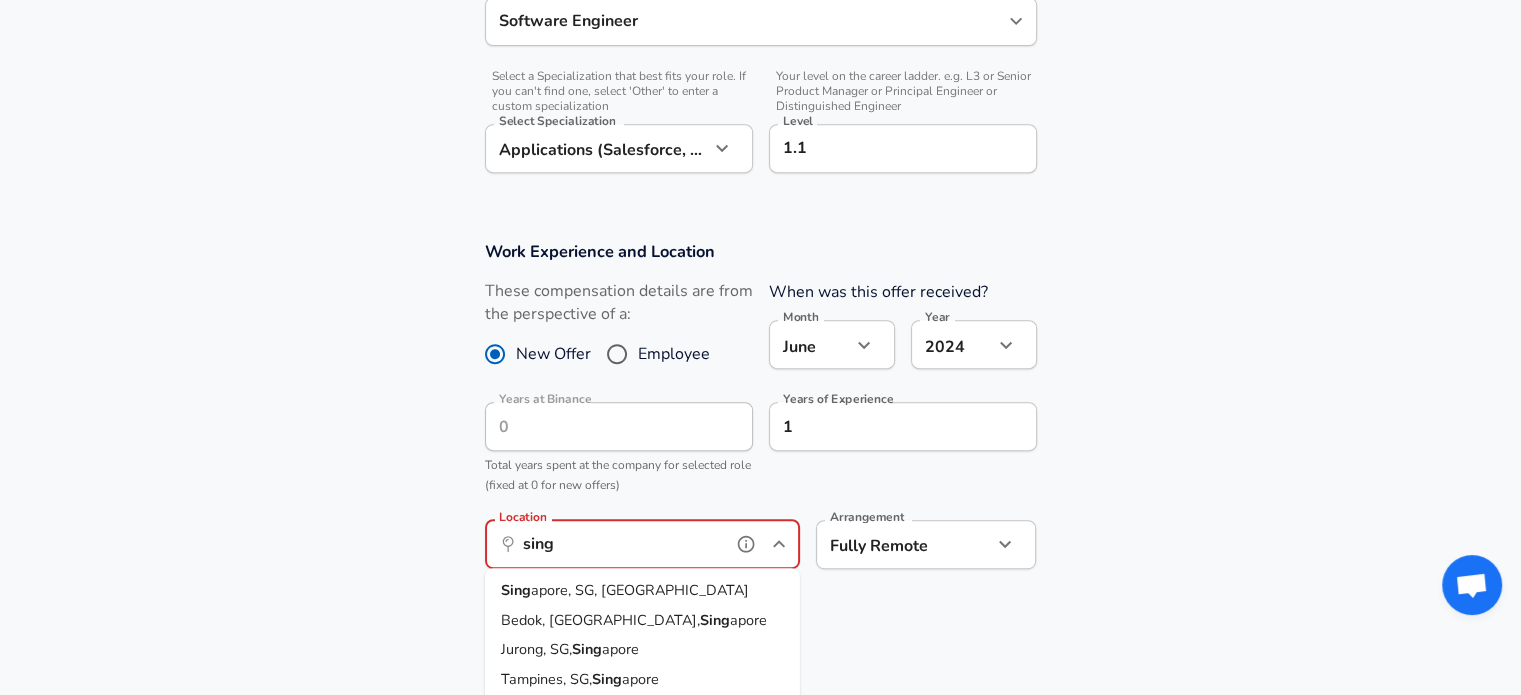click on "apore, SG, Singapore" at bounding box center [640, 590] 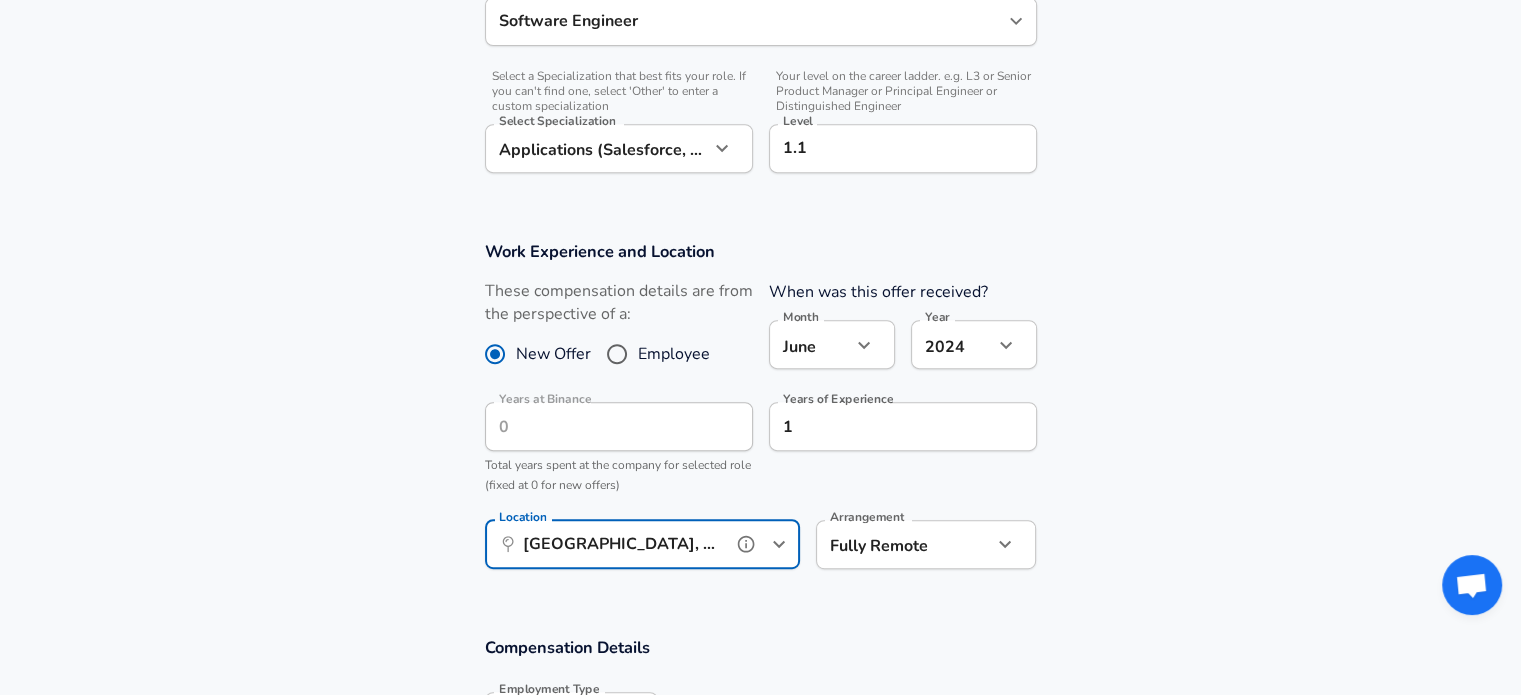 type on "[GEOGRAPHIC_DATA], [GEOGRAPHIC_DATA], [GEOGRAPHIC_DATA]" 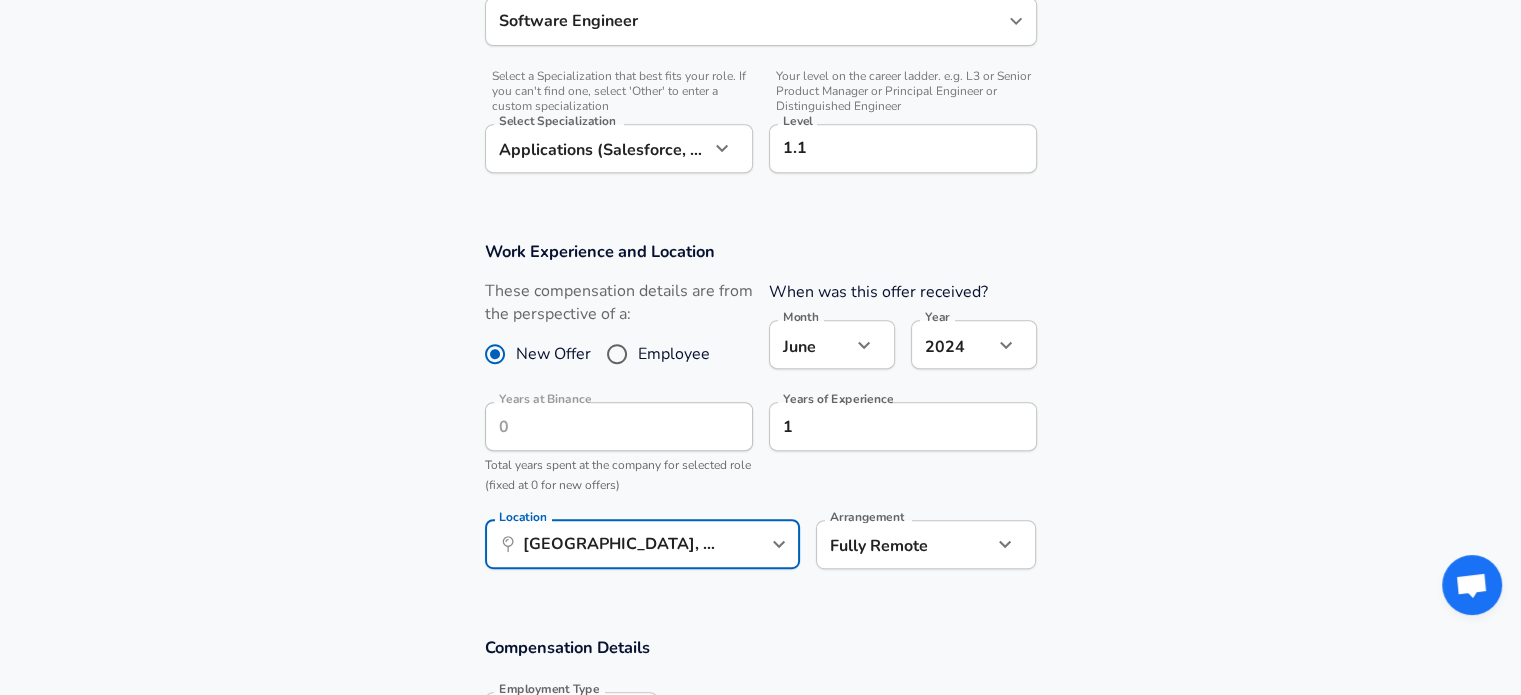 click on "Years of Experience 1 Years of Experience" at bounding box center (895, 445) 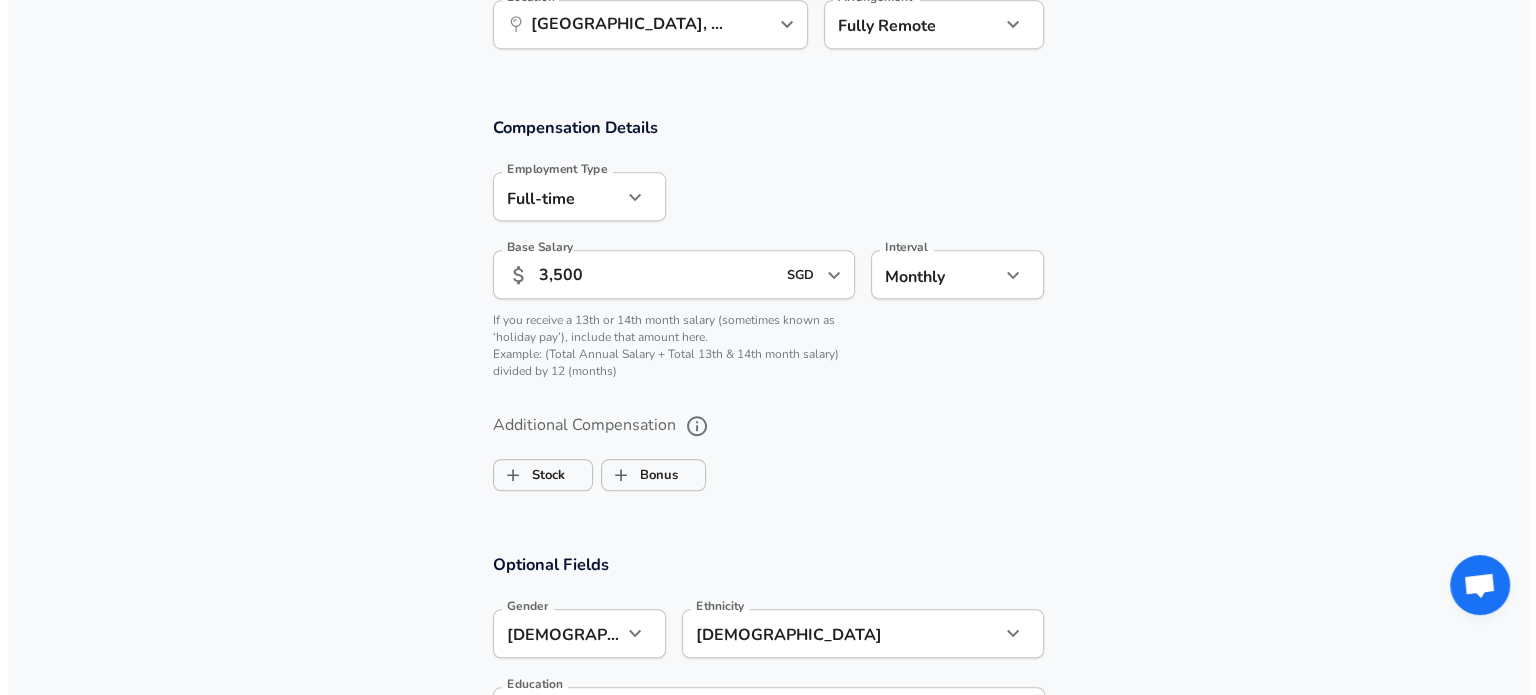 scroll, scrollTop: 2100, scrollLeft: 0, axis: vertical 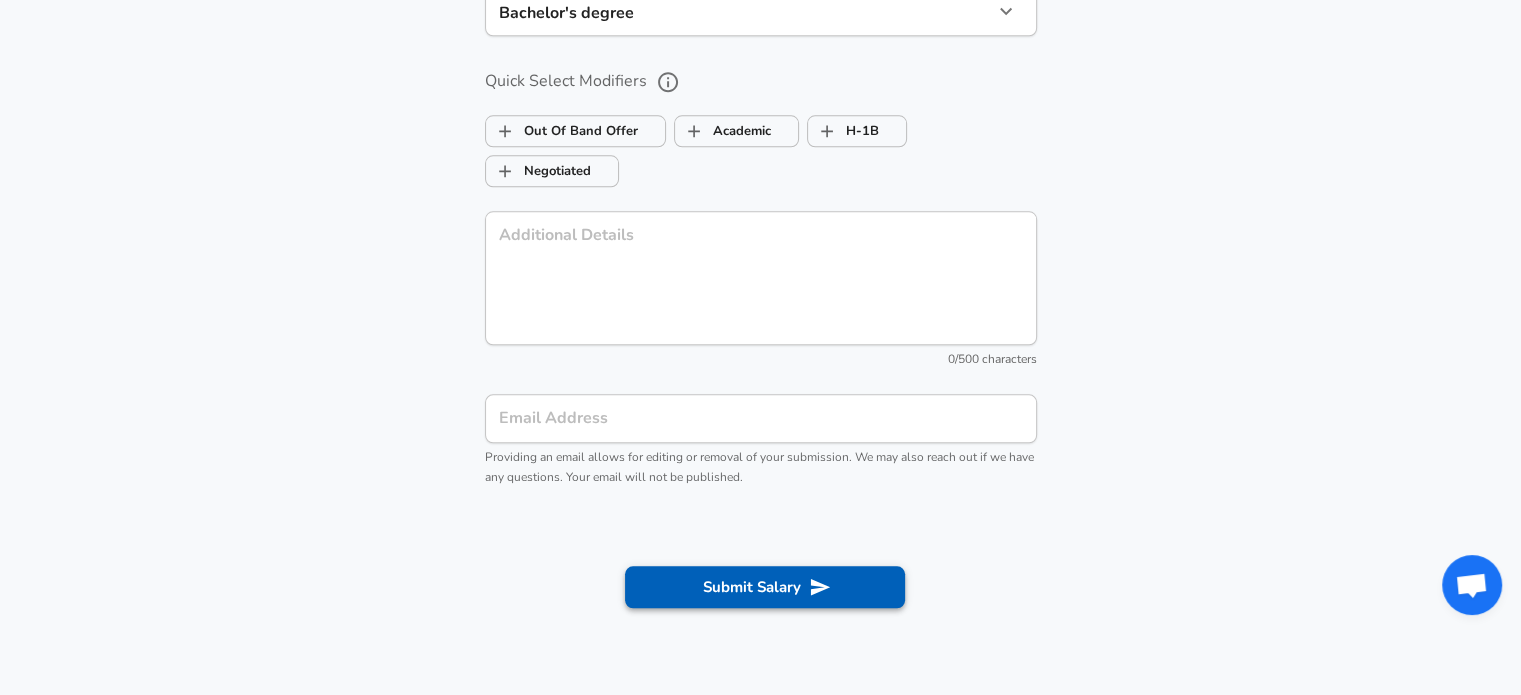 click on "Submit Salary" at bounding box center (765, 587) 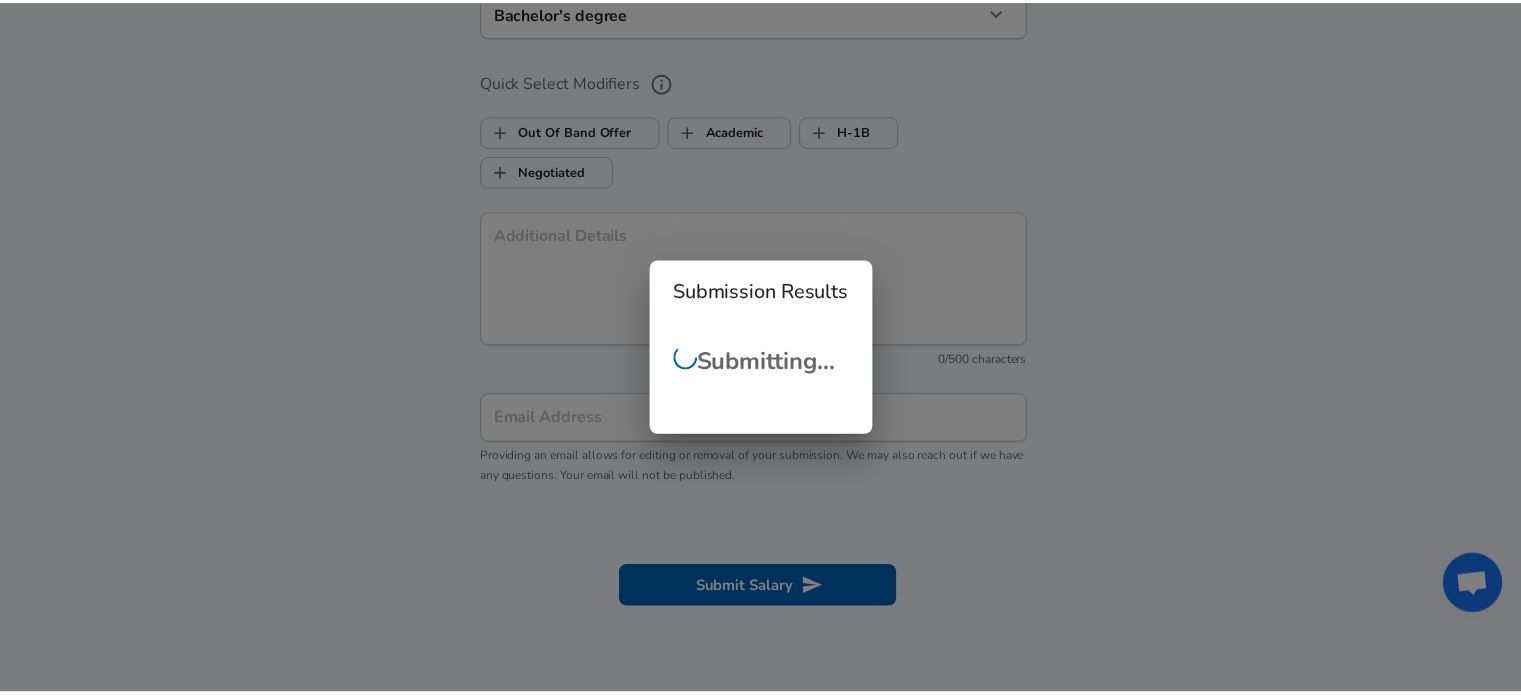 scroll, scrollTop: 109, scrollLeft: 0, axis: vertical 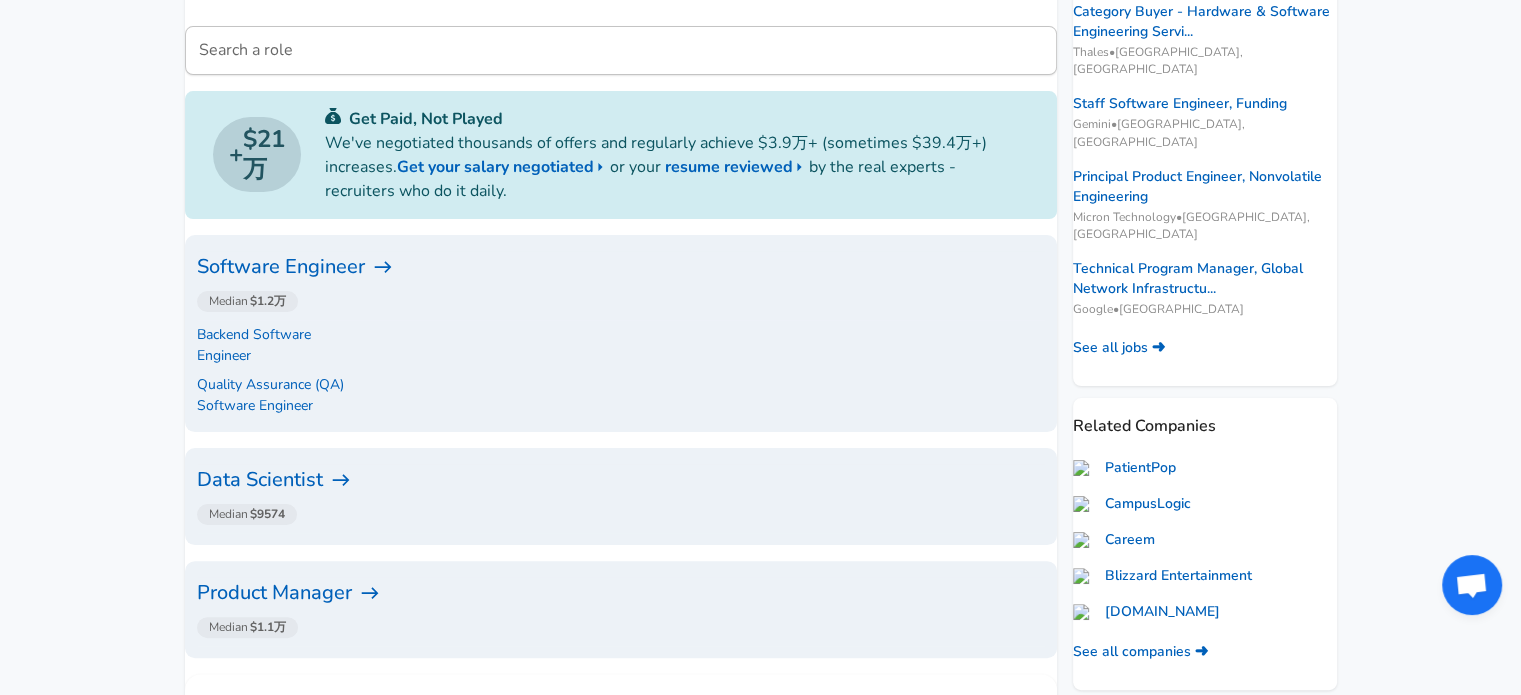 click on "Software Engineer" at bounding box center [621, 267] 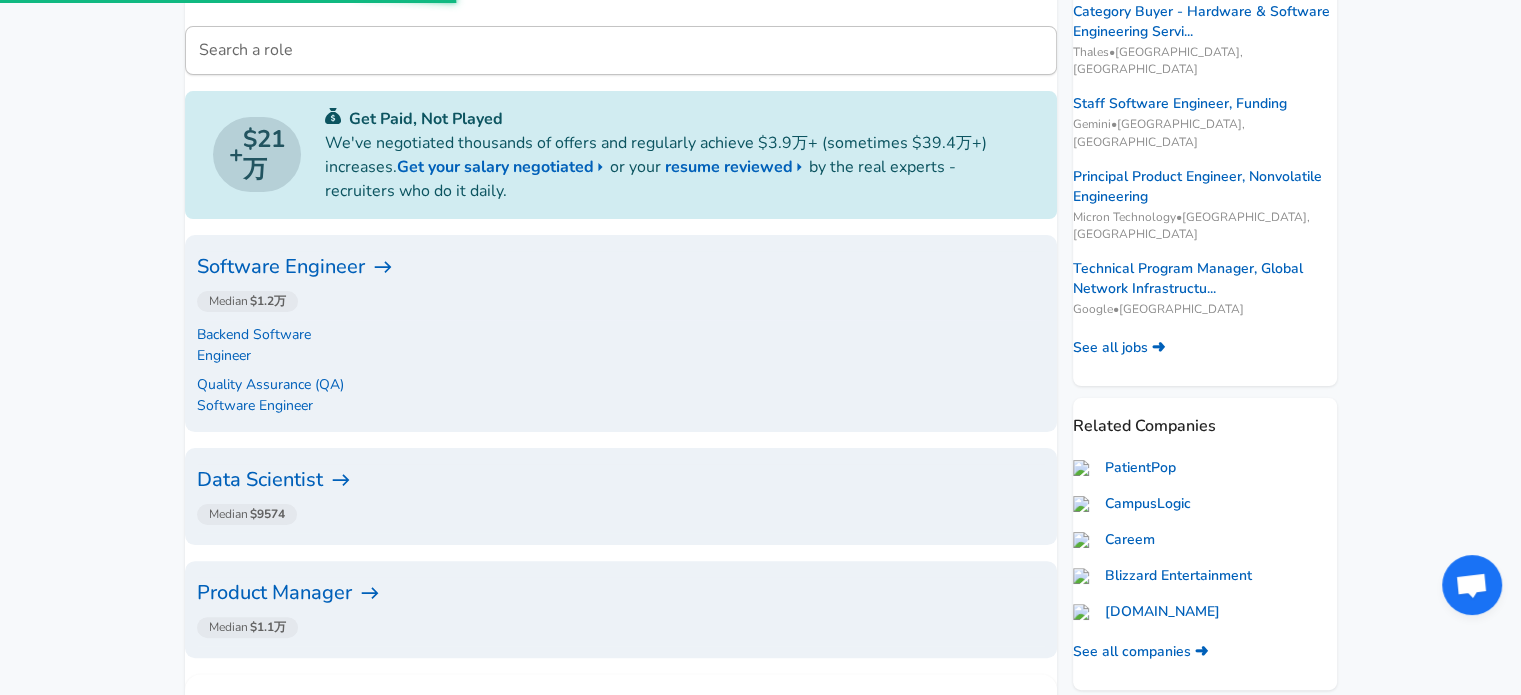 scroll, scrollTop: 0, scrollLeft: 0, axis: both 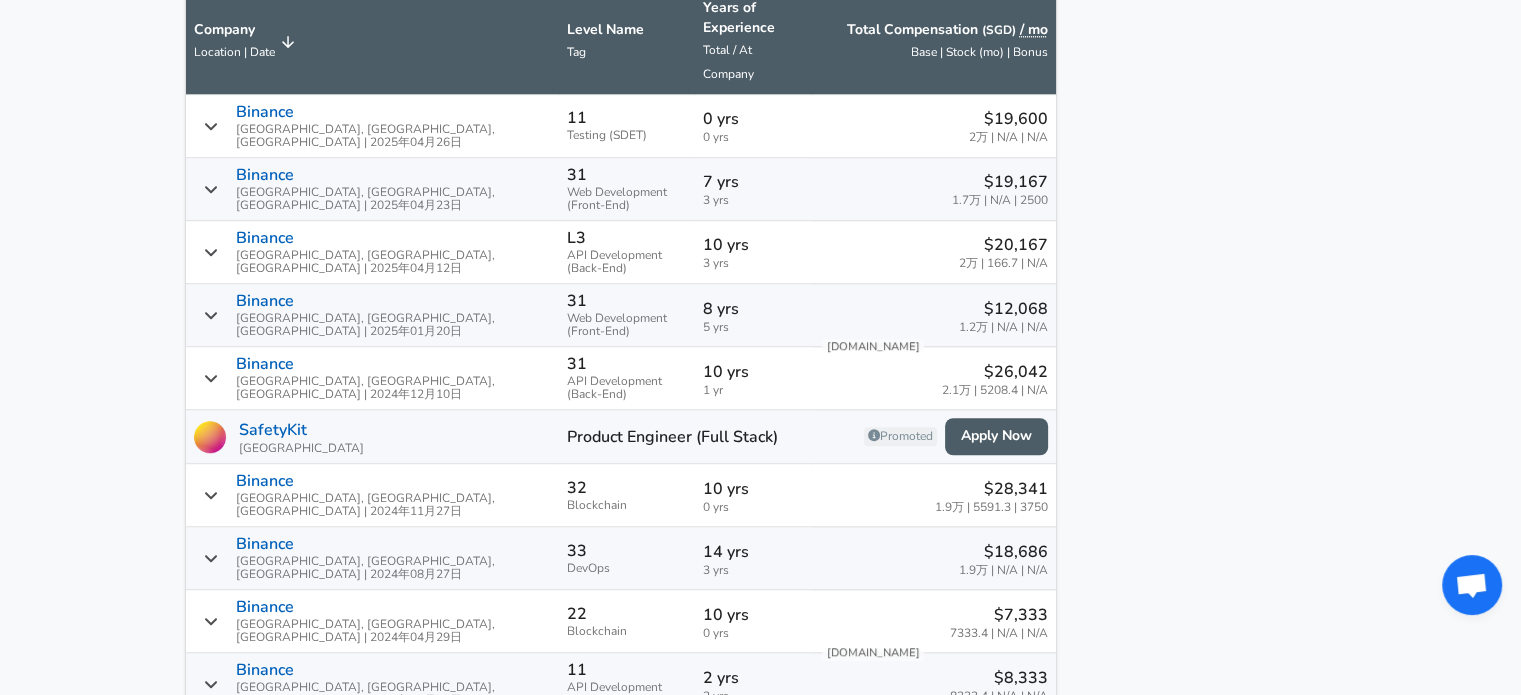 click on "Location | Date" at bounding box center (234, 52) 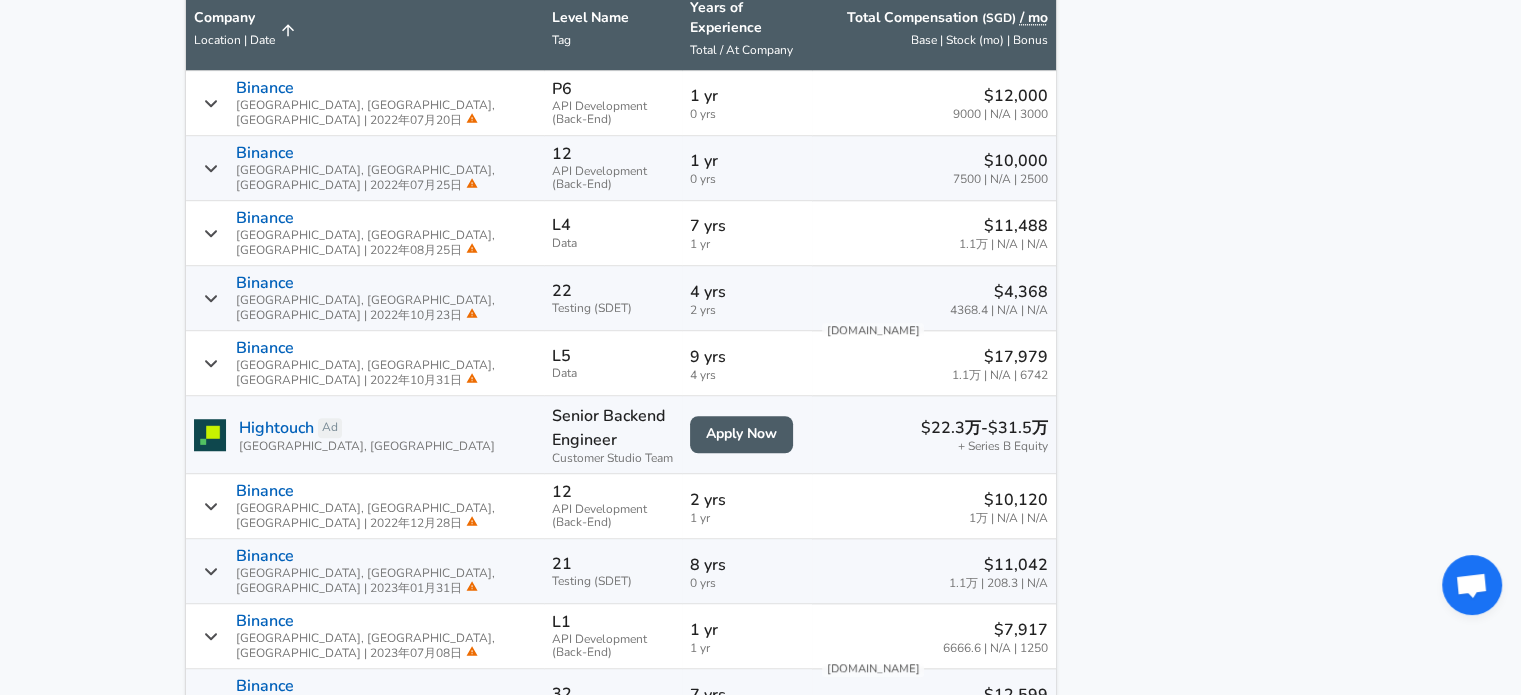 click on "Location | Date" at bounding box center (234, 40) 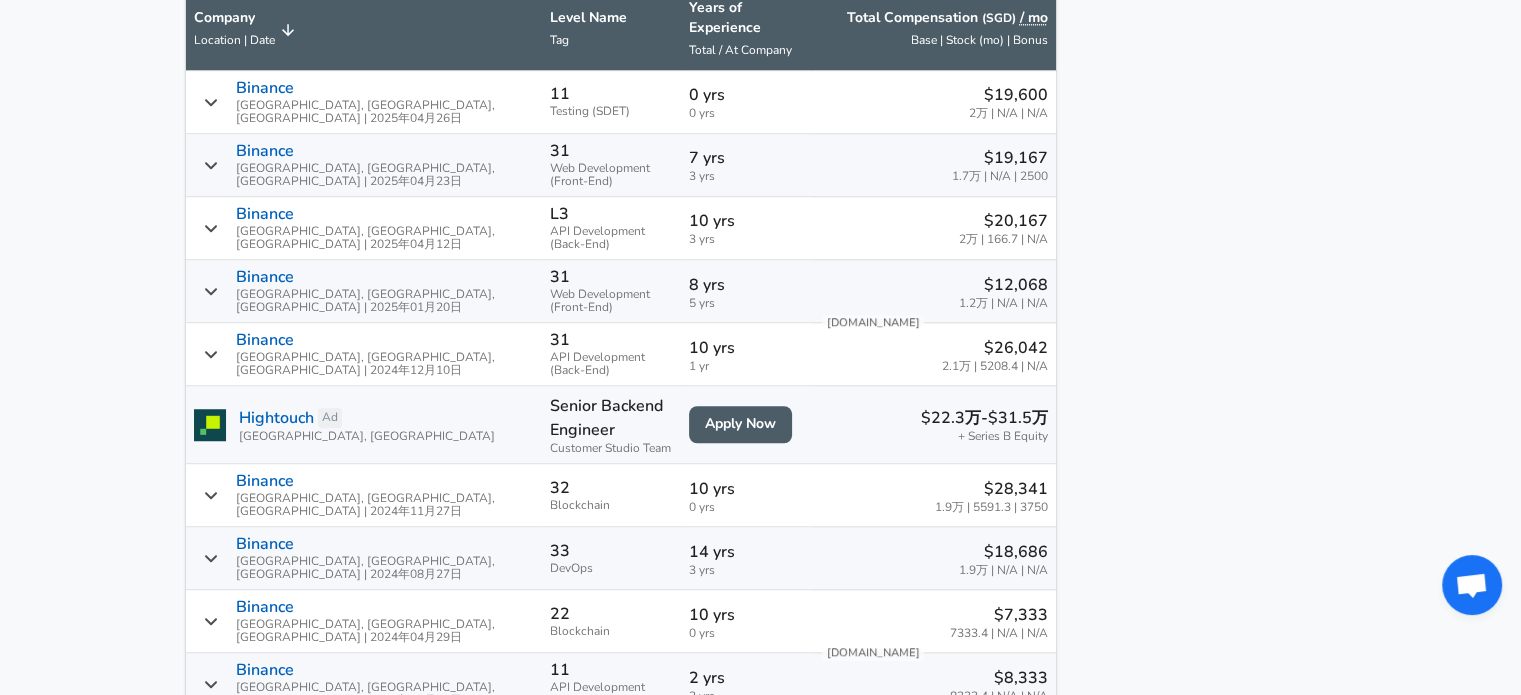 click on "Tag" at bounding box center [559, 40] 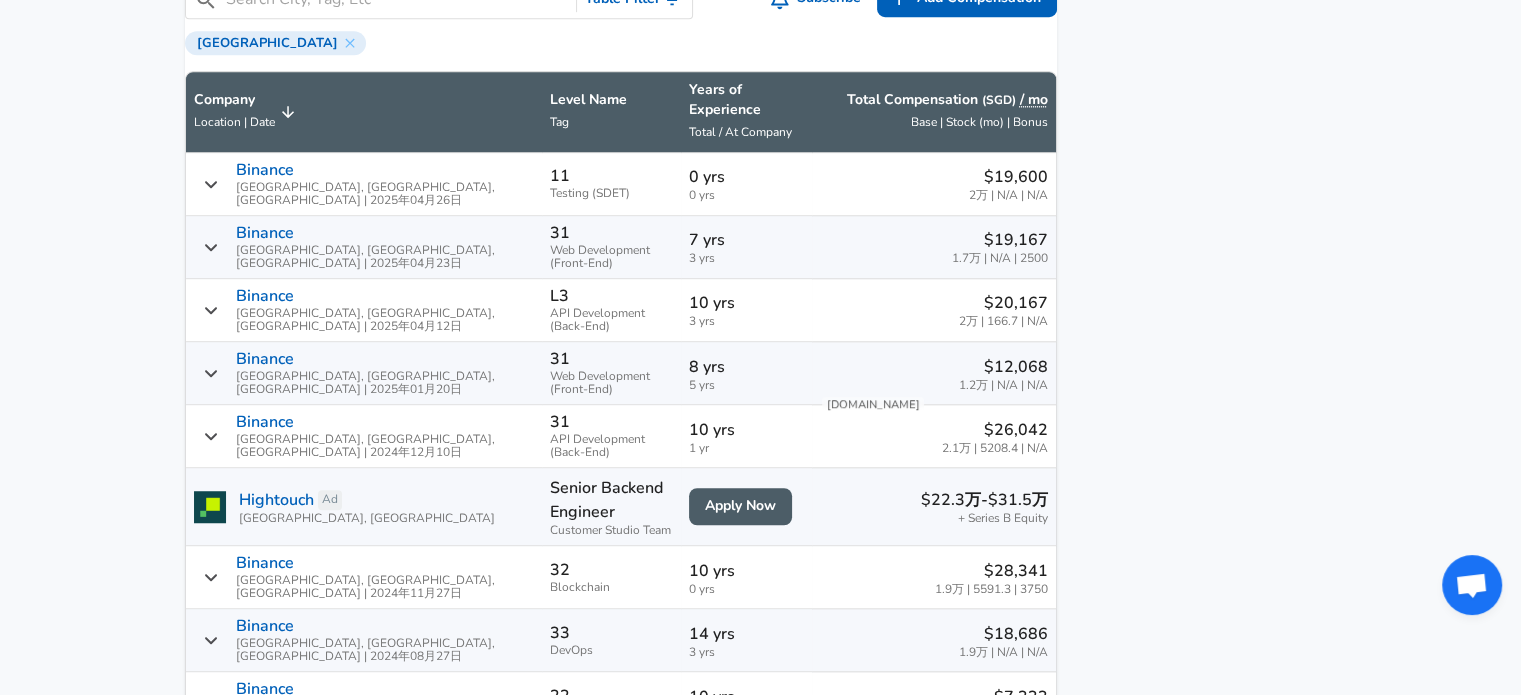 scroll, scrollTop: 1200, scrollLeft: 0, axis: vertical 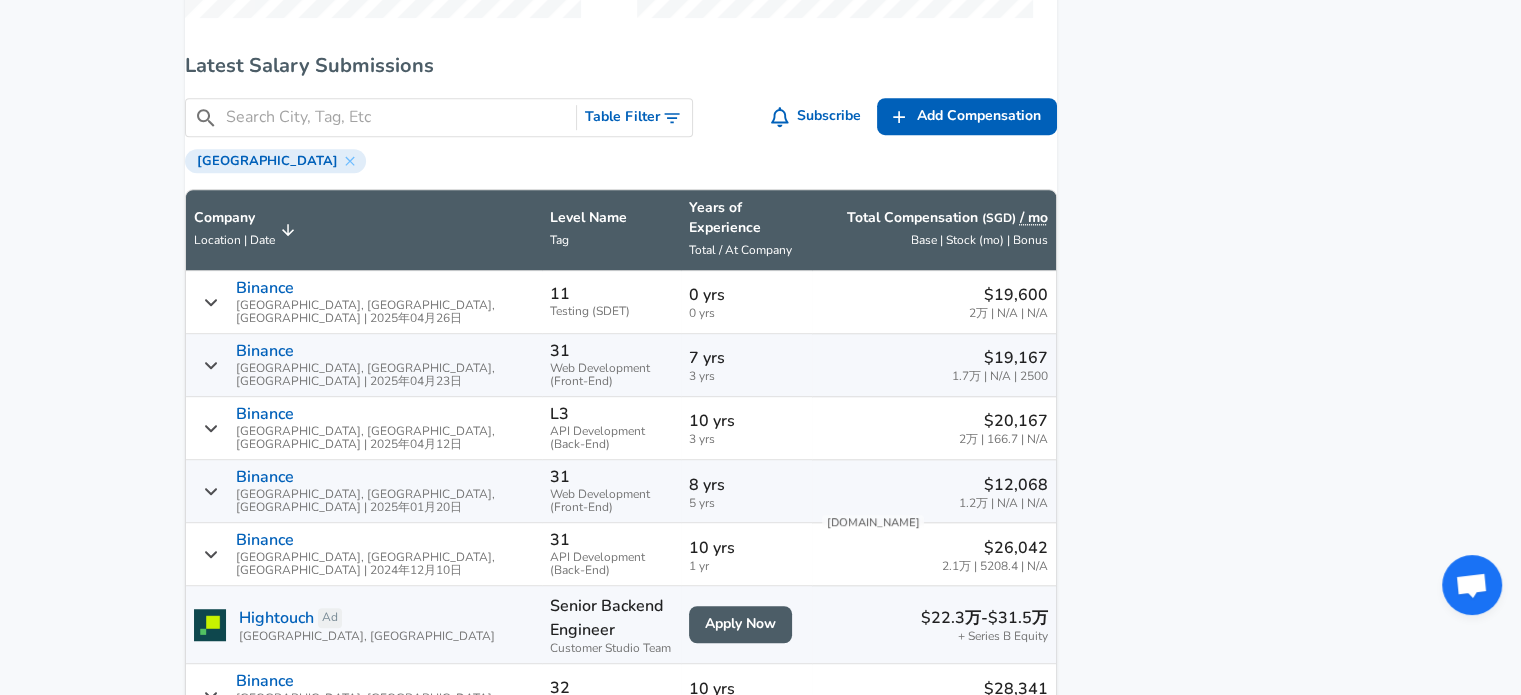 click on "Table Filter" at bounding box center [634, 117] 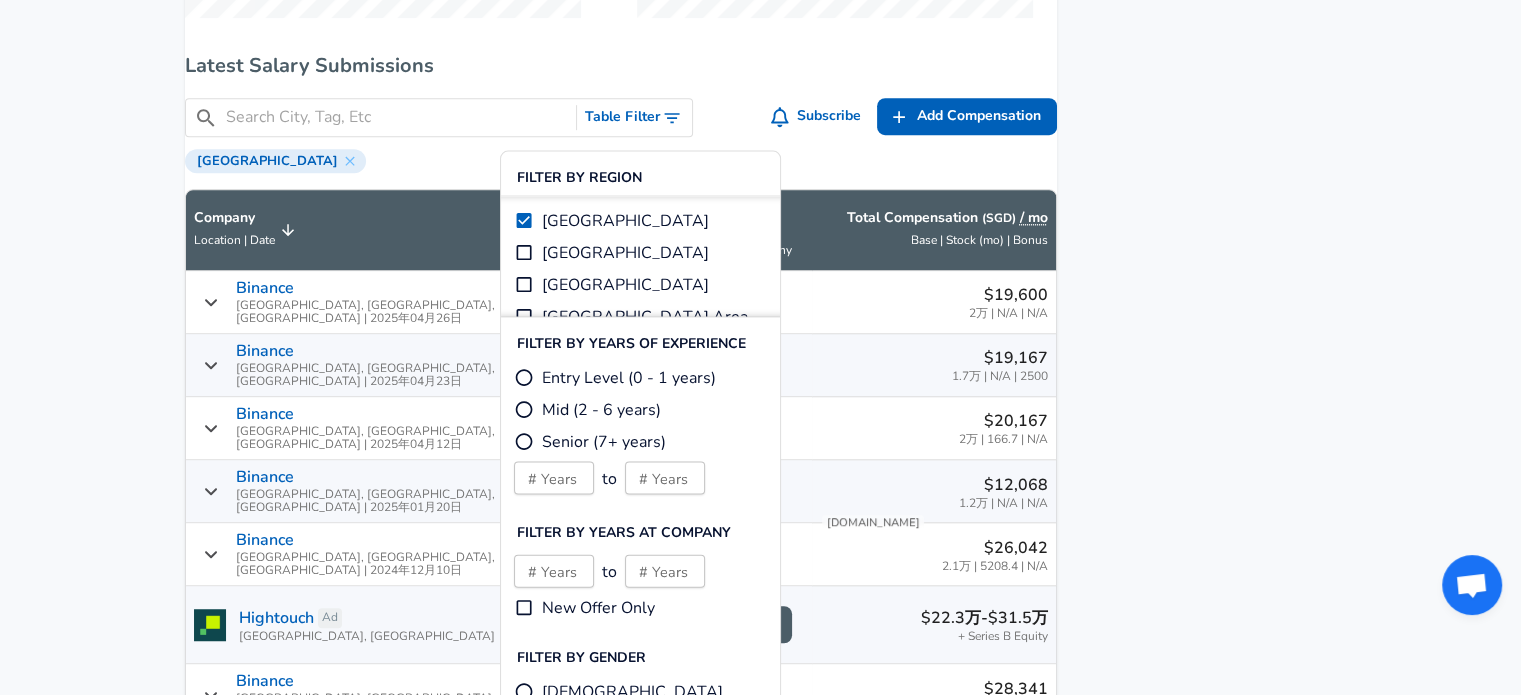 click on "Entry Level (0 - 1 years)" at bounding box center (629, 377) 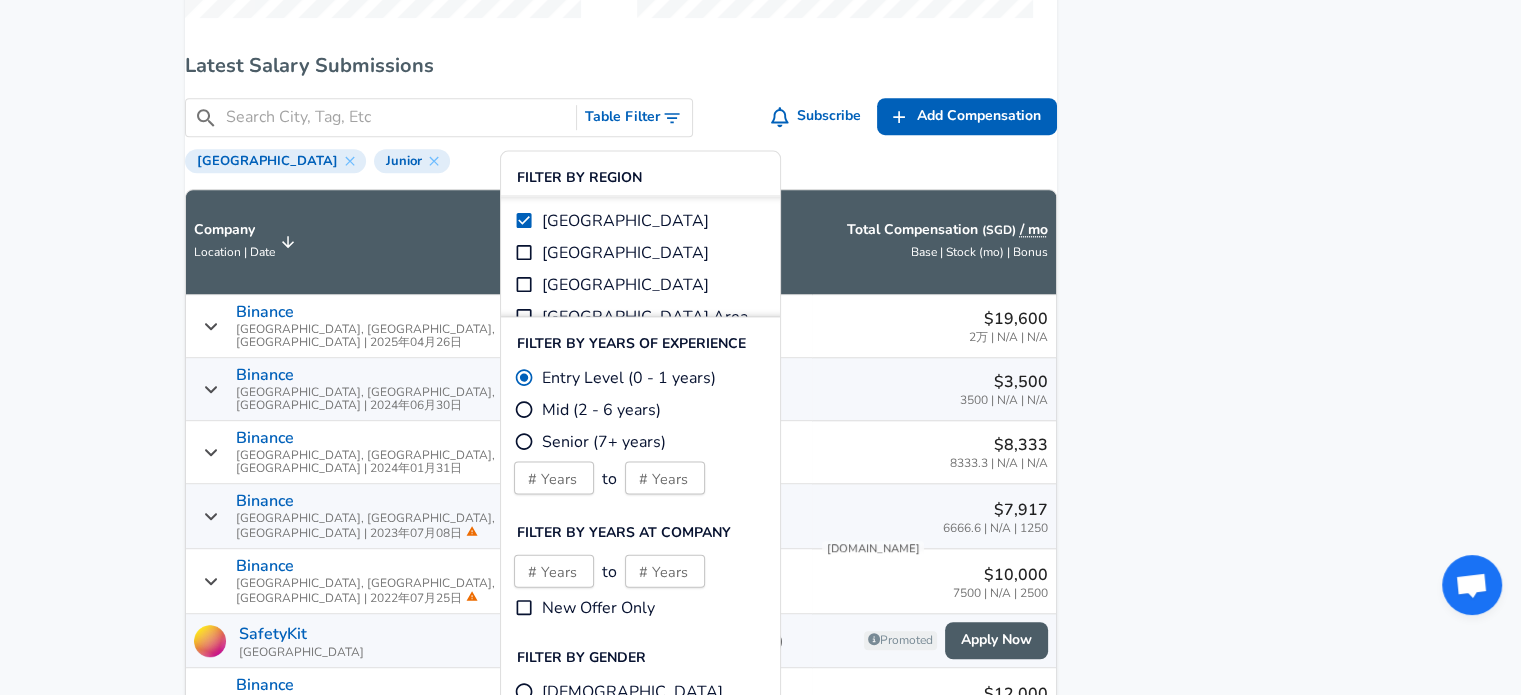 click on "Mid (2 - 6 years)" at bounding box center (587, 409) 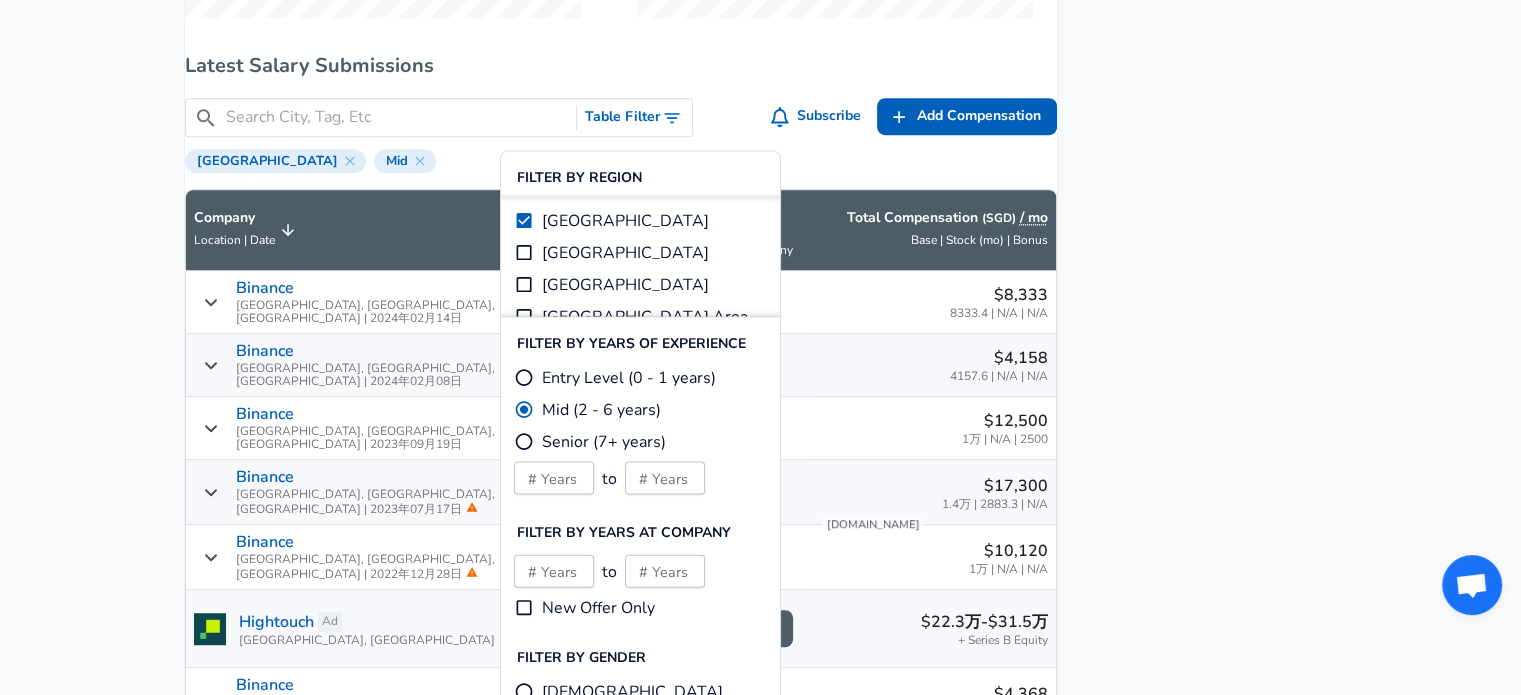 click on "# Years # Years" at bounding box center (665, 477) 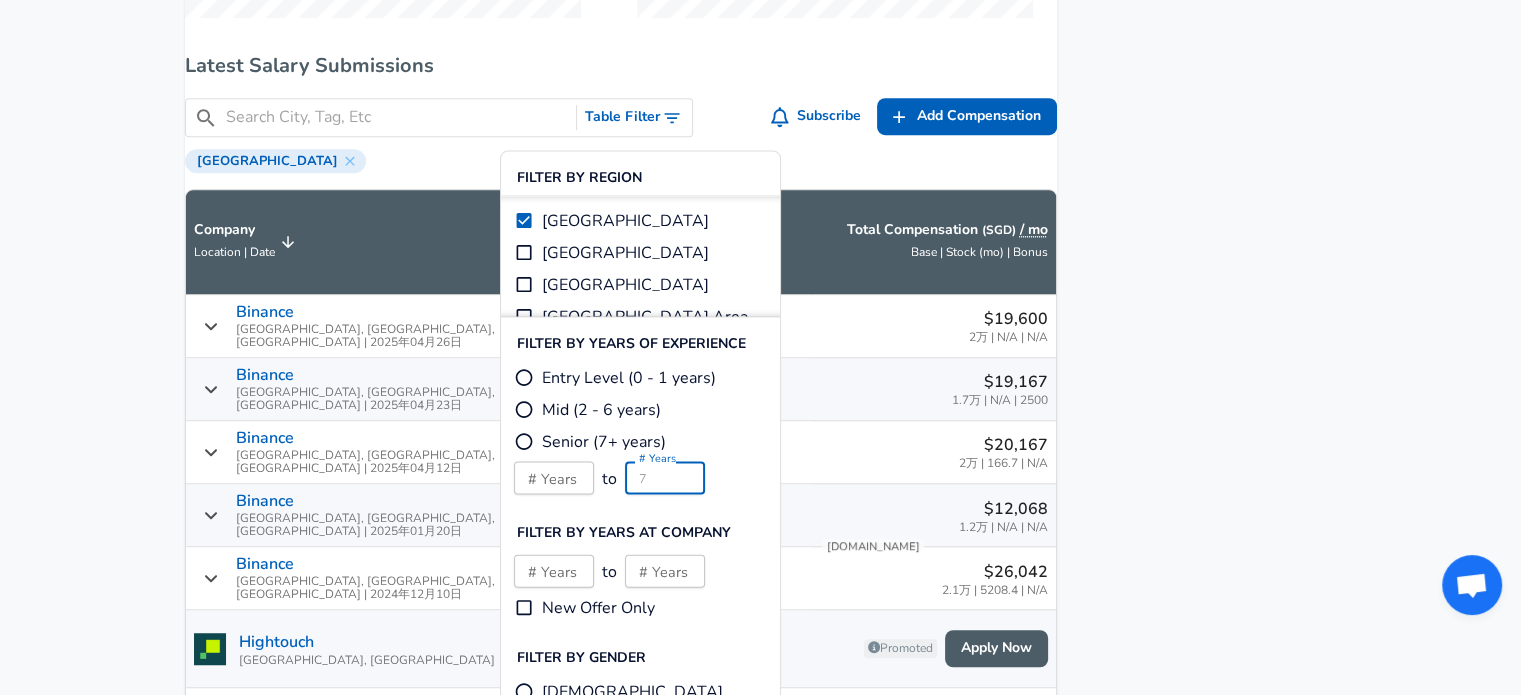 click on "# Years # Years" at bounding box center [554, 477] 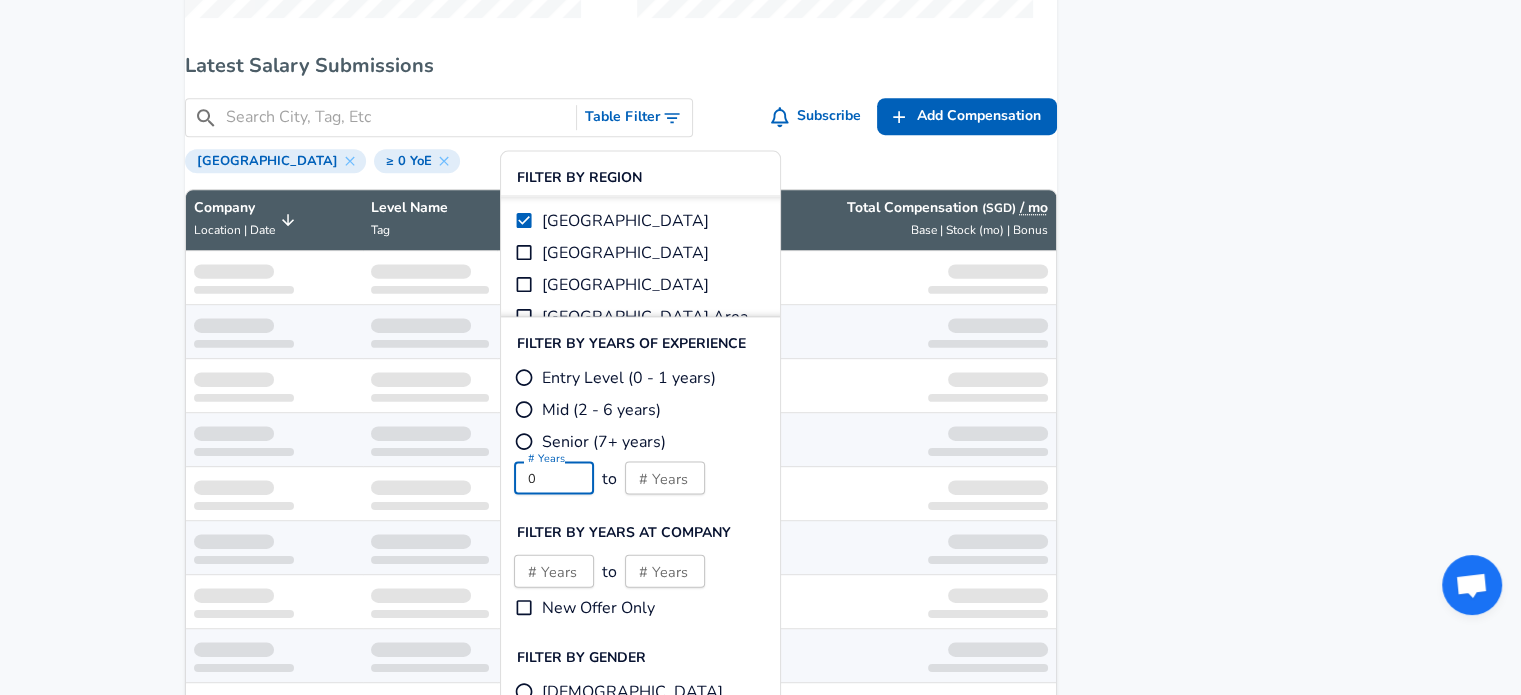 type on "0" 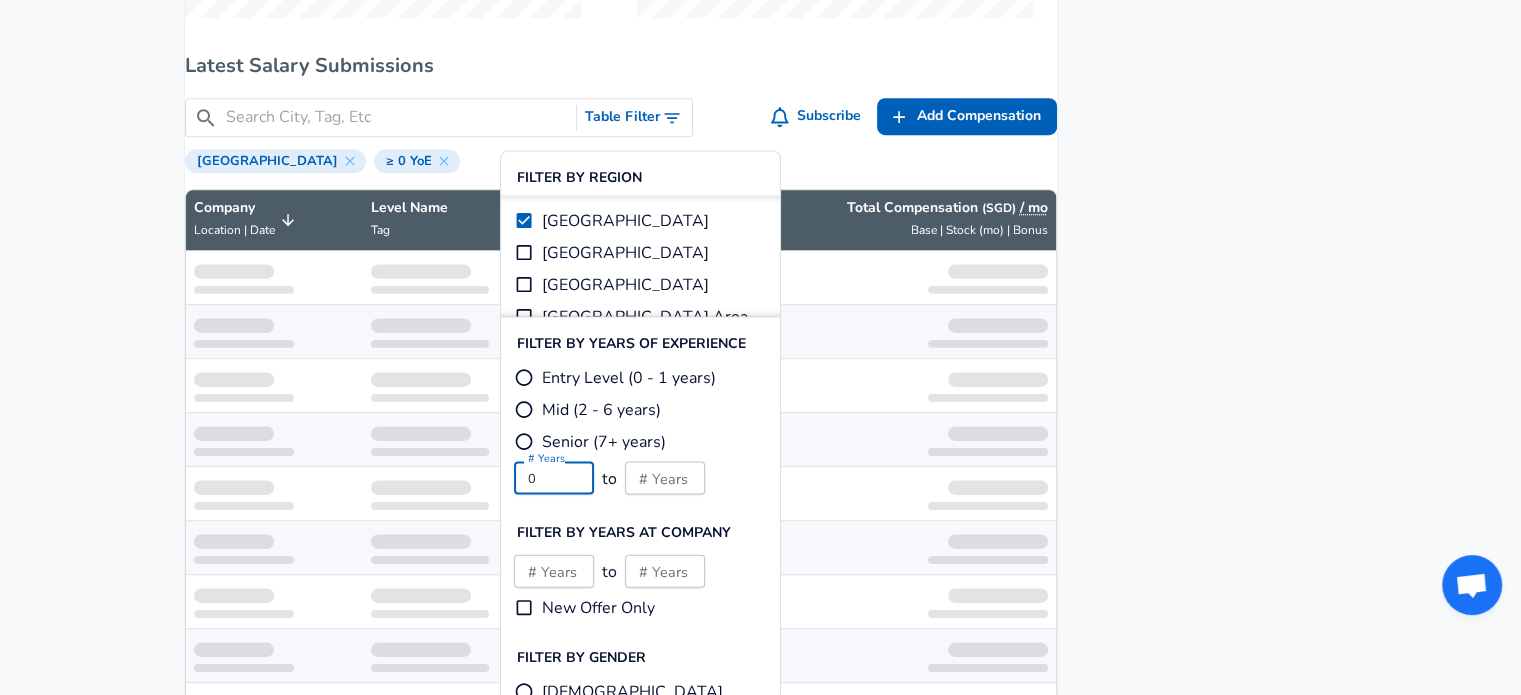 click on "# Years # Years" at bounding box center [665, 477] 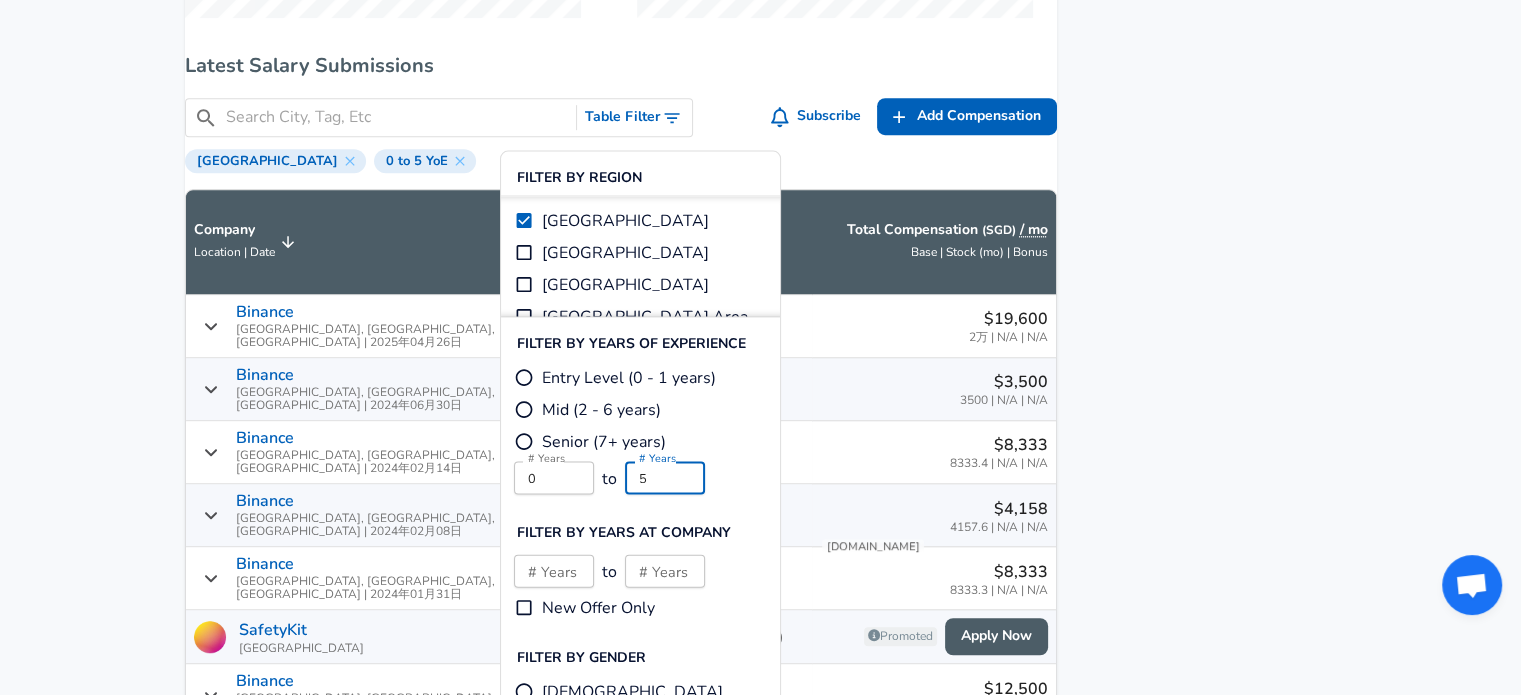 type on "5" 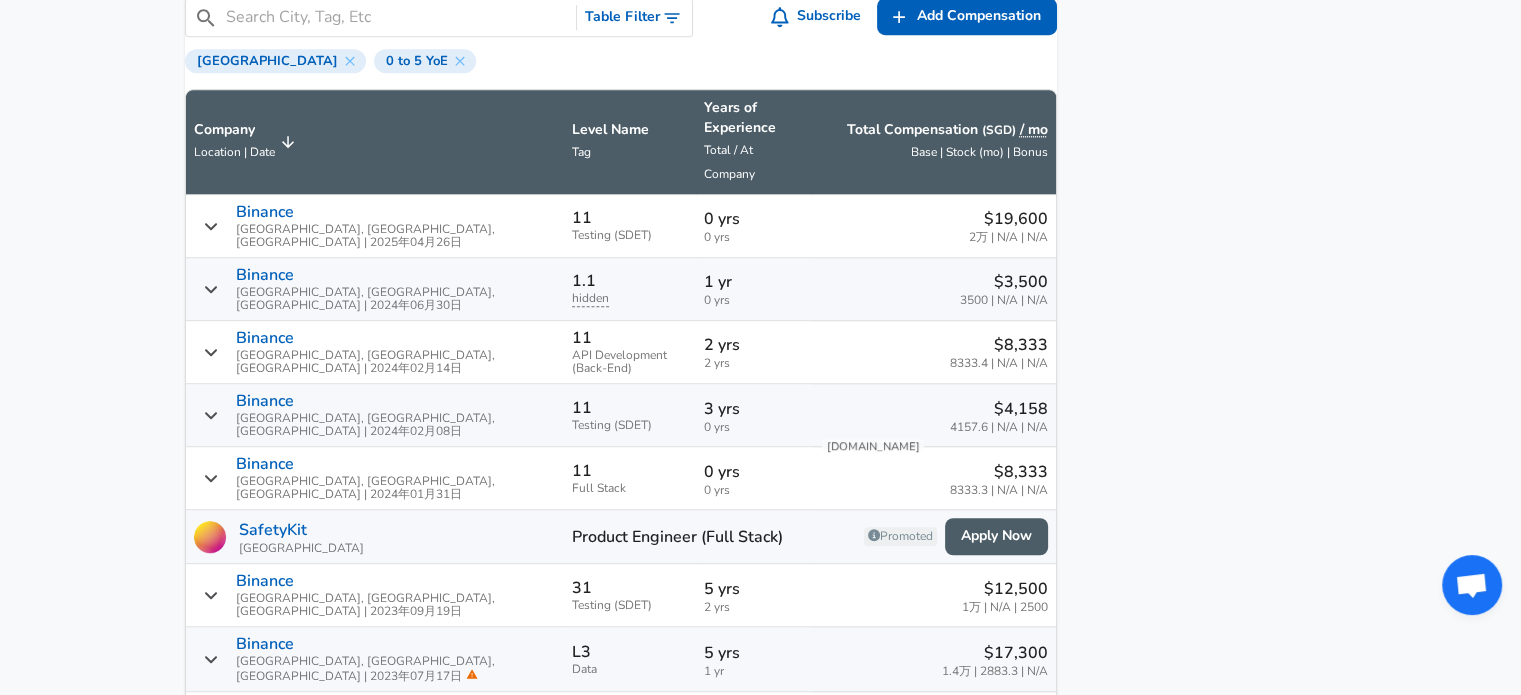 scroll, scrollTop: 1400, scrollLeft: 0, axis: vertical 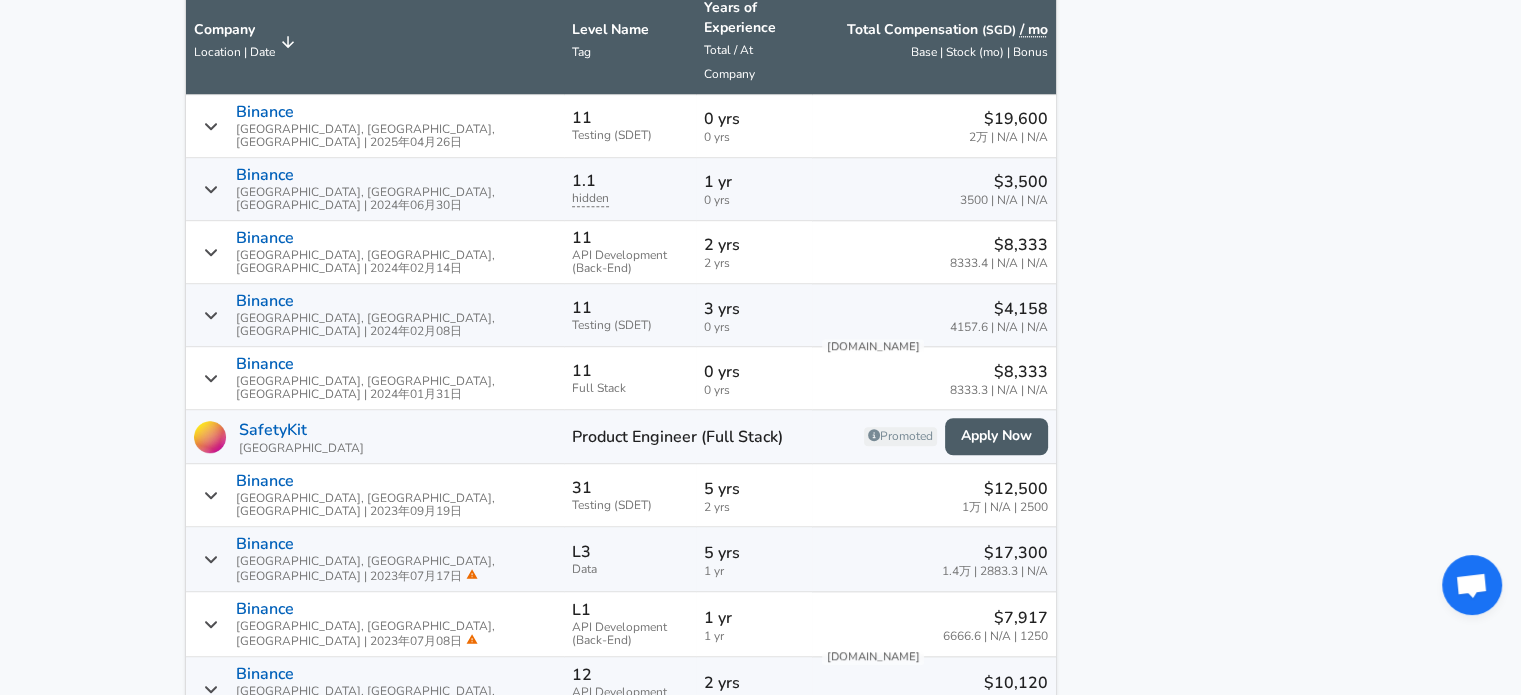 click on "$19,600" at bounding box center [1008, 119] 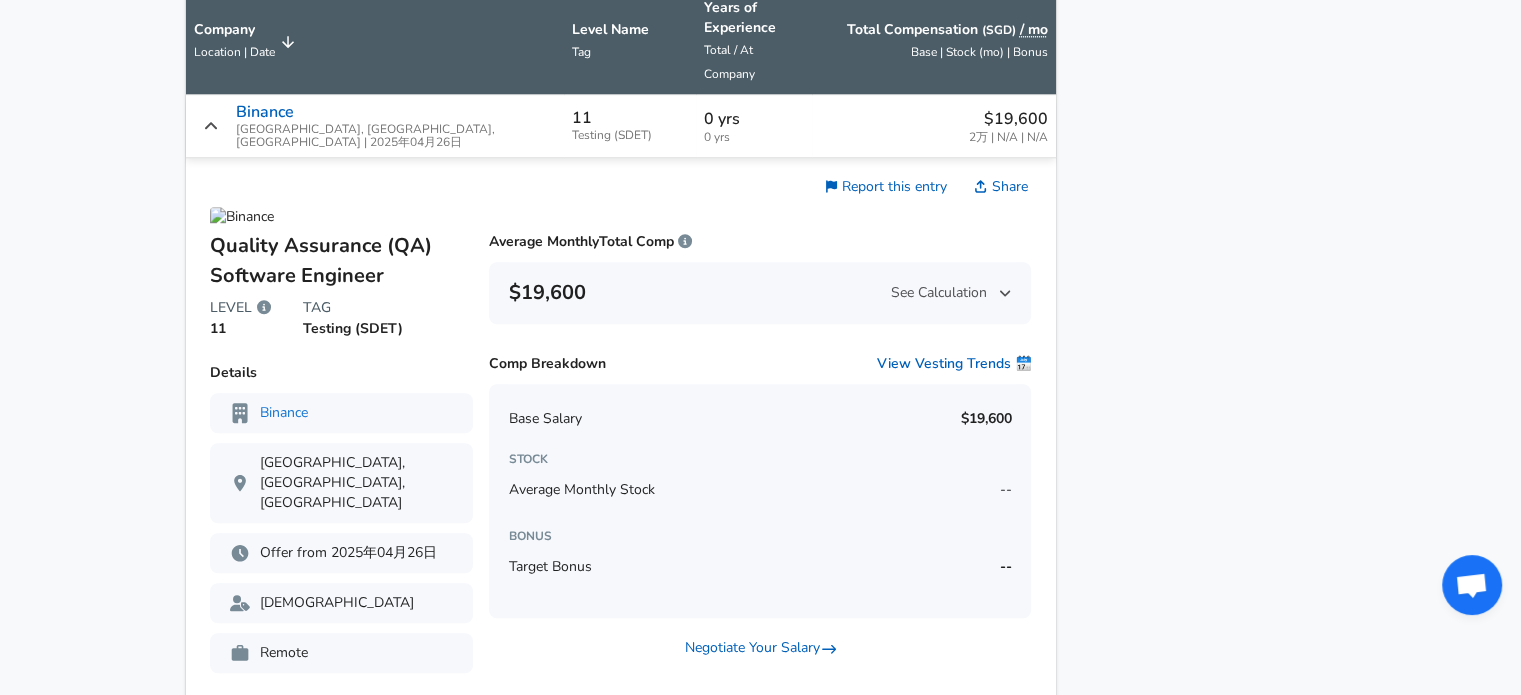 click on "$19,600" at bounding box center (1008, 119) 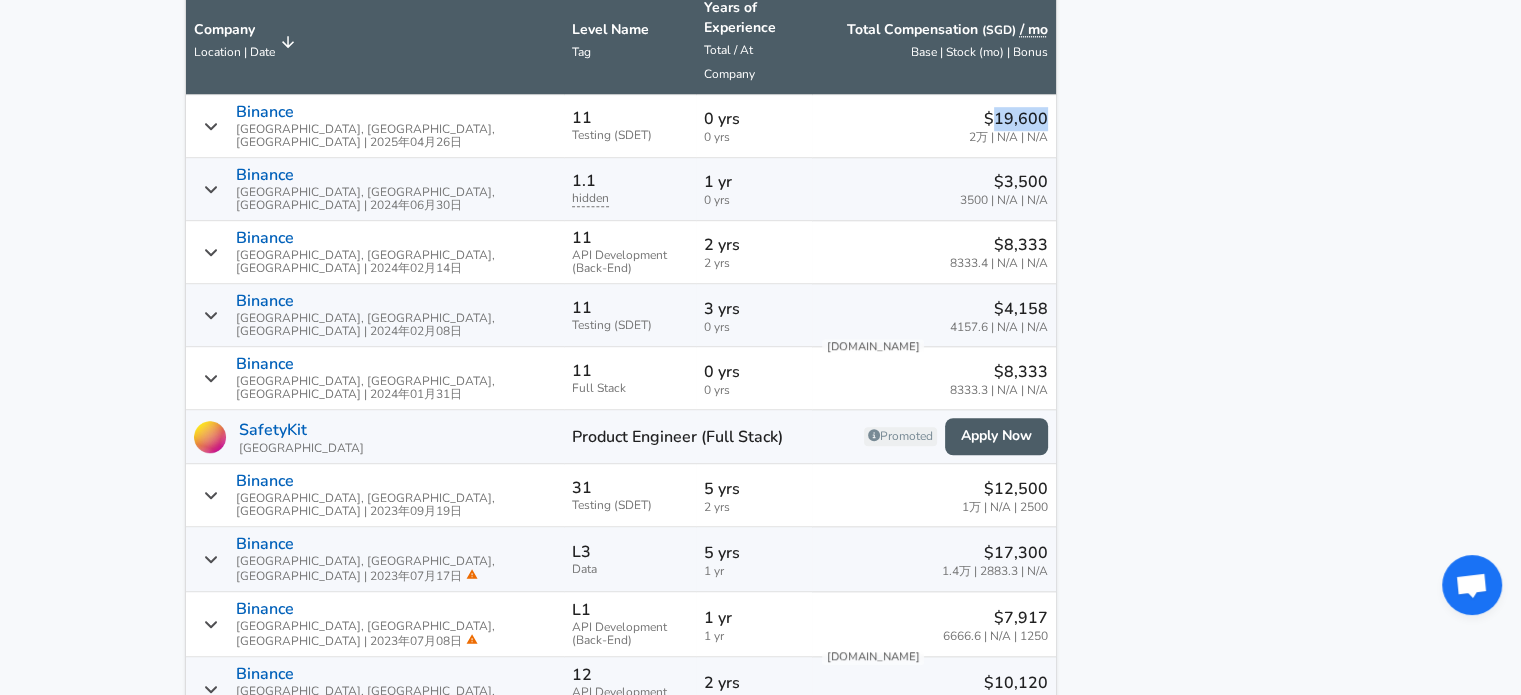 click on "$19,600" at bounding box center (1008, 119) 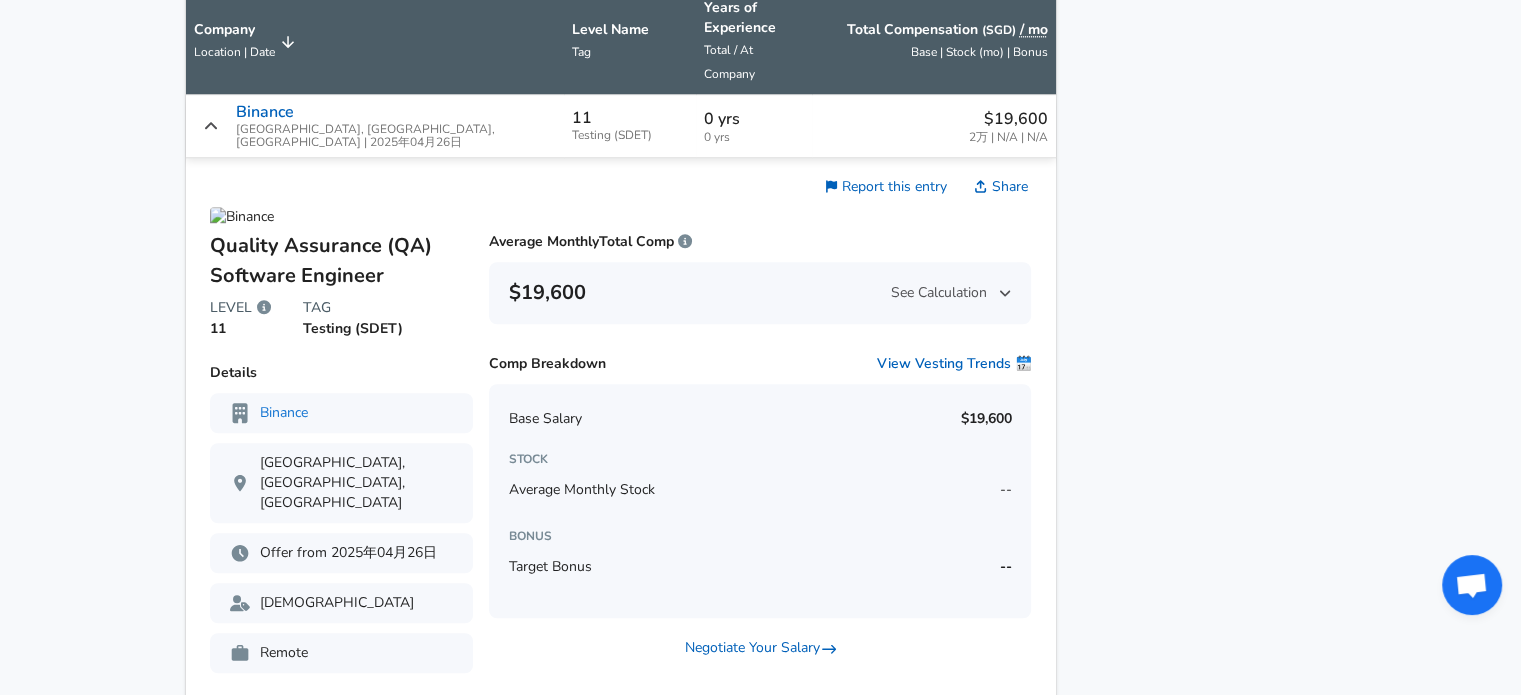 click 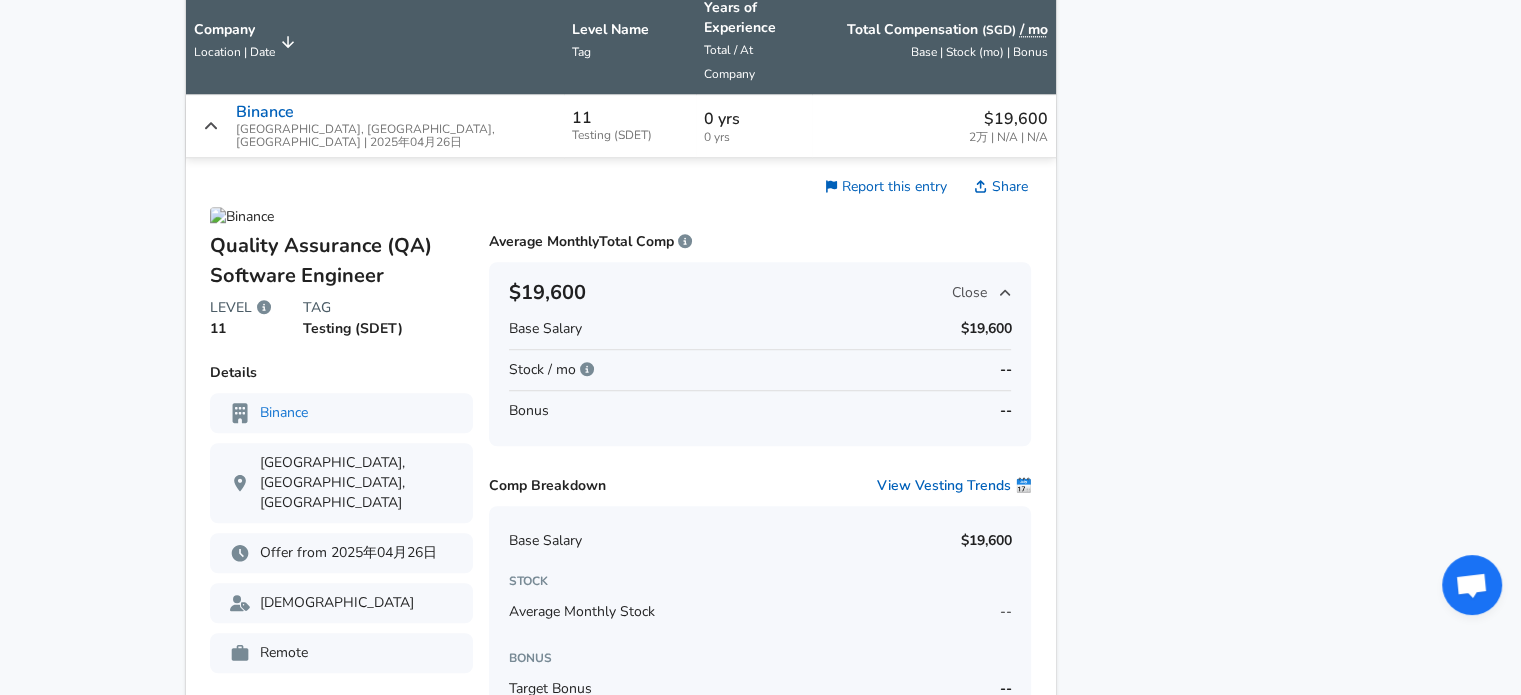 click on "$19,600 Close Base Salary   $19,600 Stock / mo   --  Bonus   --" at bounding box center [760, 354] 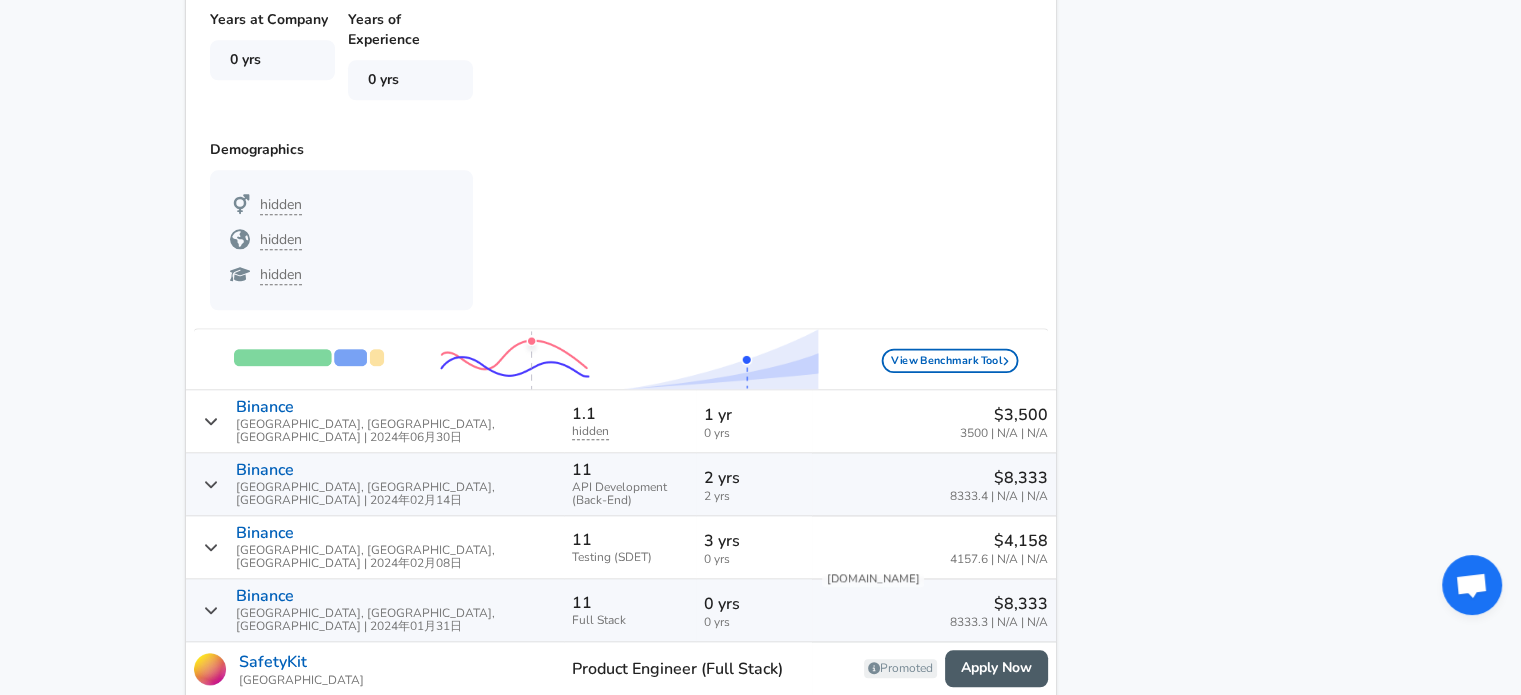 scroll, scrollTop: 2100, scrollLeft: 0, axis: vertical 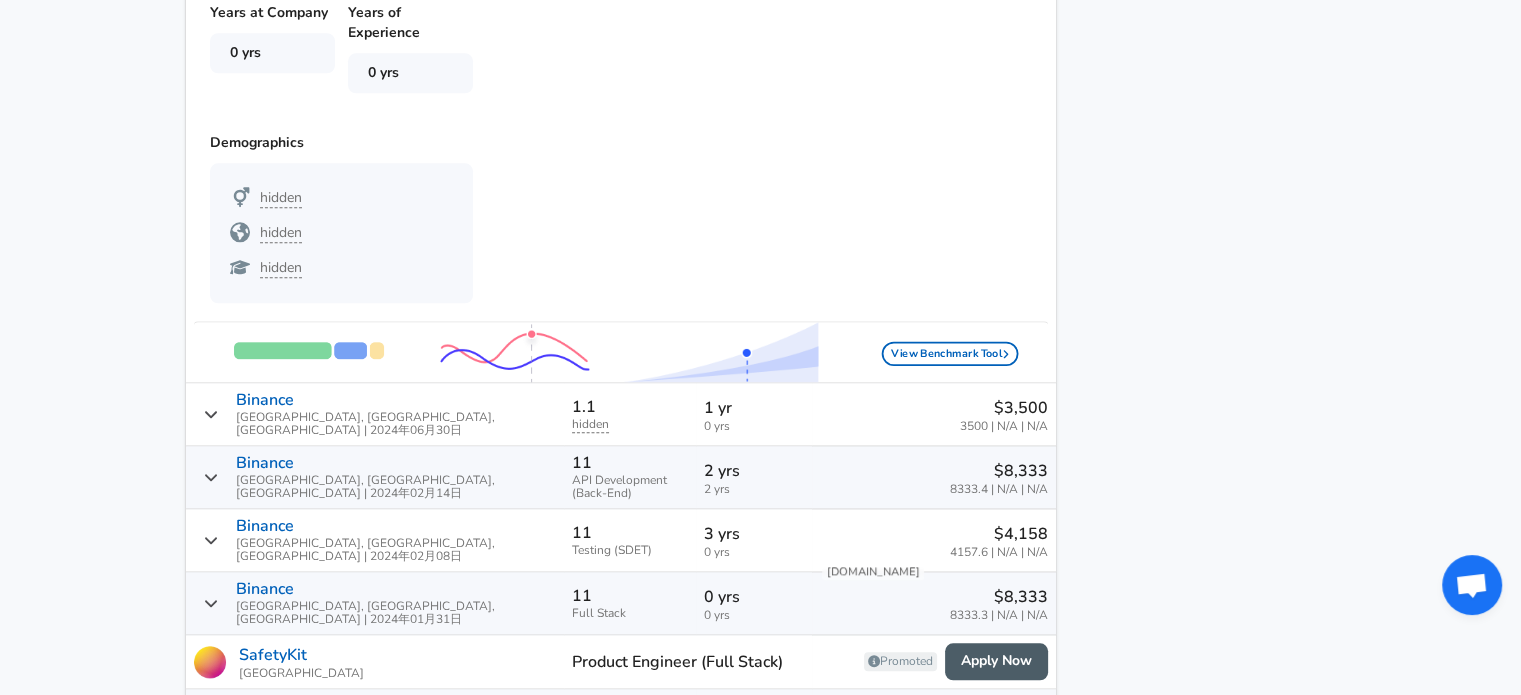 click at bounding box center [515, 353] 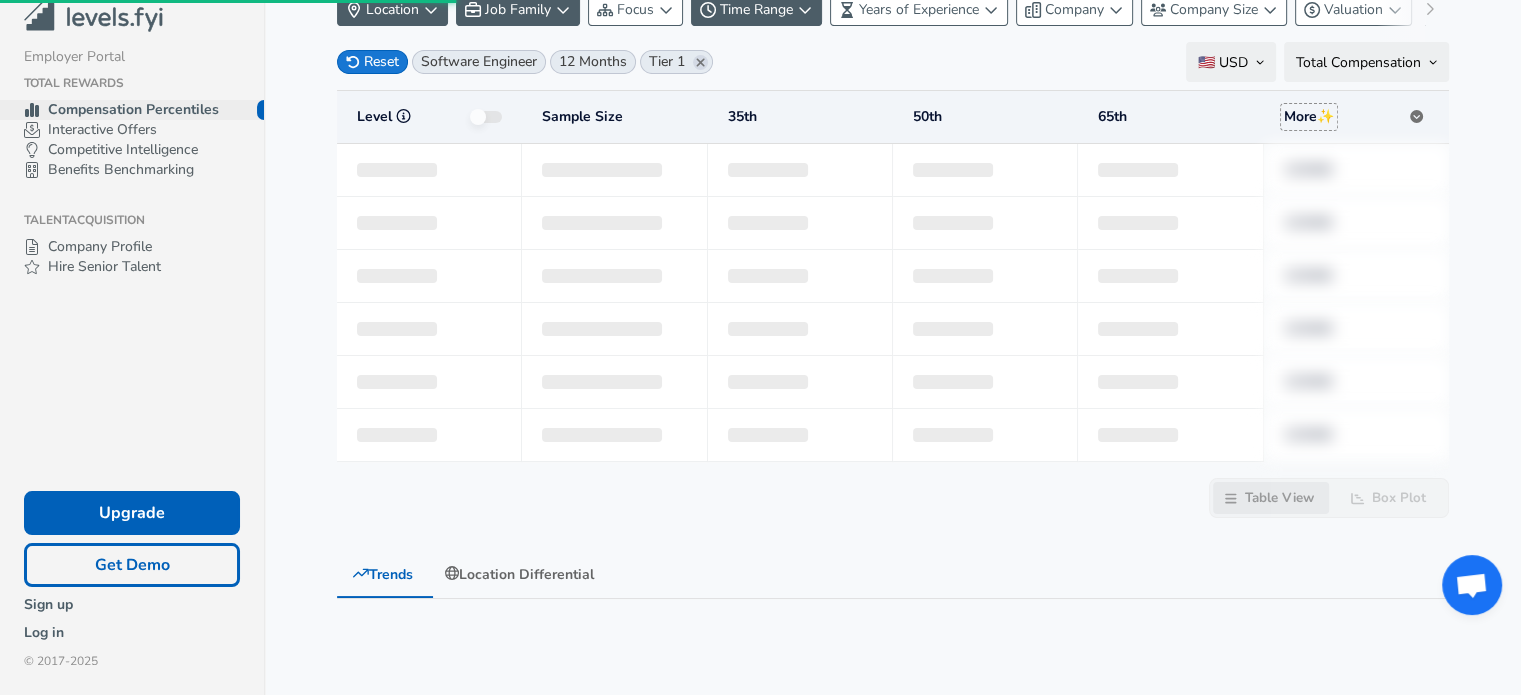 scroll, scrollTop: 0, scrollLeft: 0, axis: both 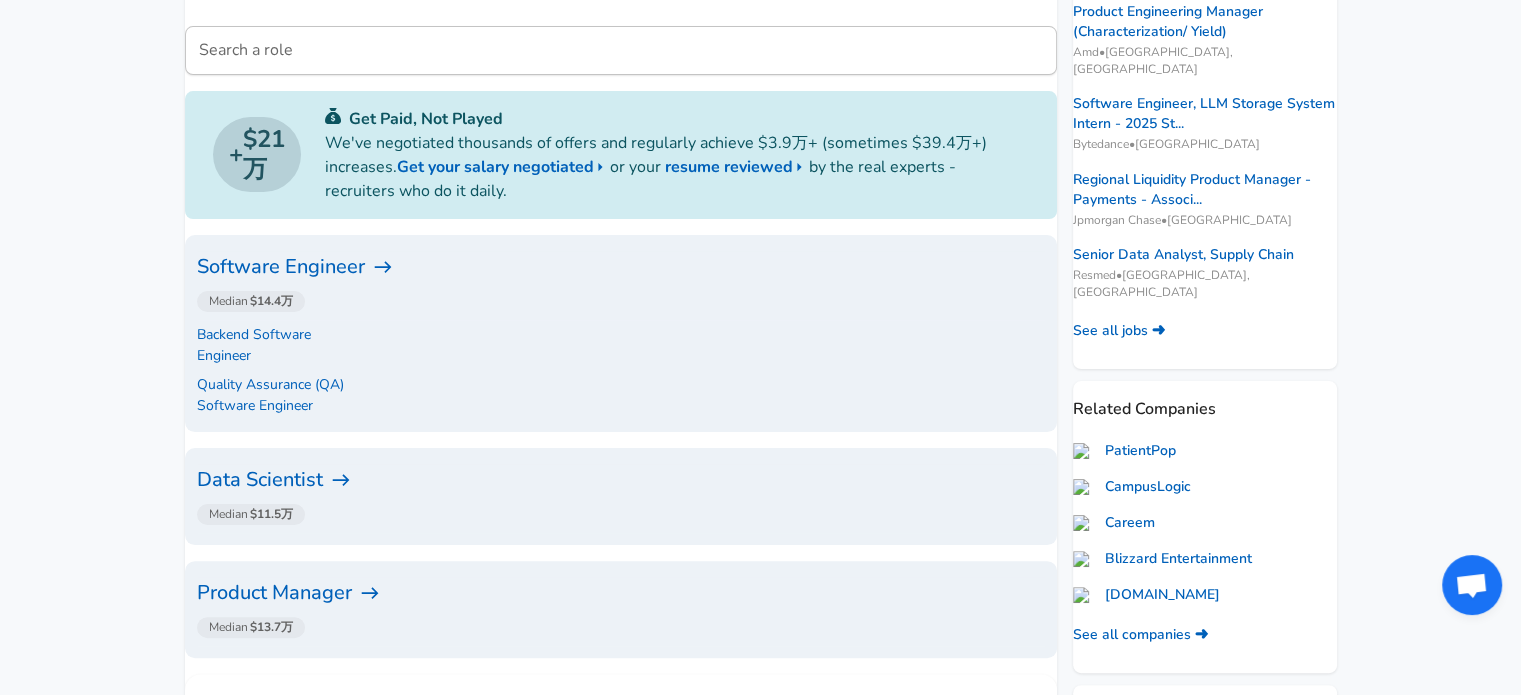 click on "Software Engineer" at bounding box center (621, 267) 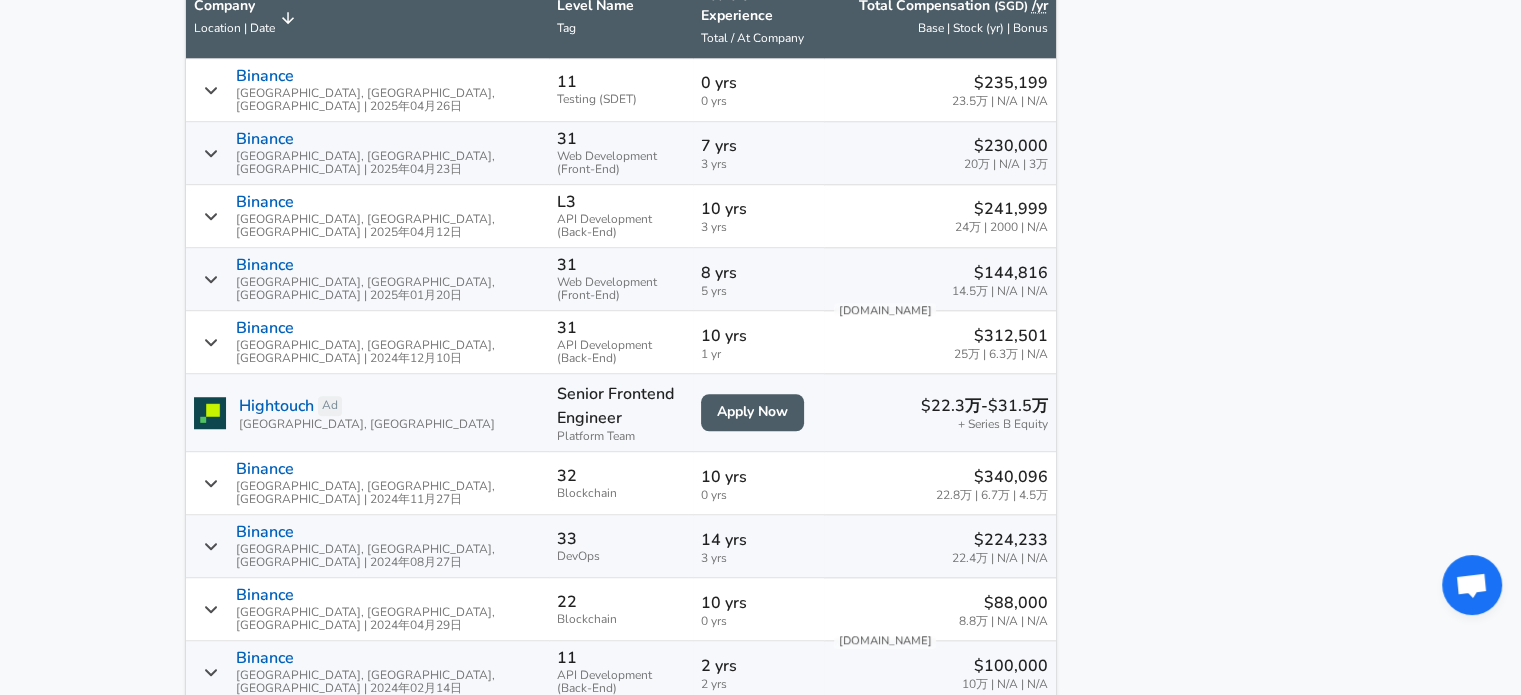scroll, scrollTop: 1400, scrollLeft: 0, axis: vertical 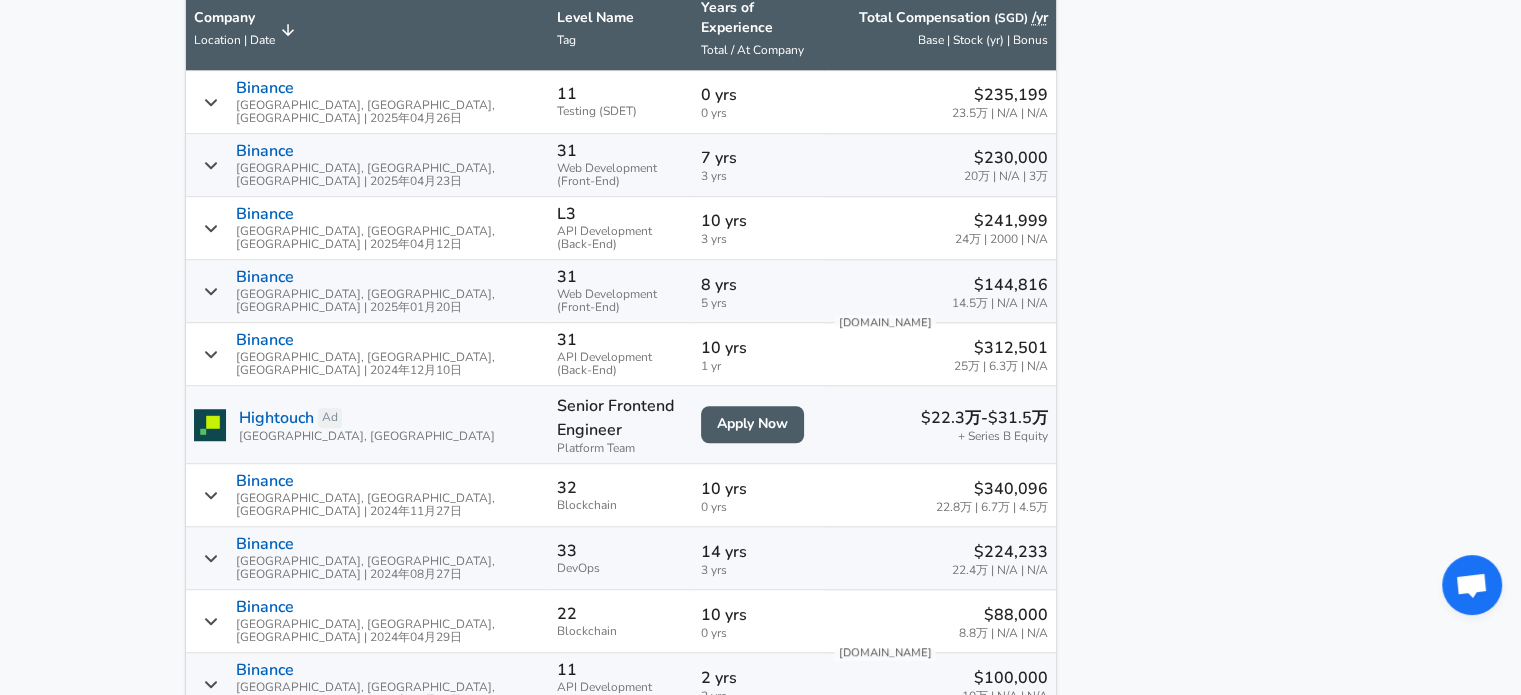 click on "23.5万   |   N/A   |   N/A" at bounding box center [1000, 113] 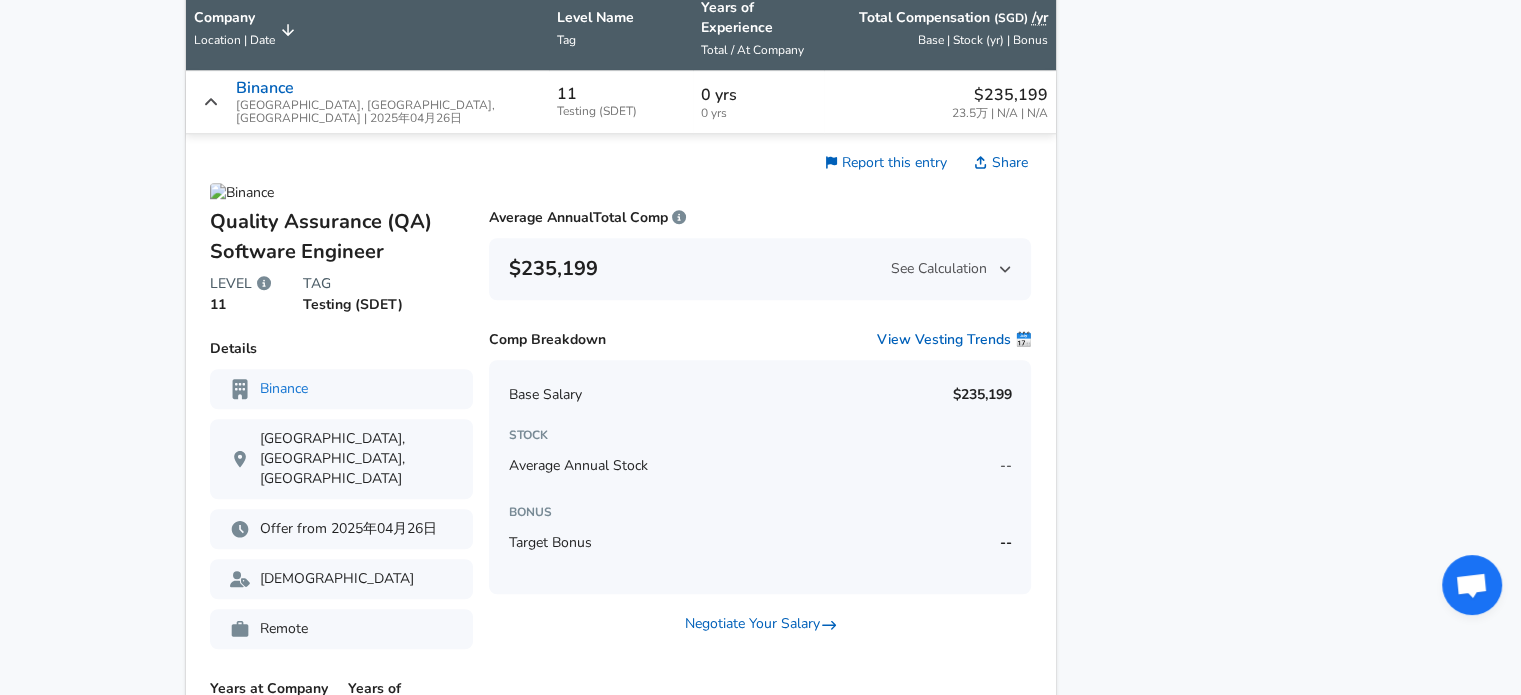 click on "23.5万   |   N/A   |   N/A" at bounding box center [1000, 113] 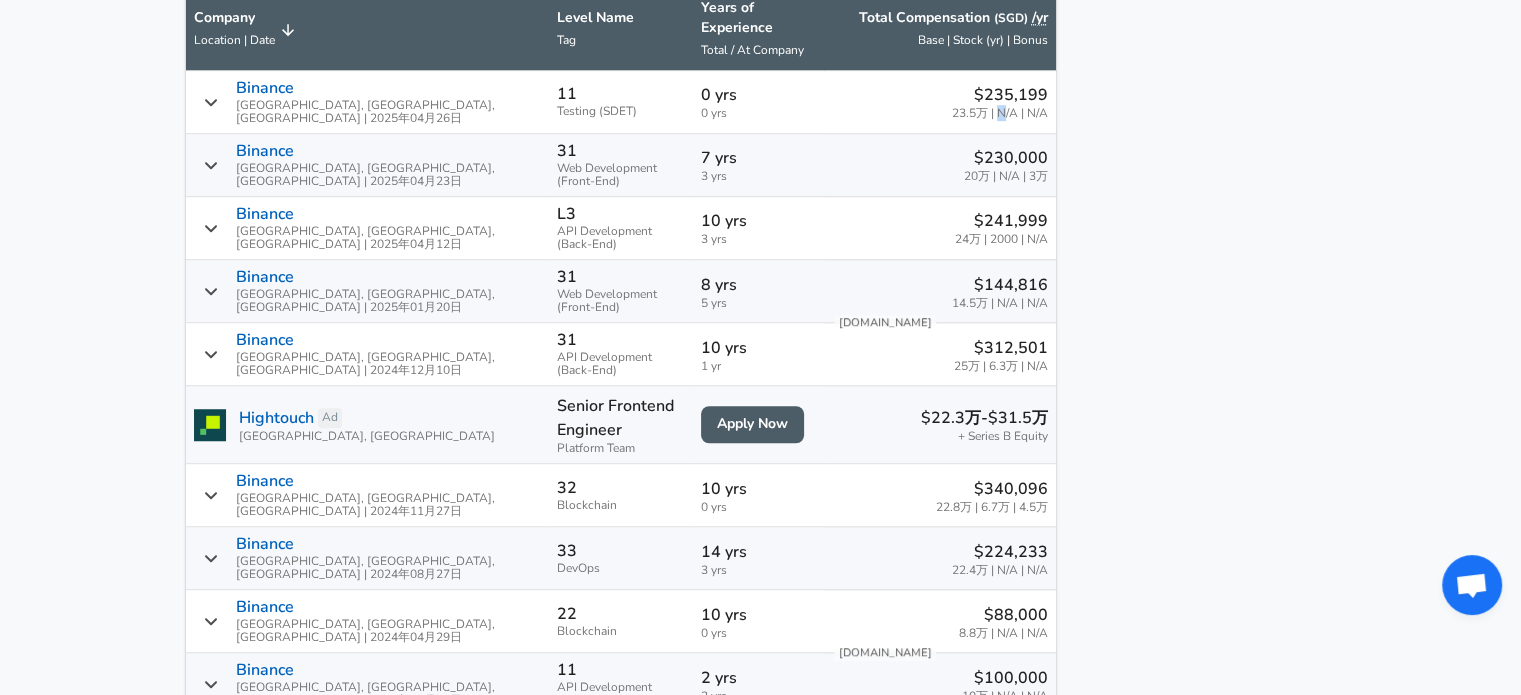 click on "23.5万   |   N/A   |   N/A" at bounding box center (1000, 113) 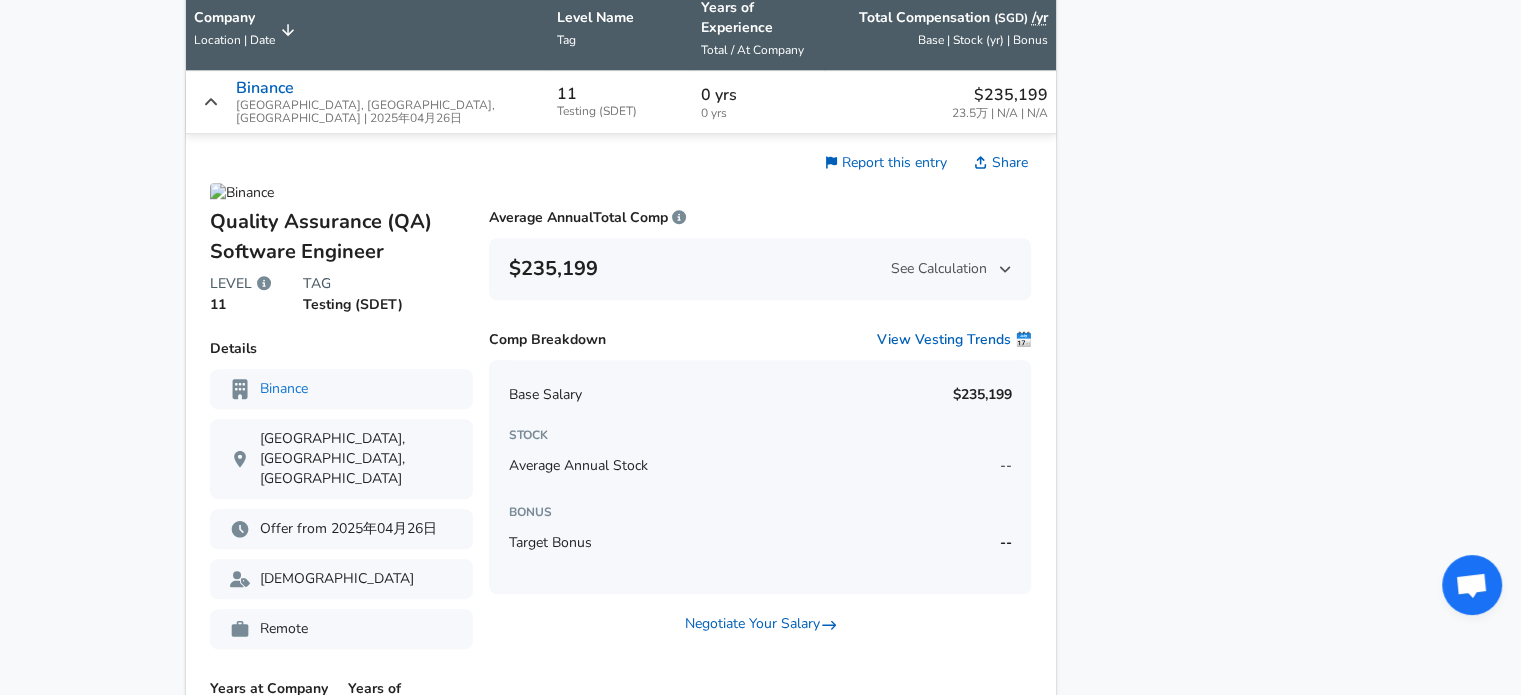 click on "Report this entry Share" at bounding box center [760, 180] 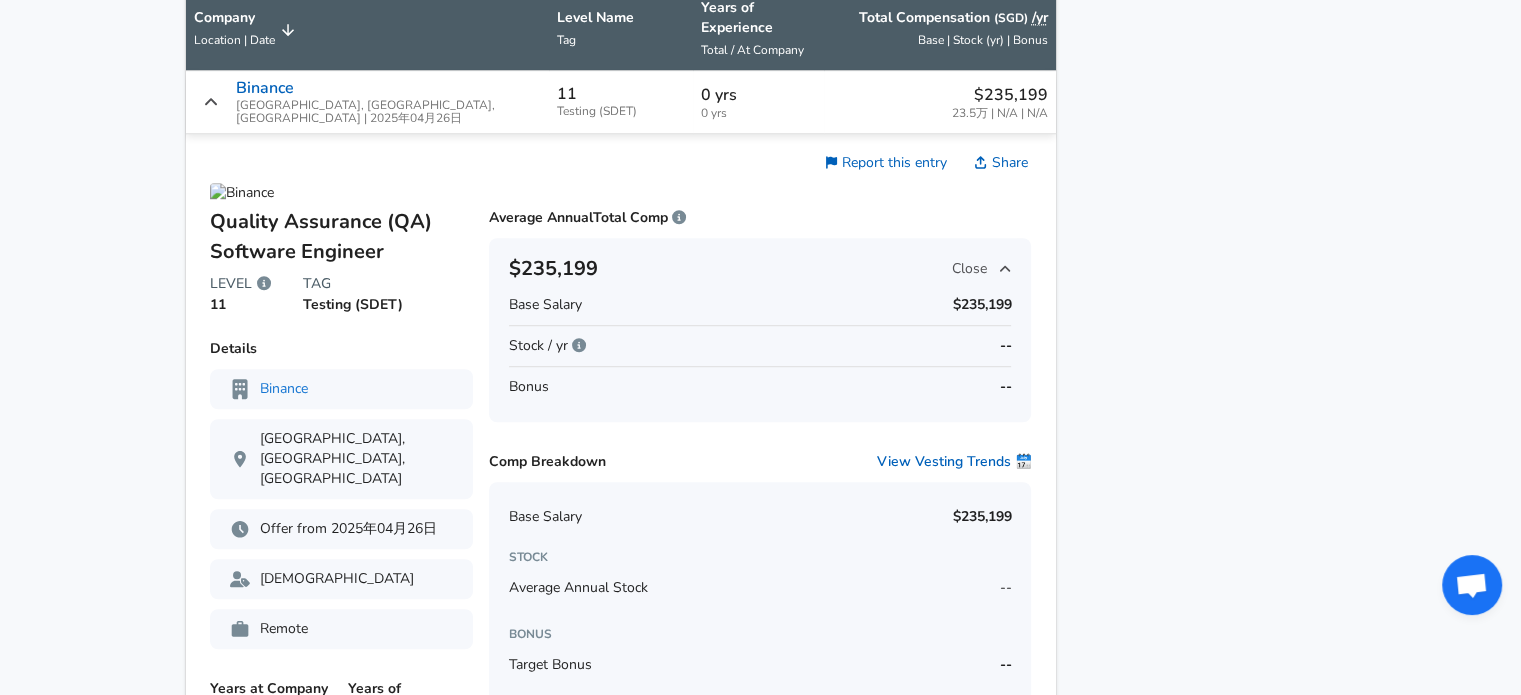 click on "$235,199 Close" at bounding box center [760, 269] 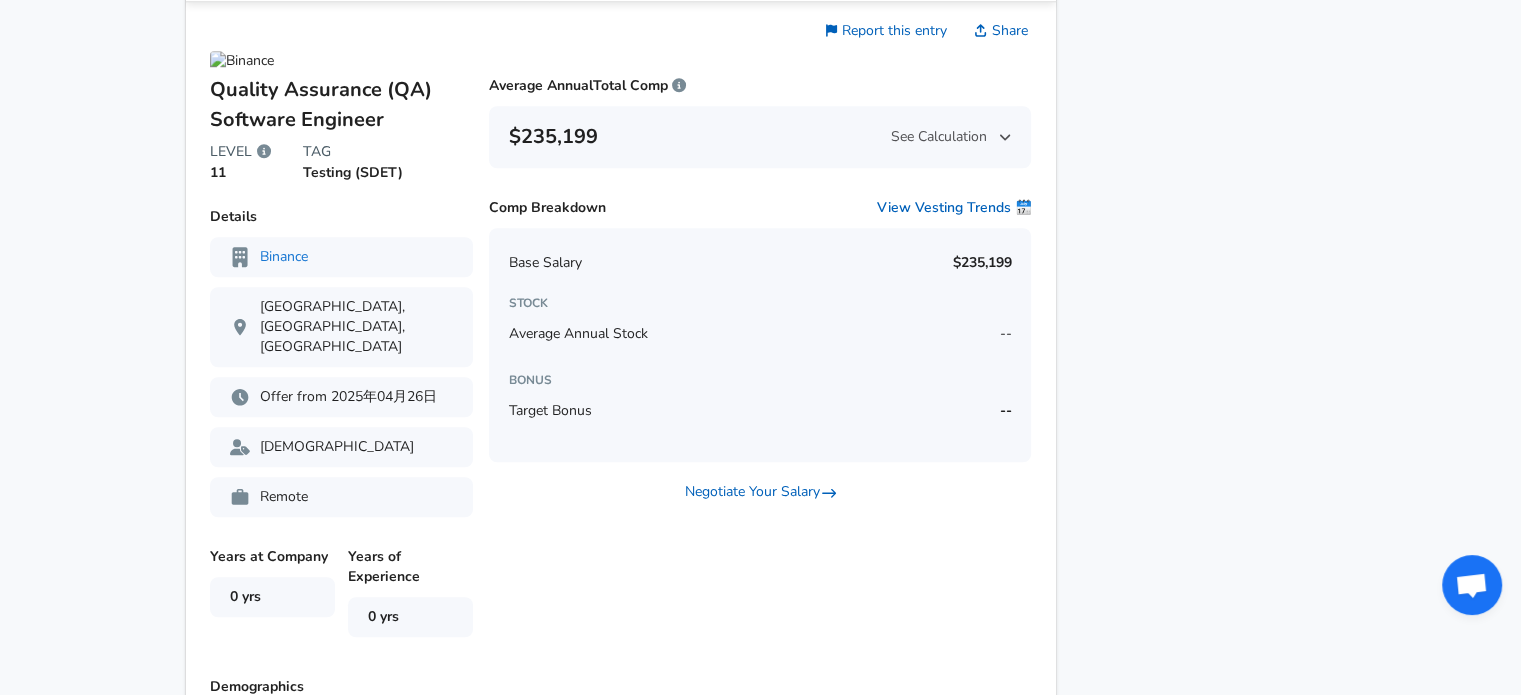 scroll, scrollTop: 1400, scrollLeft: 0, axis: vertical 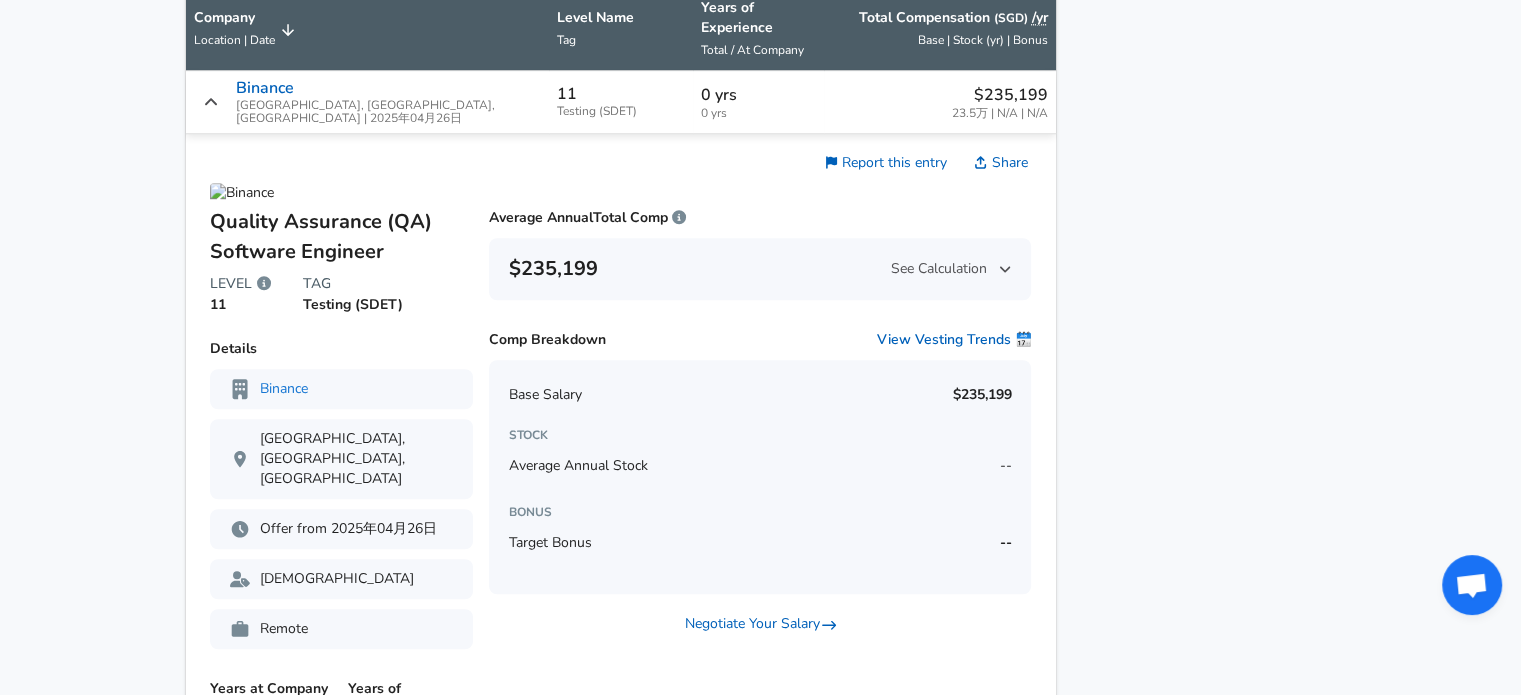click 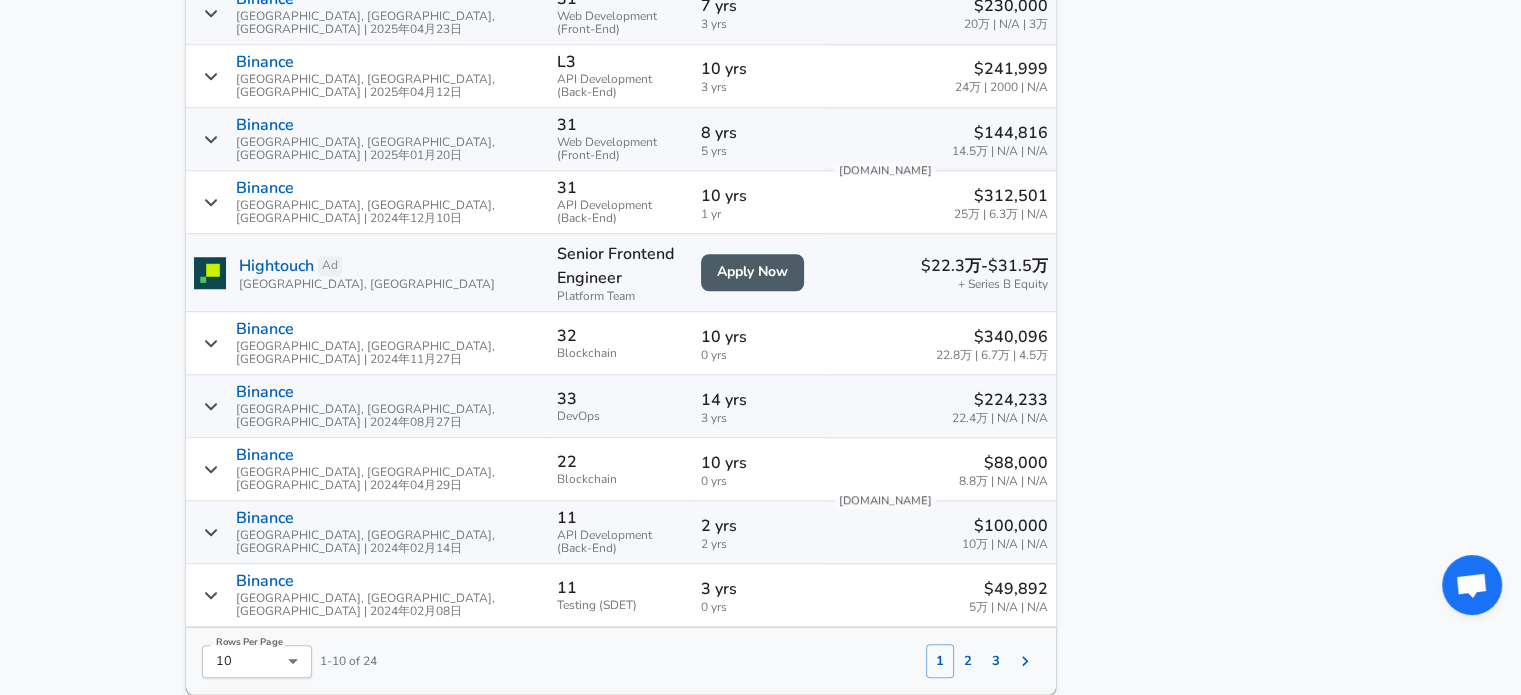 scroll, scrollTop: 1600, scrollLeft: 0, axis: vertical 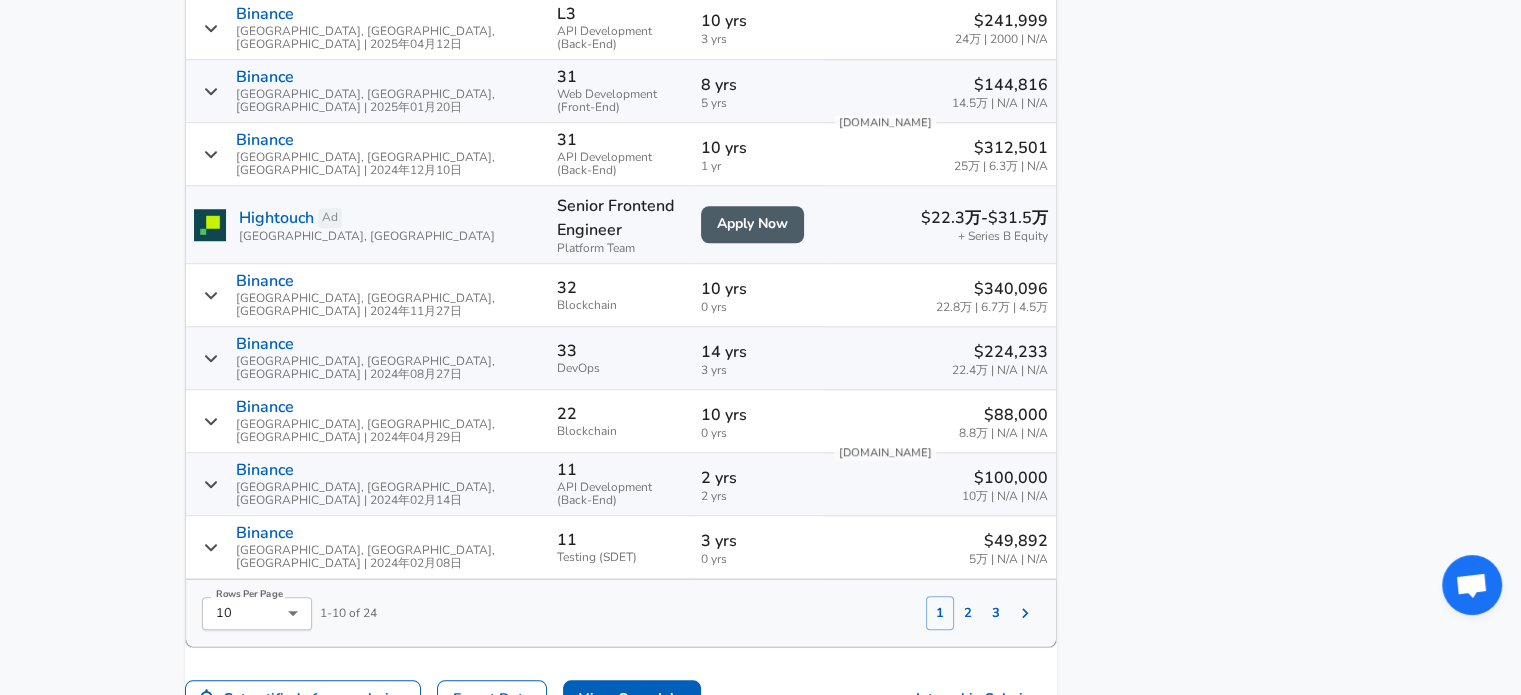 click on "2" at bounding box center [968, 613] 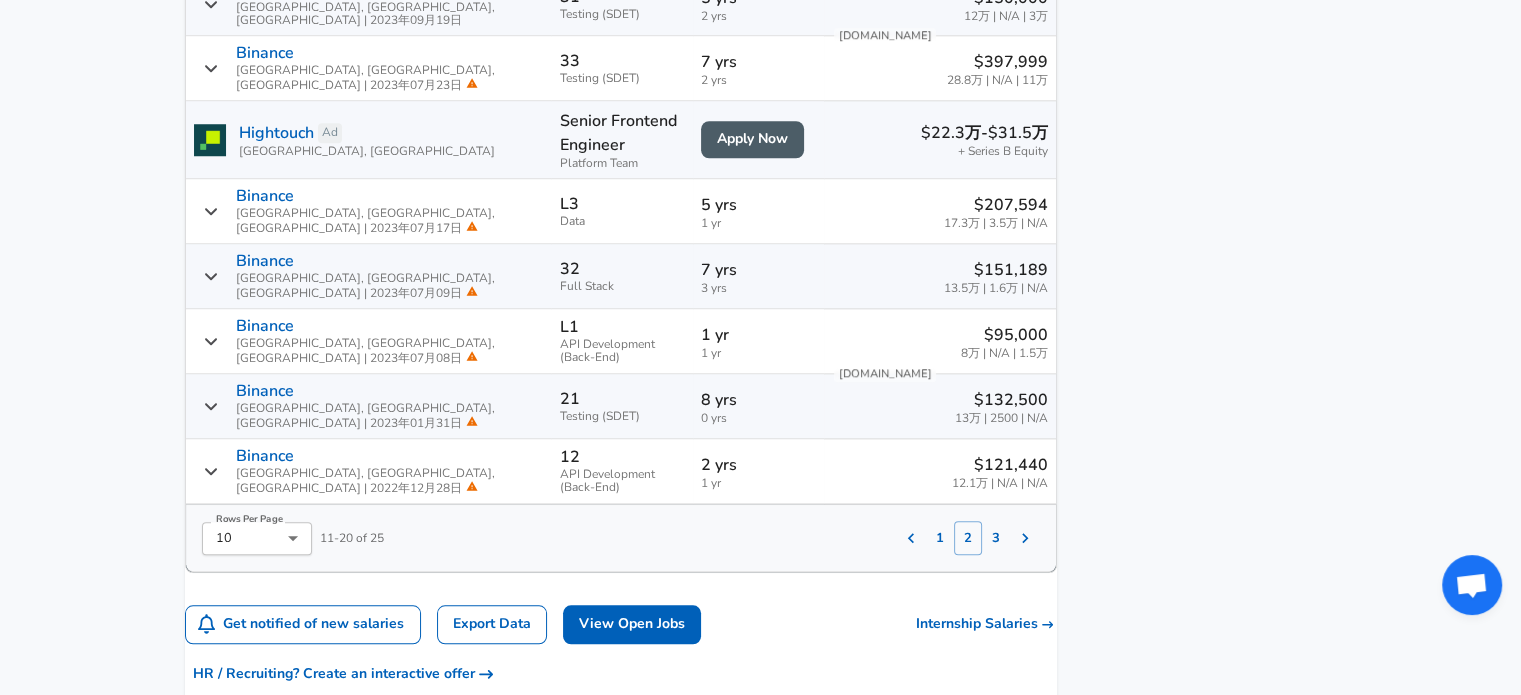 click on "1" at bounding box center [940, 538] 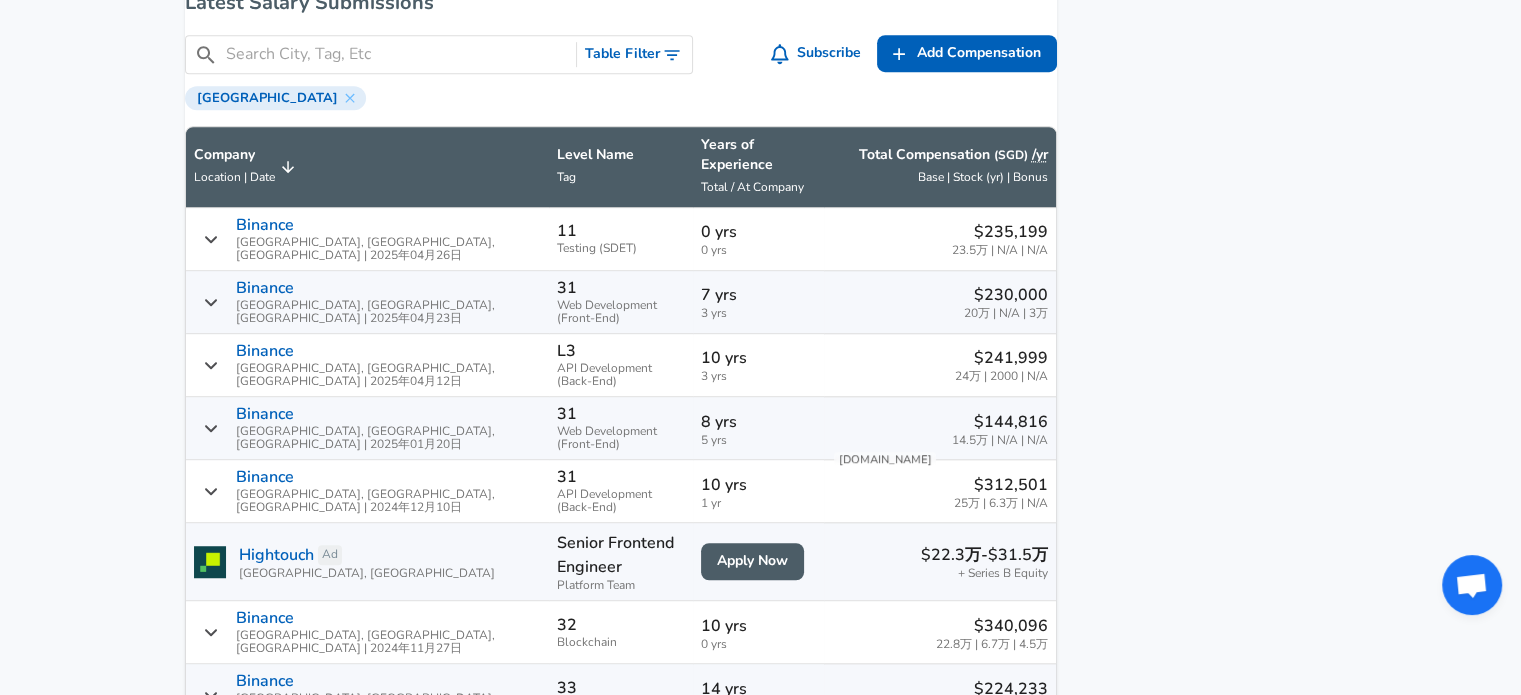 scroll, scrollTop: 1188, scrollLeft: 0, axis: vertical 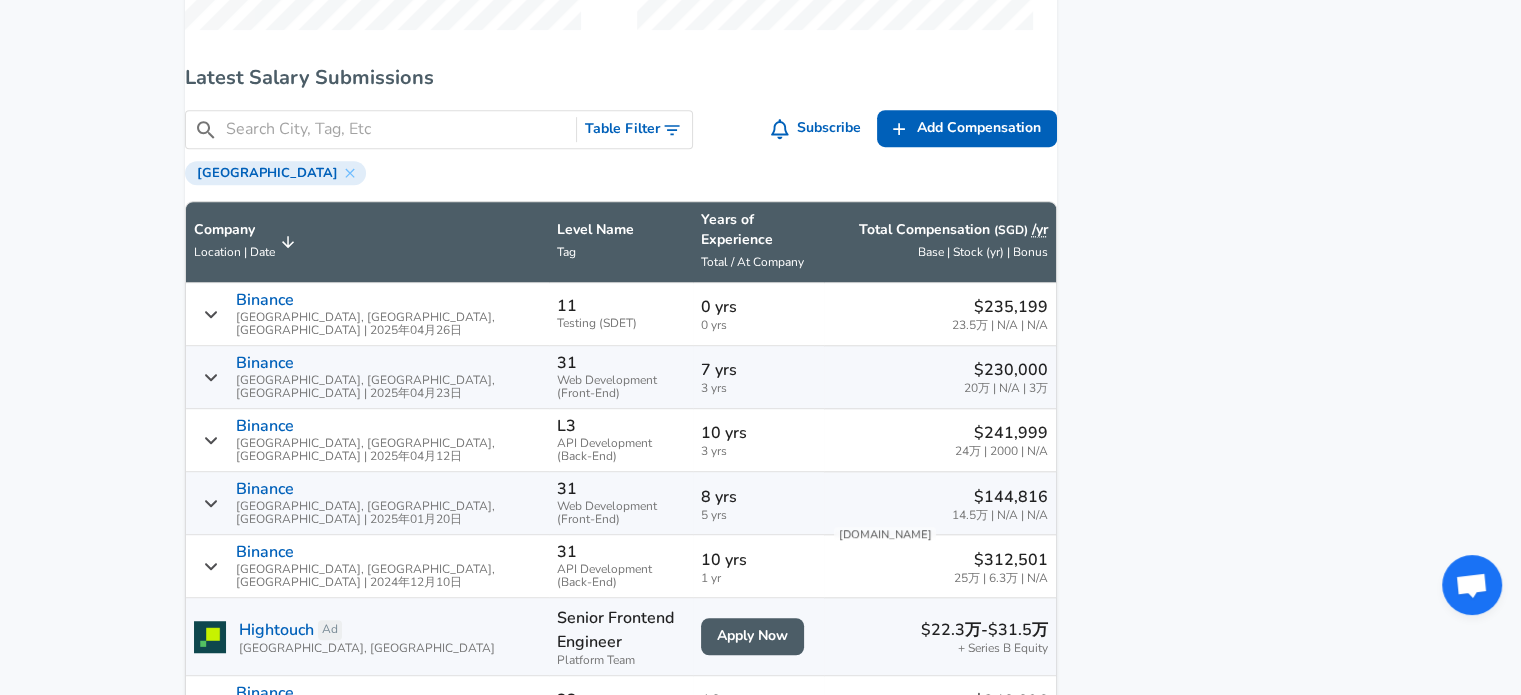 click on "For Employers S$ SGD / yr Change English (US) Change Login Sign Up All Data By Location By Company By Title Salary Calculator Chart Visualizations Verified Salaries Internships Negotiation Support Compare Benefits Who's Hiring 2024 Pay Report Top Paying Companies Integrate Blog Press Google Software Engineer Product Manager [US_STATE][GEOGRAPHIC_DATA] Area Data Scientist View Individual Data Points   Levels FYI Logo Salaries 📂   All Data 🌎   By Location 🏢   By Company 🖋    By Title 🏭️    By Industry 📍   Salary Heatmap 📈   Chart Visualizations 🔥   Real-time Percentiles 🎓   Internships ❣️   Compare Benefits 🎬   2024 Pay Report 🏆   Top Paying Companies 💸   Calculate Meeting Cost #️⃣   Salary Calculator Contribute Add Salary Add Company Benefits Add Level Mapping Jobs Services Candidate Services 💵  Negotiation Coaching 📄  Resume Review 🎁  Gift a Resume Review For Employers Interactive Offers Real-time Percentiles  🔥 Compensation Benchmarking For Academic Research ←" at bounding box center [760, -841] 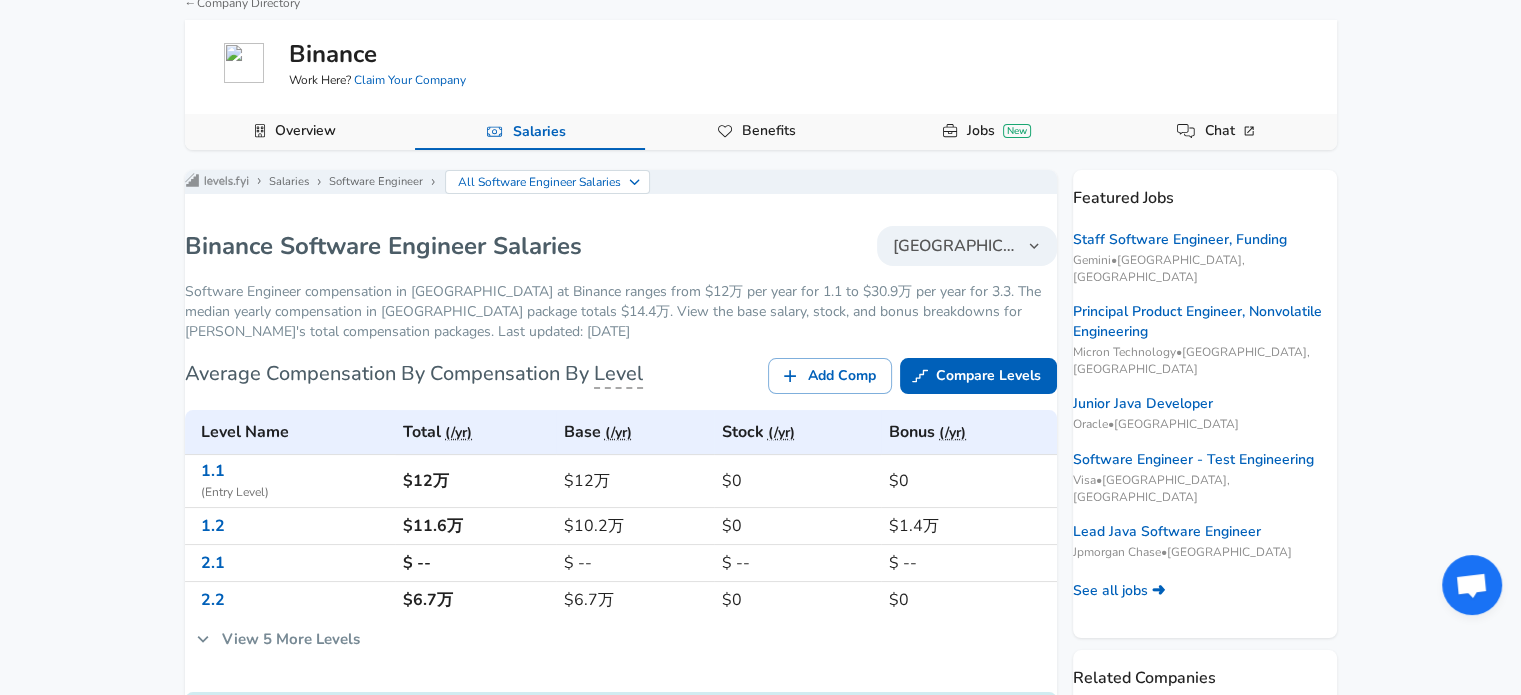 scroll, scrollTop: 200, scrollLeft: 0, axis: vertical 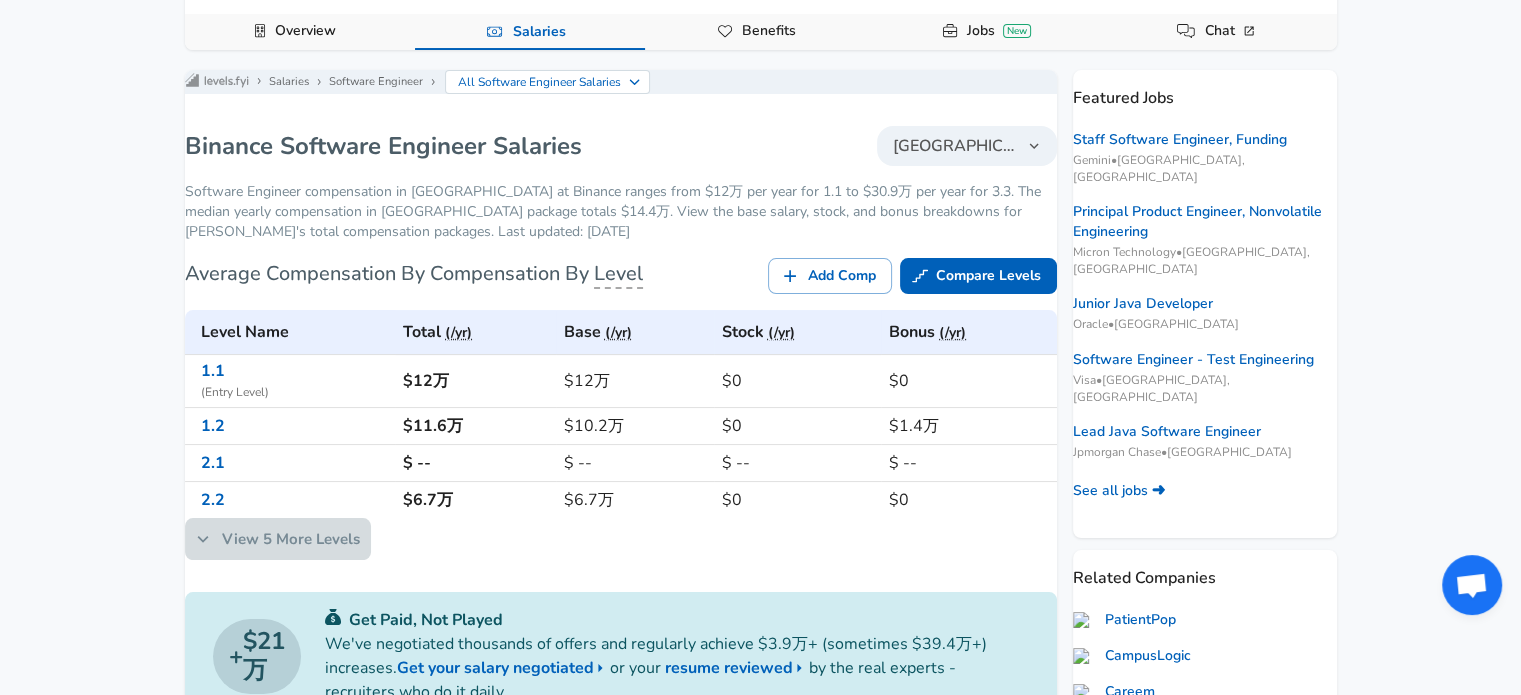 click on "View   5   More Levels" at bounding box center (278, 539) 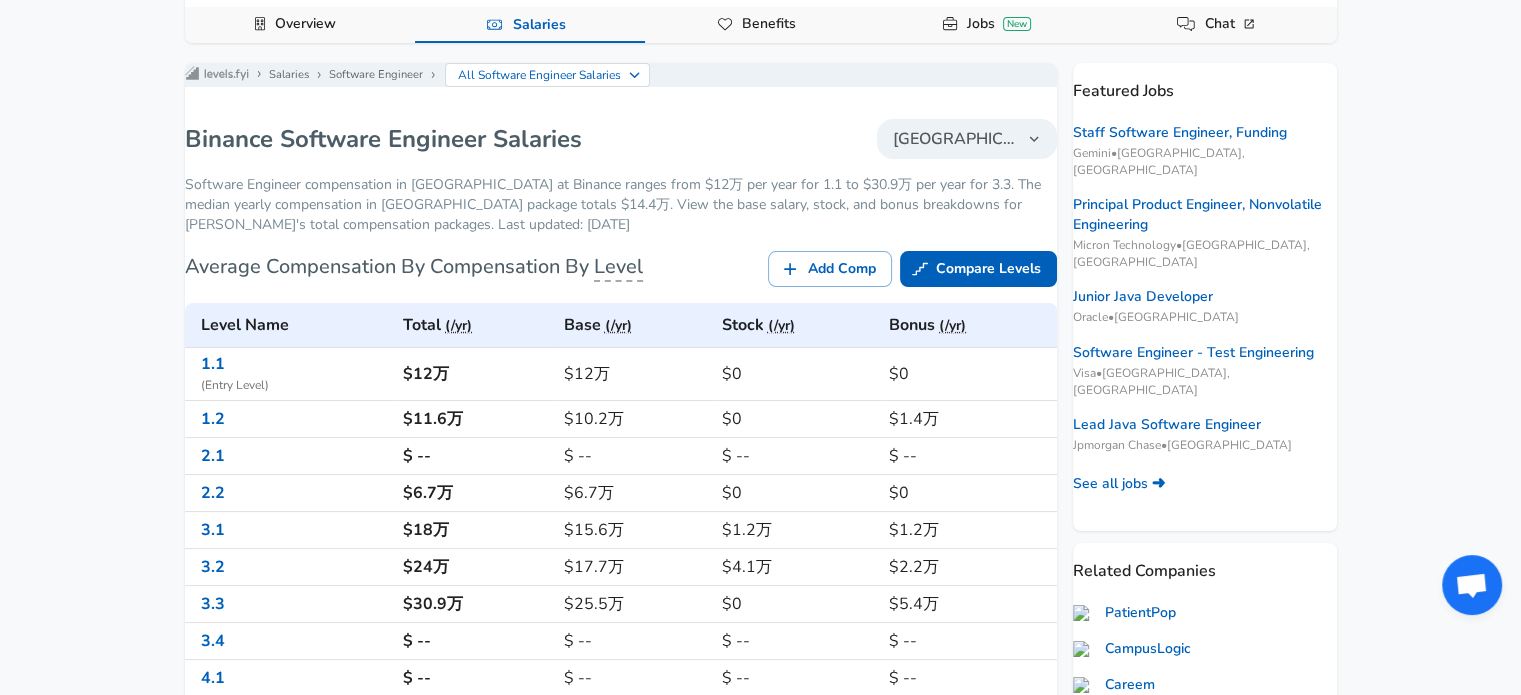 scroll, scrollTop: 200, scrollLeft: 0, axis: vertical 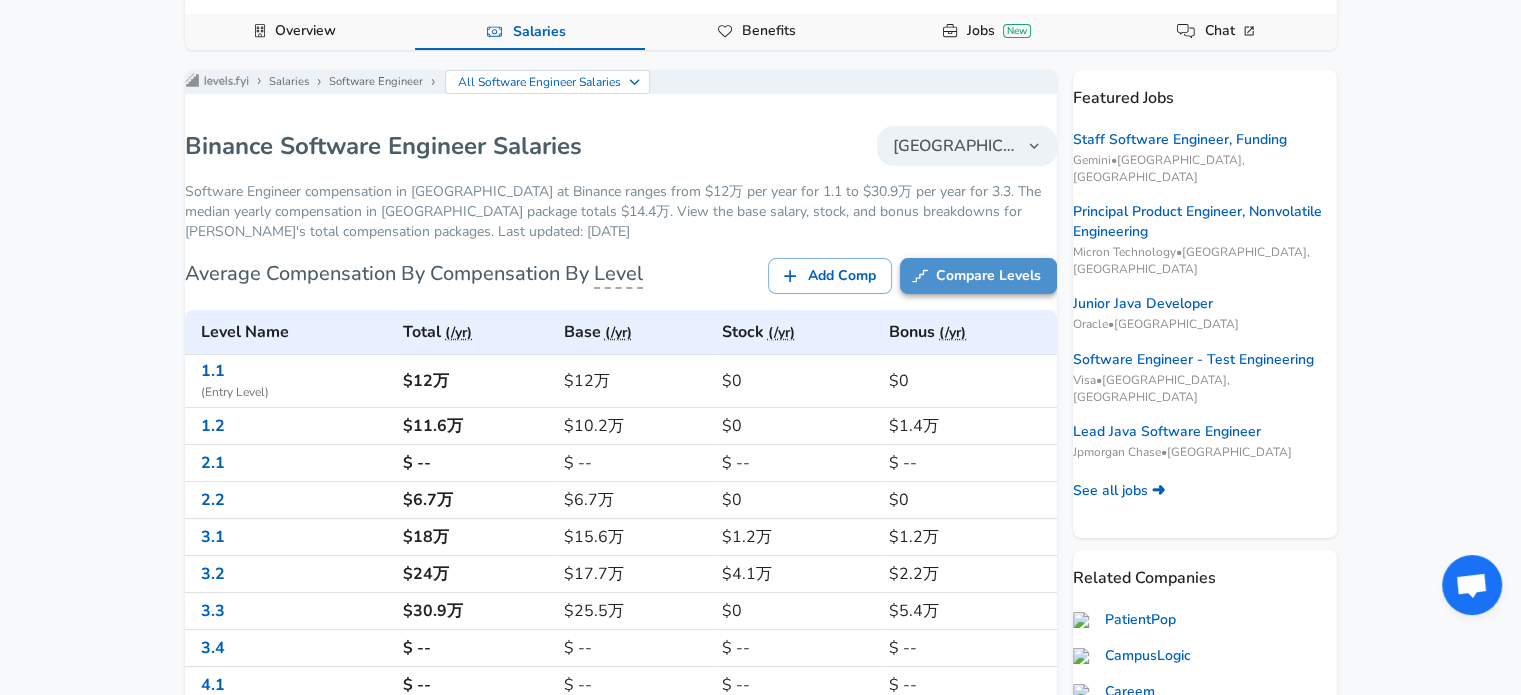 click on "Compare Levels" at bounding box center (978, 276) 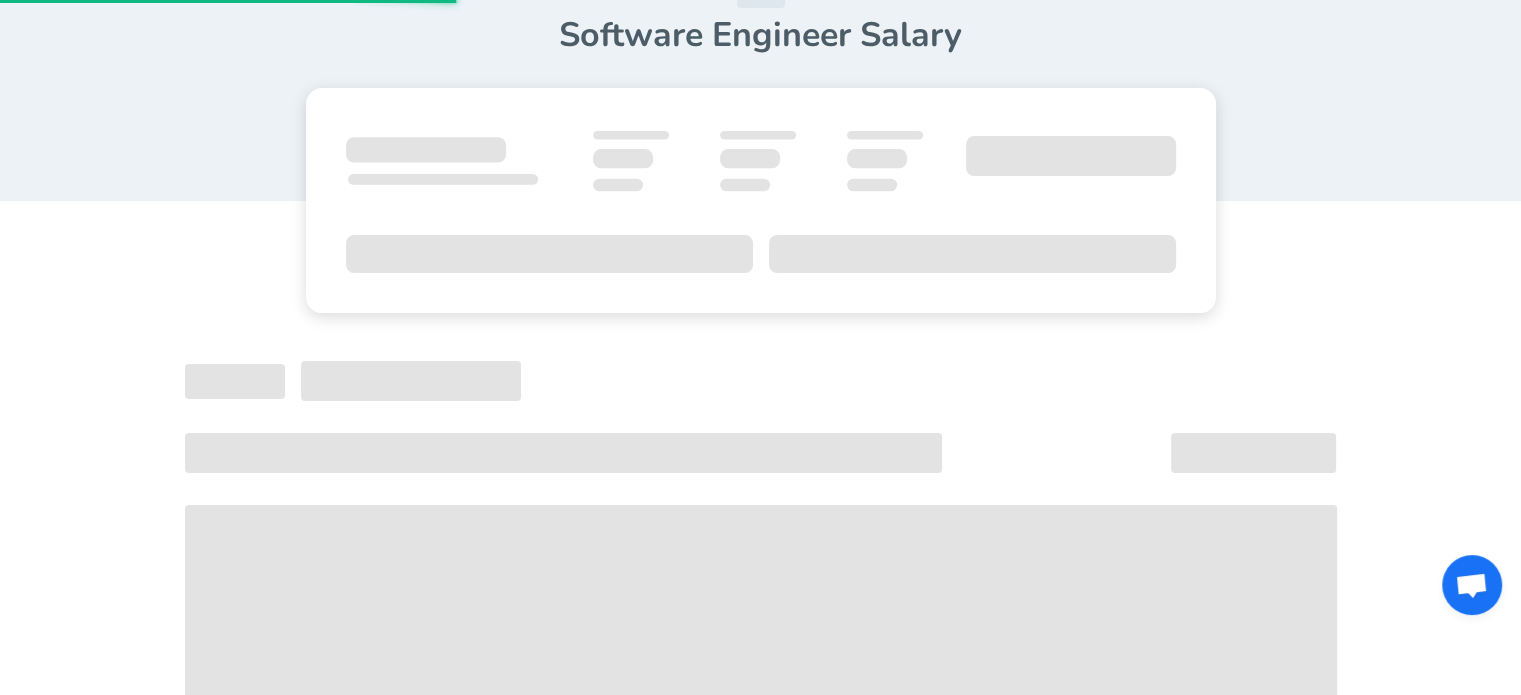 scroll, scrollTop: 0, scrollLeft: 0, axis: both 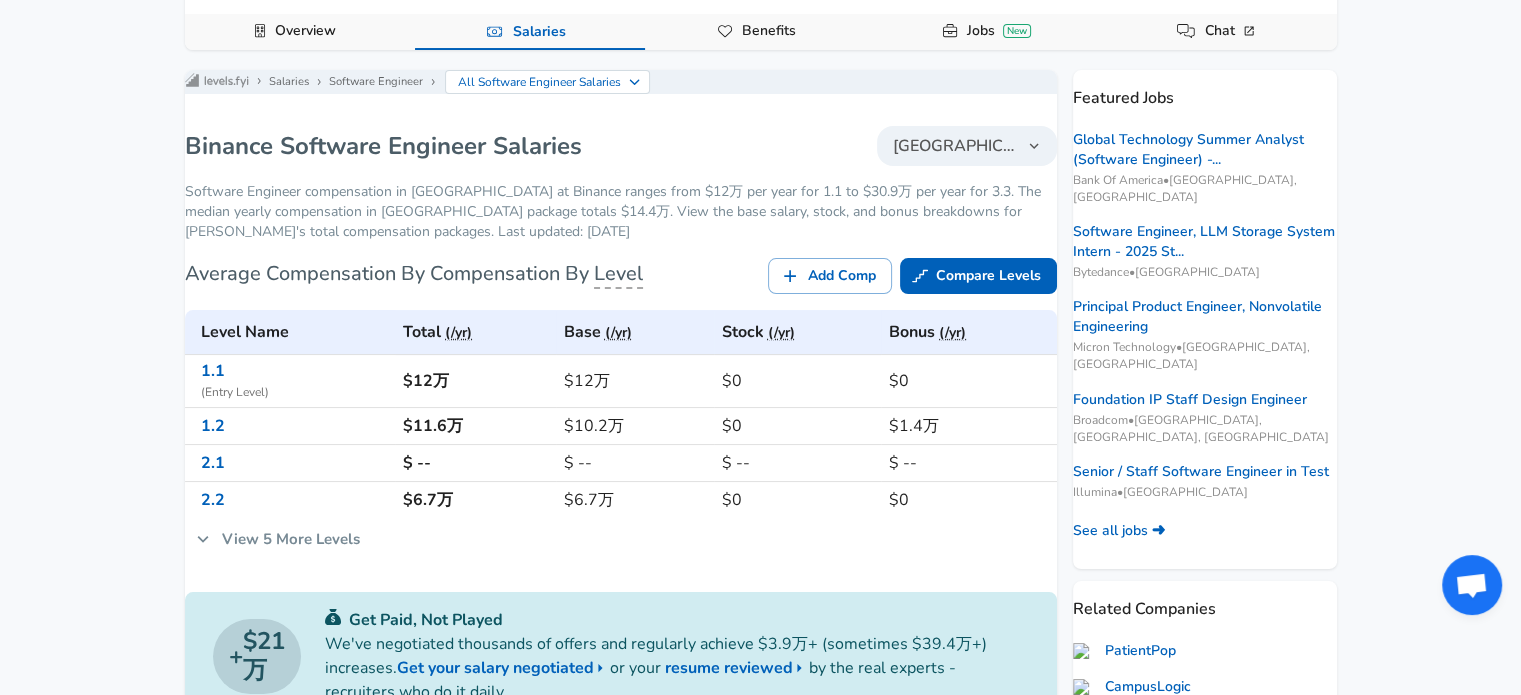 click on "(/yr)" at bounding box center [458, 333] 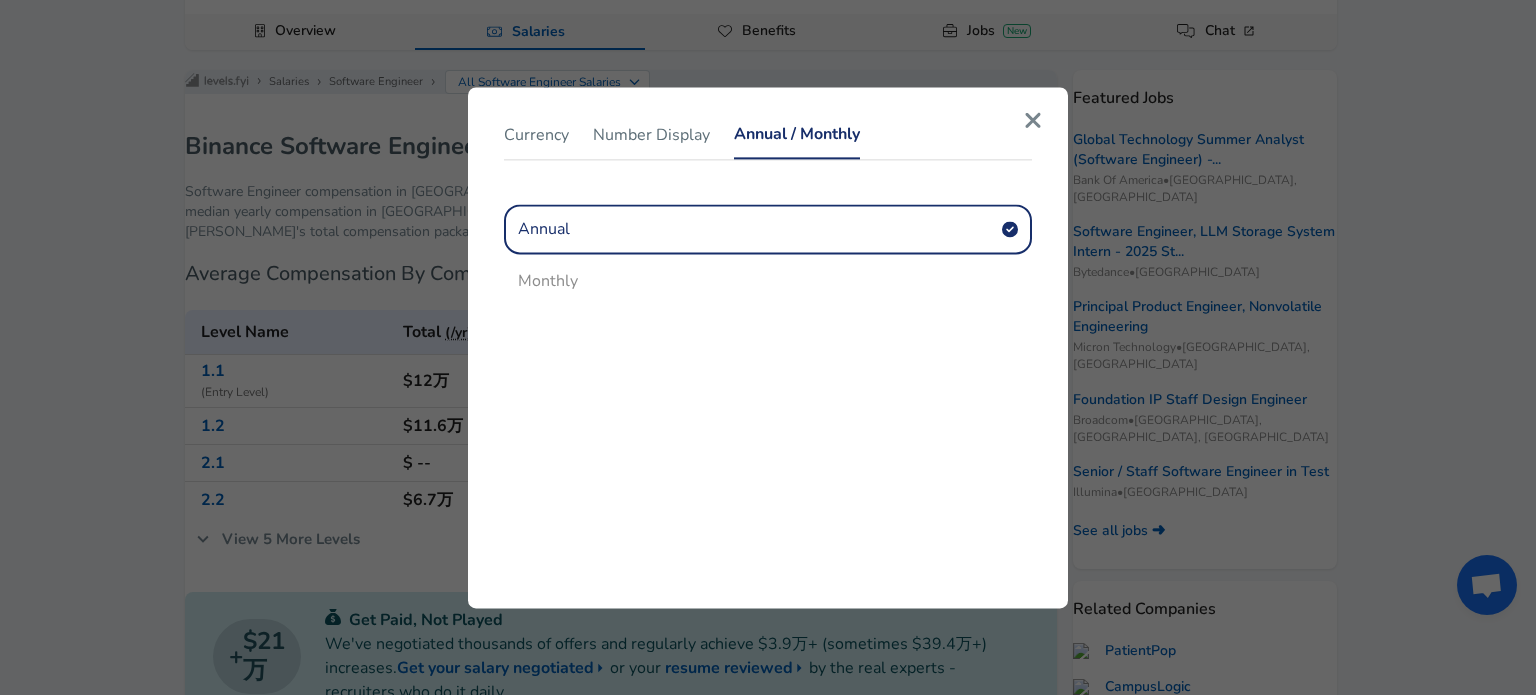 click 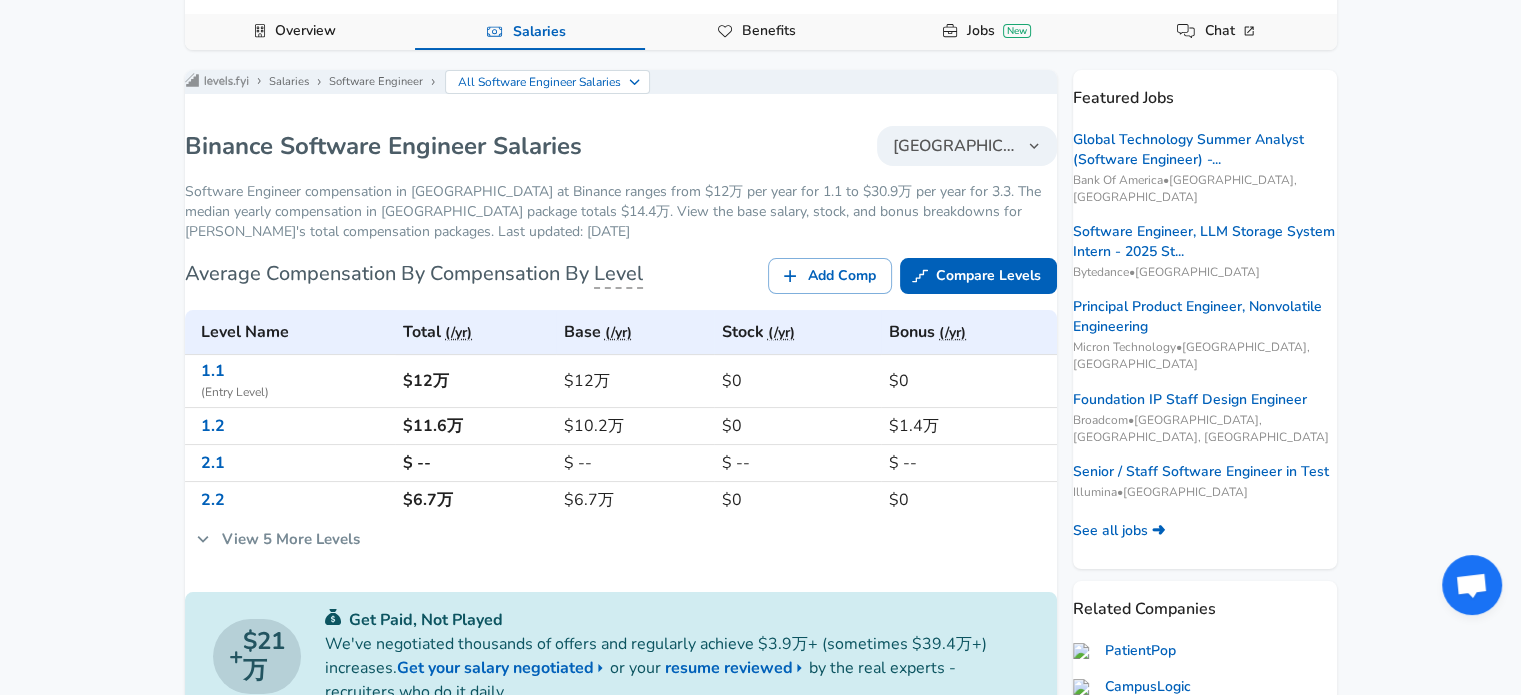 click on "View   5   More Levels" at bounding box center (278, 539) 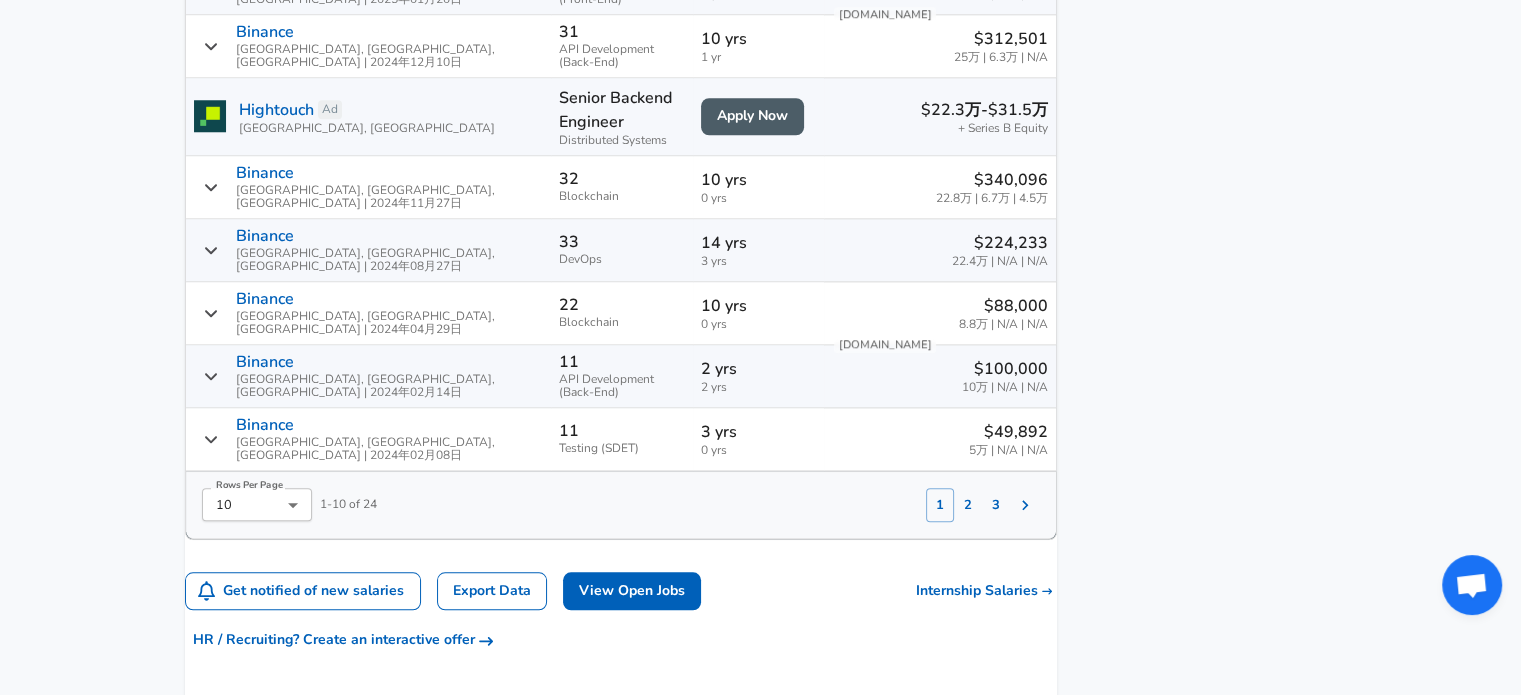 scroll, scrollTop: 1900, scrollLeft: 0, axis: vertical 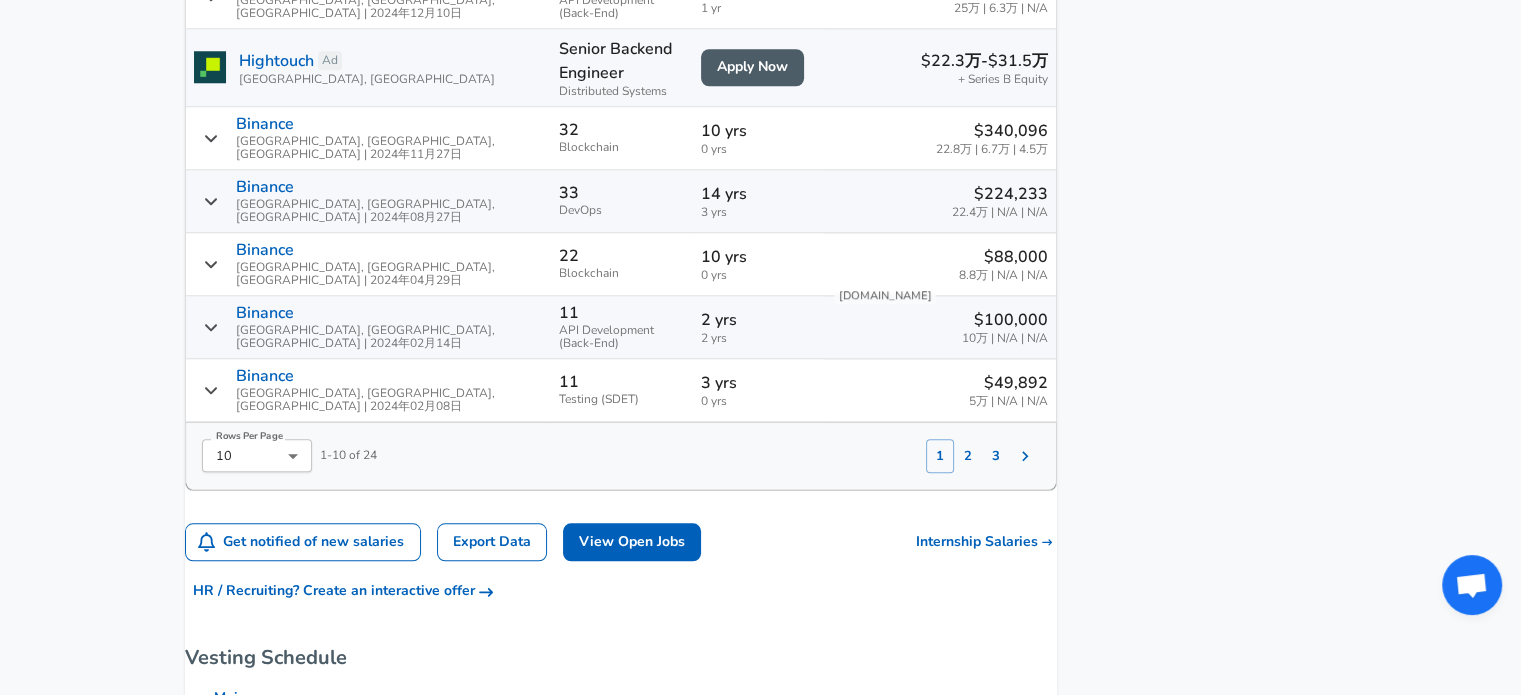click on "2" at bounding box center [968, 456] 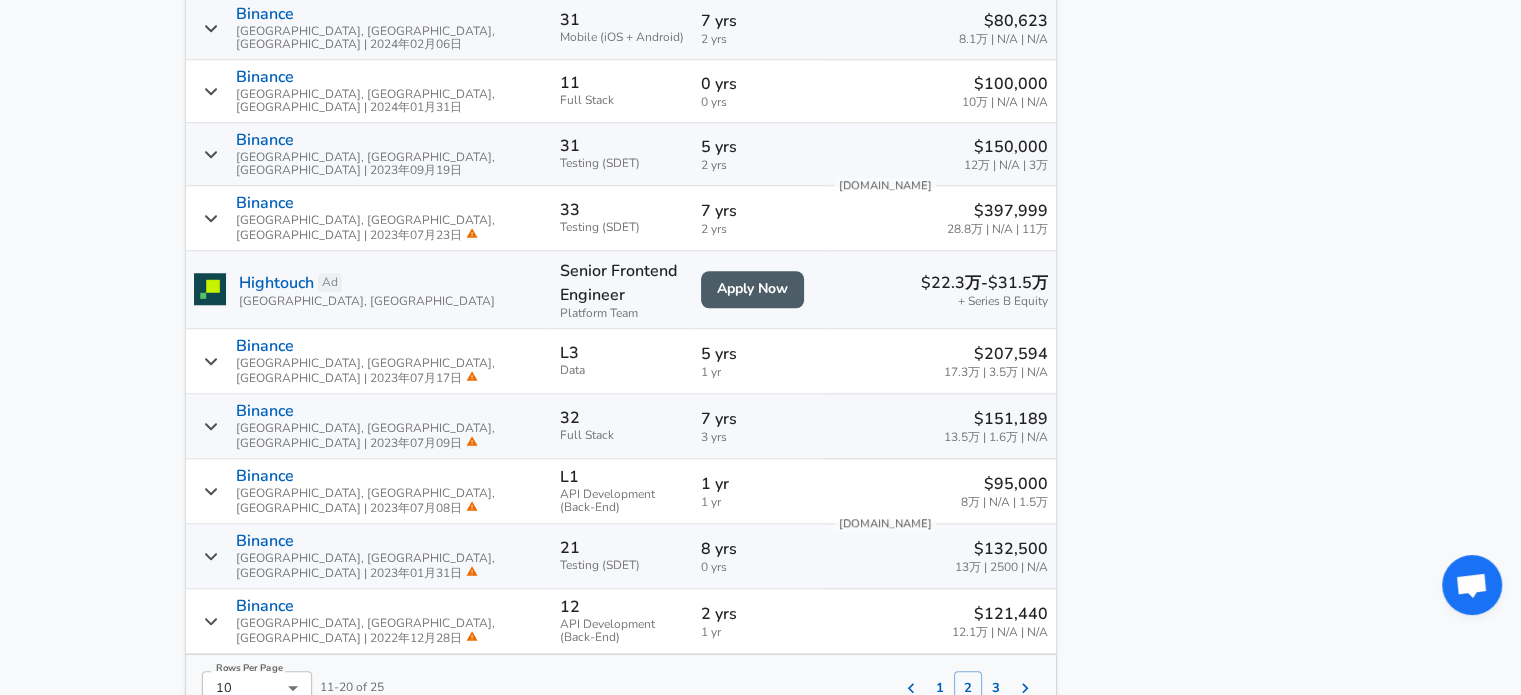 scroll, scrollTop: 1728, scrollLeft: 0, axis: vertical 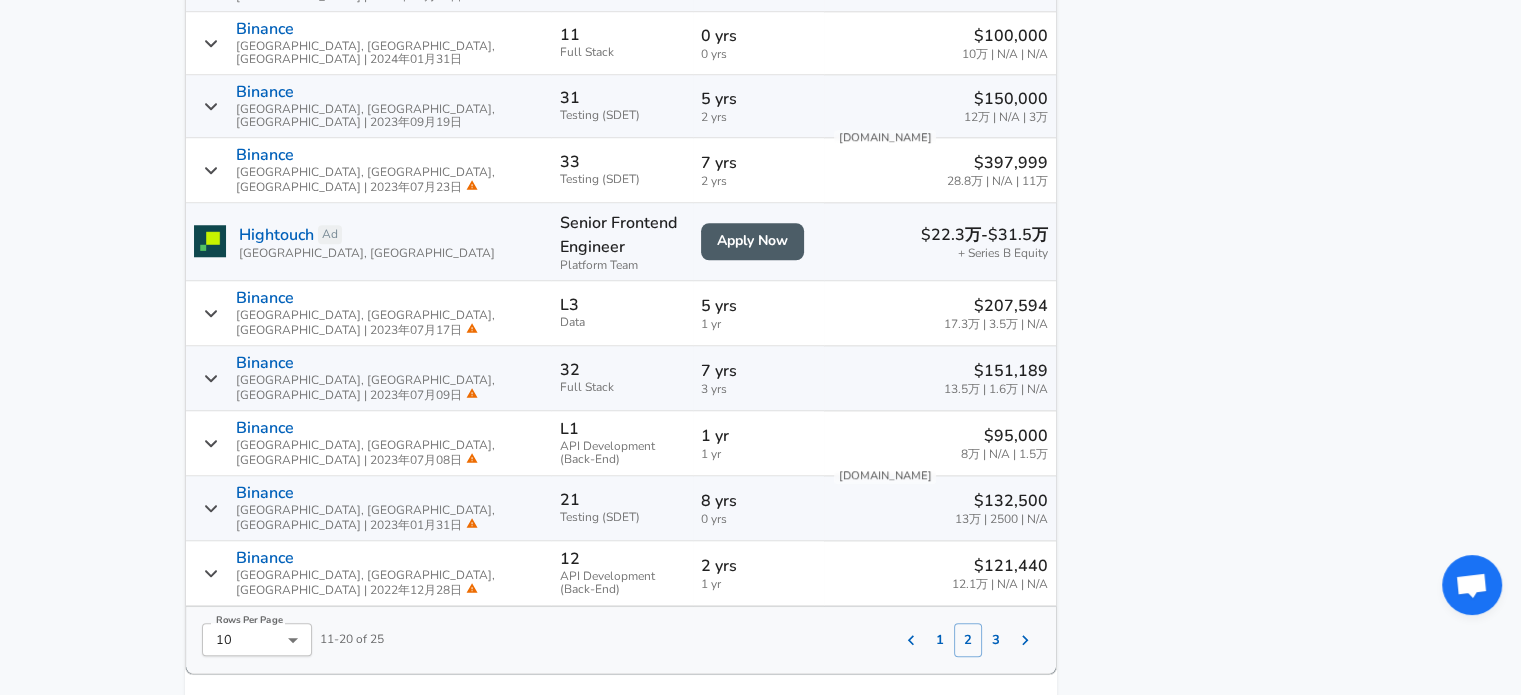 click on "8万   |   N/A   |   1.5万" at bounding box center (1004, 454) 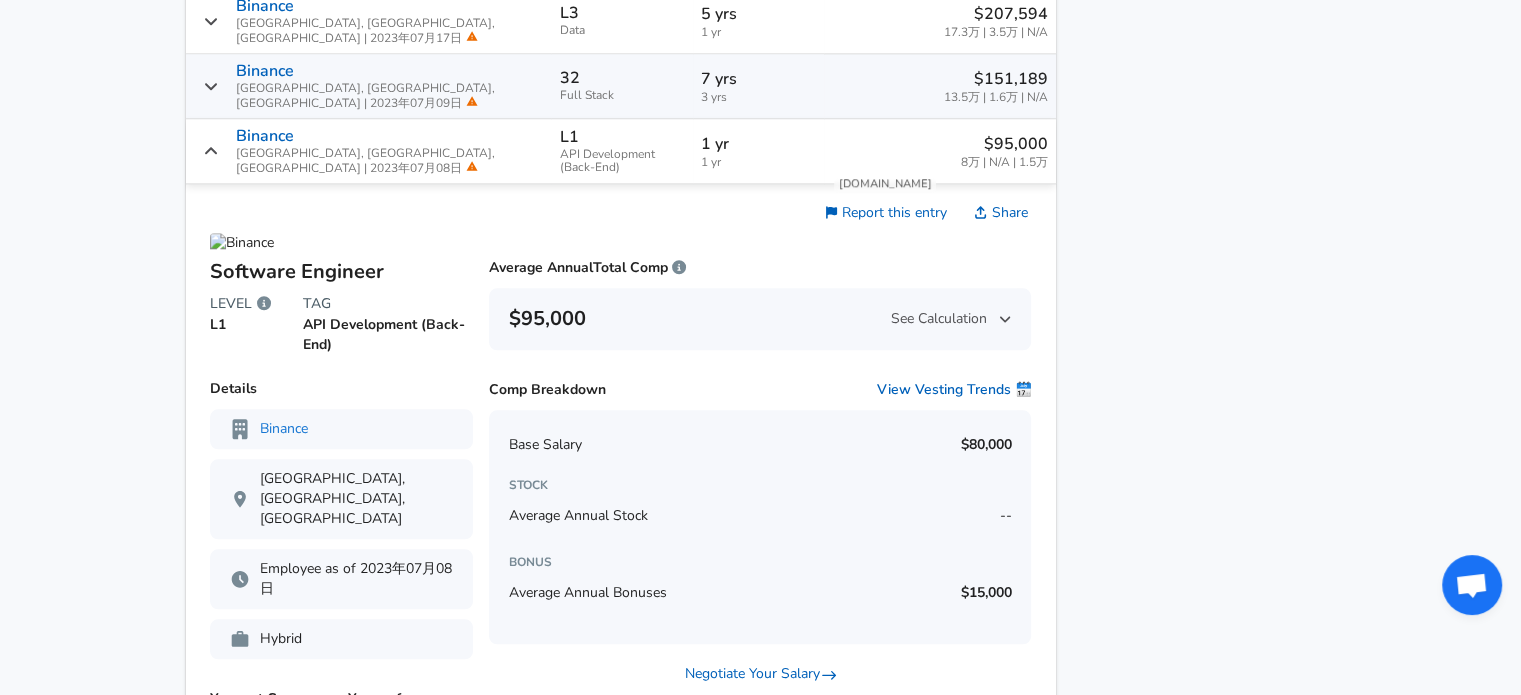 scroll, scrollTop: 2028, scrollLeft: 0, axis: vertical 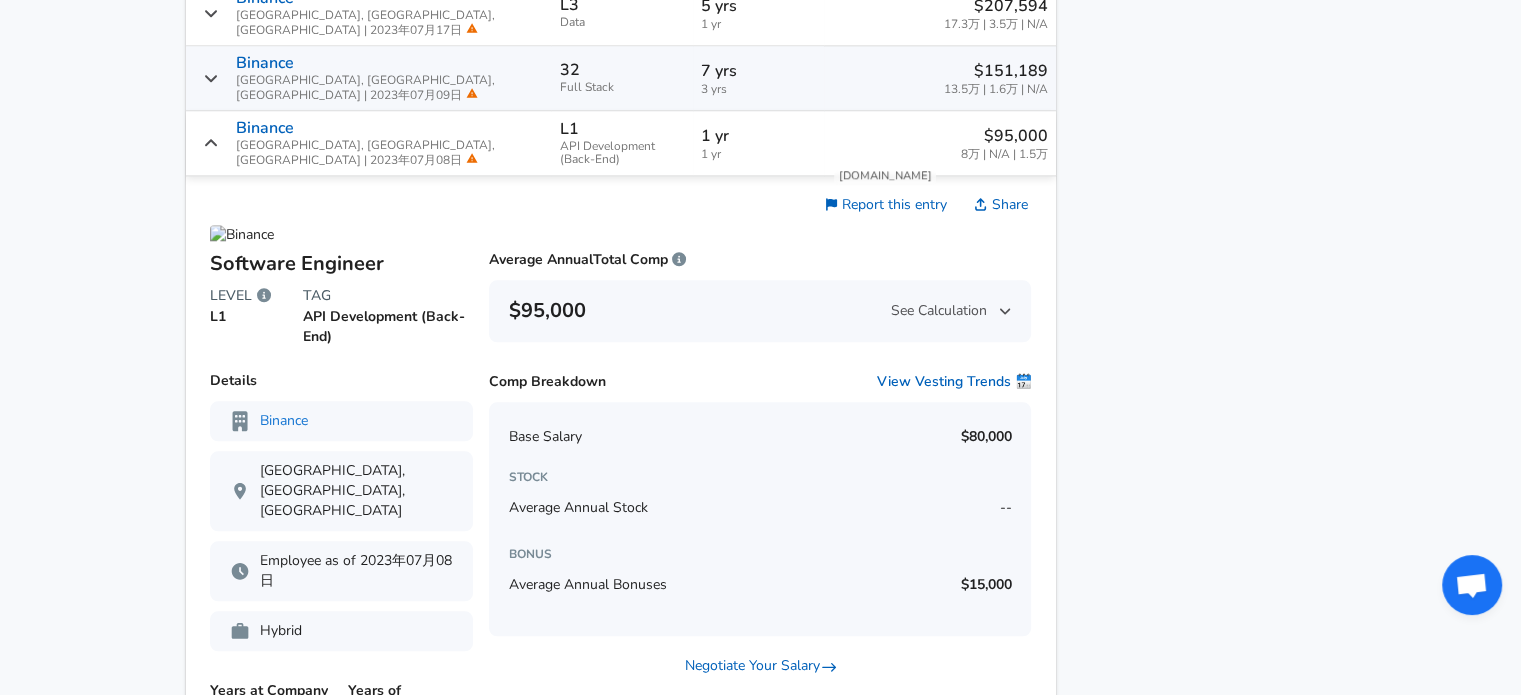 click on "Binance [GEOGRAPHIC_DATA], [GEOGRAPHIC_DATA], [GEOGRAPHIC_DATA]   |   2023年07月08日" at bounding box center [369, 143] 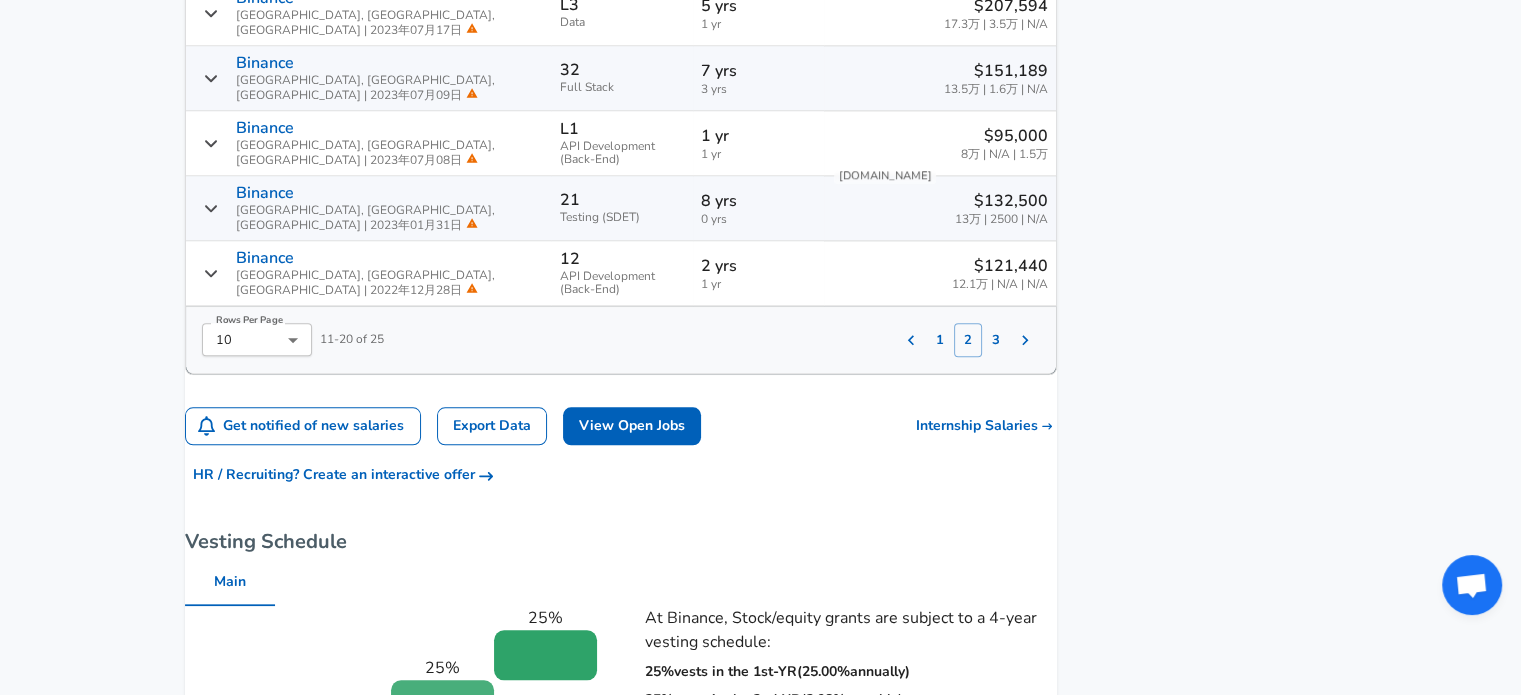 click on "Binance [GEOGRAPHIC_DATA], [GEOGRAPHIC_DATA], [GEOGRAPHIC_DATA]   |   2022年12月28日" at bounding box center [369, 273] 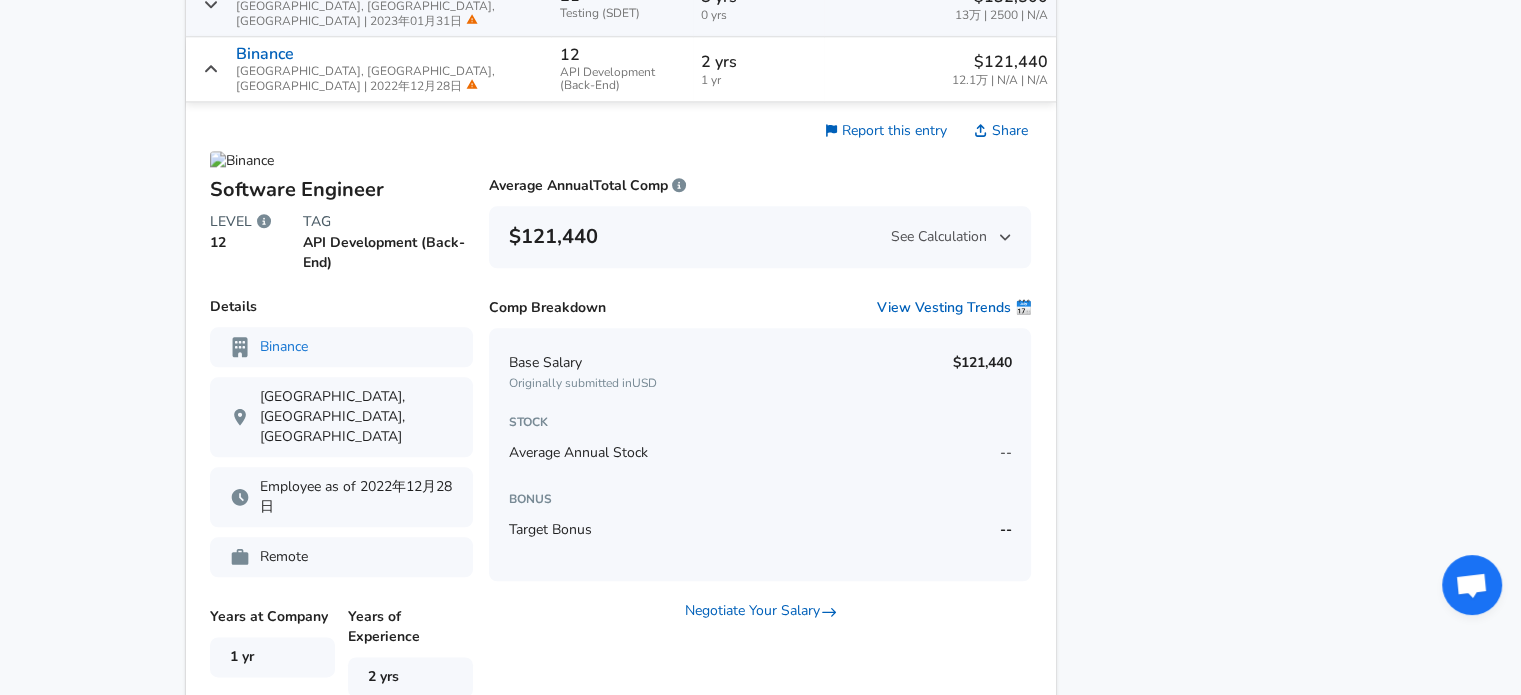scroll, scrollTop: 2128, scrollLeft: 0, axis: vertical 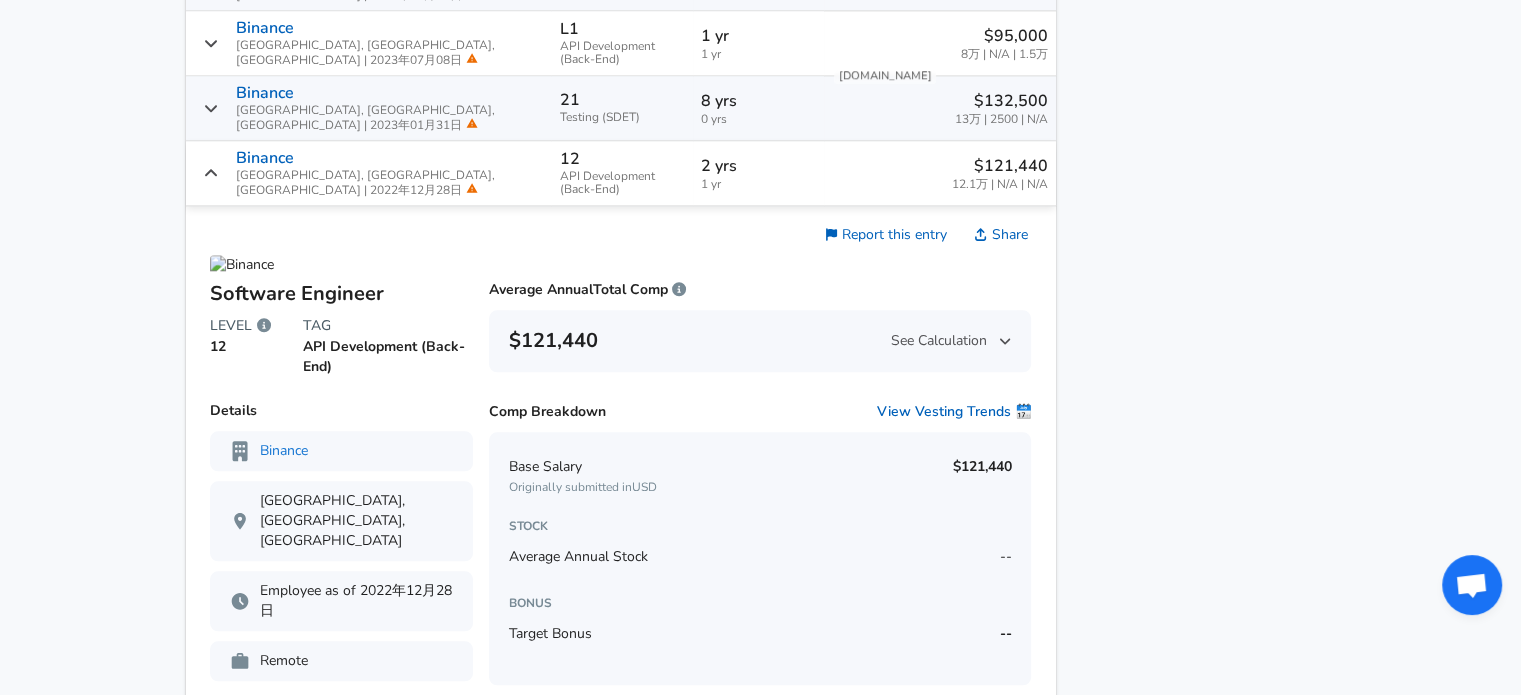 click 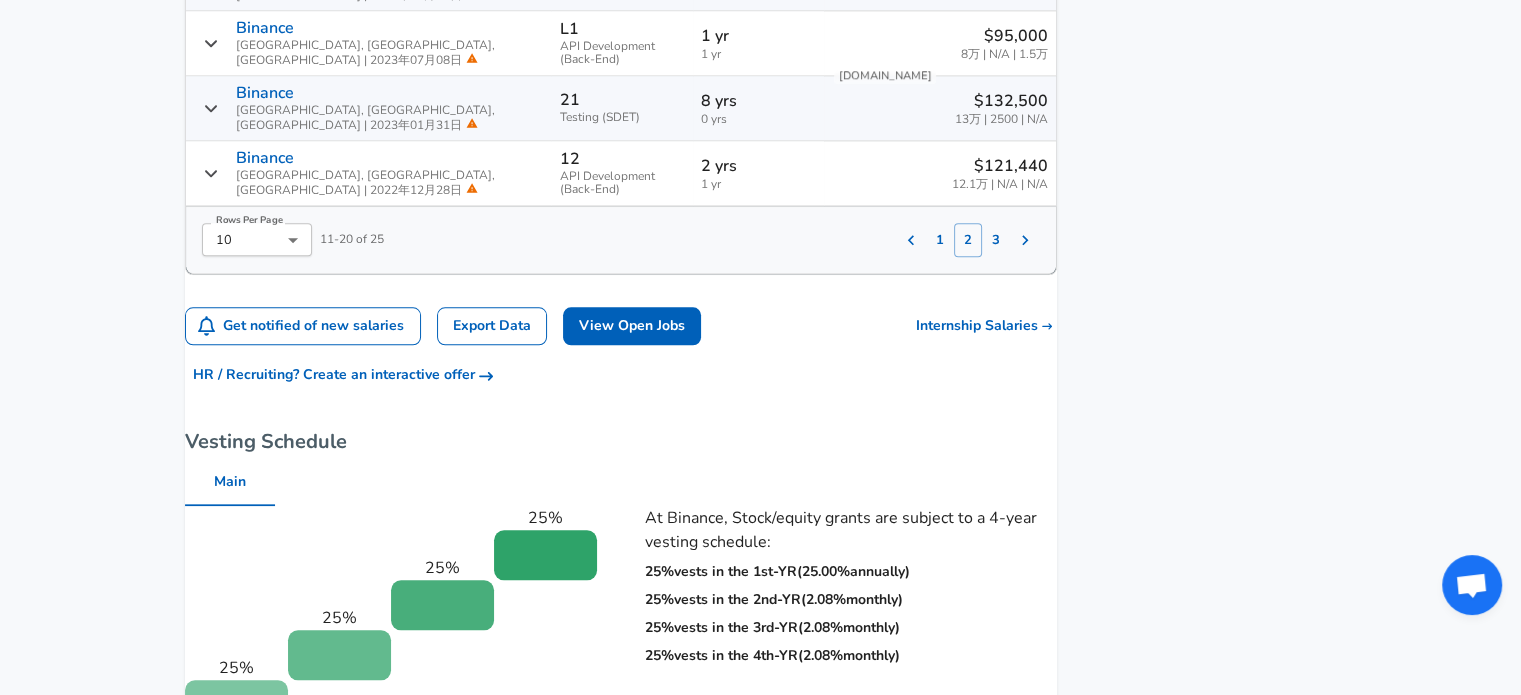 click on "Binance [GEOGRAPHIC_DATA], [GEOGRAPHIC_DATA], [GEOGRAPHIC_DATA]   |   2023年01月31日" at bounding box center [369, 108] 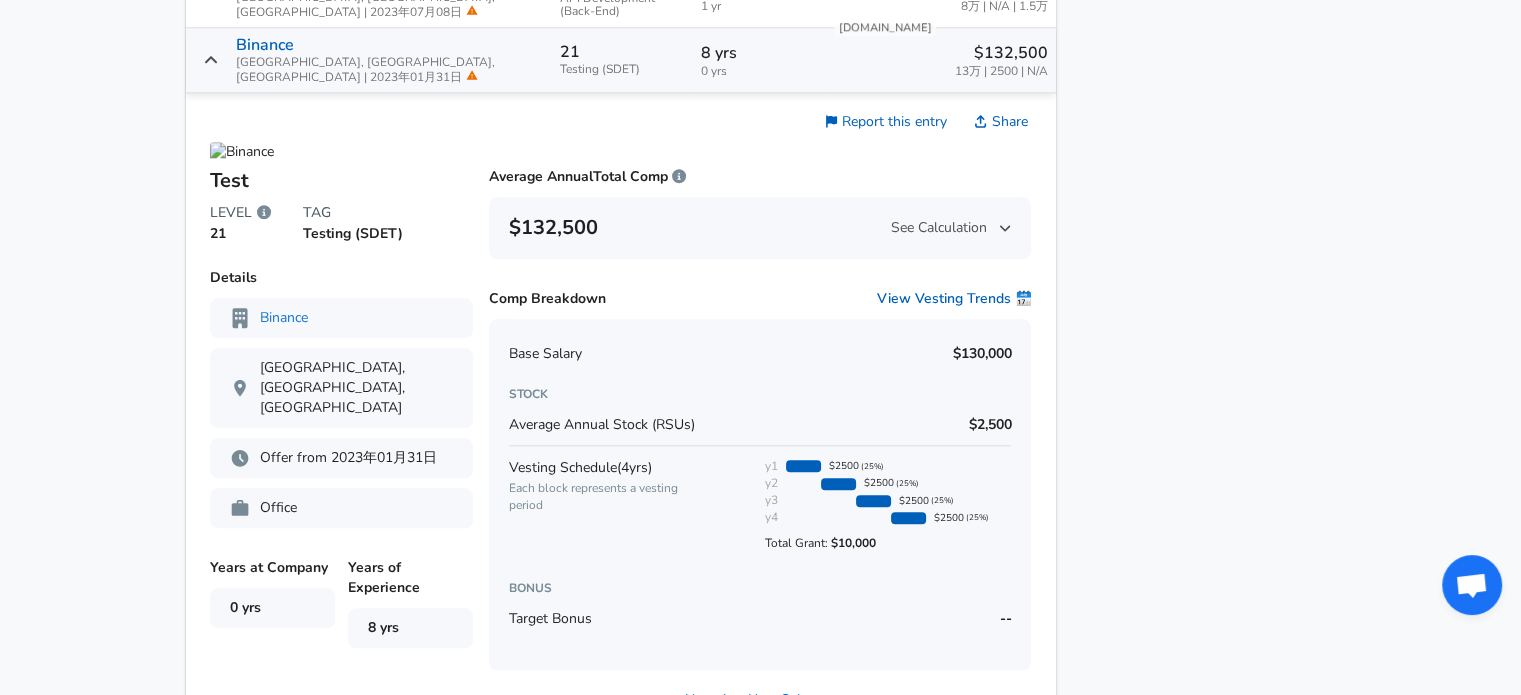 scroll, scrollTop: 2128, scrollLeft: 0, axis: vertical 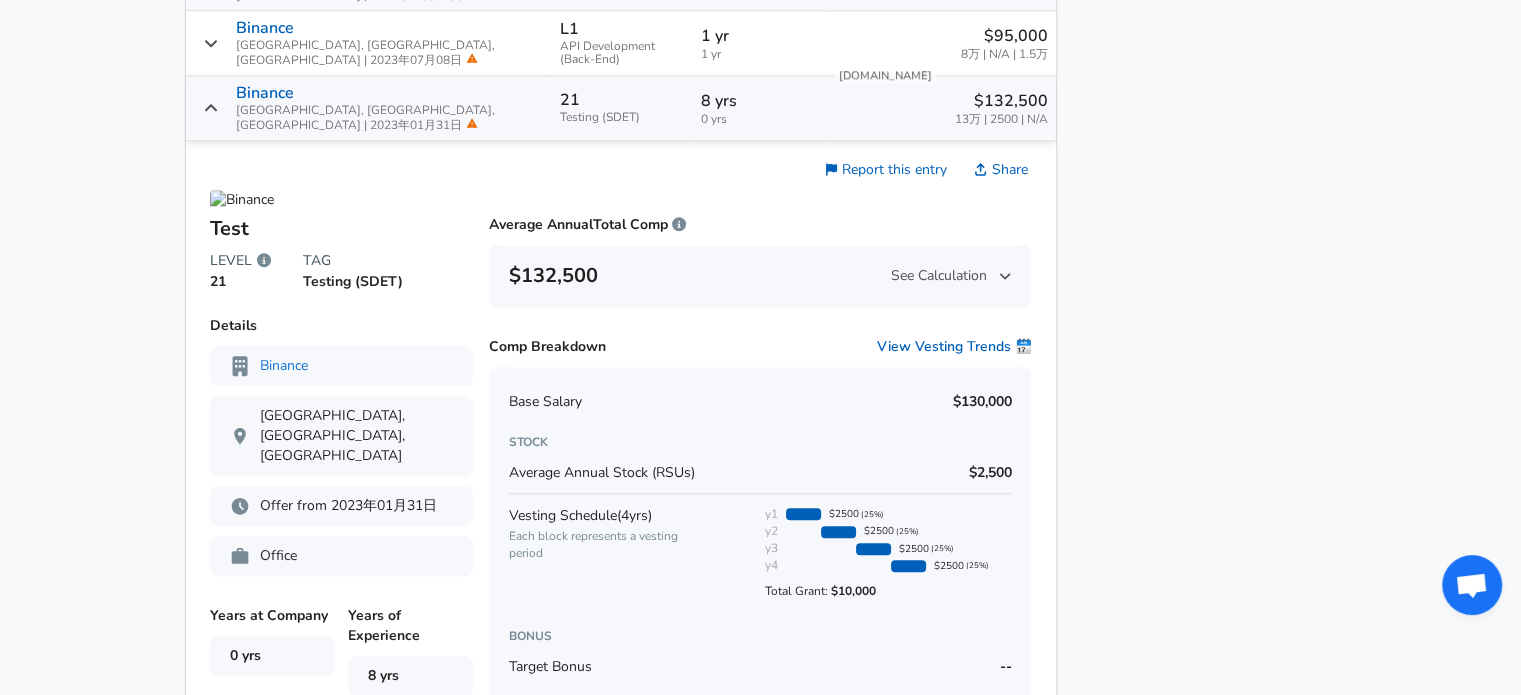 click 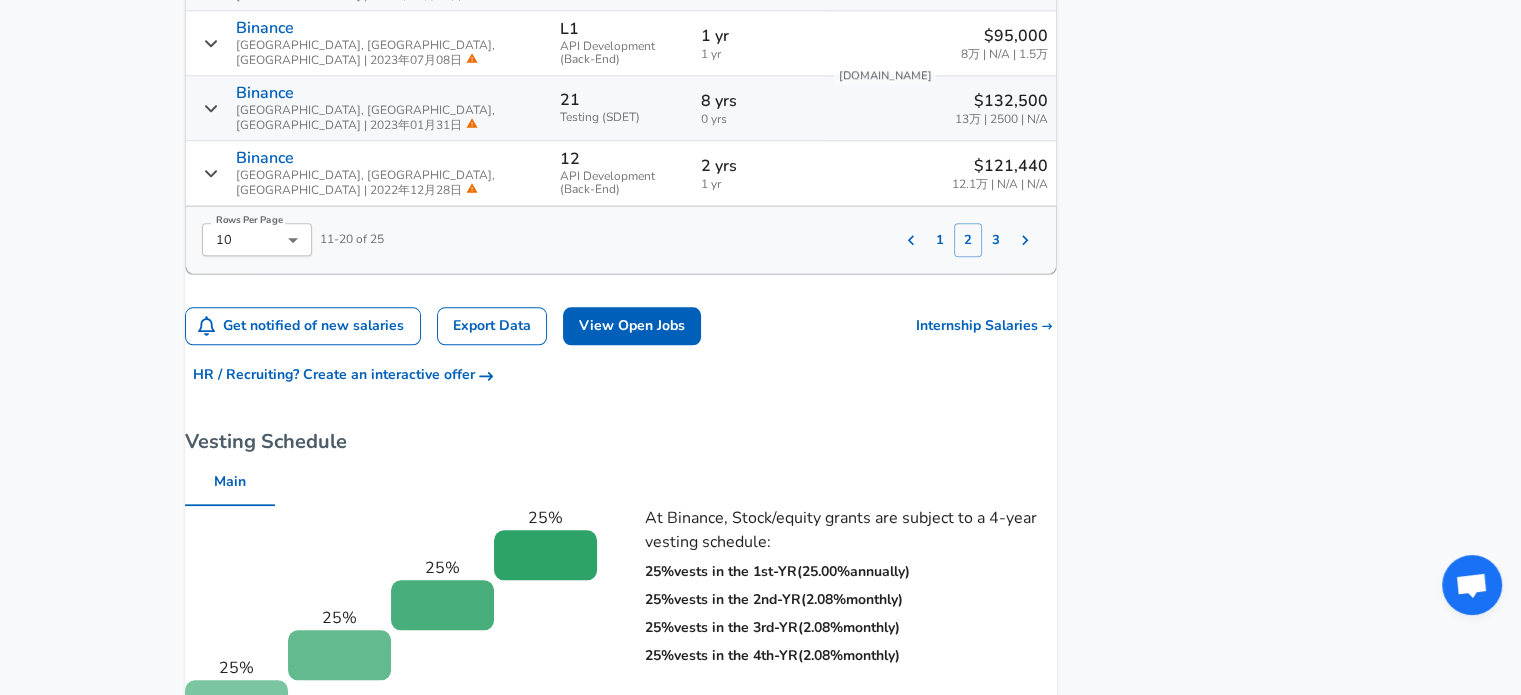 click 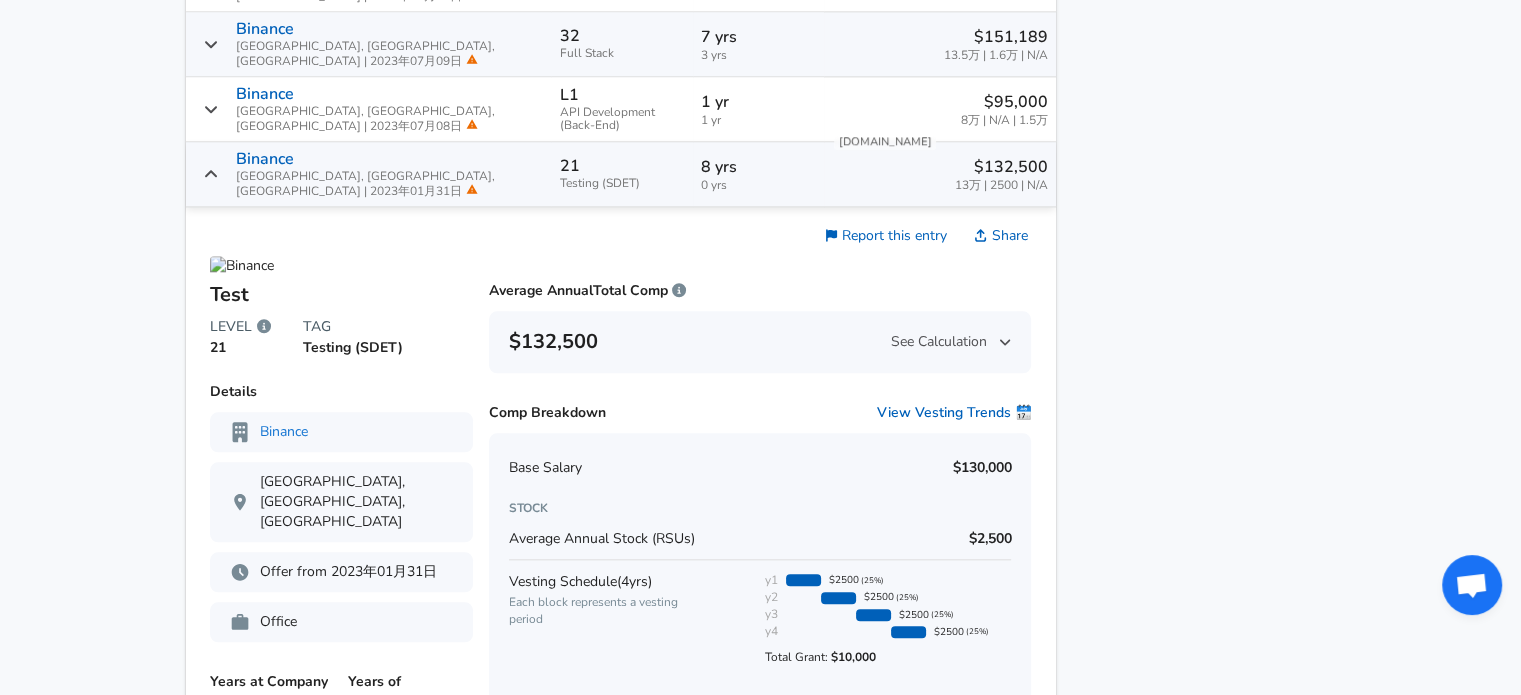 scroll, scrollTop: 2028, scrollLeft: 0, axis: vertical 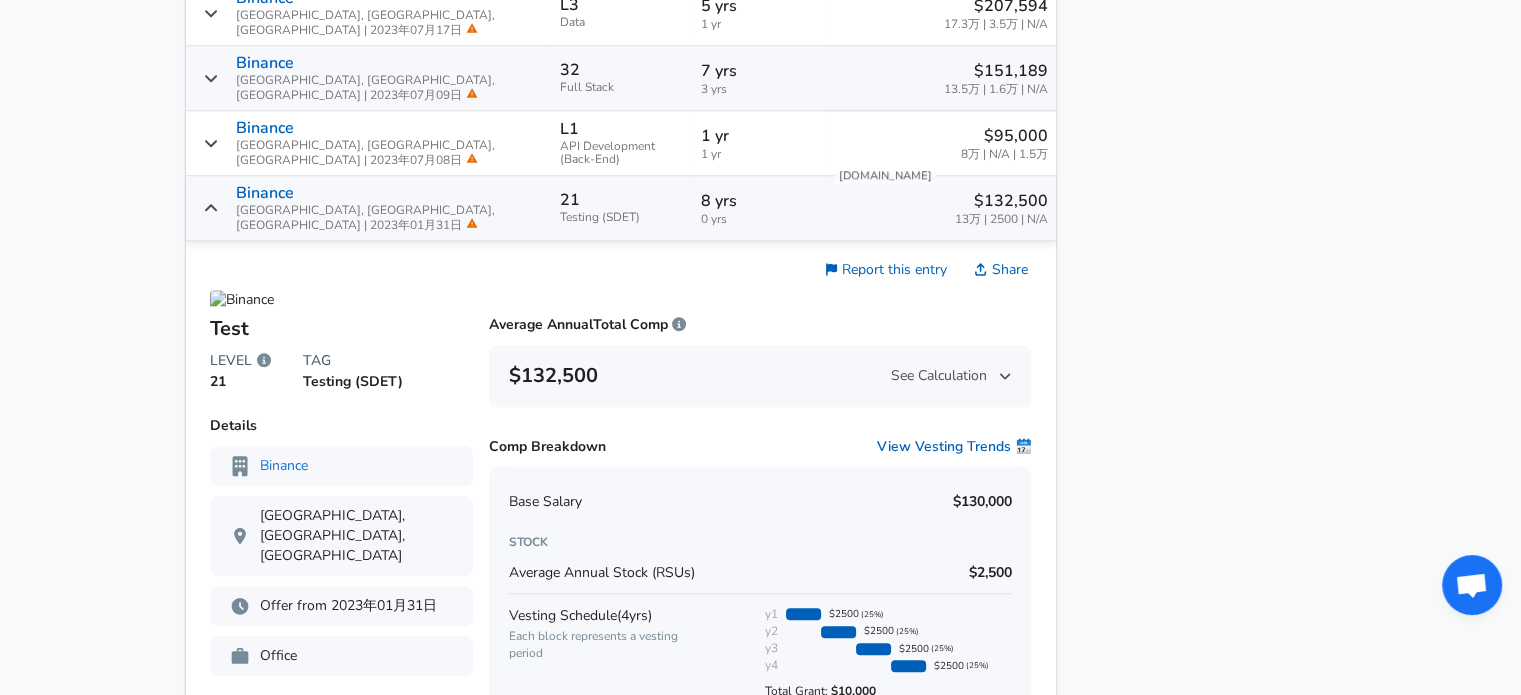 click on "Binance [GEOGRAPHIC_DATA], [GEOGRAPHIC_DATA], [GEOGRAPHIC_DATA]   |   2023年01月31日" at bounding box center [369, 208] 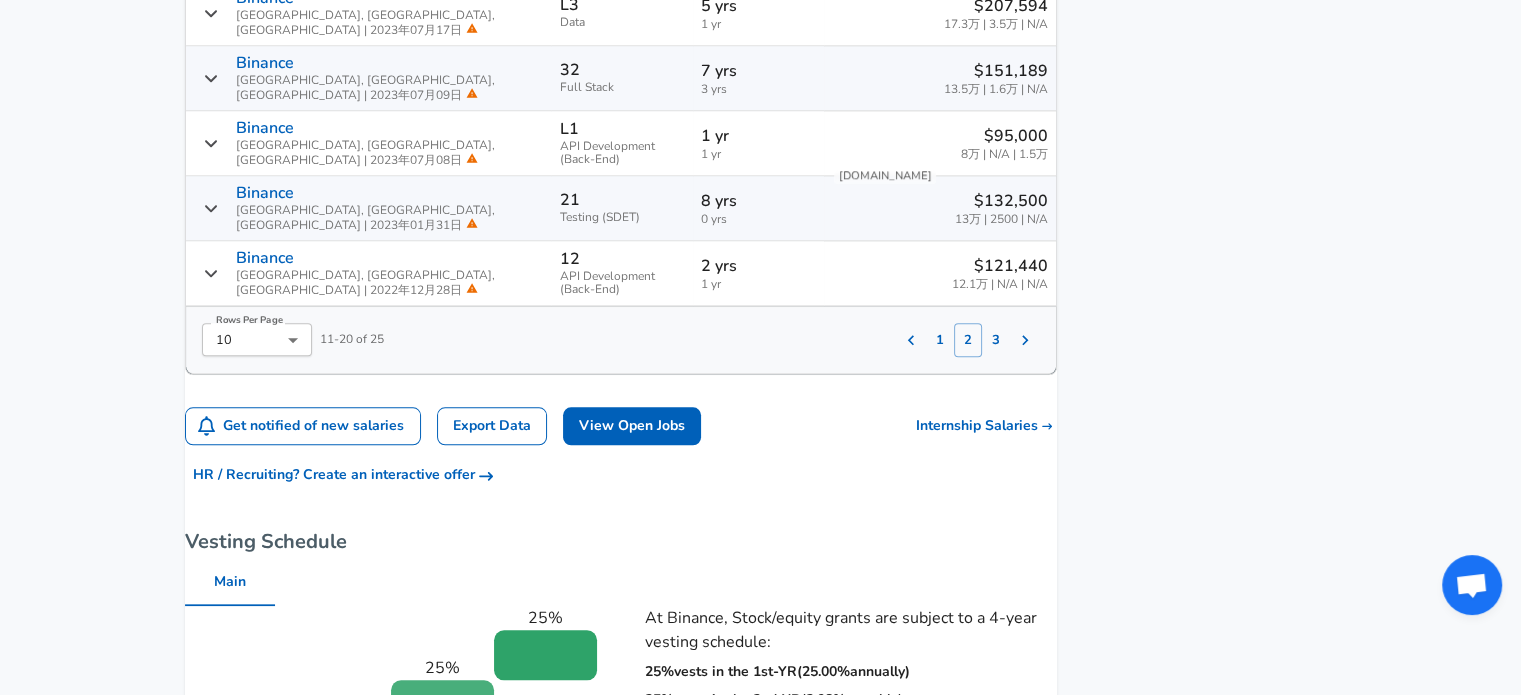 scroll, scrollTop: 1928, scrollLeft: 0, axis: vertical 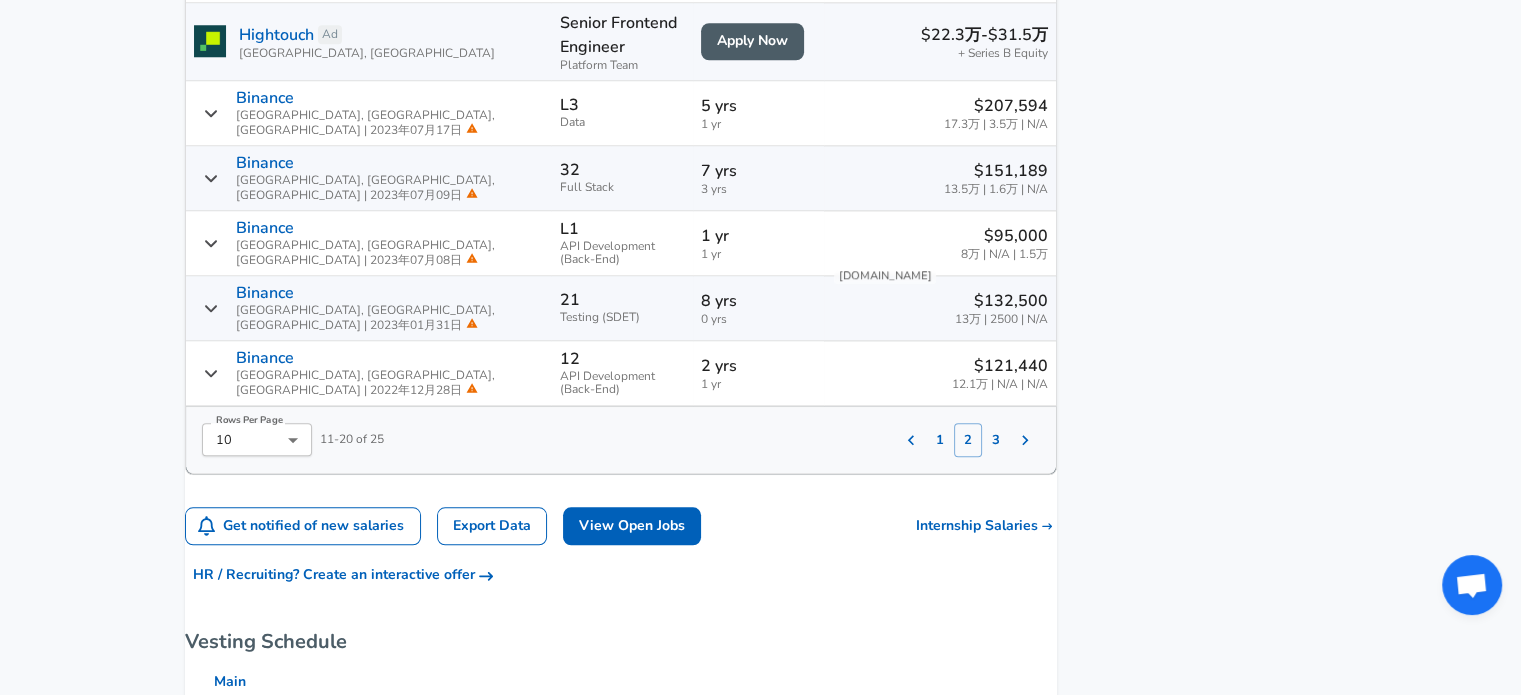 click 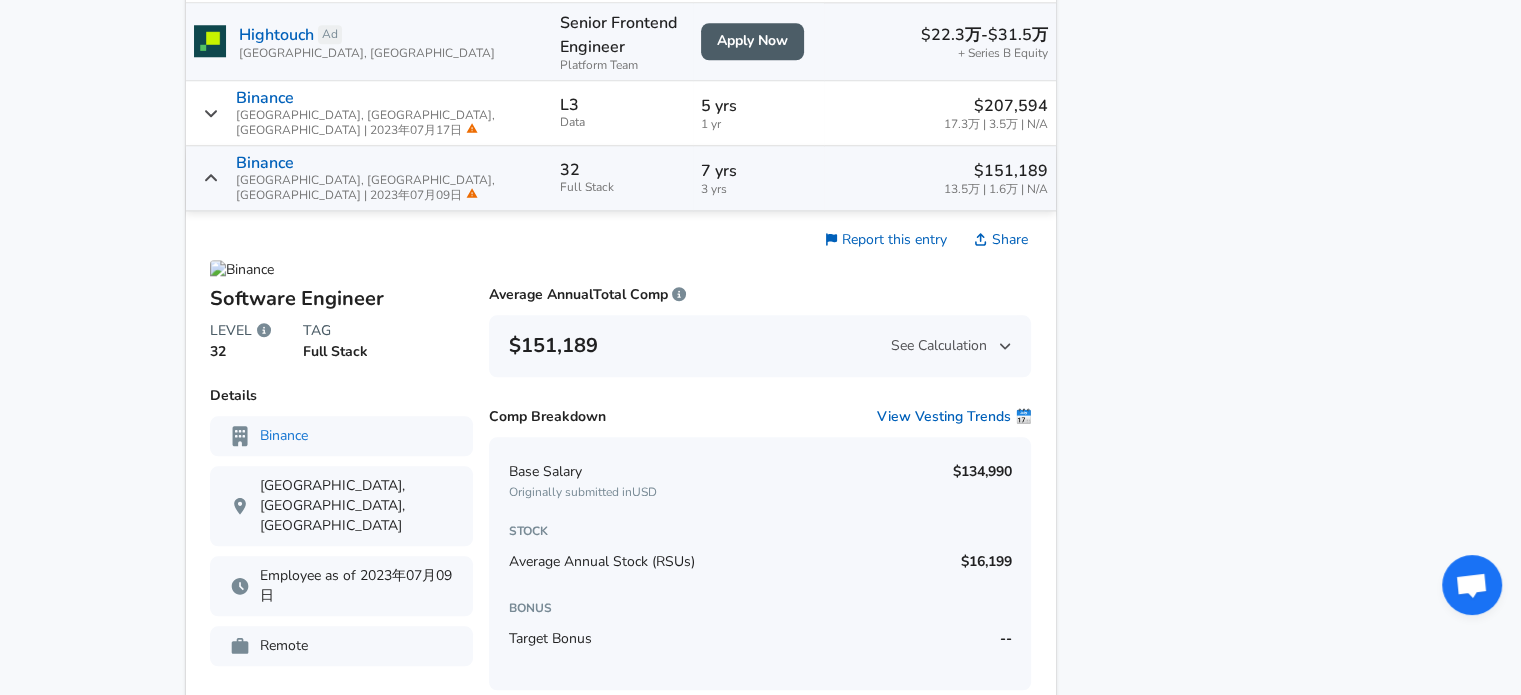 click on "Binance [GEOGRAPHIC_DATA], [GEOGRAPHIC_DATA], [GEOGRAPHIC_DATA]   |   2023年07月09日" at bounding box center [369, 178] 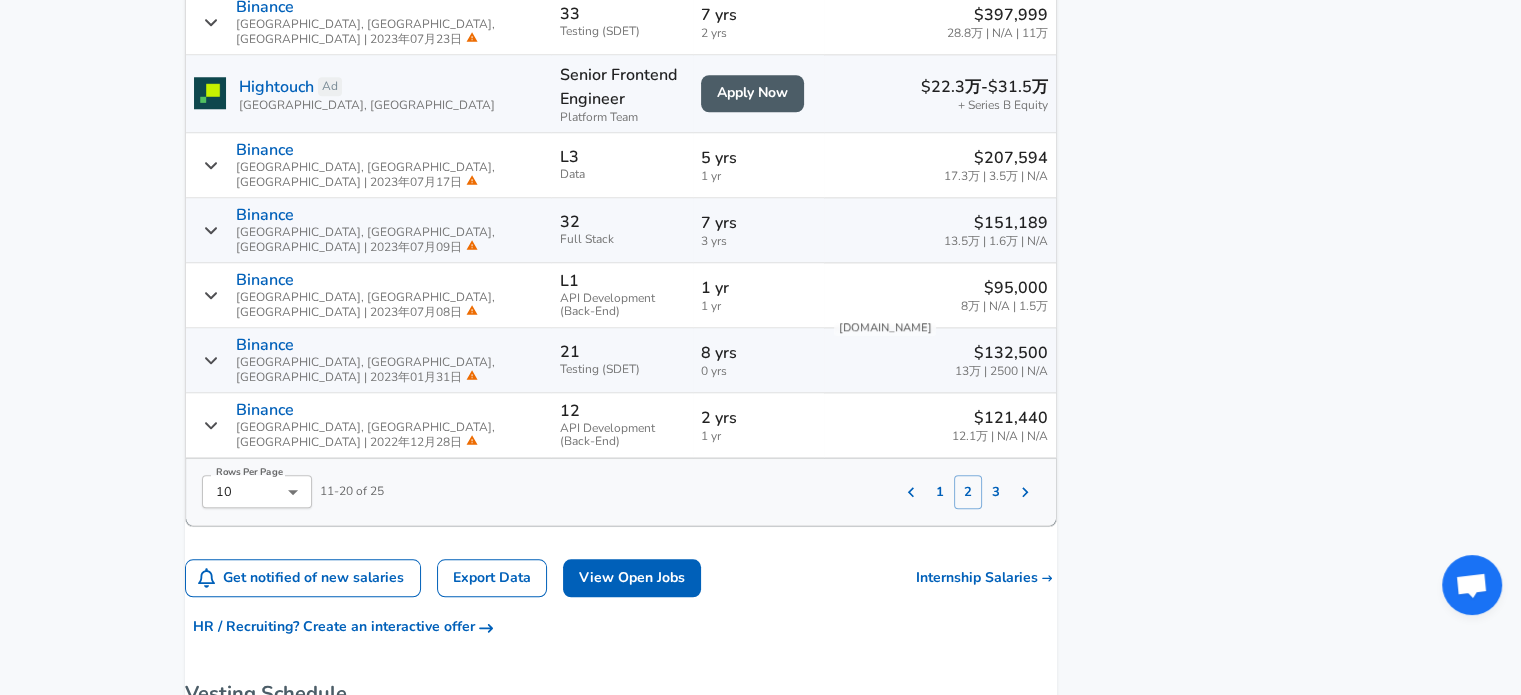 scroll, scrollTop: 1828, scrollLeft: 0, axis: vertical 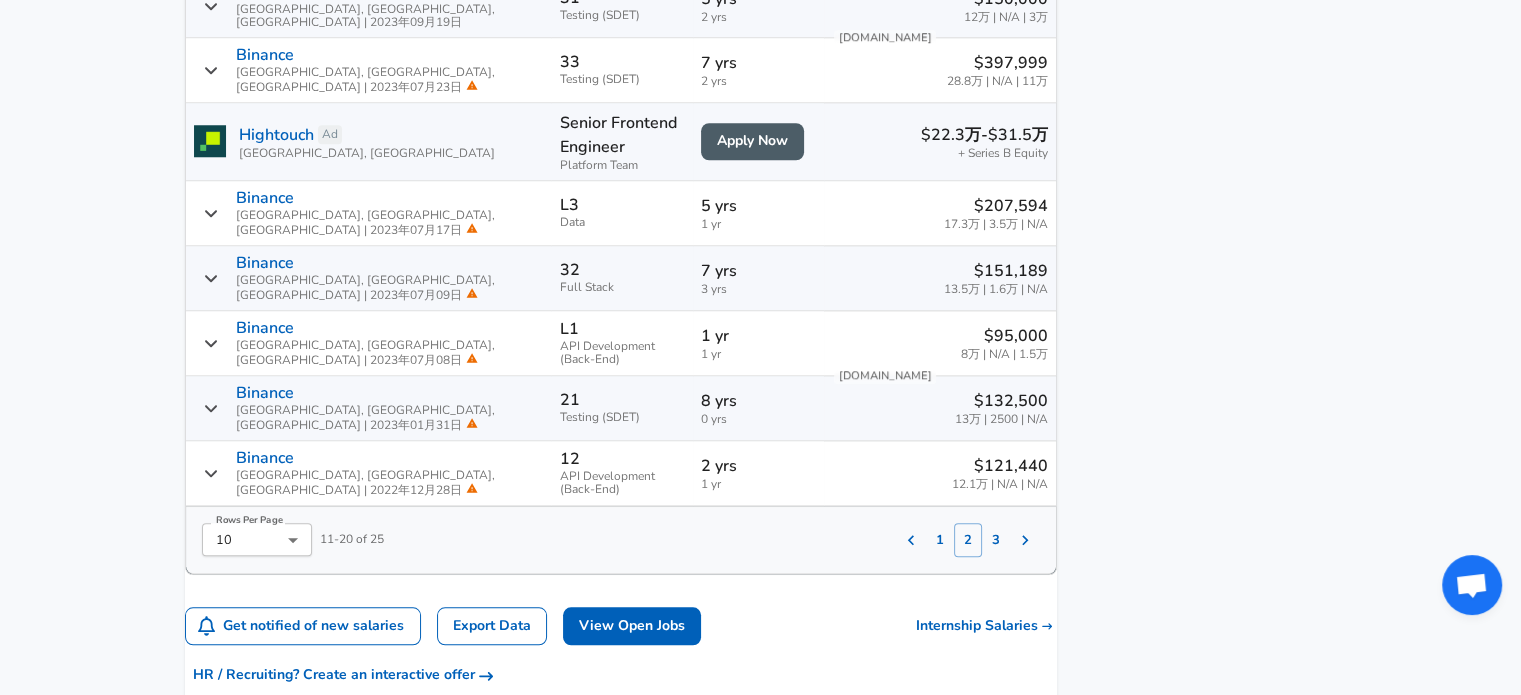 click on "Binance [GEOGRAPHIC_DATA], [GEOGRAPHIC_DATA], [GEOGRAPHIC_DATA]   |   2023年07月17日" at bounding box center [369, 213] 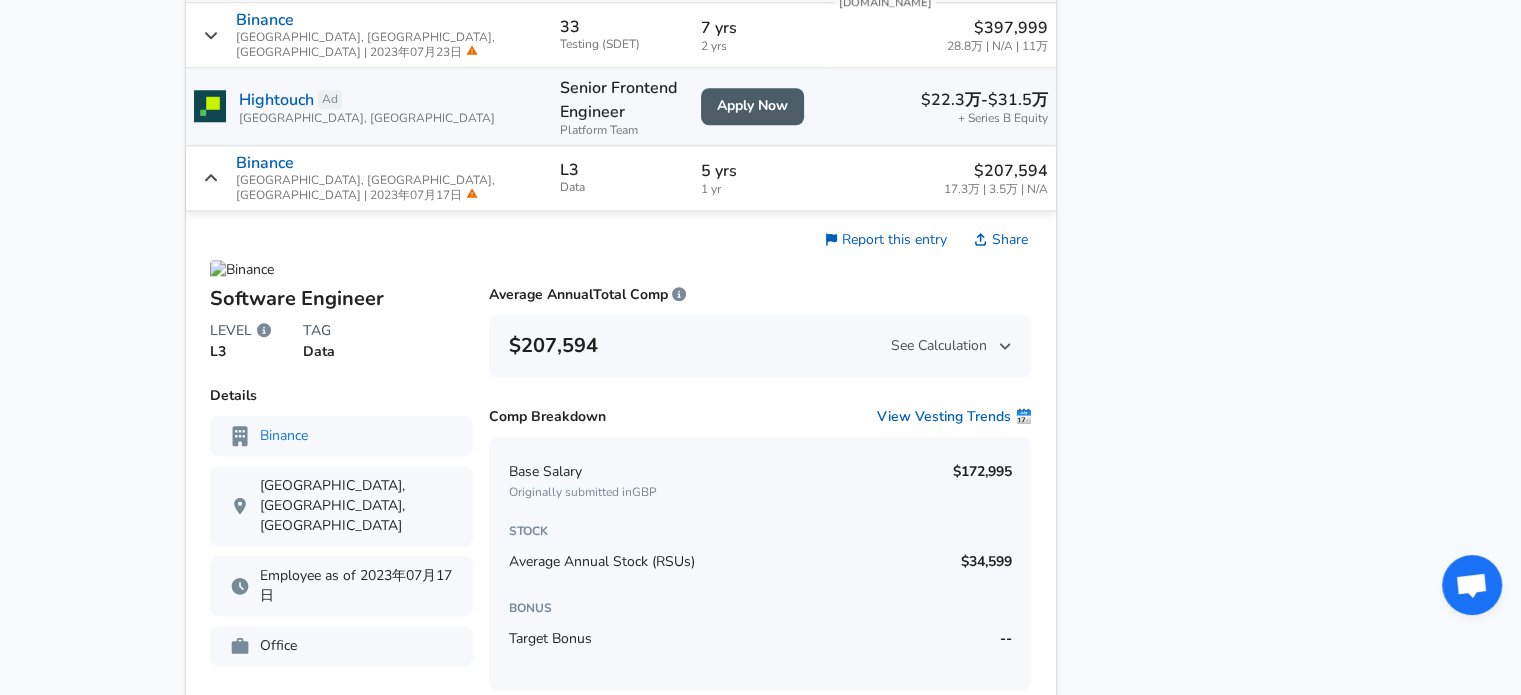 scroll, scrollTop: 1828, scrollLeft: 0, axis: vertical 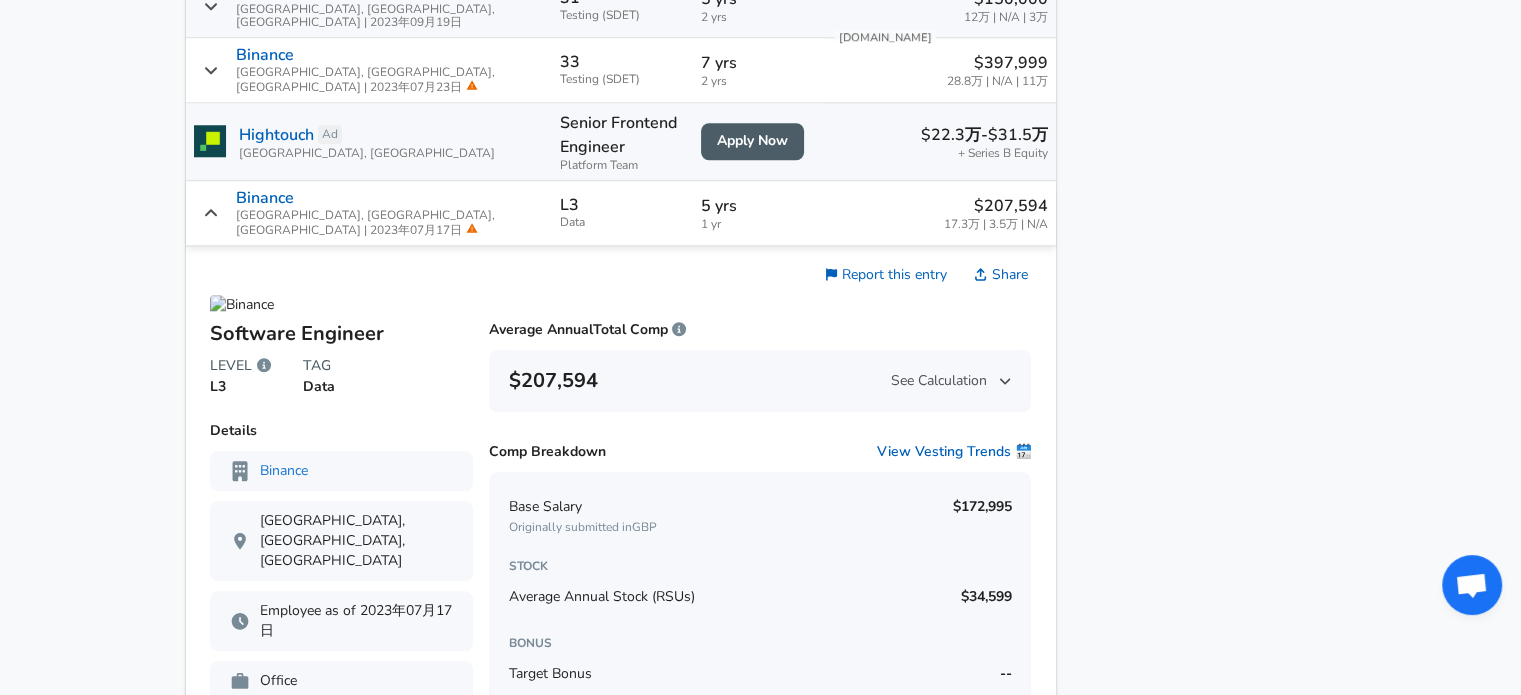 click 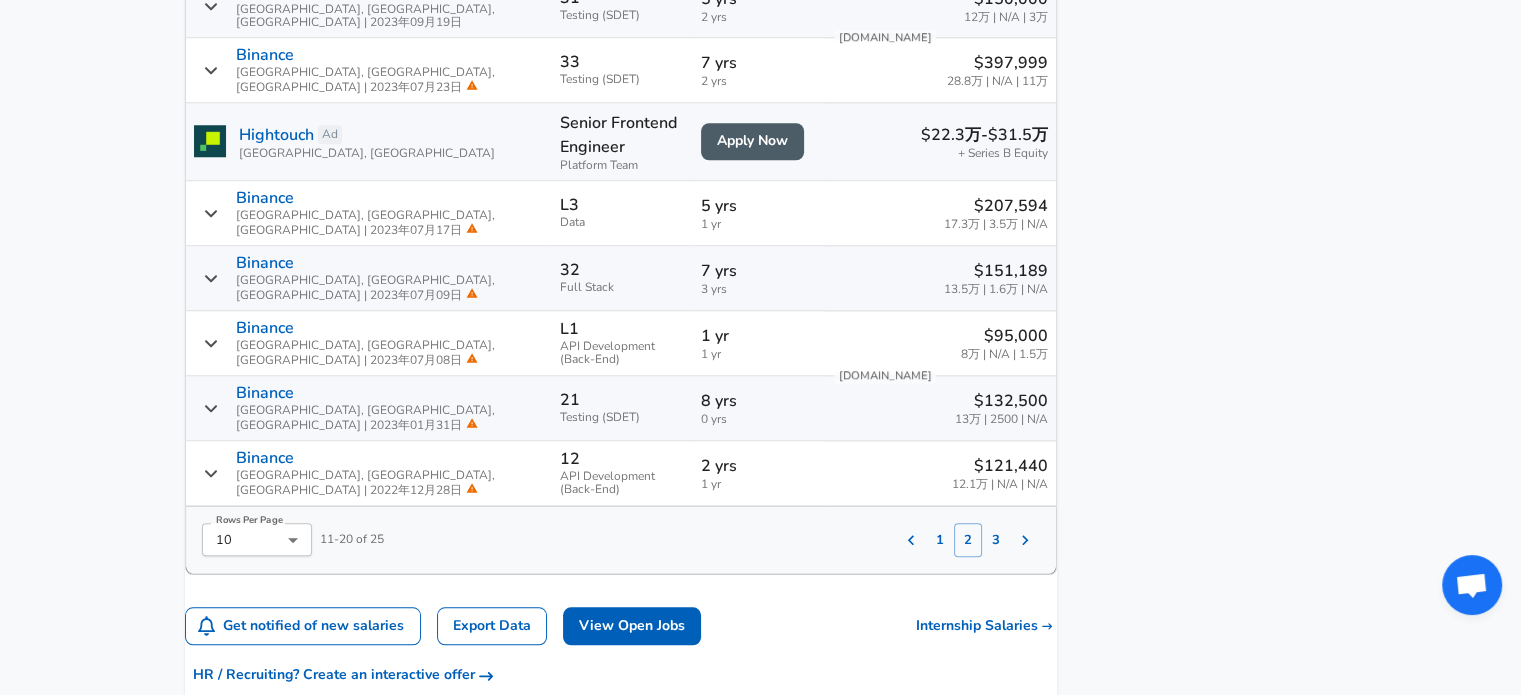 click on "Binance [GEOGRAPHIC_DATA], [GEOGRAPHIC_DATA], [GEOGRAPHIC_DATA]   |   2023年07月23日" at bounding box center (369, 70) 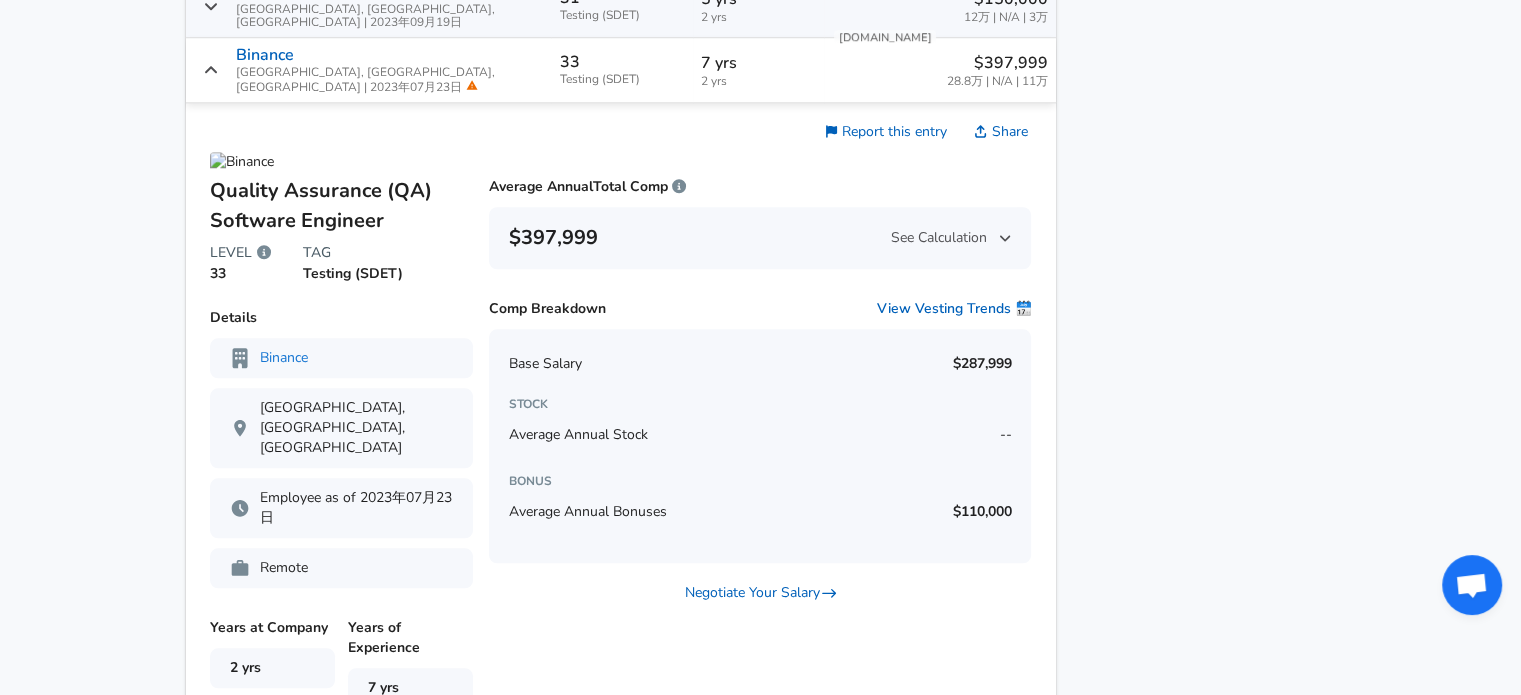click on "Binance [GEOGRAPHIC_DATA], [GEOGRAPHIC_DATA], [GEOGRAPHIC_DATA]   |   2023年07月23日" at bounding box center (369, 70) 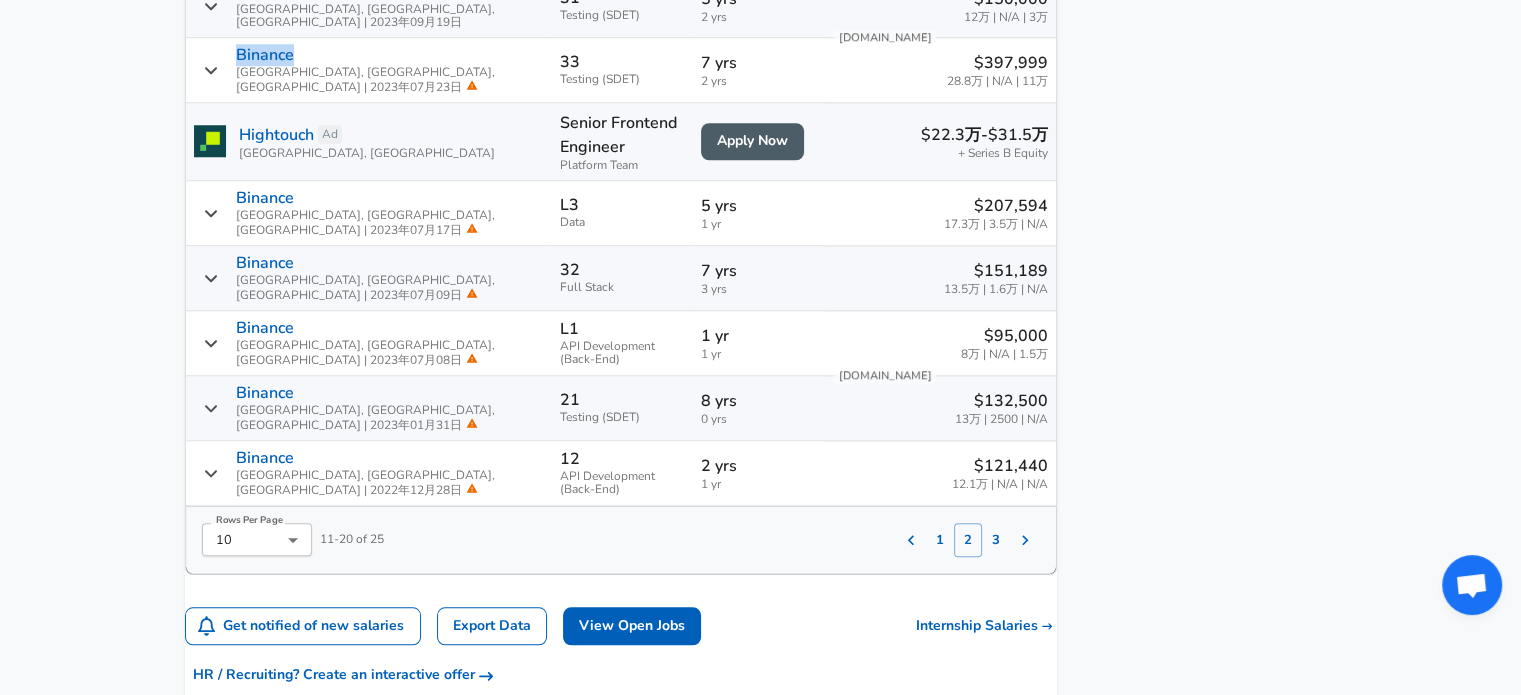 click on "Binance [GEOGRAPHIC_DATA], [GEOGRAPHIC_DATA], [GEOGRAPHIC_DATA]   |   2023年07月23日" at bounding box center [369, 70] 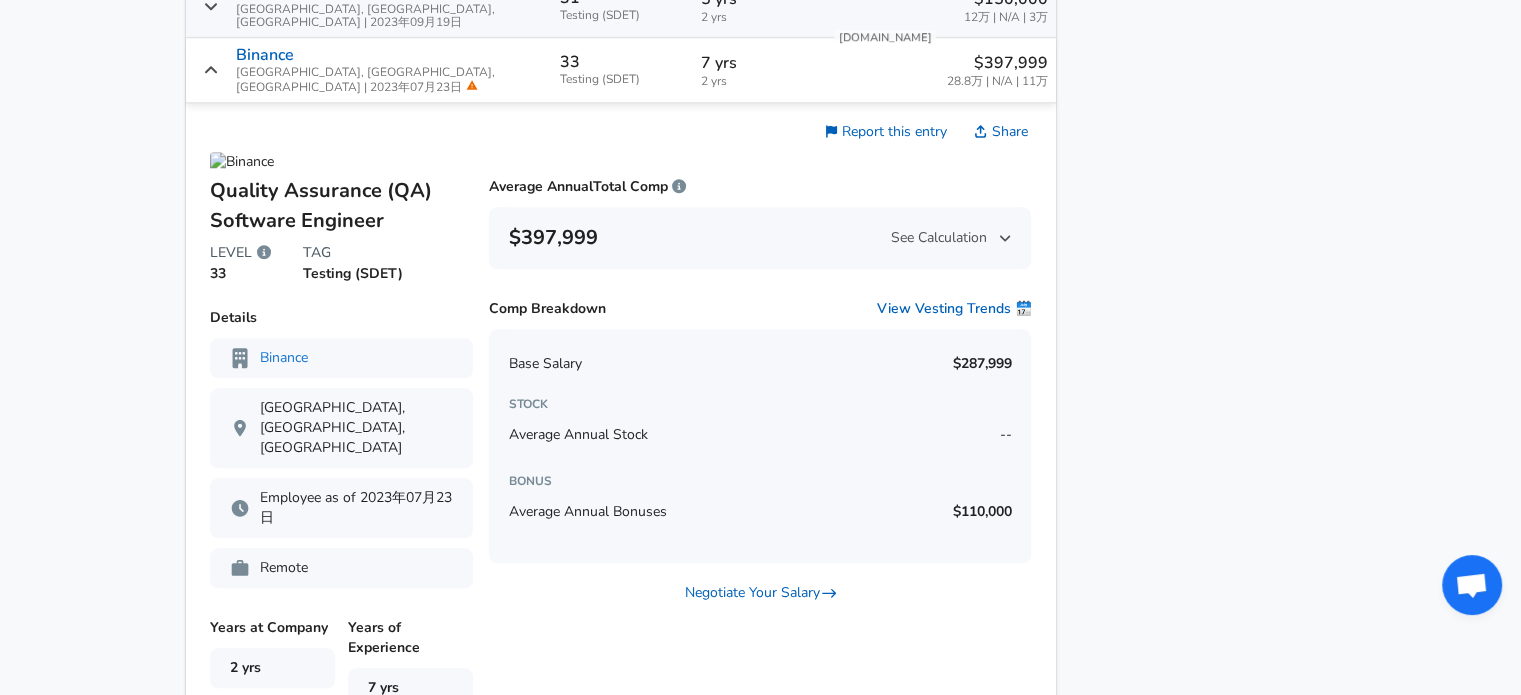 click on "Binance [GEOGRAPHIC_DATA], [GEOGRAPHIC_DATA], [GEOGRAPHIC_DATA]   |   2023年07月23日" at bounding box center (369, 70) 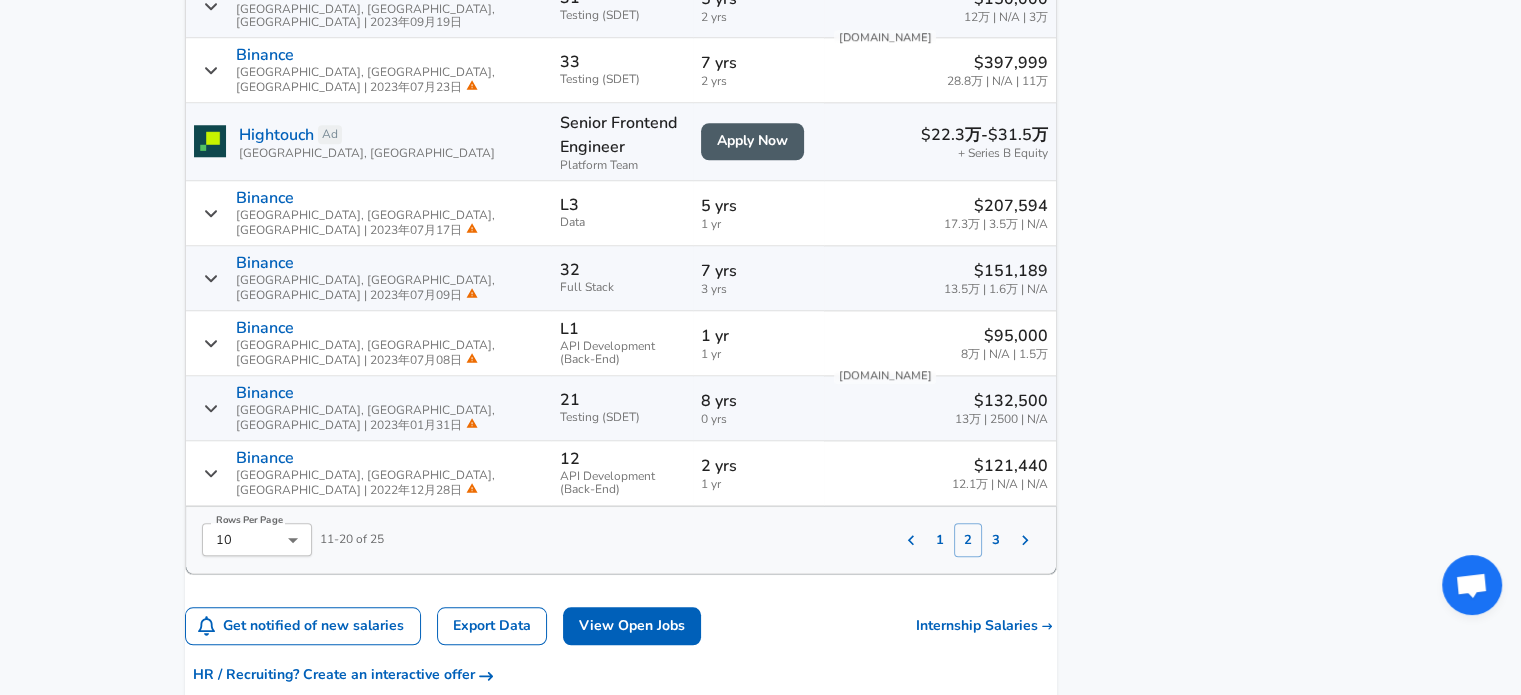 click on "Binance [GEOGRAPHIC_DATA], [GEOGRAPHIC_DATA], [GEOGRAPHIC_DATA]   |   2023年07月17日" at bounding box center (369, 213) 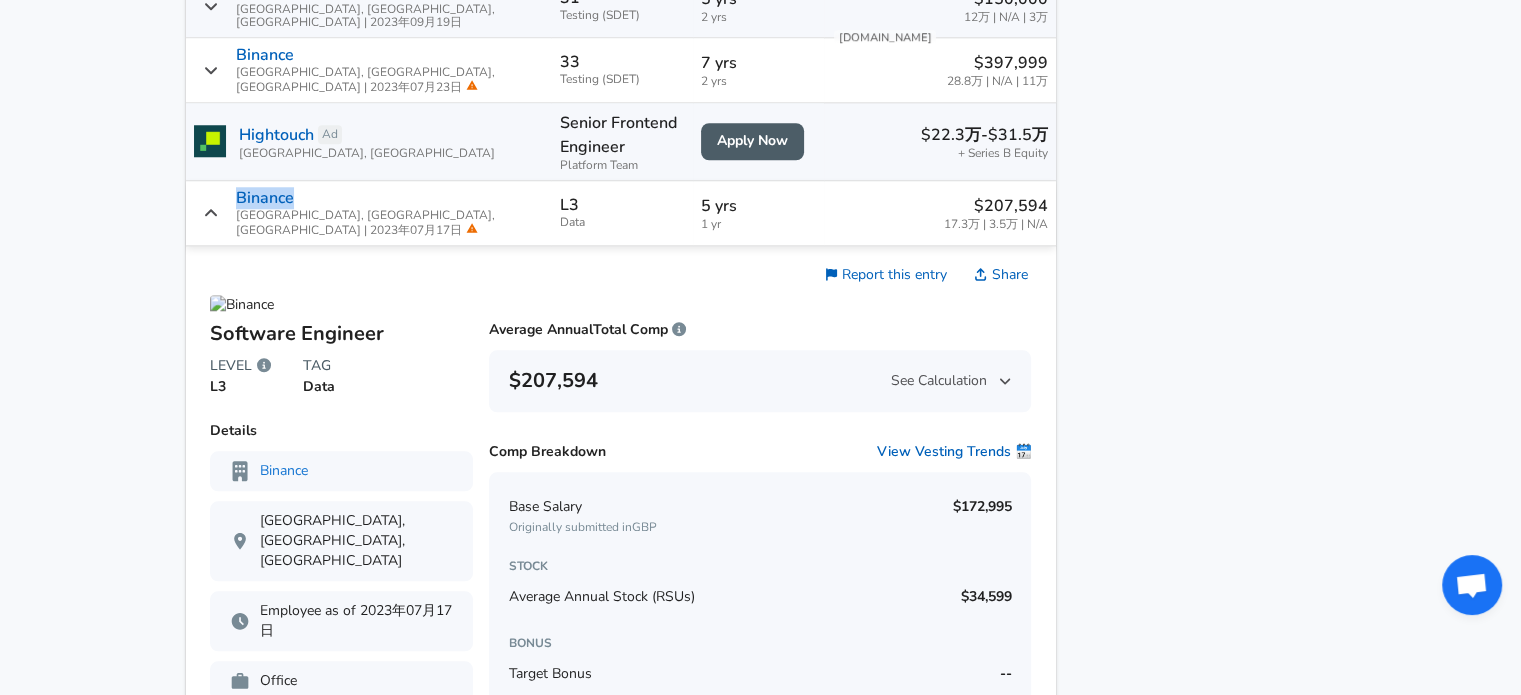 click on "Binance [GEOGRAPHIC_DATA], [GEOGRAPHIC_DATA], [GEOGRAPHIC_DATA]   |   2023年07月17日" at bounding box center [369, 213] 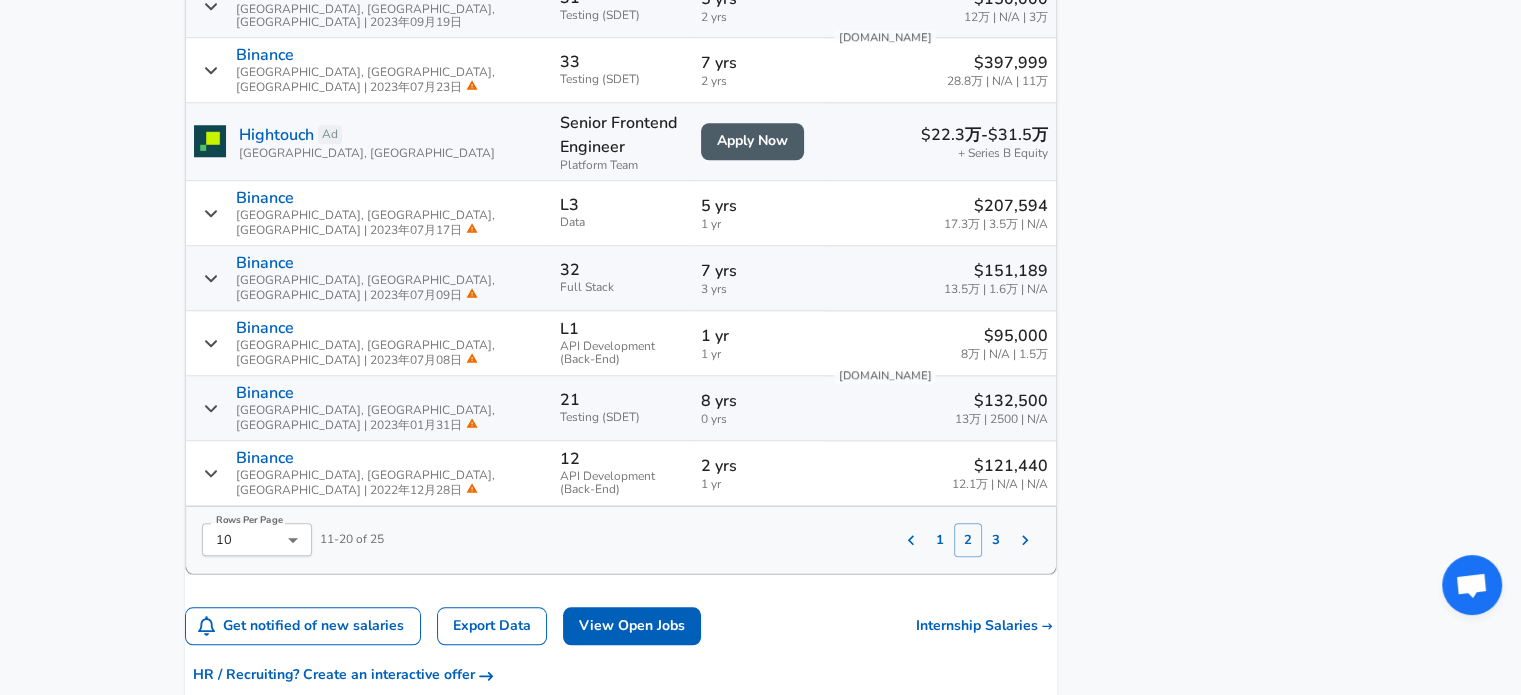 click on "Binance [GEOGRAPHIC_DATA], [GEOGRAPHIC_DATA], [GEOGRAPHIC_DATA]   |   2023年07月17日" at bounding box center (390, 213) 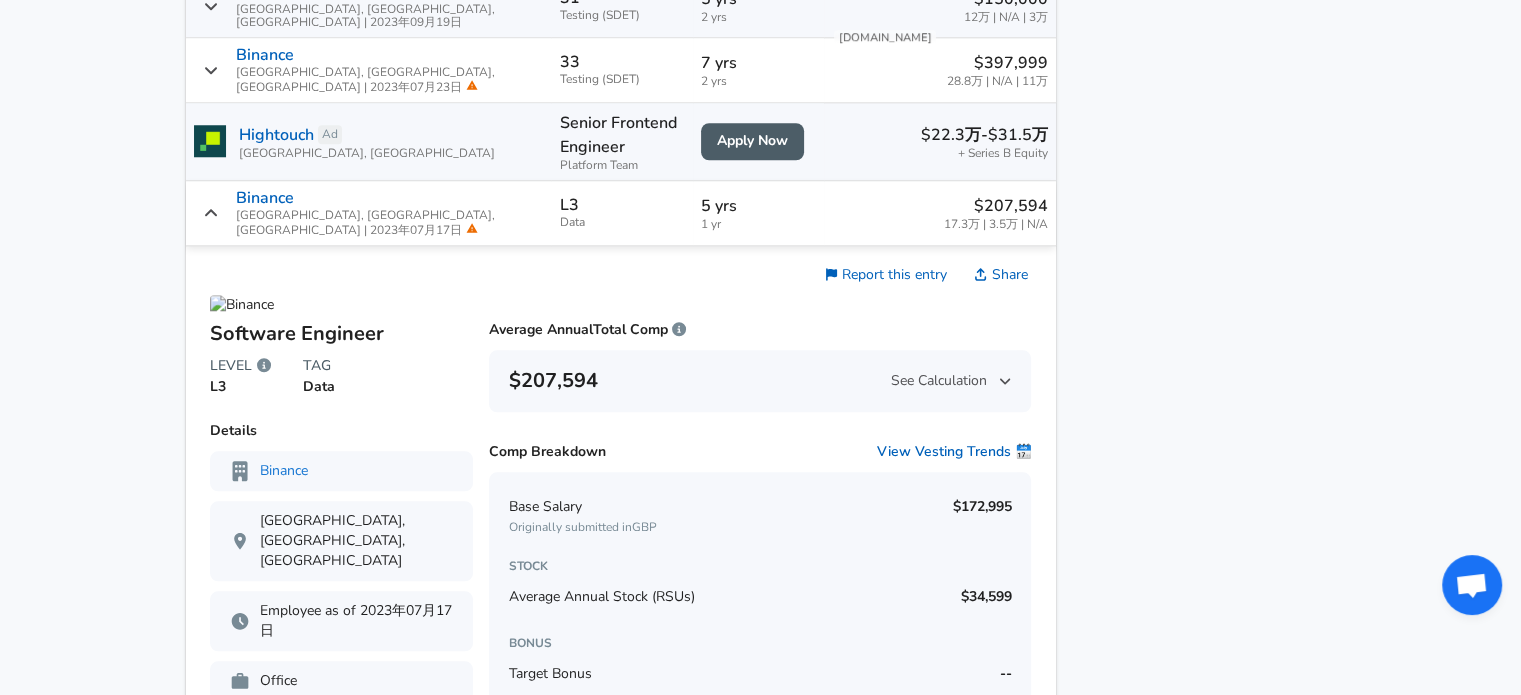 click on "Binance [GEOGRAPHIC_DATA], [GEOGRAPHIC_DATA], [GEOGRAPHIC_DATA]   |   2023年07月17日" at bounding box center [390, 213] 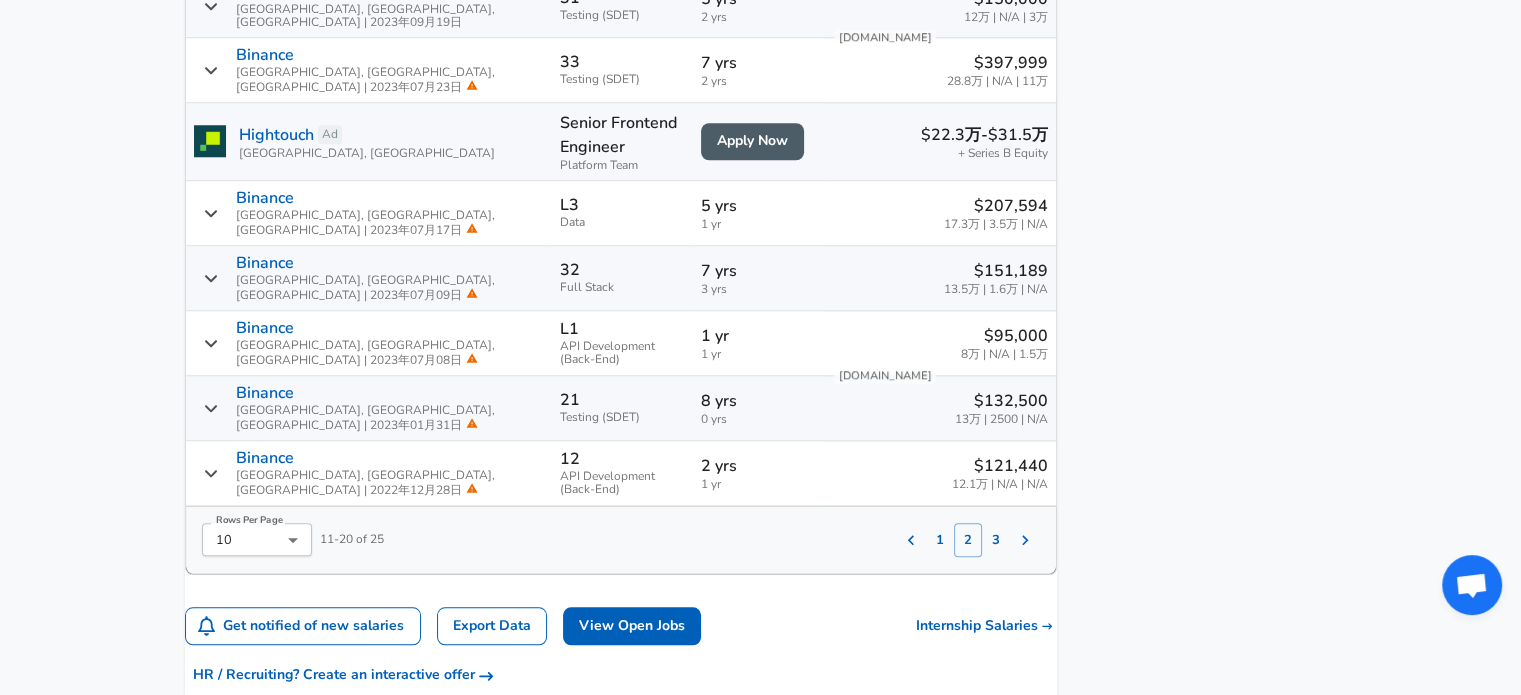 click on "[GEOGRAPHIC_DATA], [GEOGRAPHIC_DATA], [GEOGRAPHIC_DATA]   |   2023年07月23日" at bounding box center [390, 80] 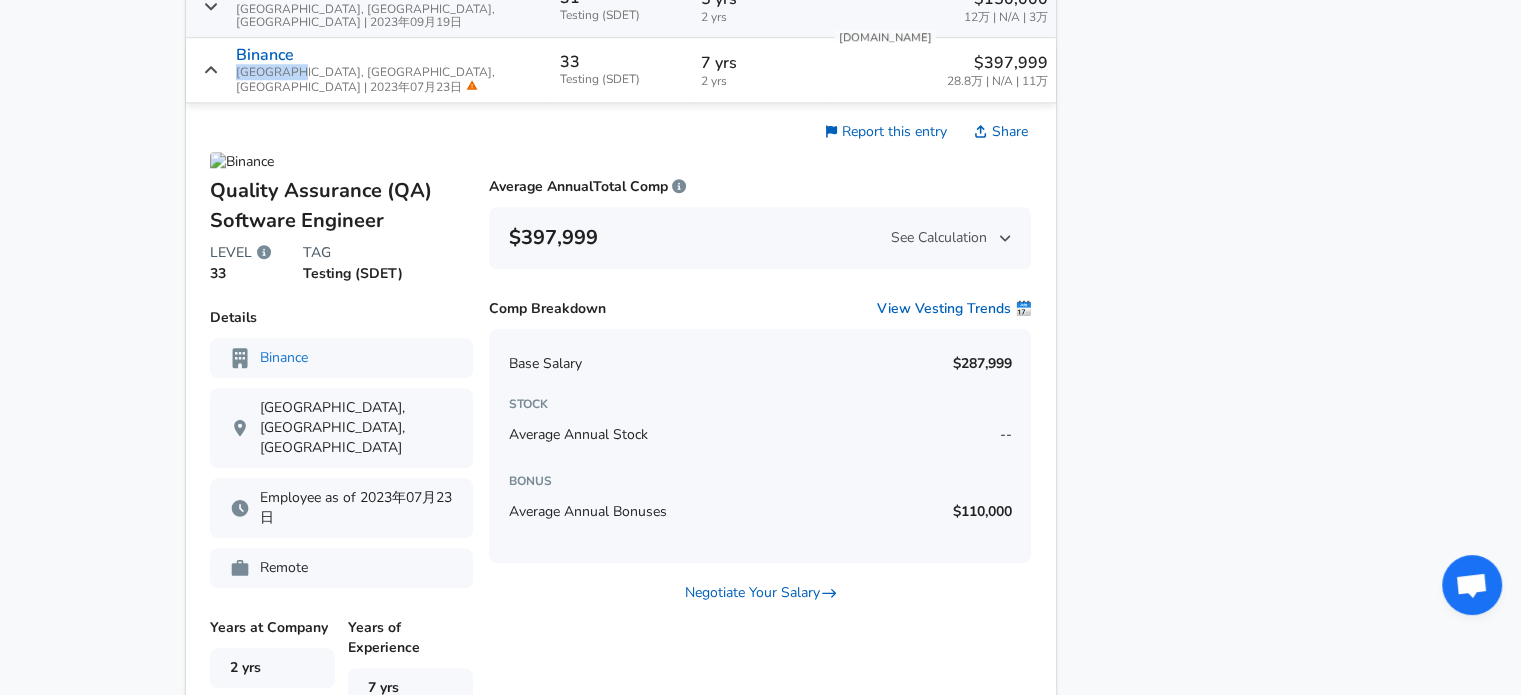 click on "[GEOGRAPHIC_DATA], [GEOGRAPHIC_DATA], [GEOGRAPHIC_DATA]   |   2023年07月23日" at bounding box center (390, 80) 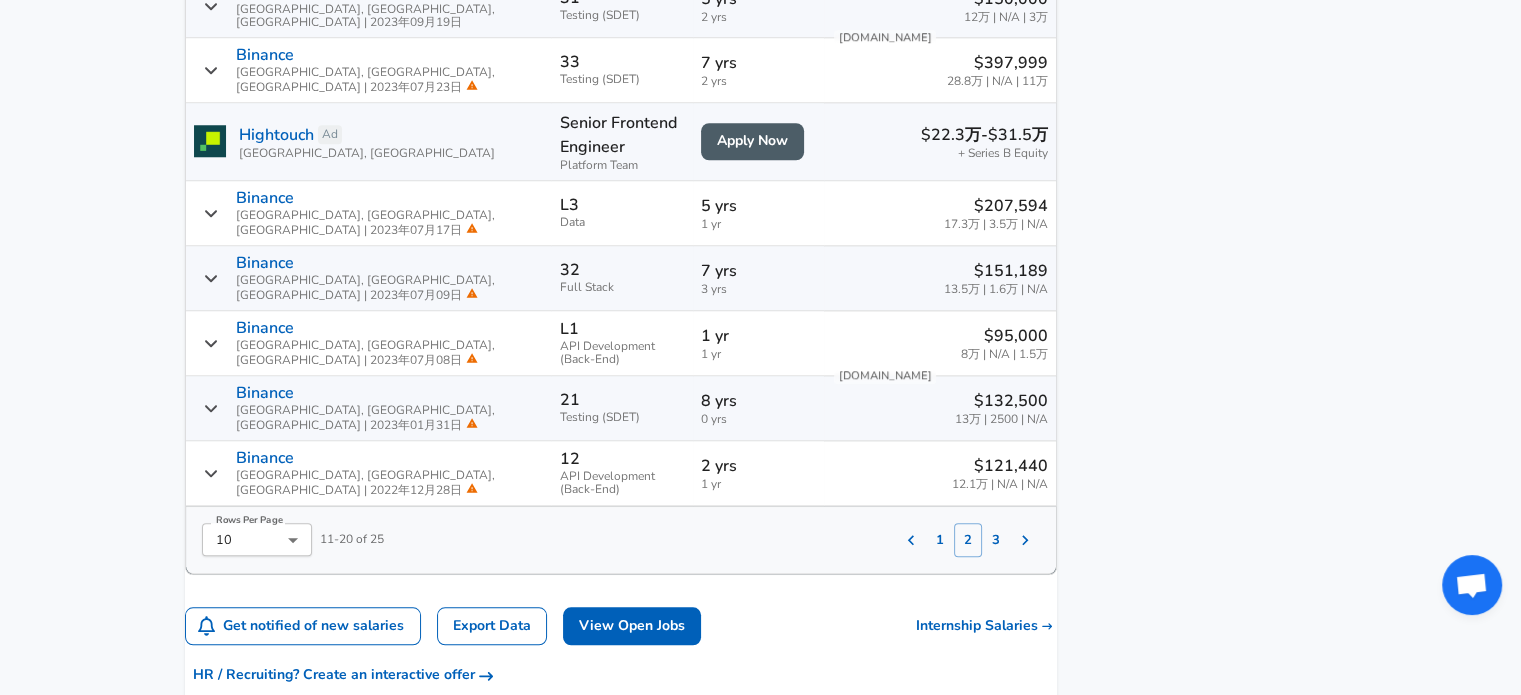 click 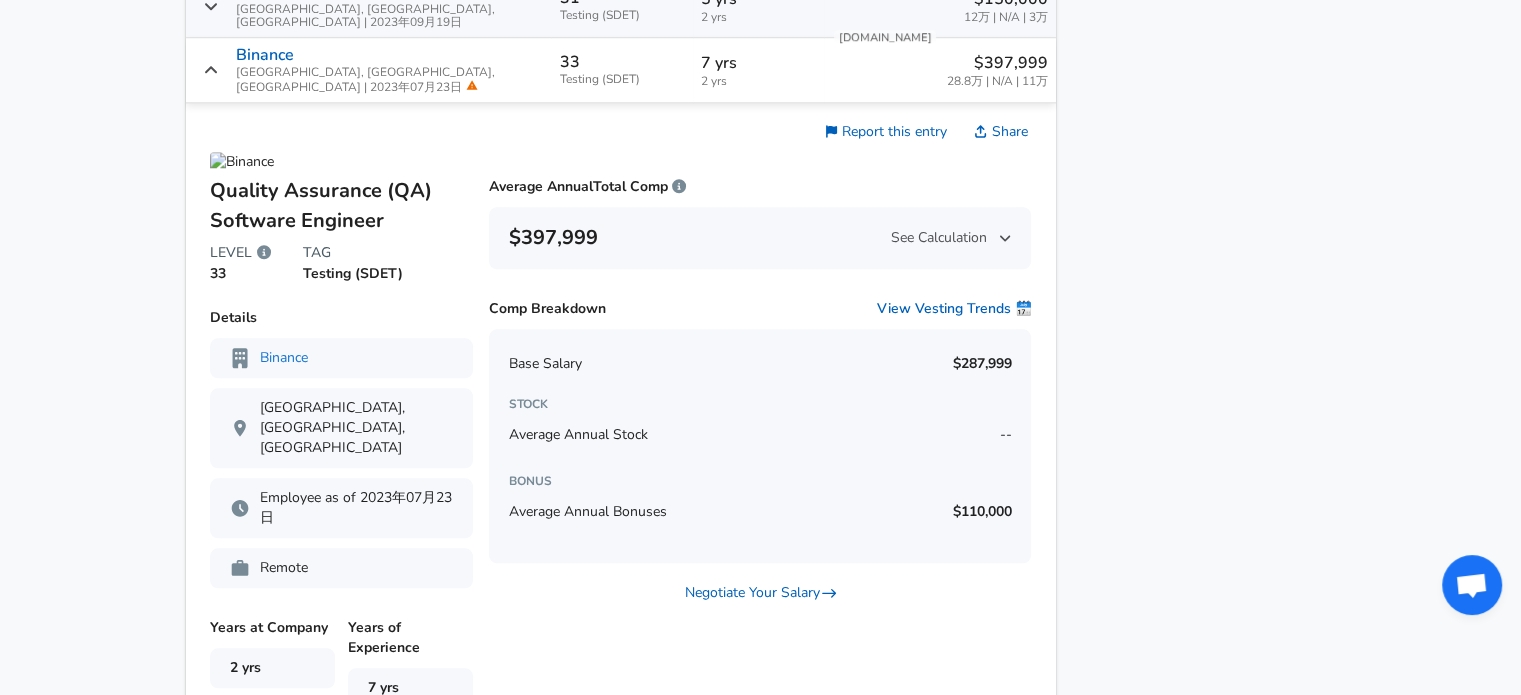 click 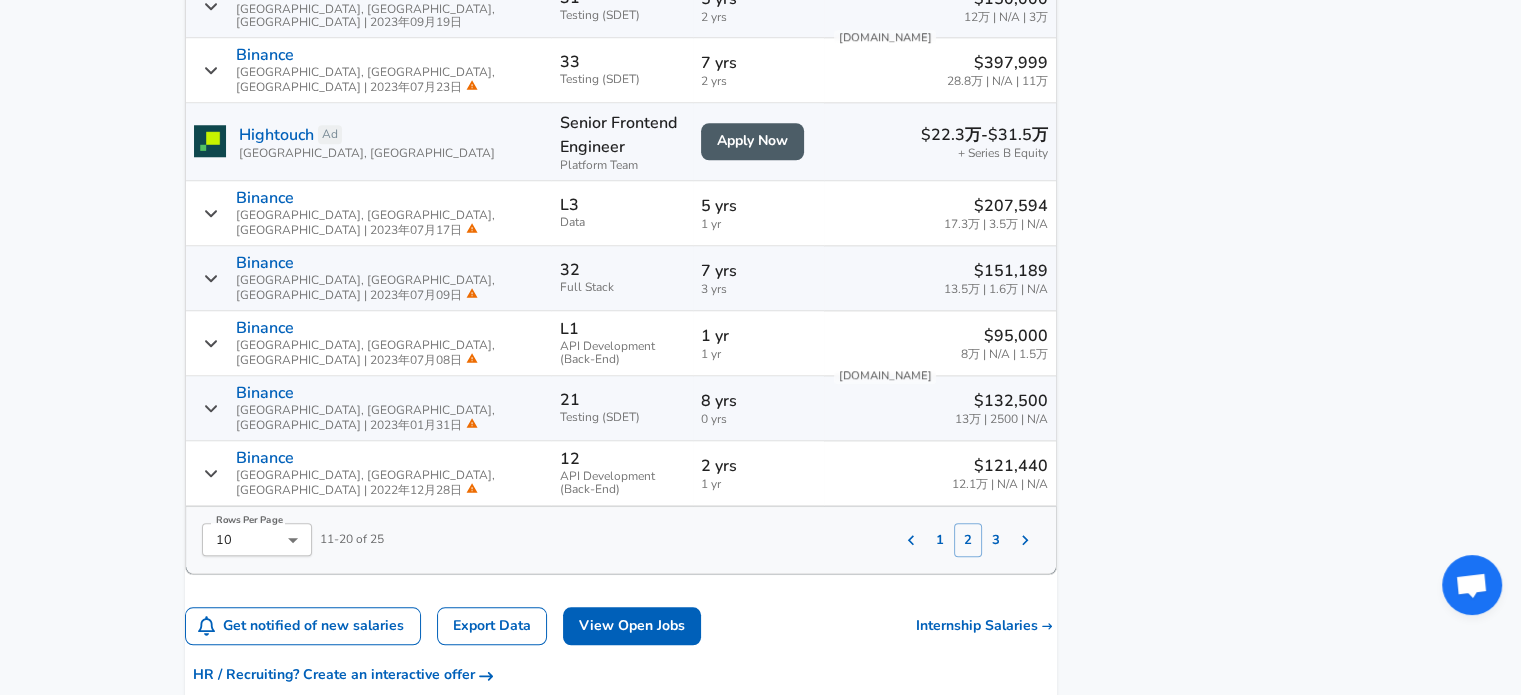 click on "Binance [GEOGRAPHIC_DATA], [GEOGRAPHIC_DATA], [GEOGRAPHIC_DATA]   |   2023年07月17日" at bounding box center (369, 213) 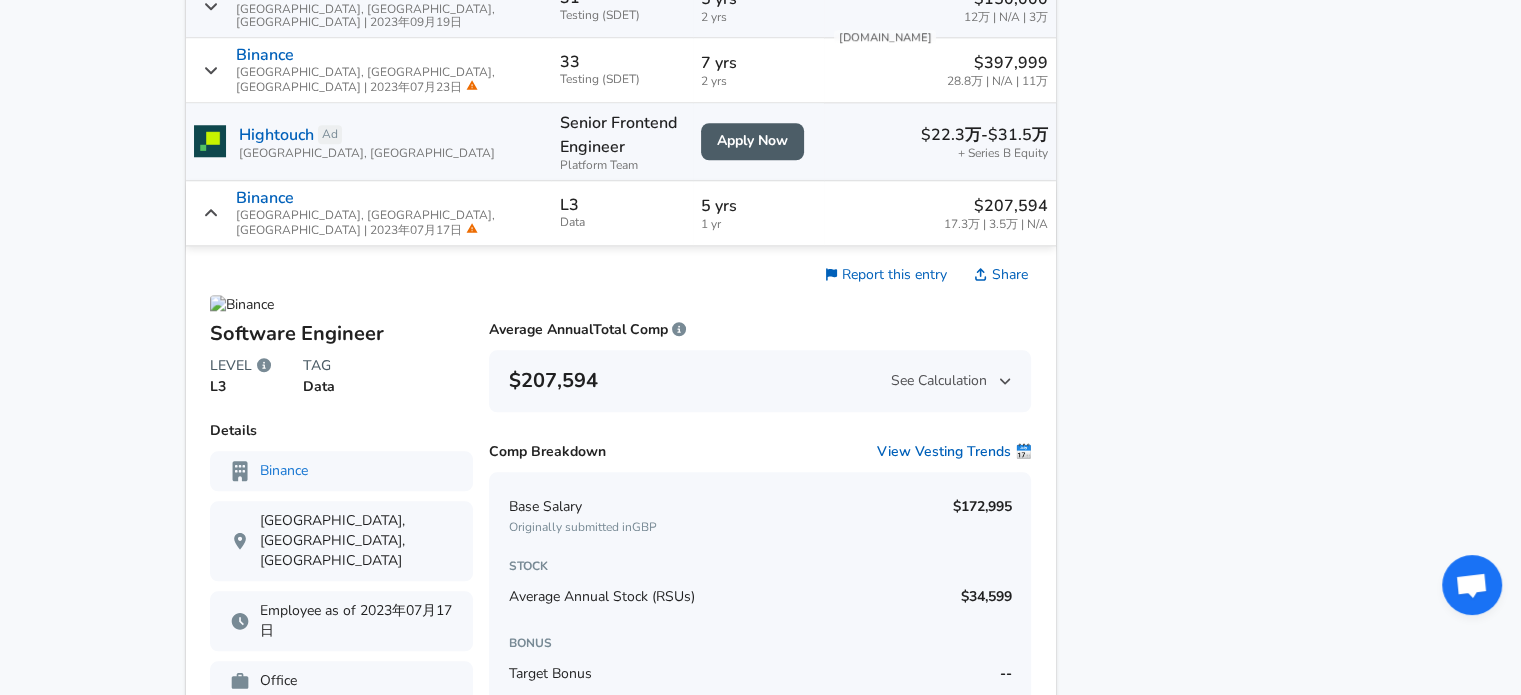 click on "Binance [GEOGRAPHIC_DATA], [GEOGRAPHIC_DATA], [GEOGRAPHIC_DATA]   |   2023年07月17日" at bounding box center [369, 213] 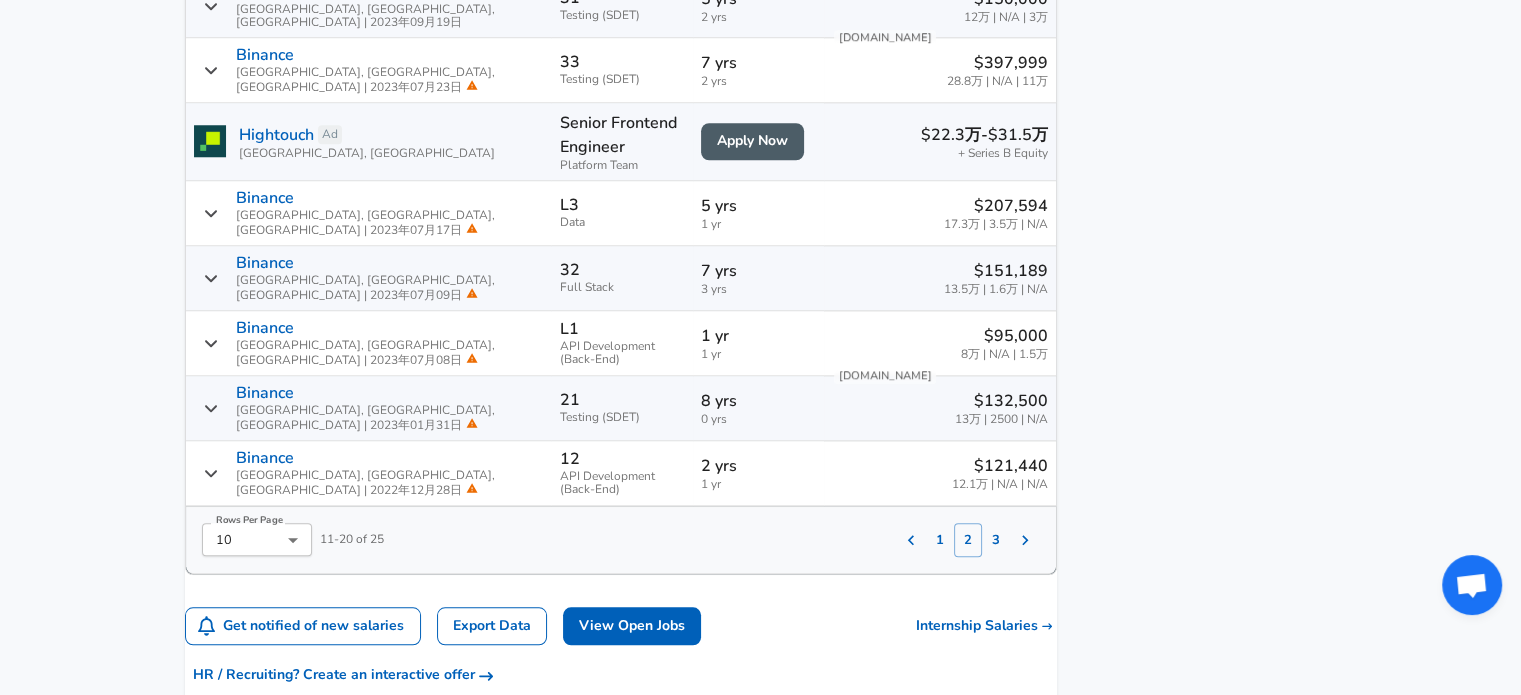 click 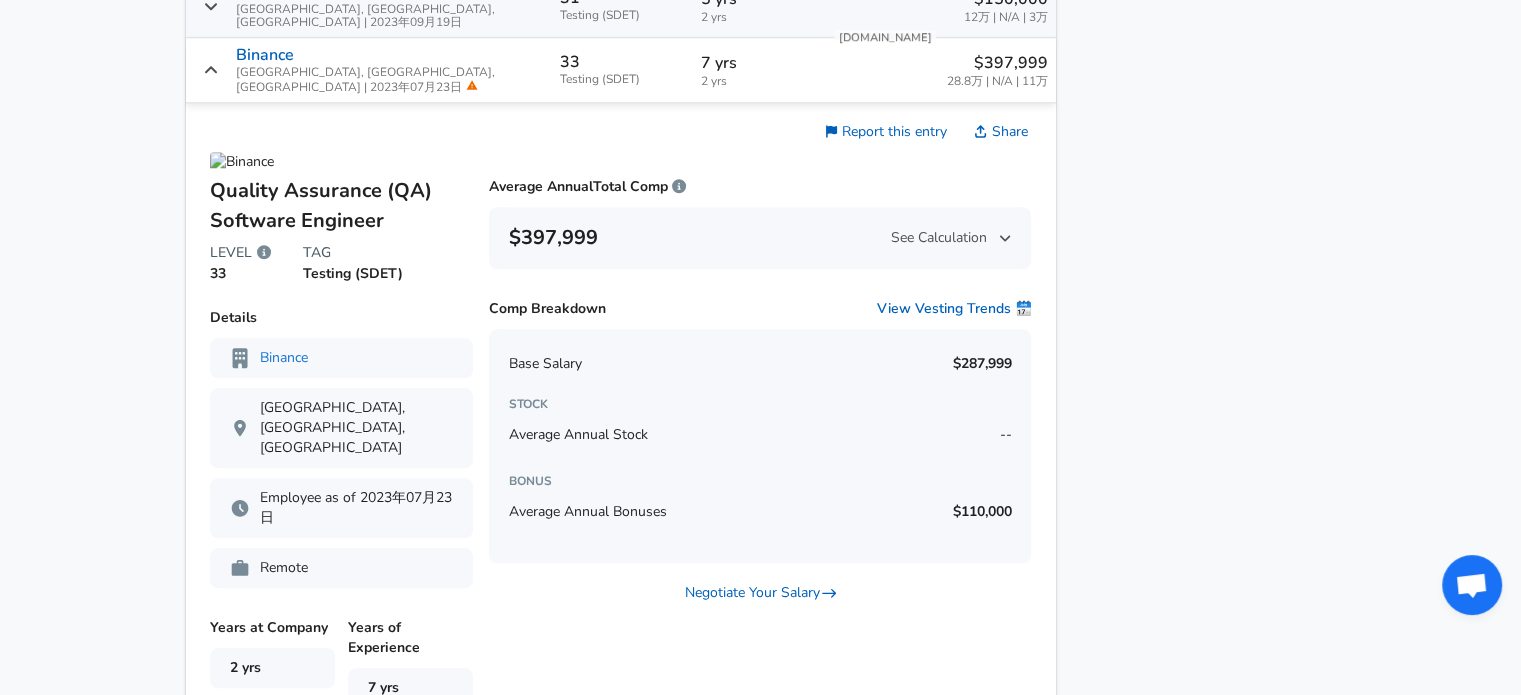 click 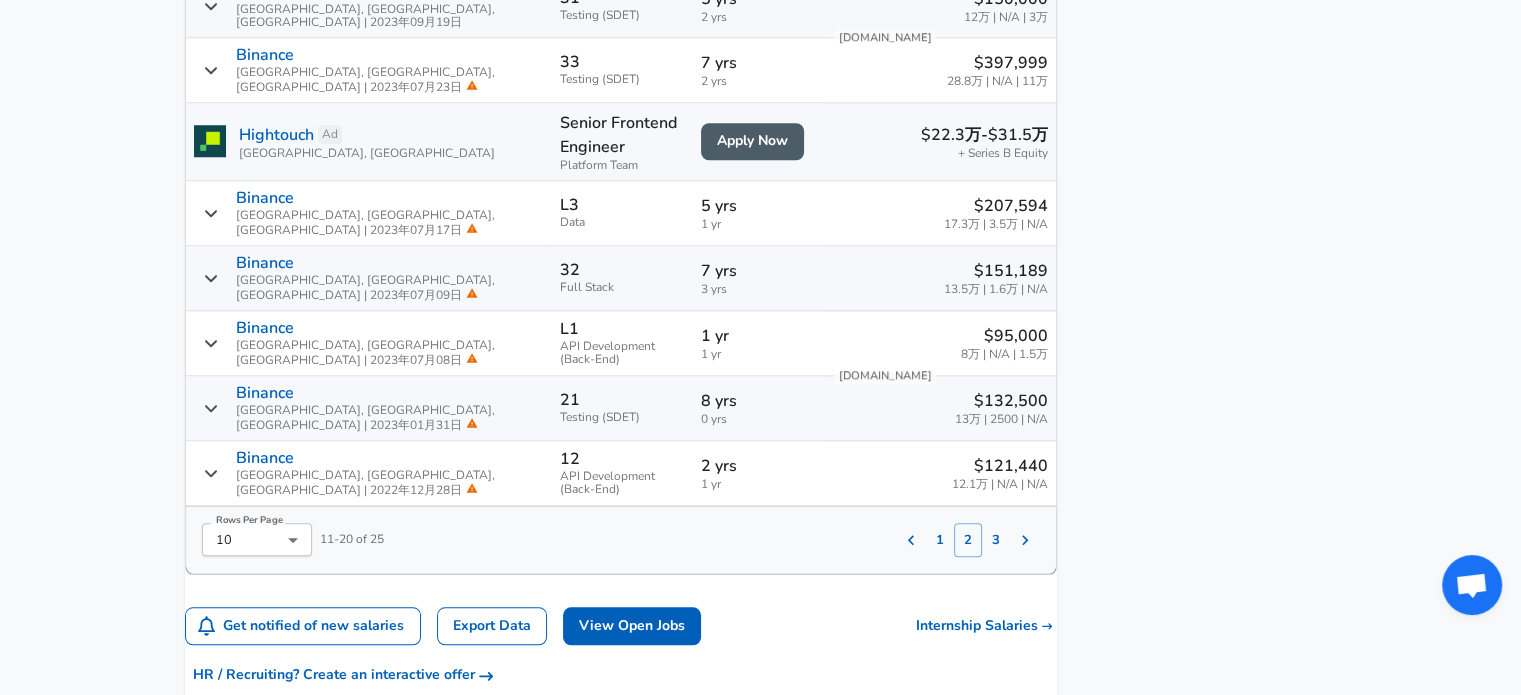 click 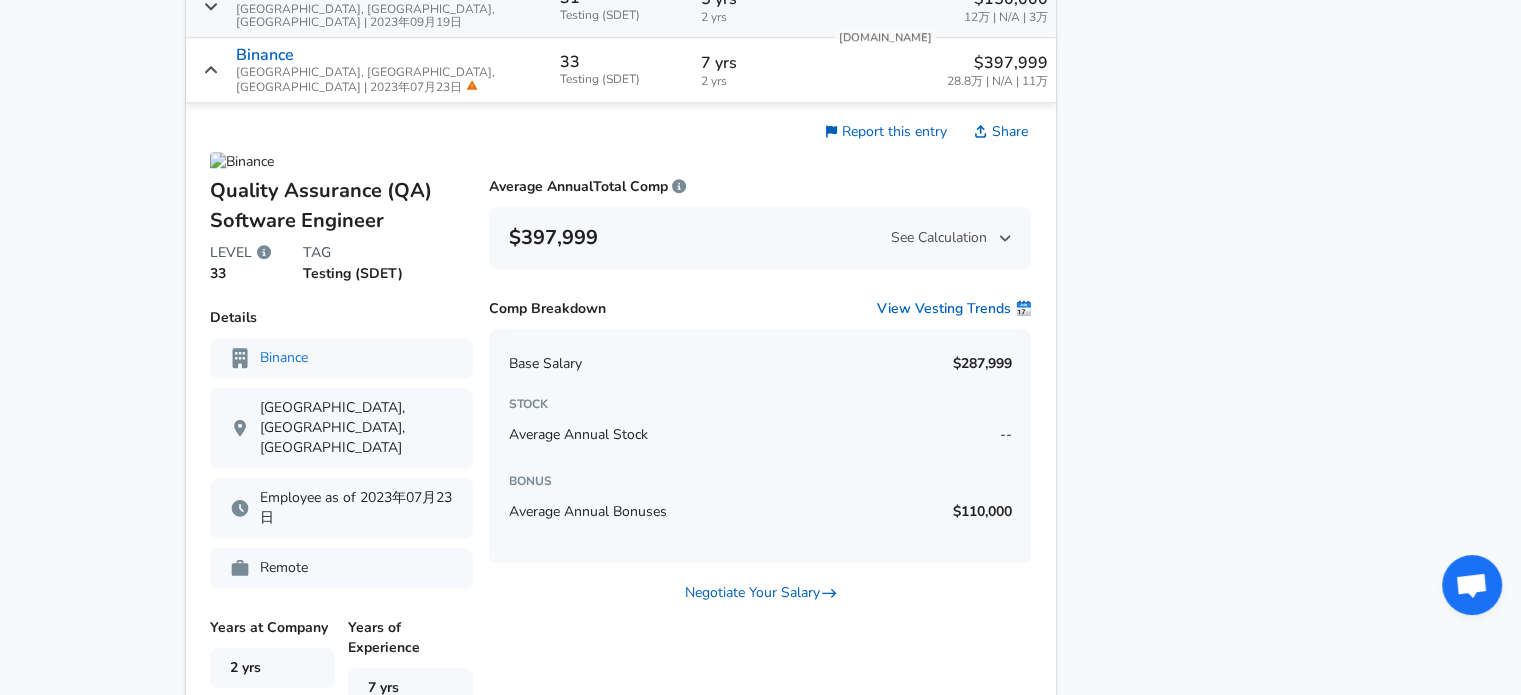 click 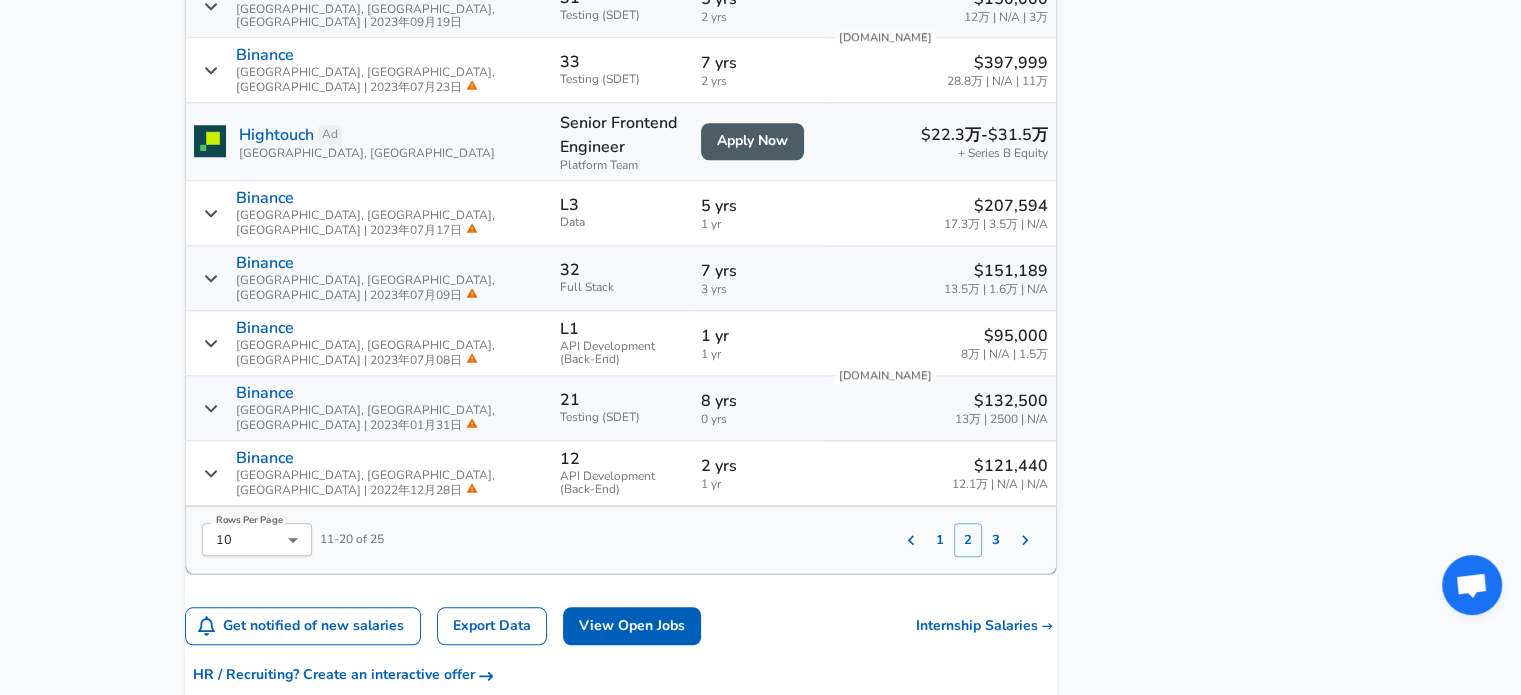 click on "Binance [GEOGRAPHIC_DATA], [GEOGRAPHIC_DATA], [GEOGRAPHIC_DATA]   |   2023年07月17日" at bounding box center [369, 213] 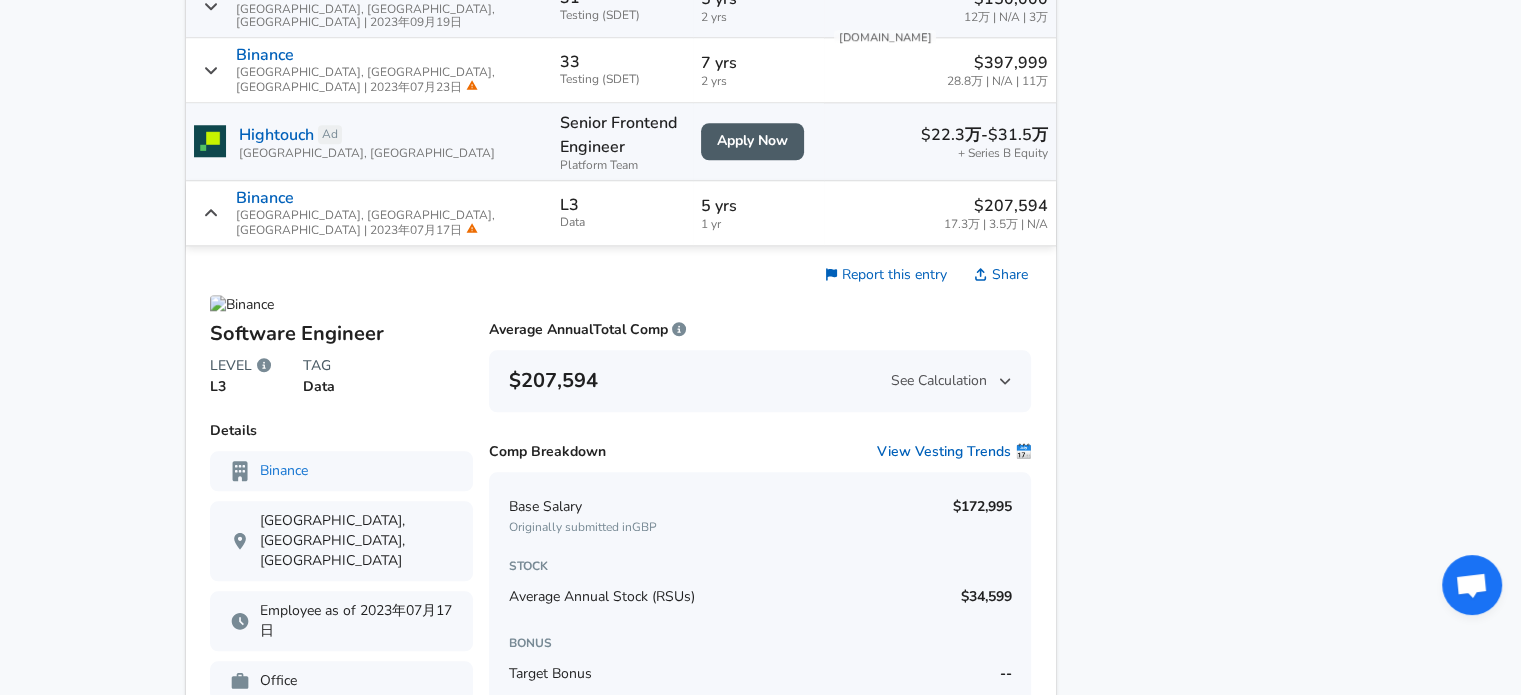 click on "Binance [GEOGRAPHIC_DATA], [GEOGRAPHIC_DATA], [GEOGRAPHIC_DATA]   |   2023年07月23日" at bounding box center (369, 70) 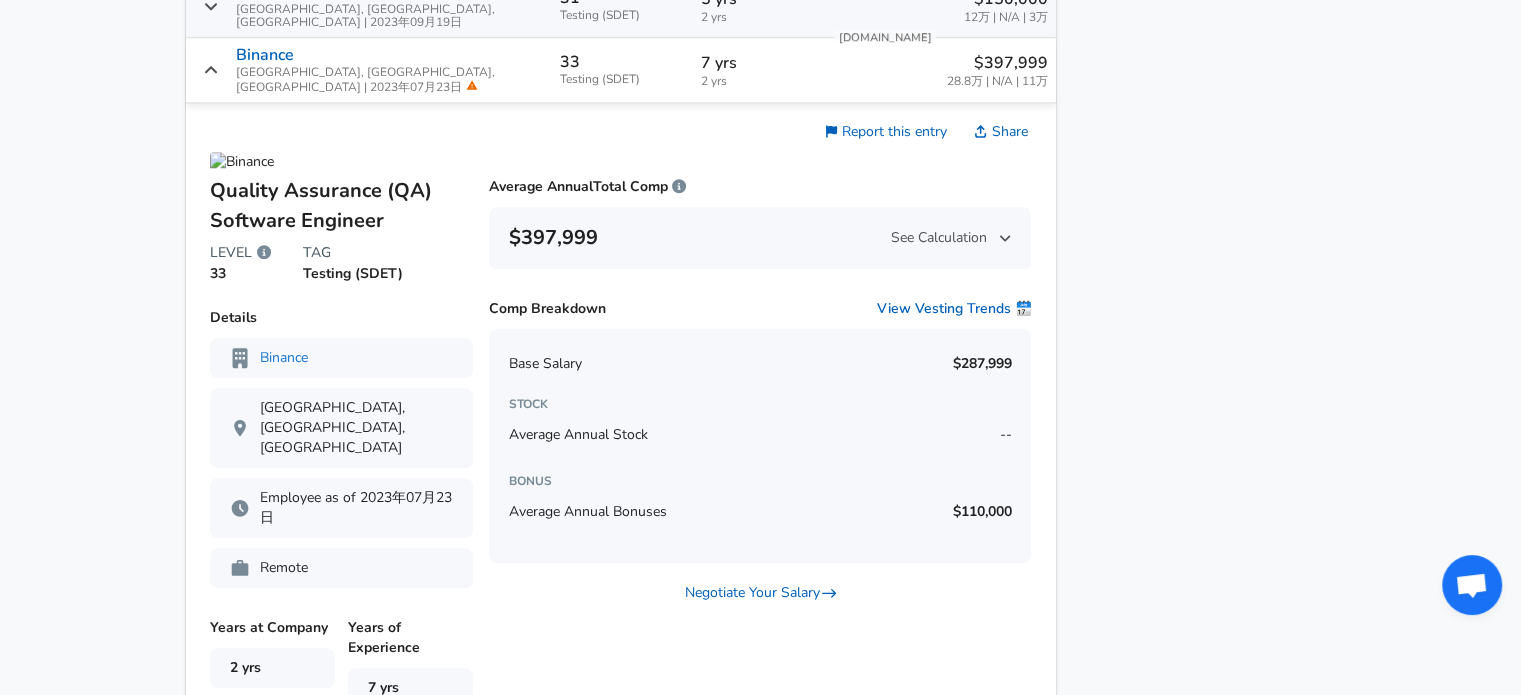 click on "Binance [GEOGRAPHIC_DATA], [GEOGRAPHIC_DATA], [GEOGRAPHIC_DATA]   |   2023年07月23日" at bounding box center [369, 70] 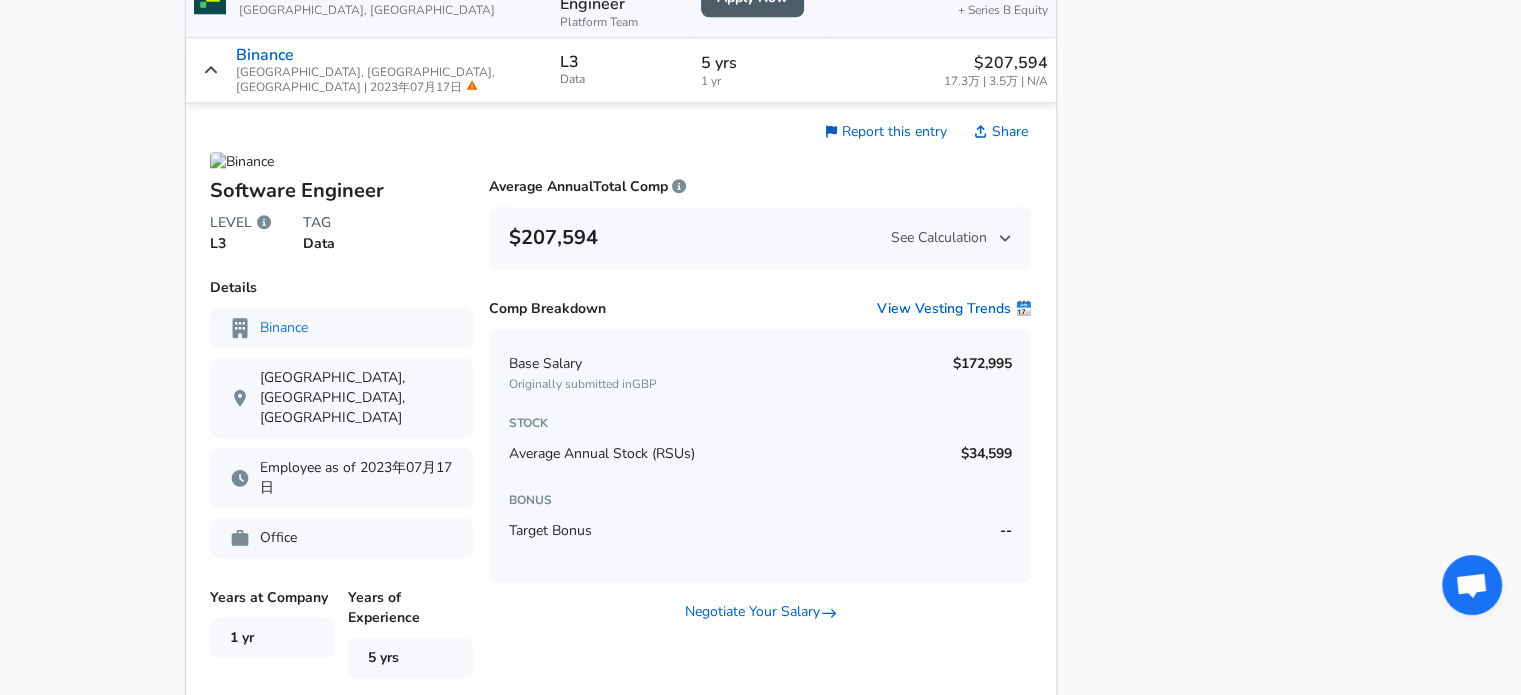 scroll, scrollTop: 1928, scrollLeft: 0, axis: vertical 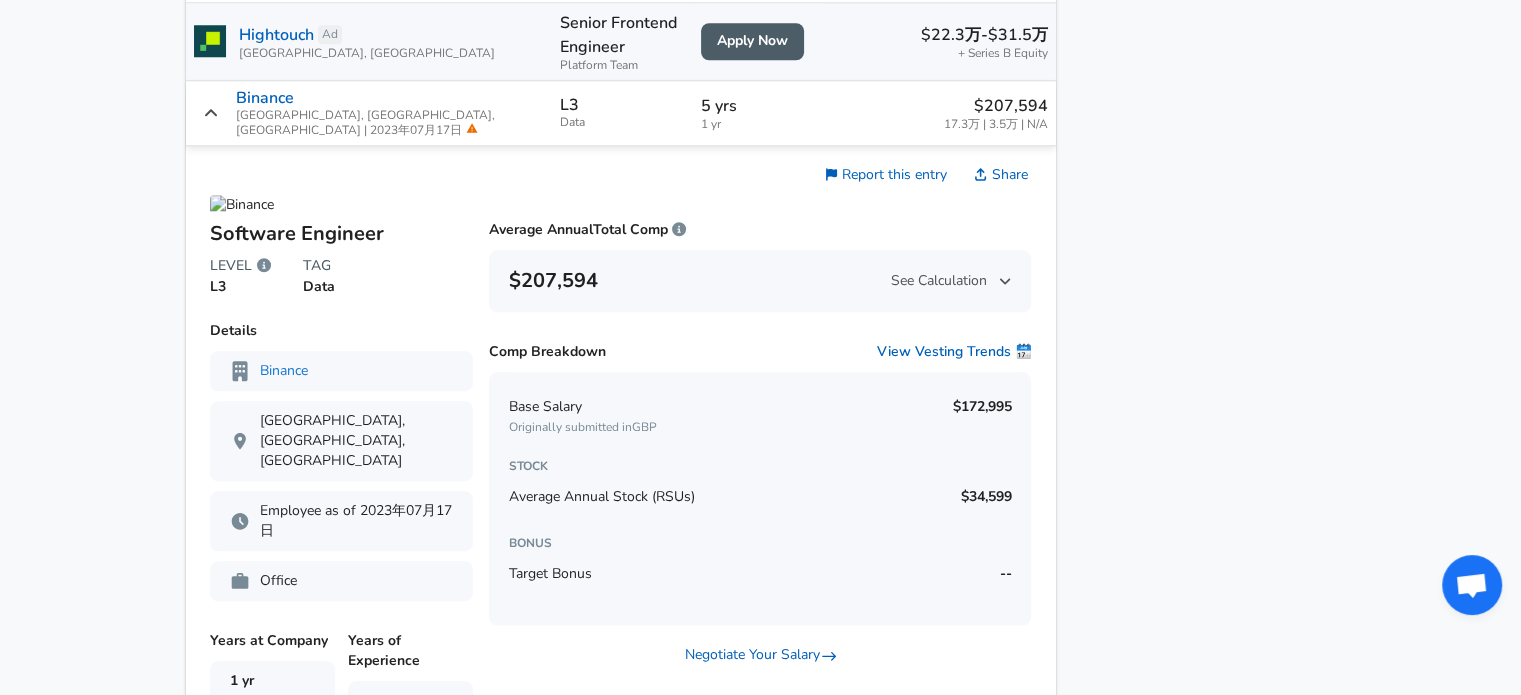 click on "Binance [GEOGRAPHIC_DATA], [GEOGRAPHIC_DATA], [GEOGRAPHIC_DATA]   |   2023年07月17日" at bounding box center (369, 113) 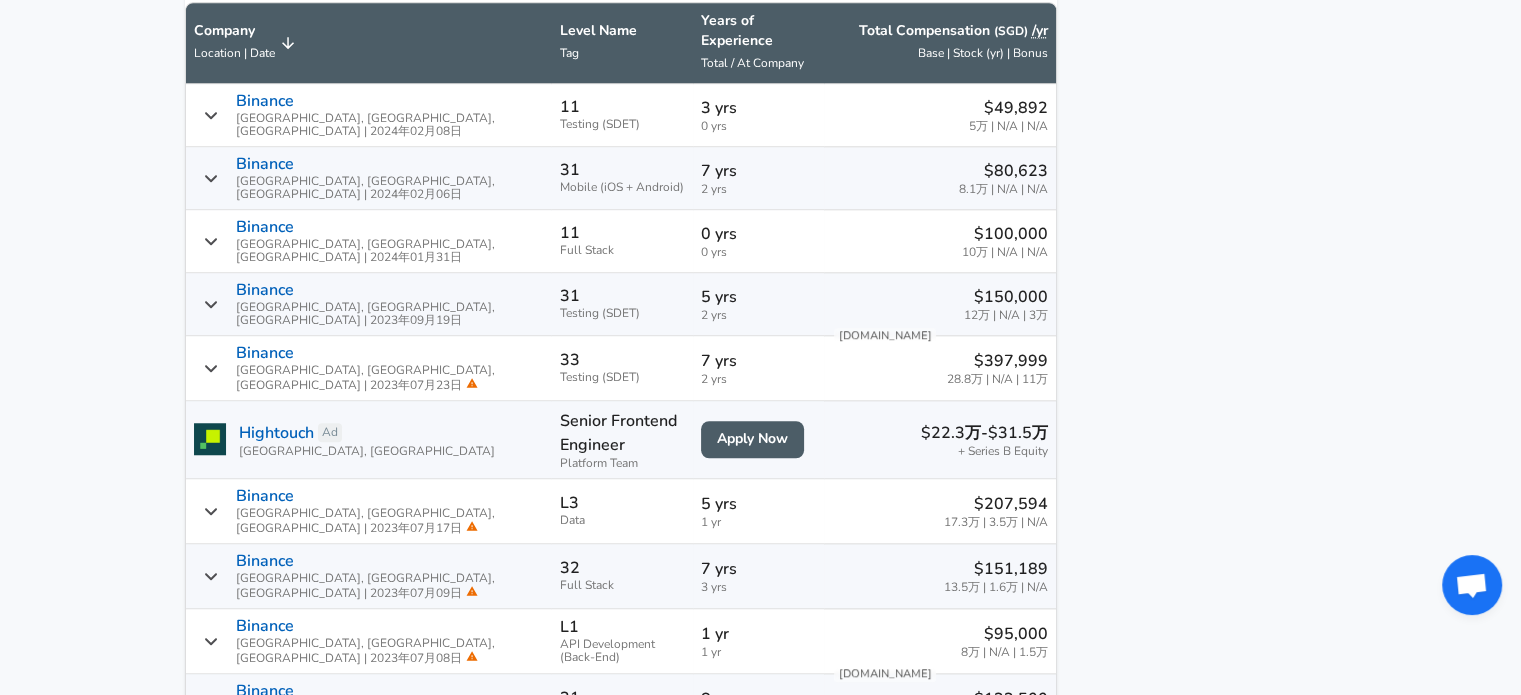 scroll, scrollTop: 2028, scrollLeft: 0, axis: vertical 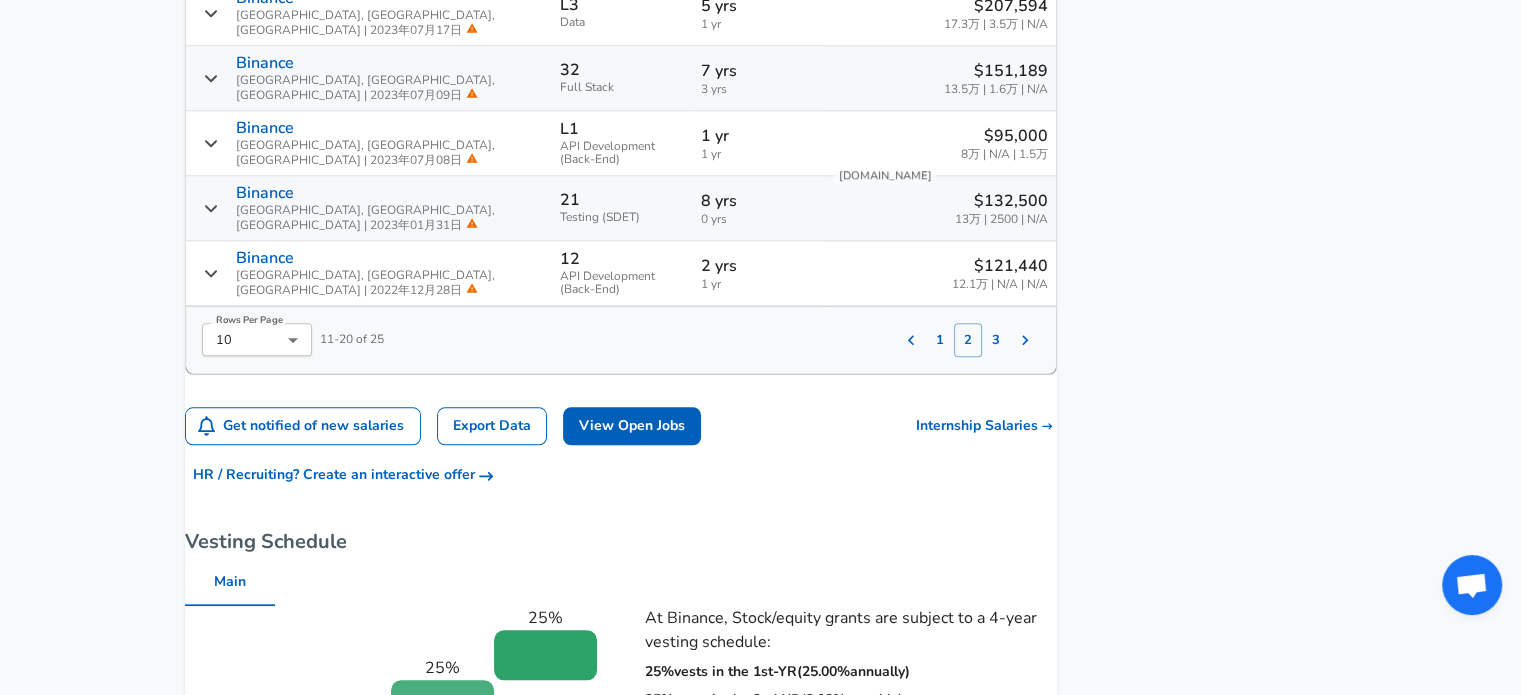 click 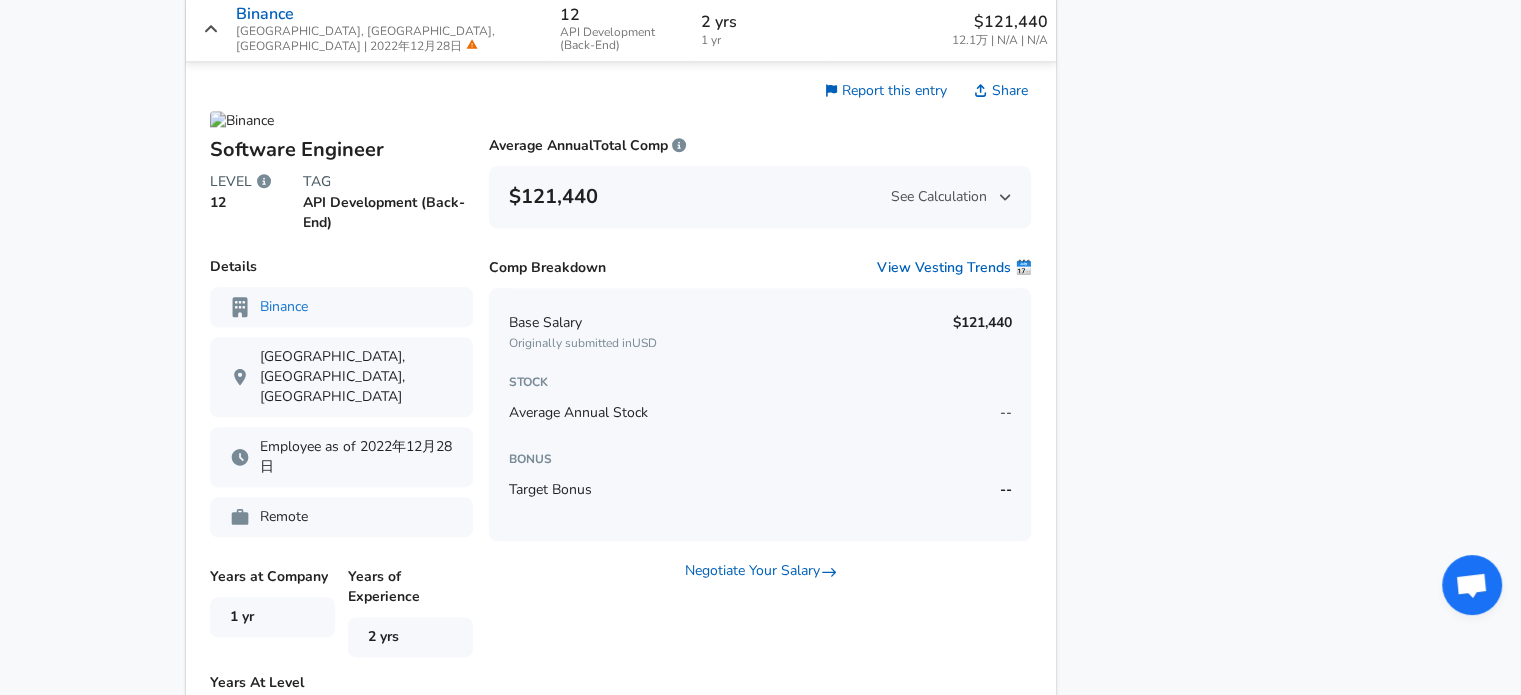 scroll, scrollTop: 2228, scrollLeft: 0, axis: vertical 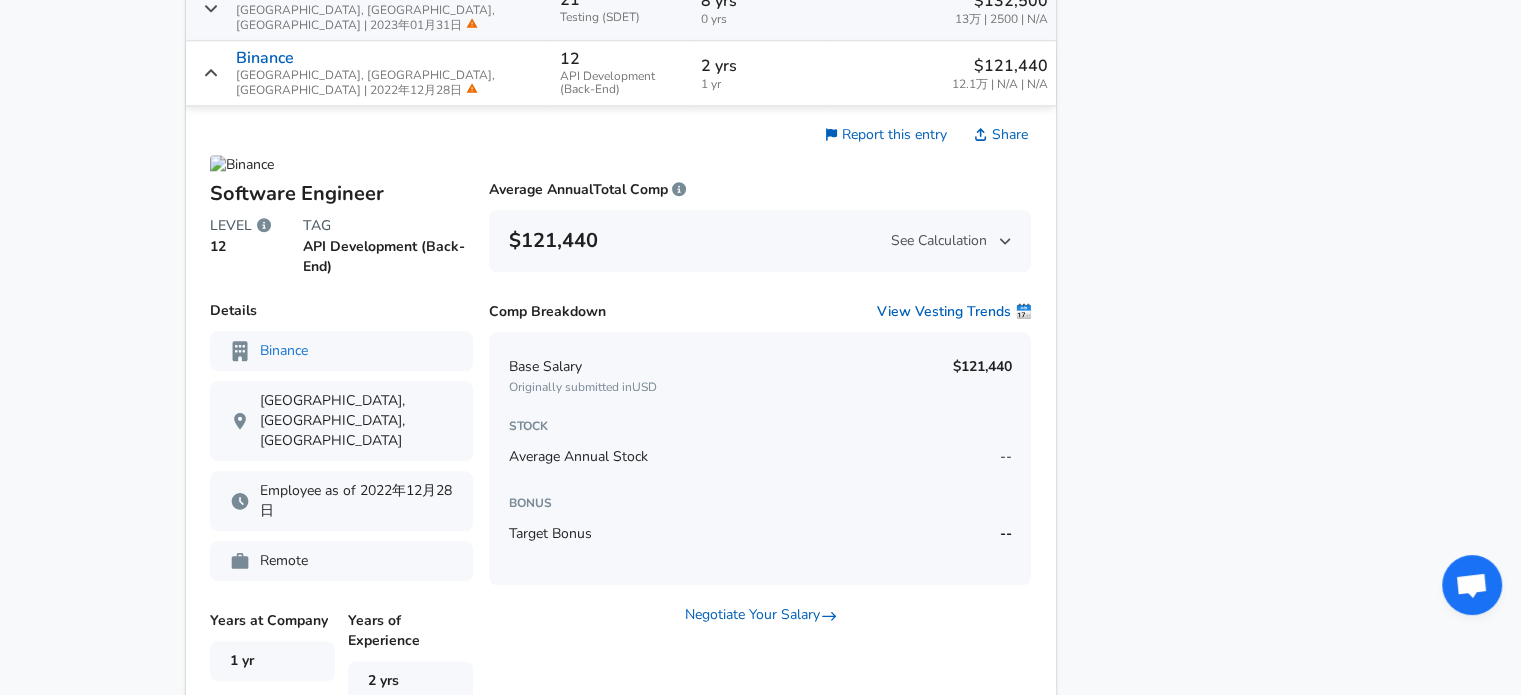 click on "Binance [GEOGRAPHIC_DATA], [GEOGRAPHIC_DATA], [GEOGRAPHIC_DATA]   |   2022年12月28日" at bounding box center (369, 73) 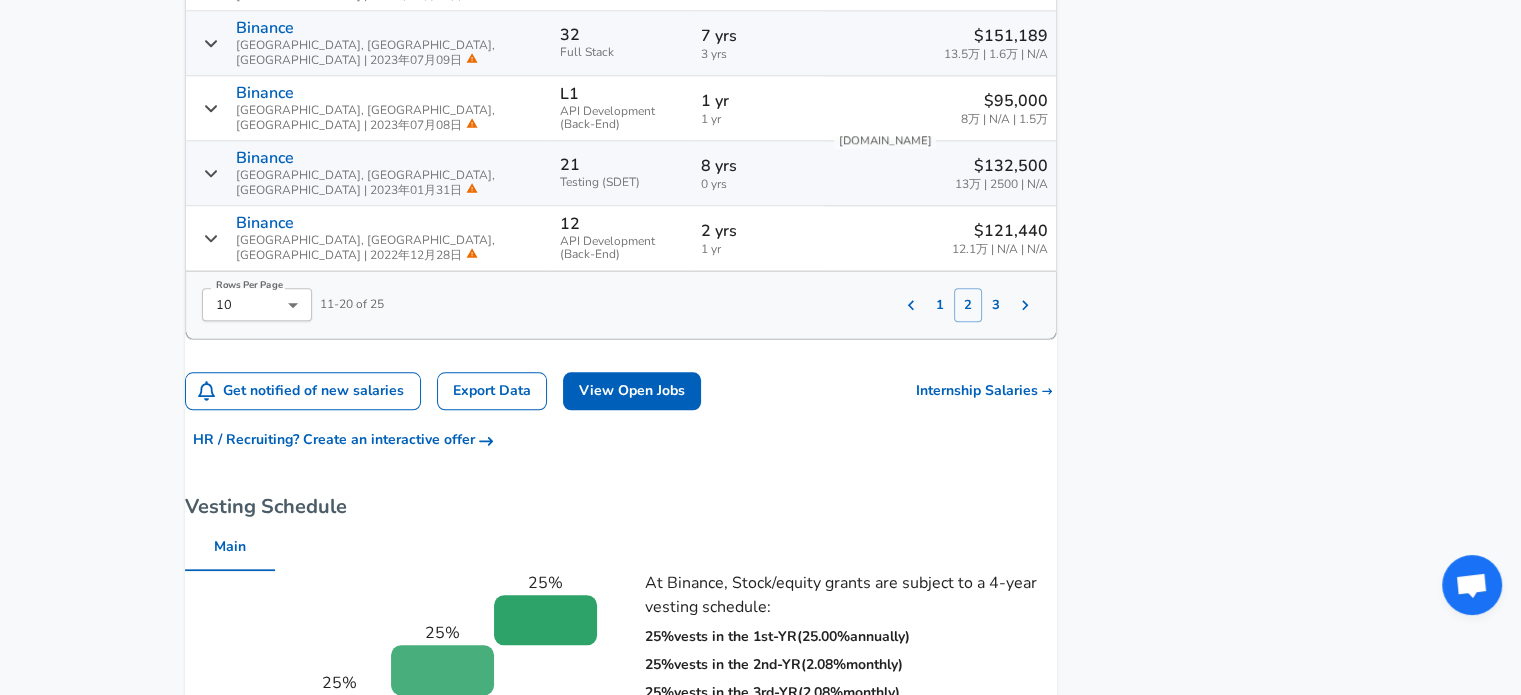 scroll, scrollTop: 2028, scrollLeft: 0, axis: vertical 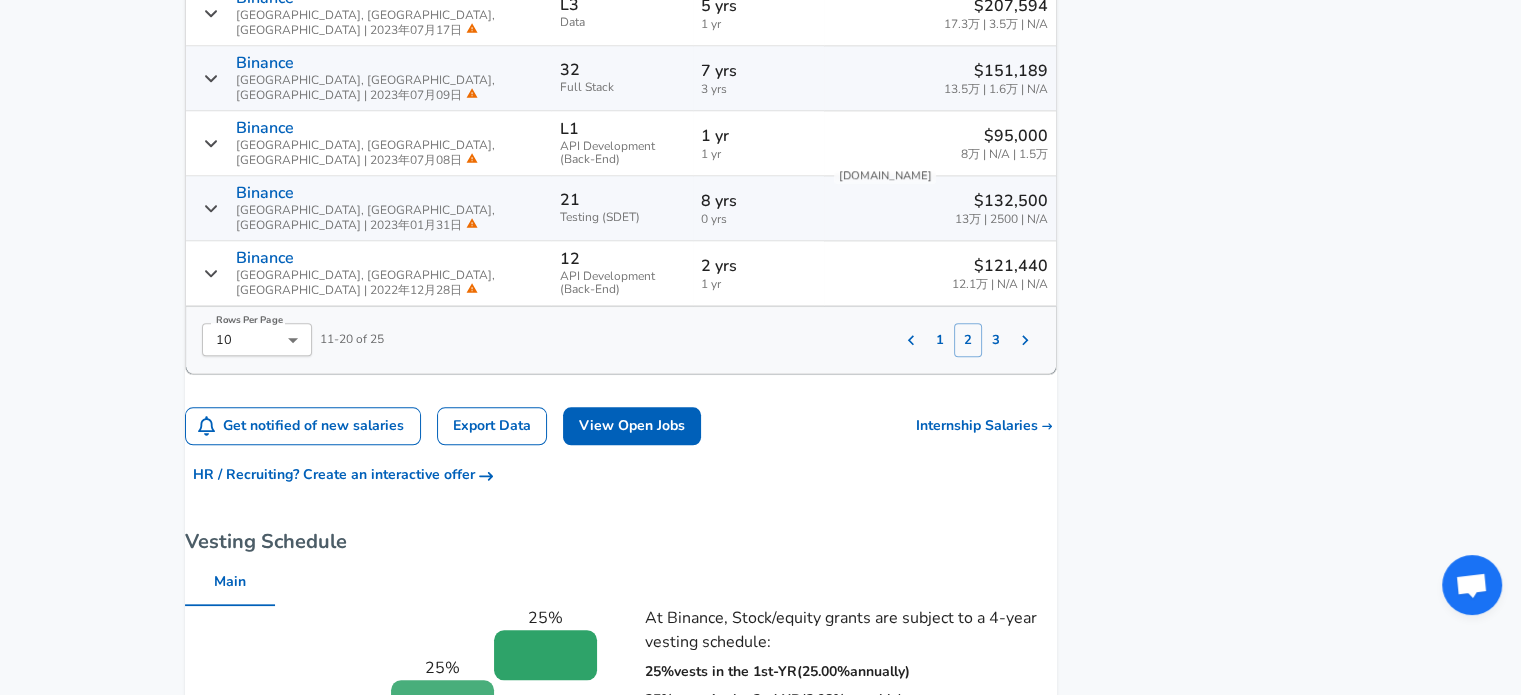 click on "Binance [GEOGRAPHIC_DATA], [GEOGRAPHIC_DATA], [GEOGRAPHIC_DATA]   |   2022年12月28日" at bounding box center [369, 273] 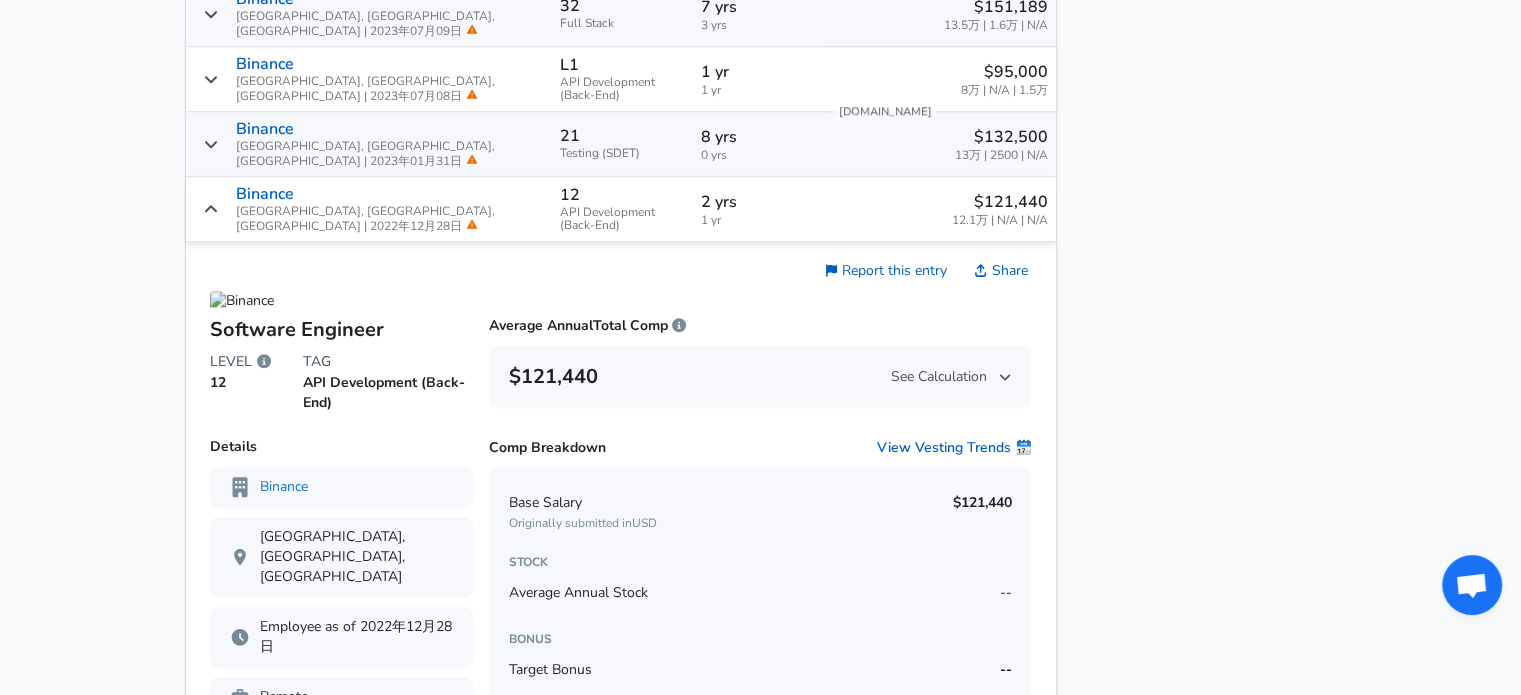 scroll, scrollTop: 2028, scrollLeft: 0, axis: vertical 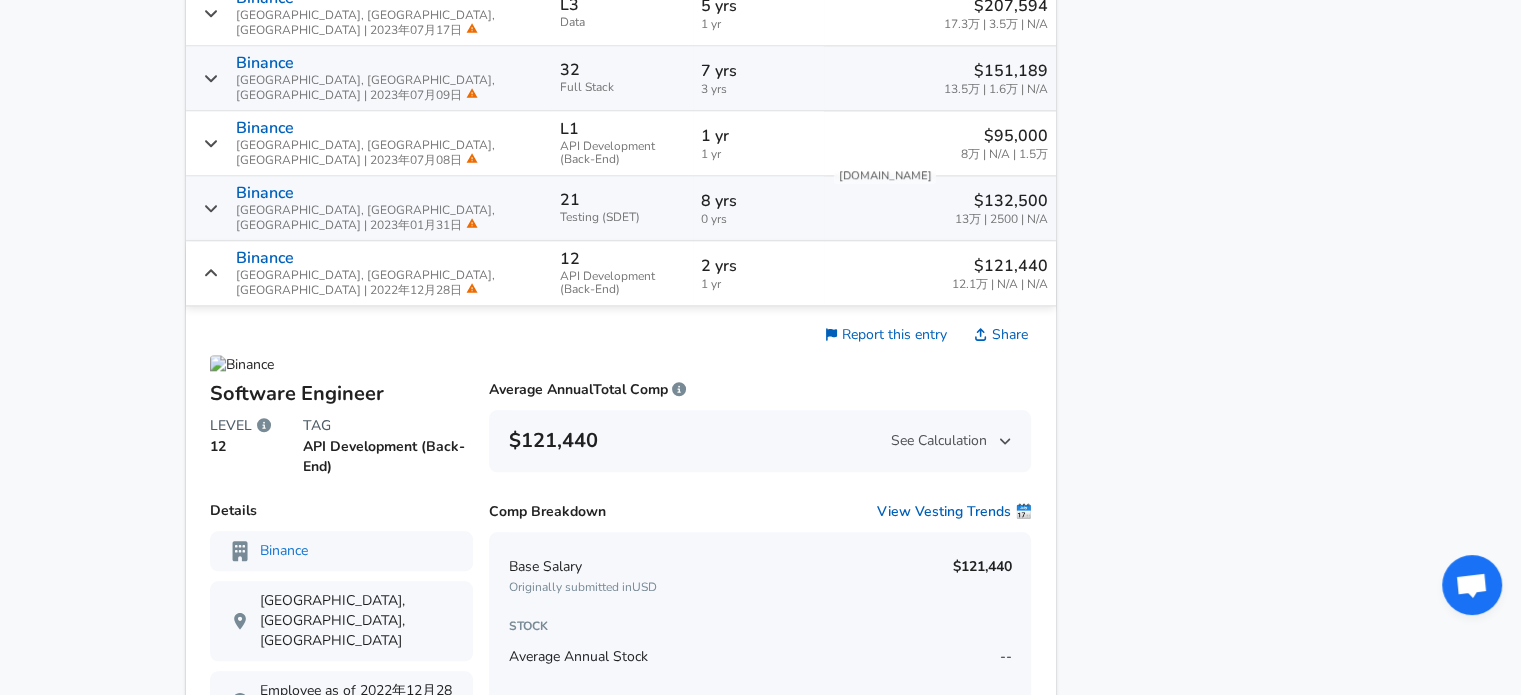click on "Binance [GEOGRAPHIC_DATA], [GEOGRAPHIC_DATA], [GEOGRAPHIC_DATA]   |   2022年12月28日" at bounding box center [369, 273] 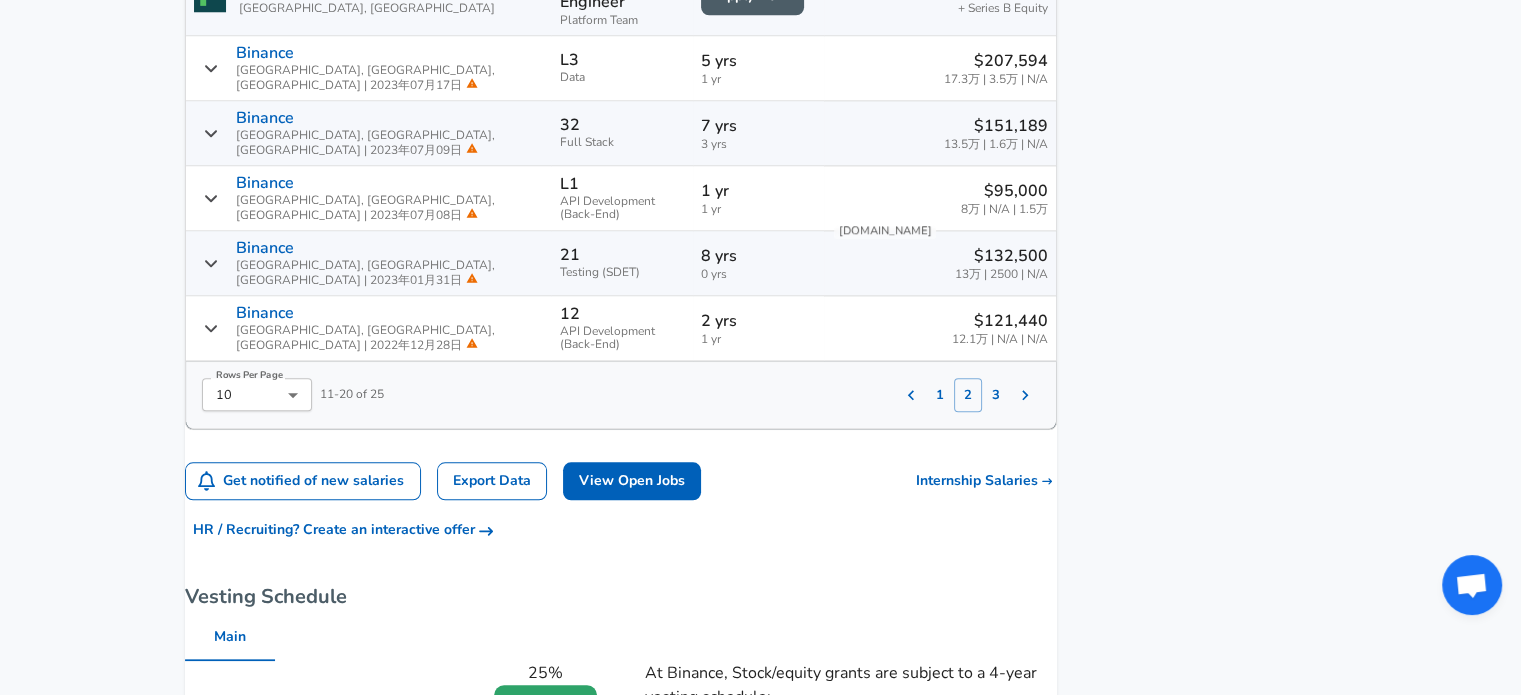 scroll, scrollTop: 1928, scrollLeft: 0, axis: vertical 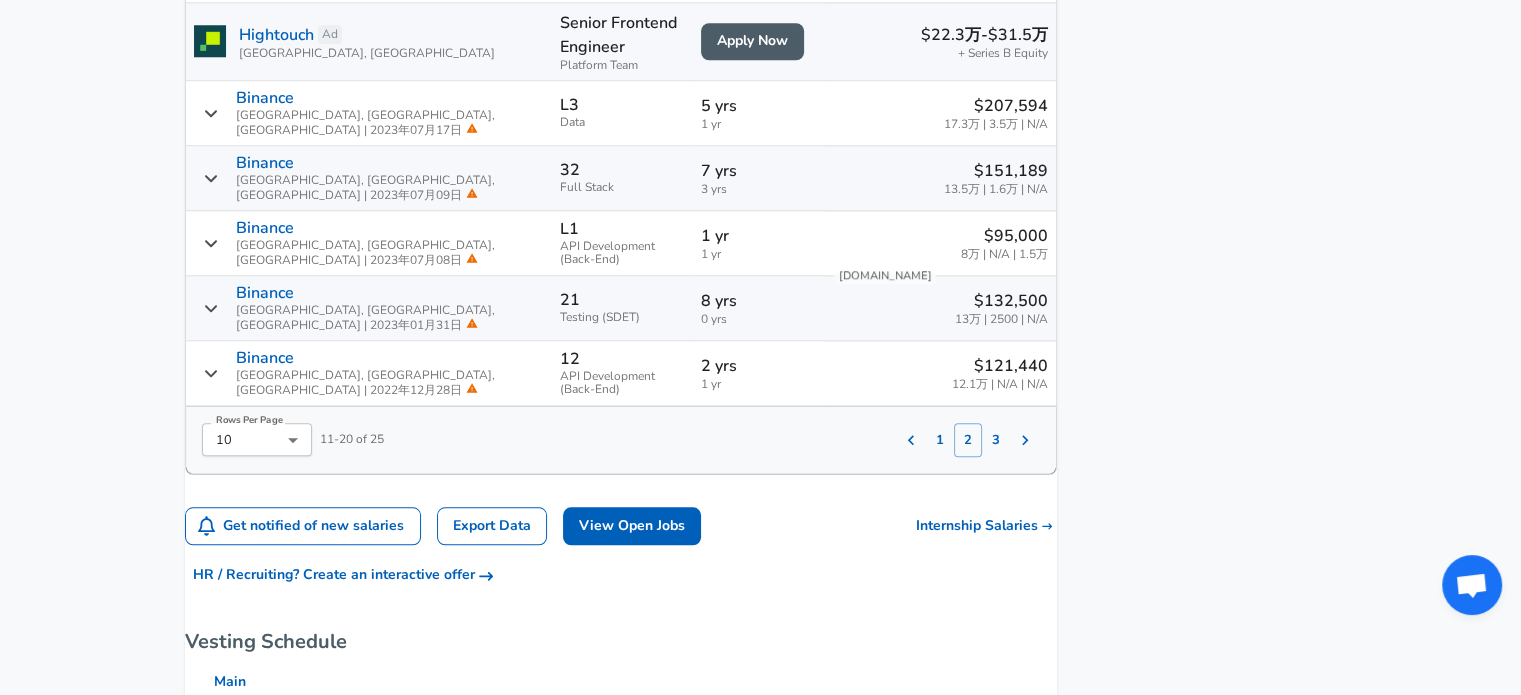 click on "Binance [GEOGRAPHIC_DATA], [GEOGRAPHIC_DATA], [GEOGRAPHIC_DATA]   |   2022年12月28日" at bounding box center (369, 373) 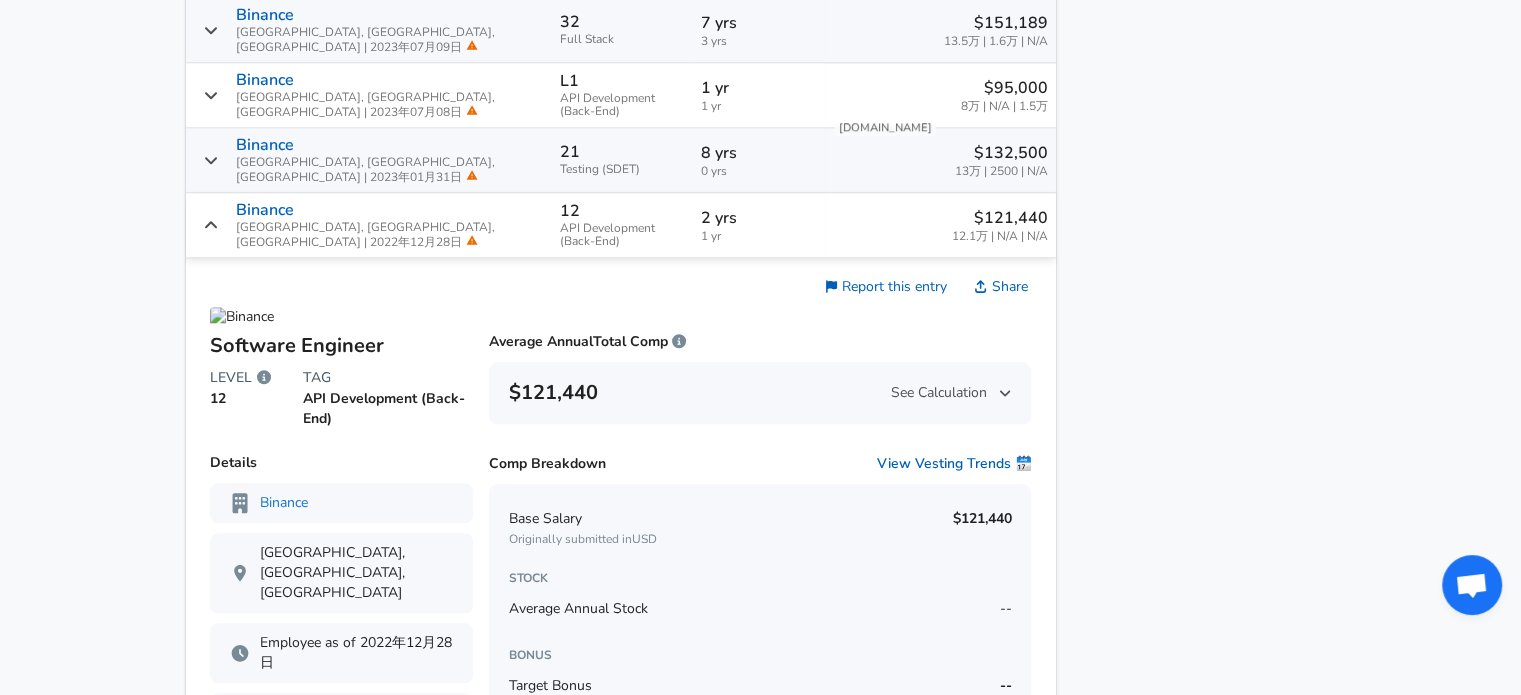 scroll, scrollTop: 2028, scrollLeft: 0, axis: vertical 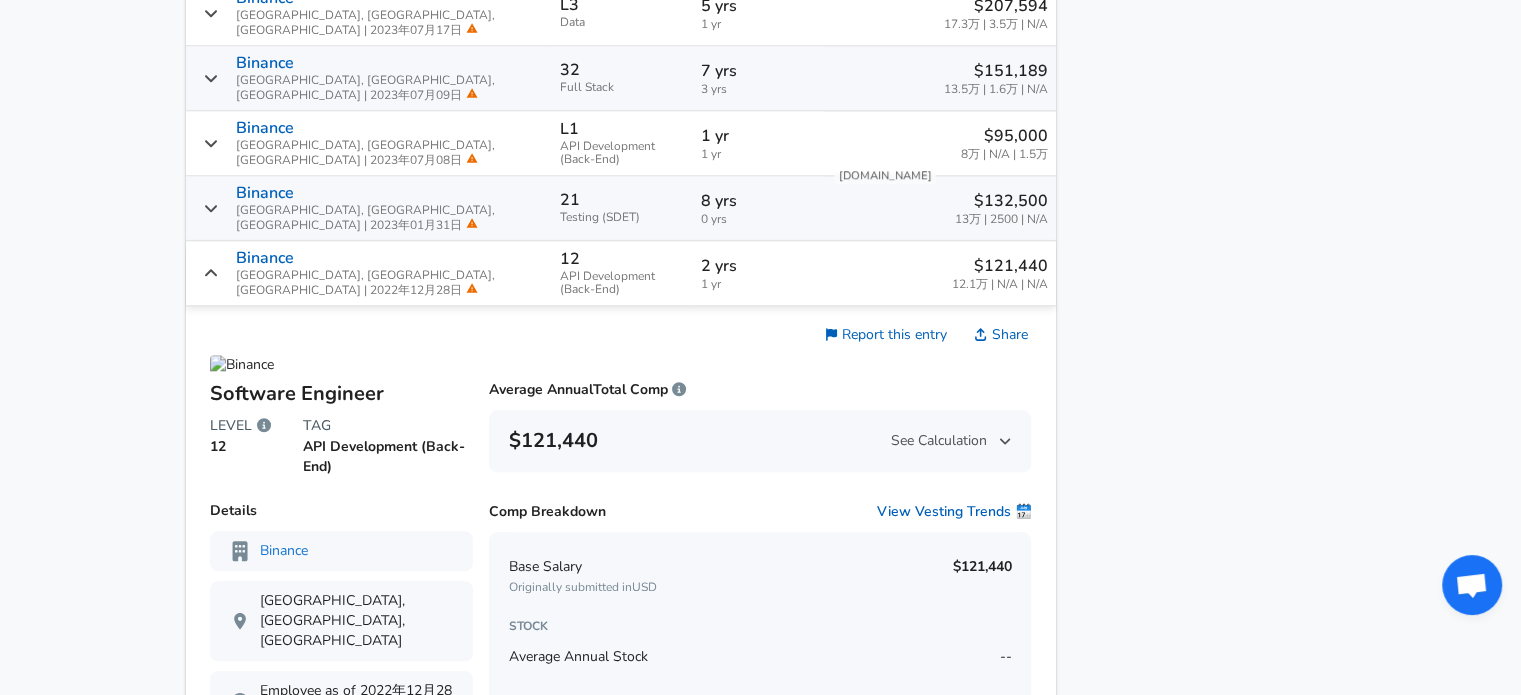 click 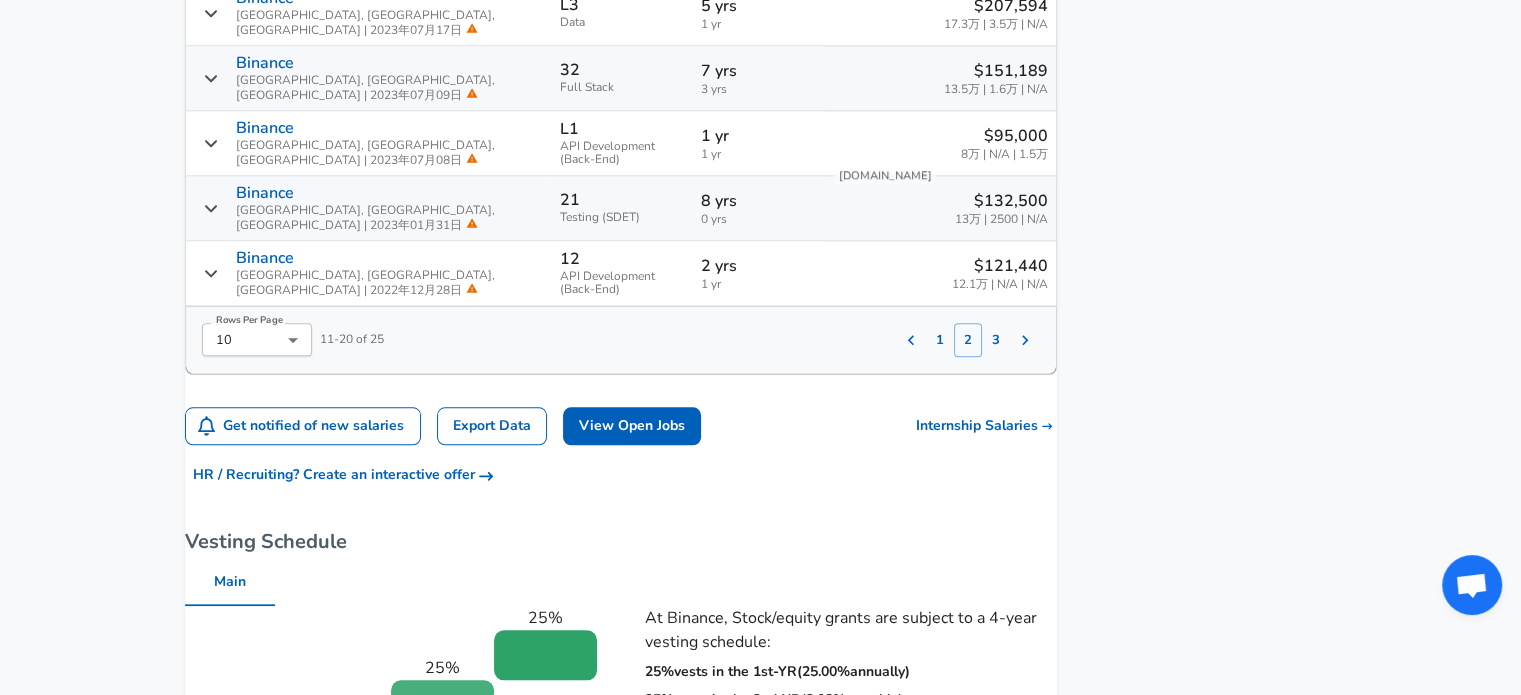 click 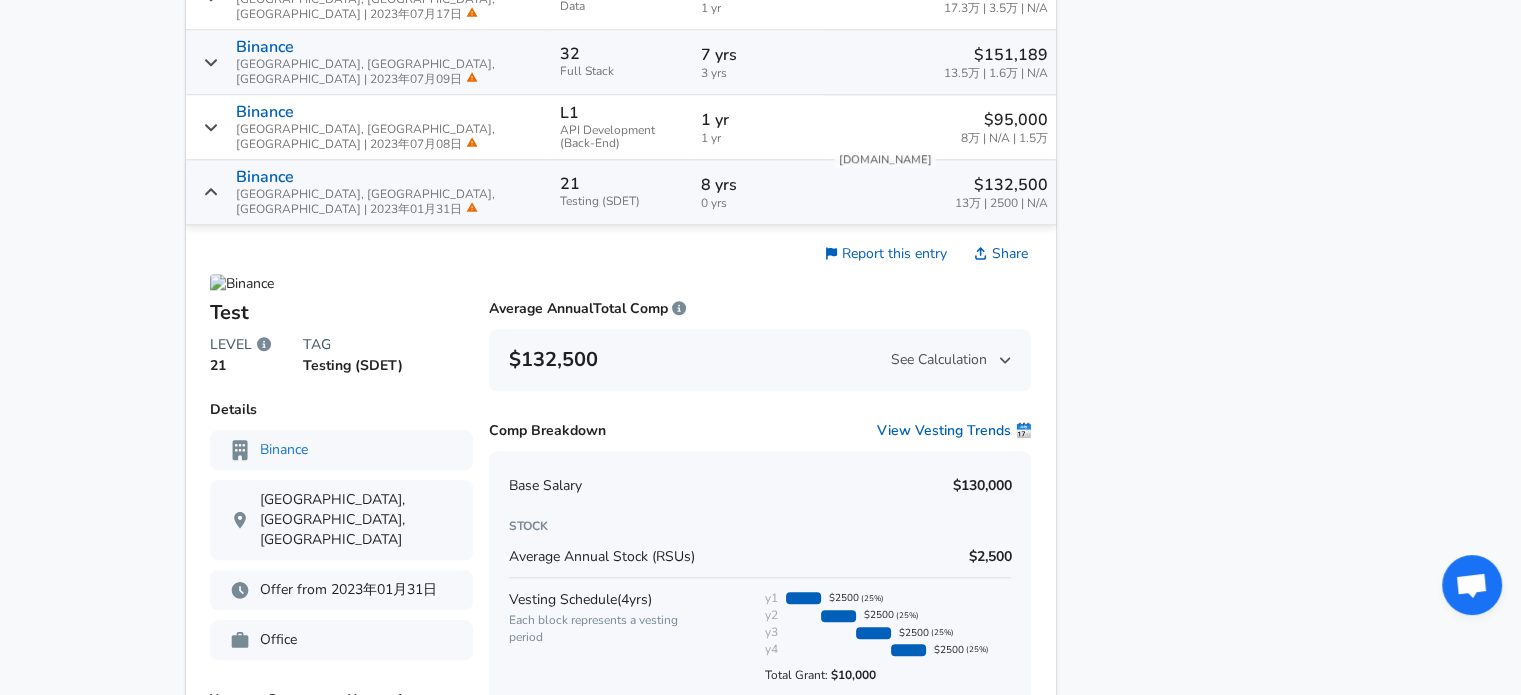 scroll, scrollTop: 2028, scrollLeft: 0, axis: vertical 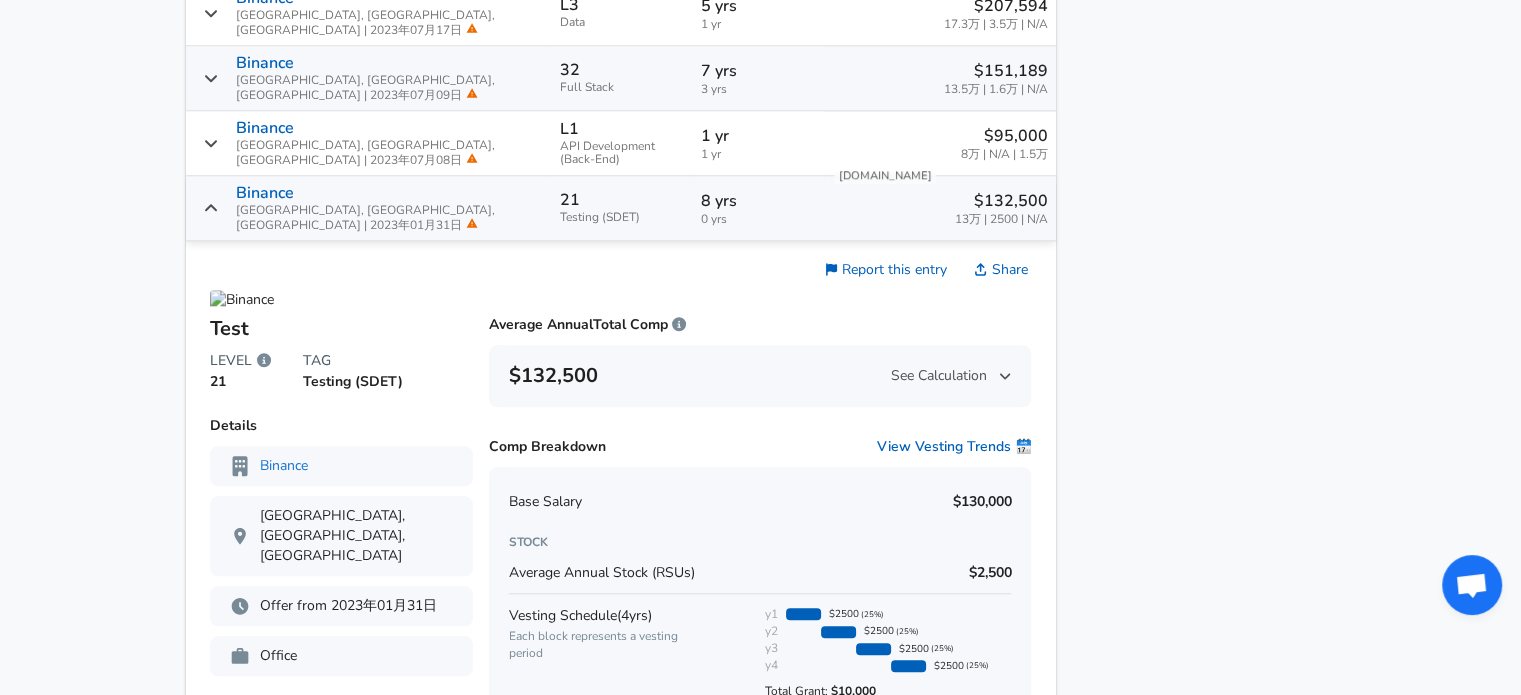 click on "Binance [GEOGRAPHIC_DATA], [GEOGRAPHIC_DATA], [GEOGRAPHIC_DATA]   |   2023年01月31日" at bounding box center [369, 208] 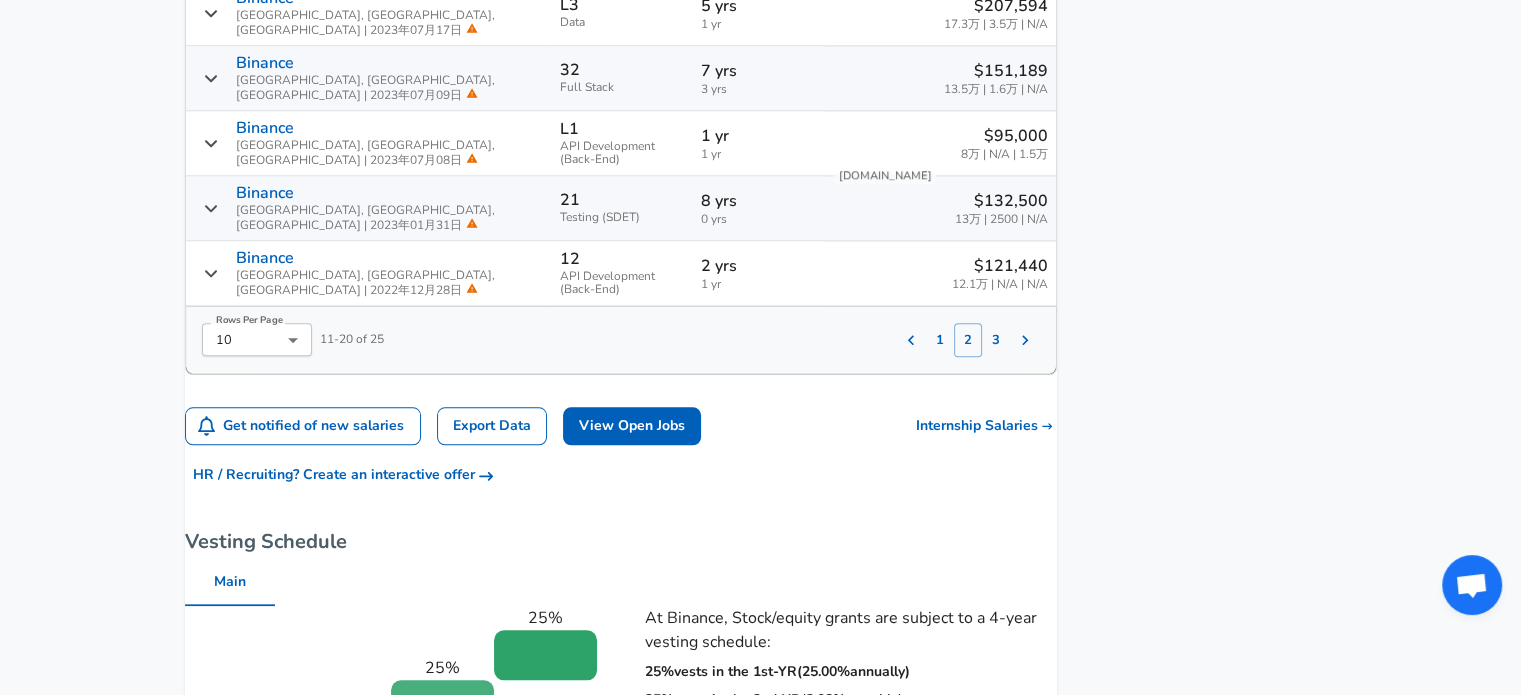 click 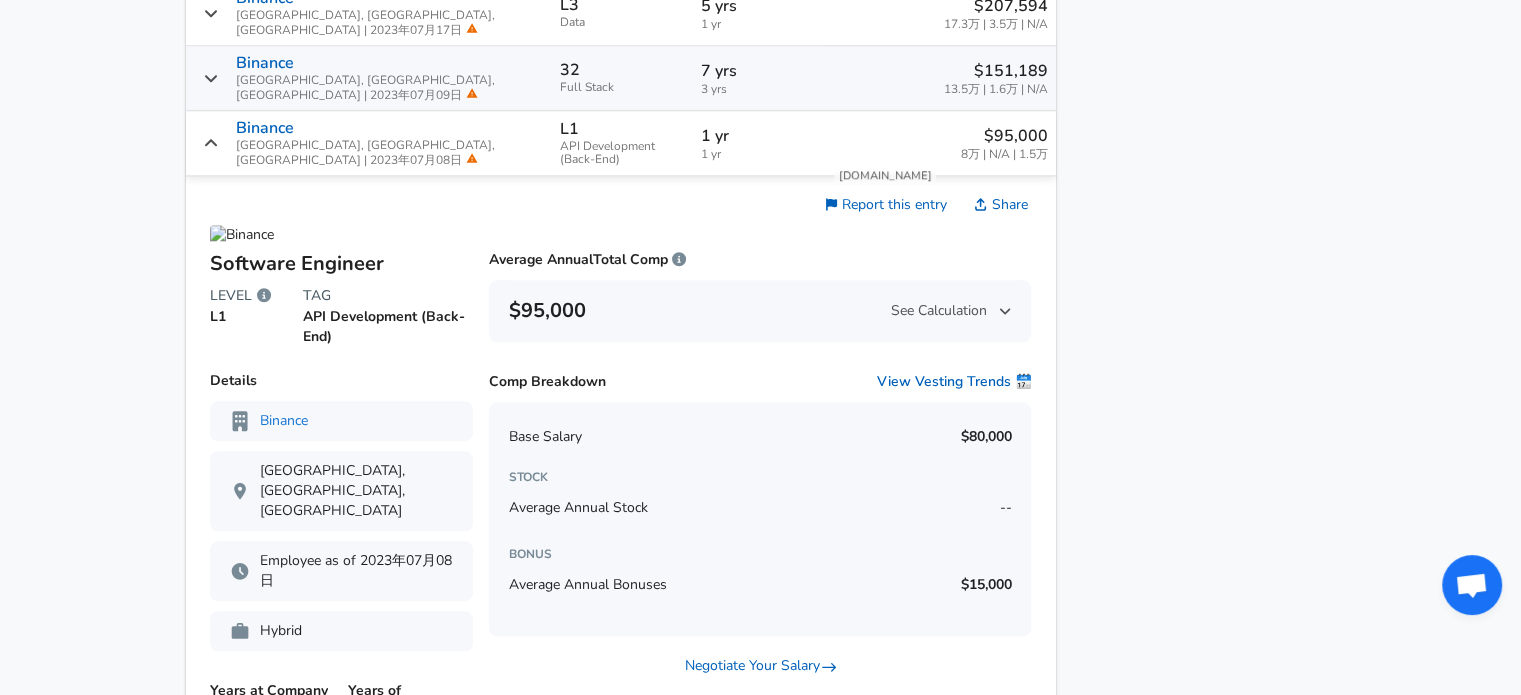 click 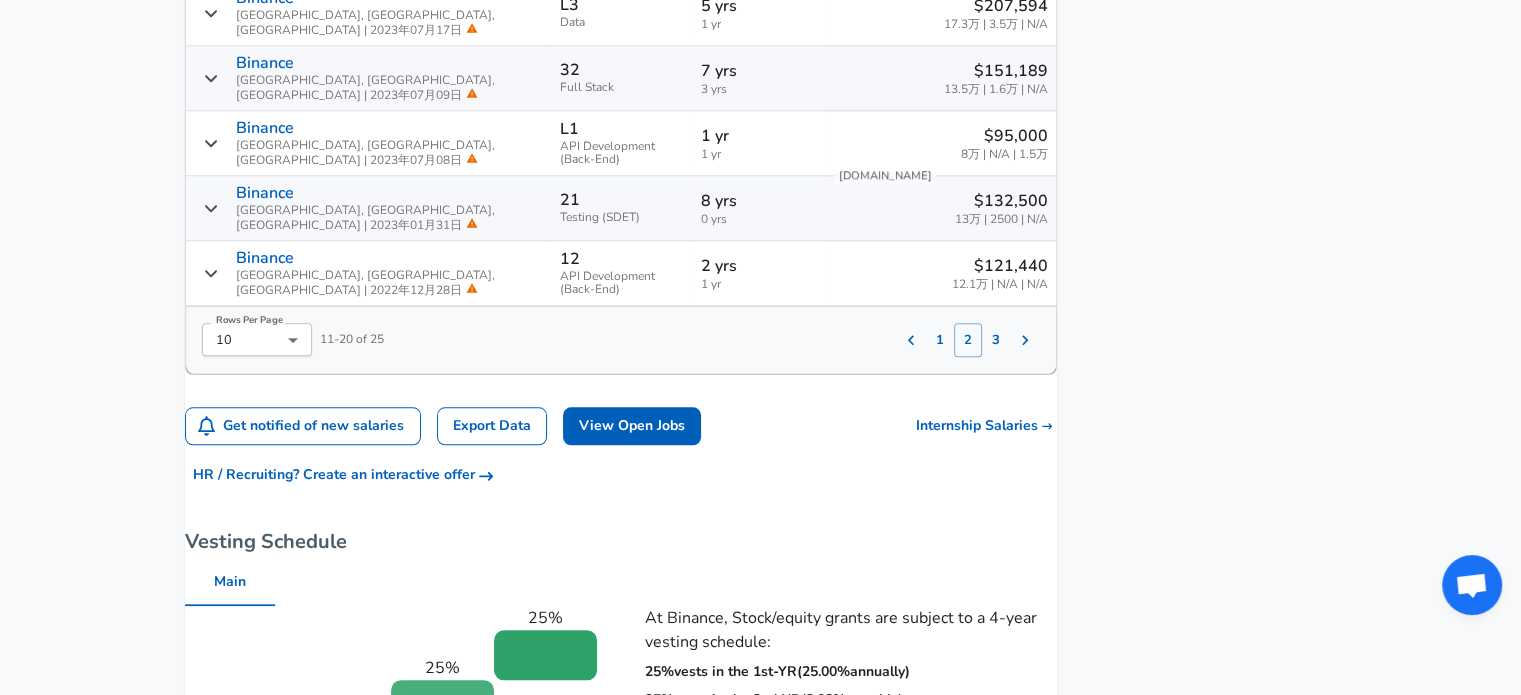 click 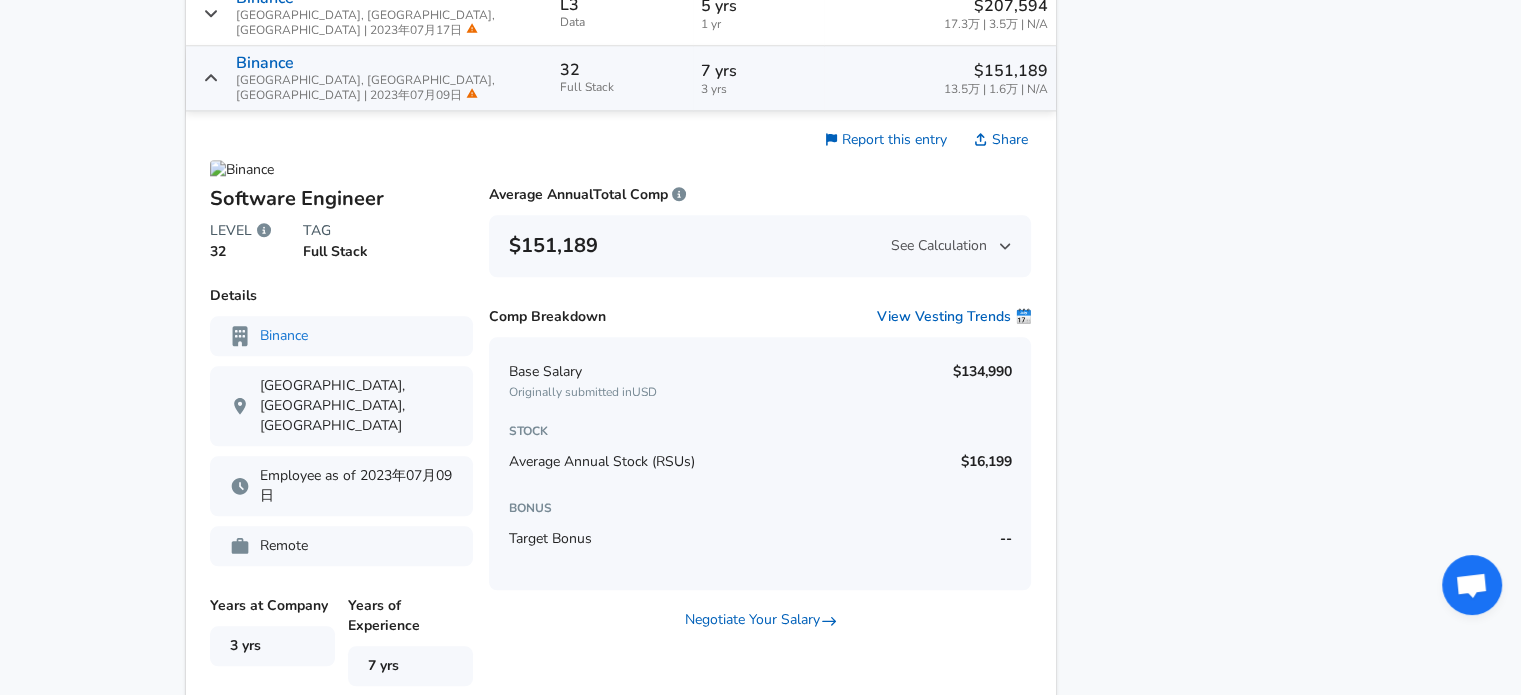 click on "Binance [GEOGRAPHIC_DATA], [GEOGRAPHIC_DATA], [GEOGRAPHIC_DATA]   |   2023年07月09日" at bounding box center (369, 78) 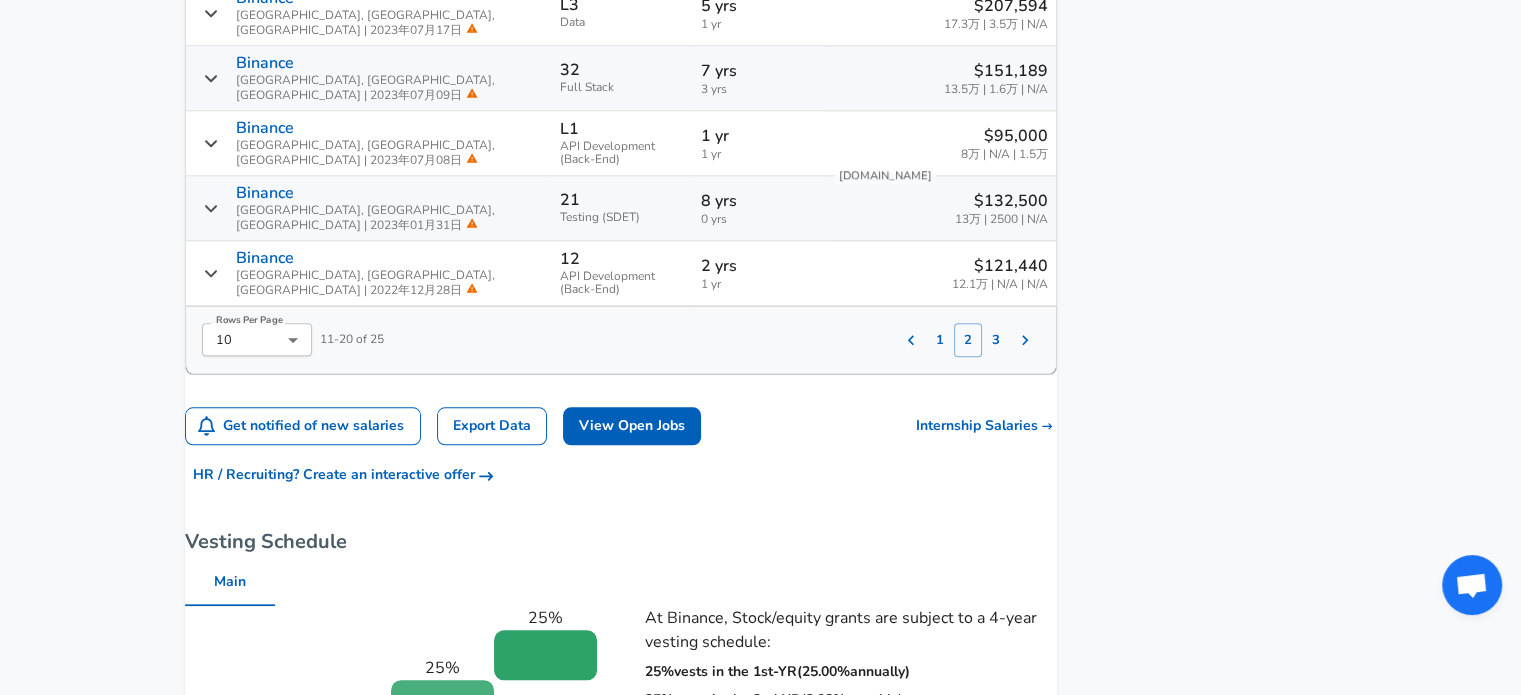 click on "Binance [GEOGRAPHIC_DATA], [GEOGRAPHIC_DATA], [GEOGRAPHIC_DATA]   |   2023年01月31日" at bounding box center (369, 208) 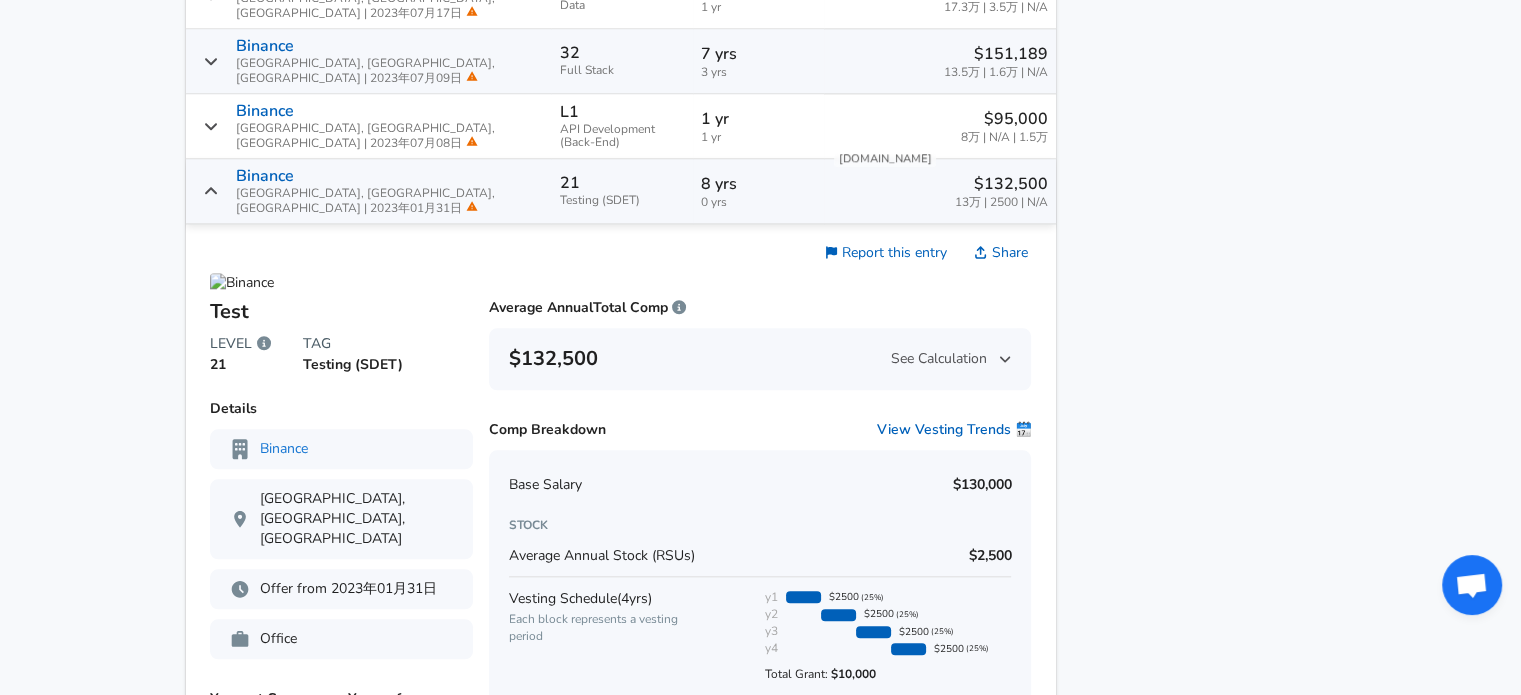 scroll, scrollTop: 2028, scrollLeft: 0, axis: vertical 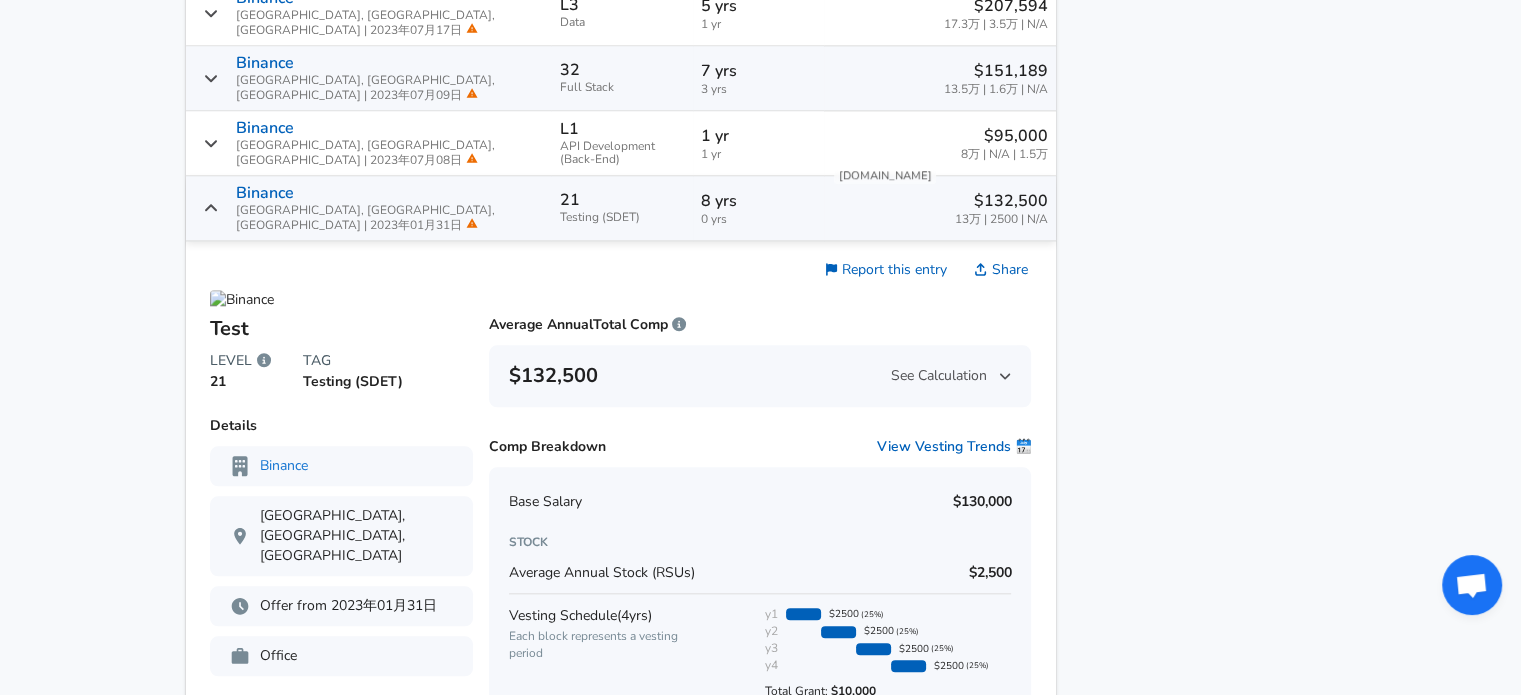 click on "Binance [GEOGRAPHIC_DATA], [GEOGRAPHIC_DATA], [GEOGRAPHIC_DATA]   |   2023年01月31日" at bounding box center [369, 208] 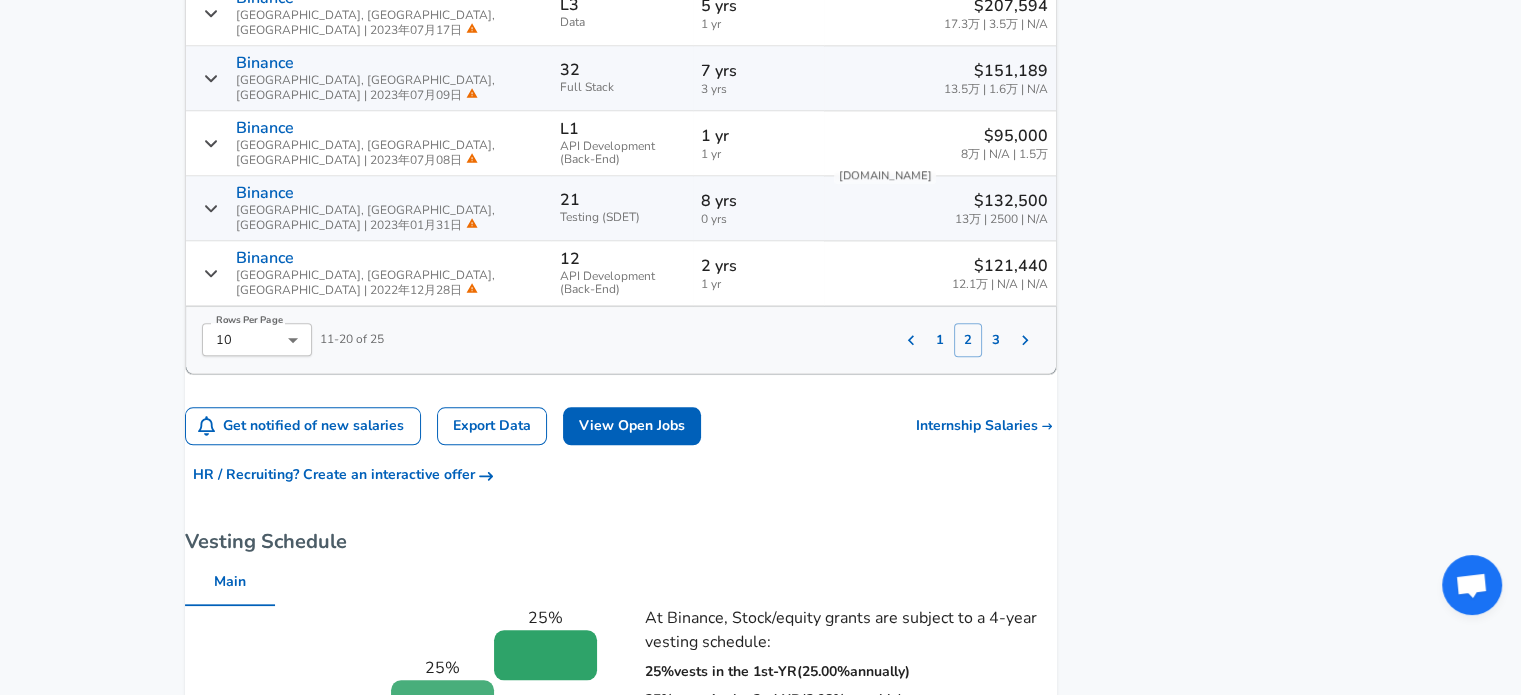 click 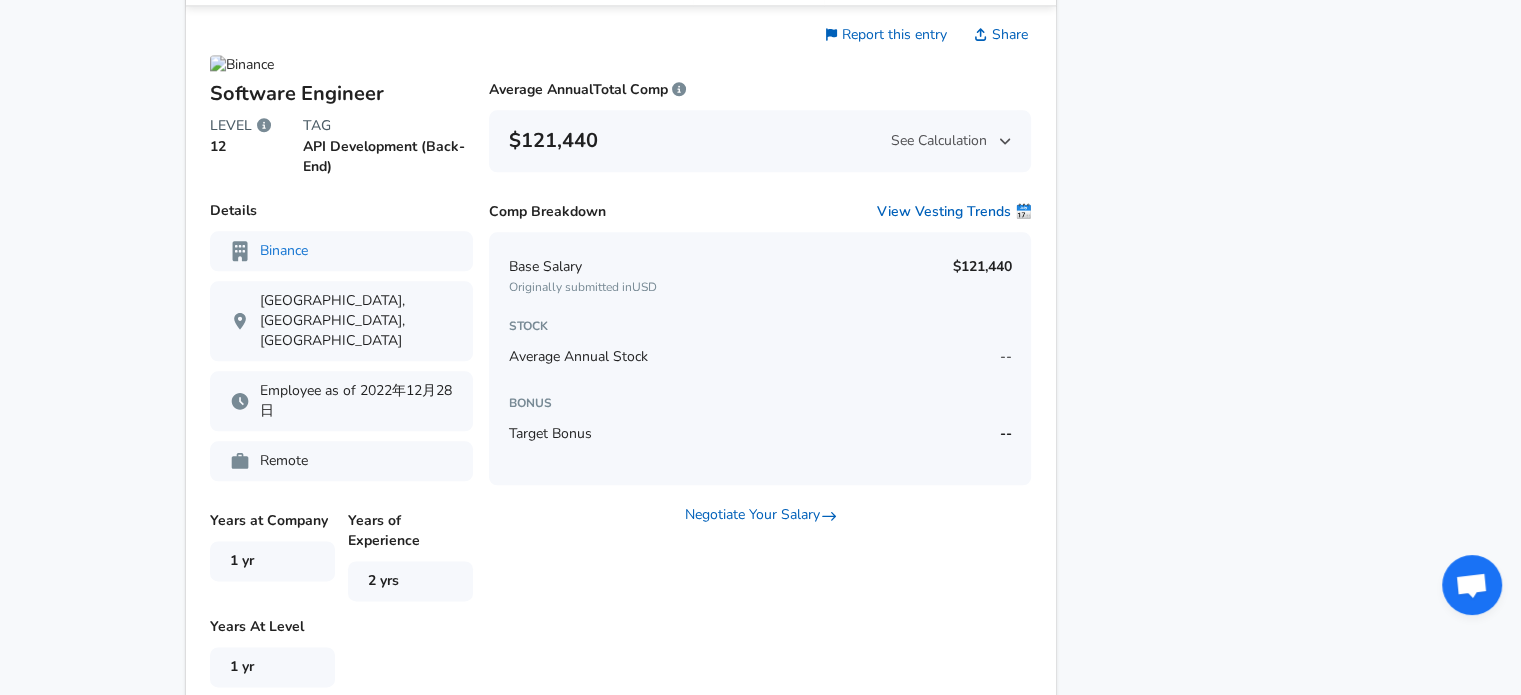 scroll, scrollTop: 2028, scrollLeft: 0, axis: vertical 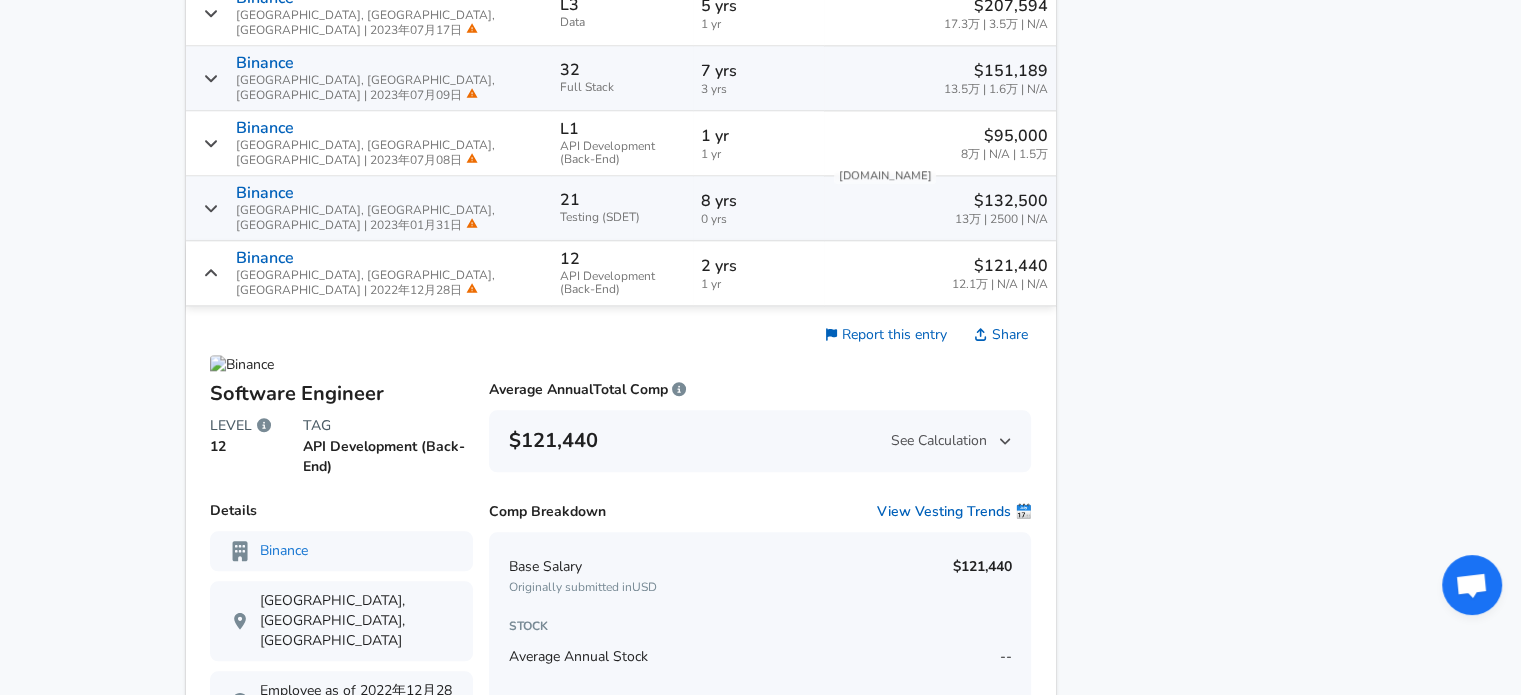 click on "Binance [GEOGRAPHIC_DATA], [GEOGRAPHIC_DATA], [GEOGRAPHIC_DATA]   |   2022年12月28日" at bounding box center [369, 273] 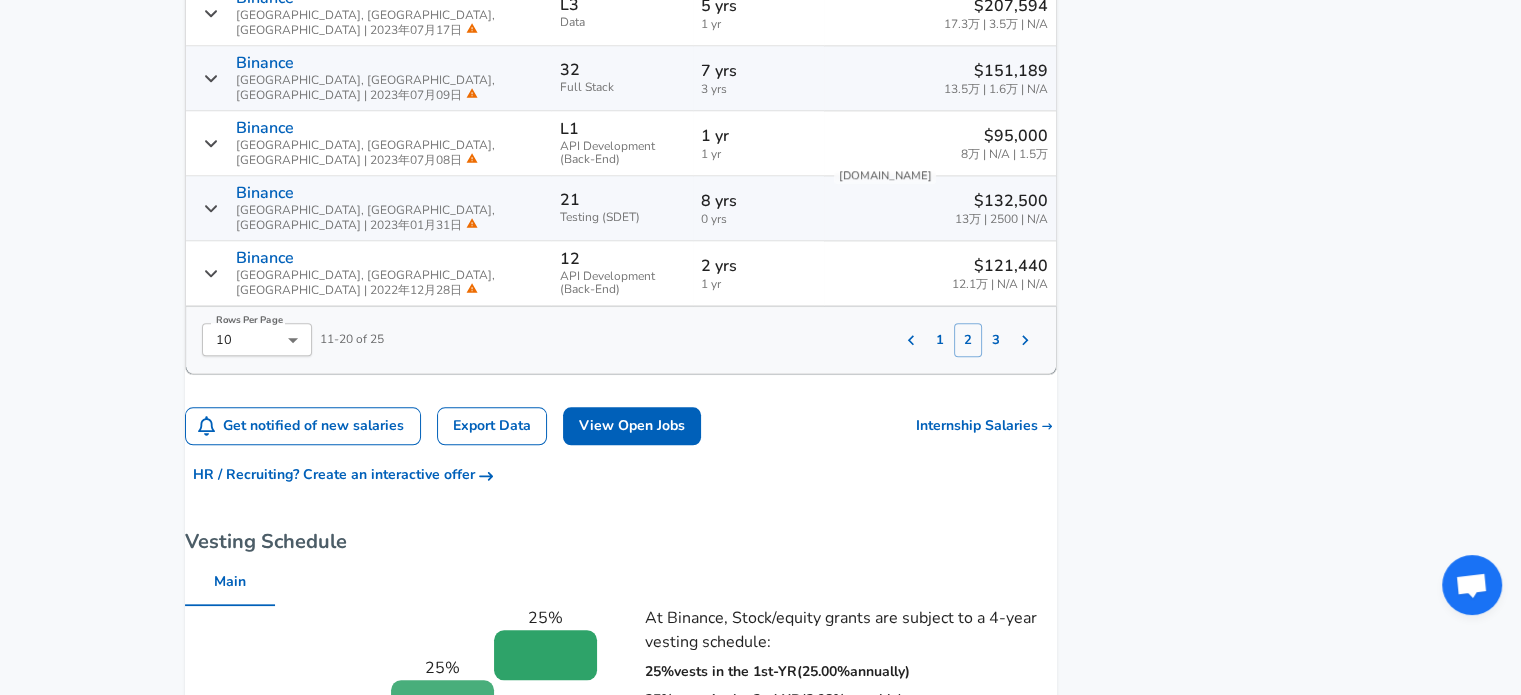 click on "Binance [GEOGRAPHIC_DATA], [GEOGRAPHIC_DATA], [GEOGRAPHIC_DATA]   |   2023年07月09日" at bounding box center (369, 78) 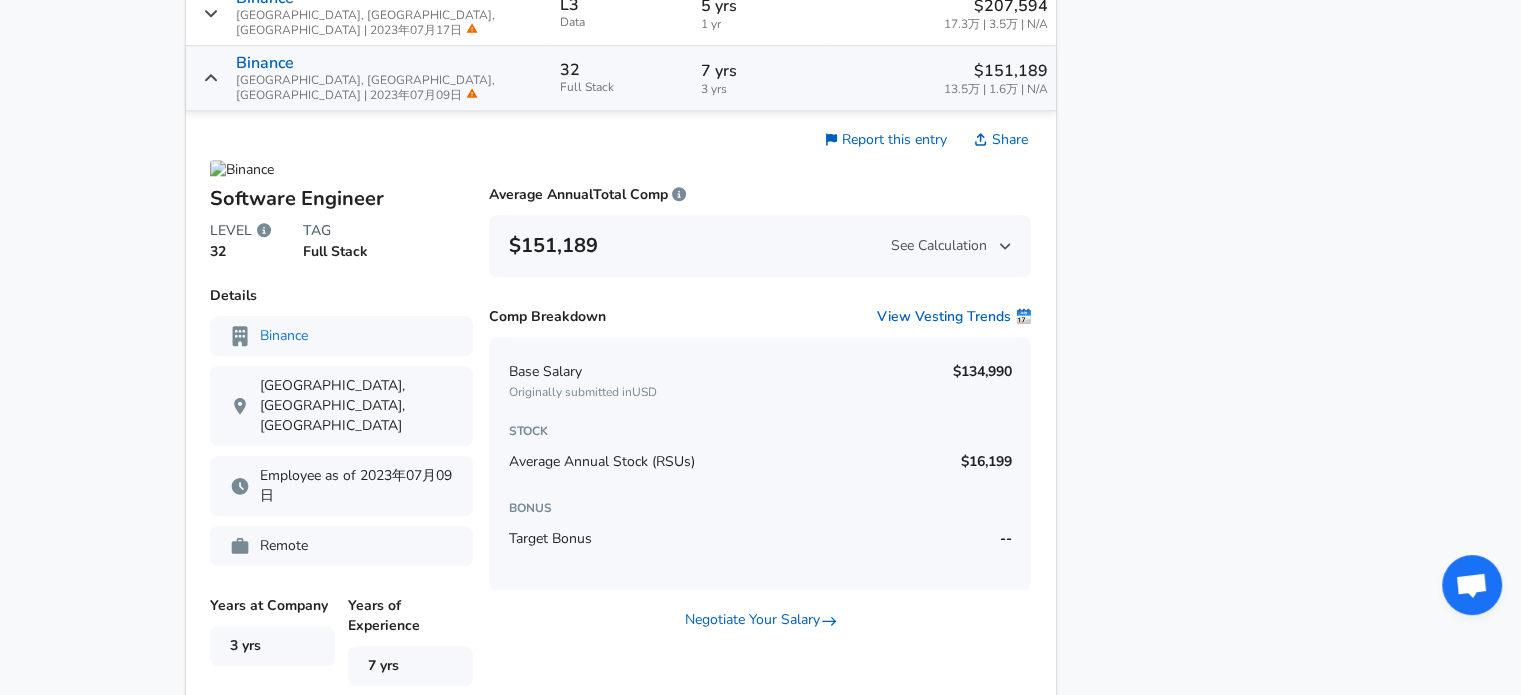 click on "Binance [GEOGRAPHIC_DATA], [GEOGRAPHIC_DATA], [GEOGRAPHIC_DATA]   |   2023年07月09日" at bounding box center [369, 78] 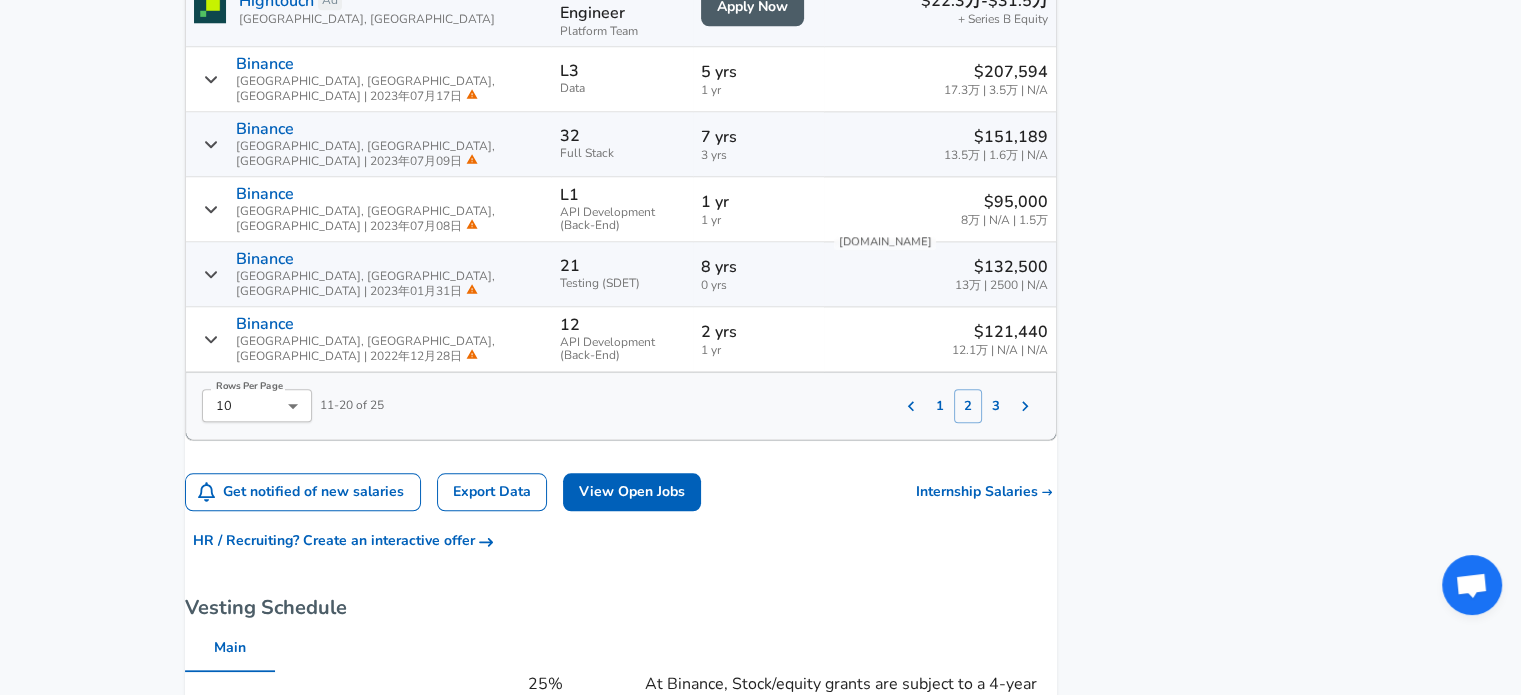 scroll, scrollTop: 1928, scrollLeft: 0, axis: vertical 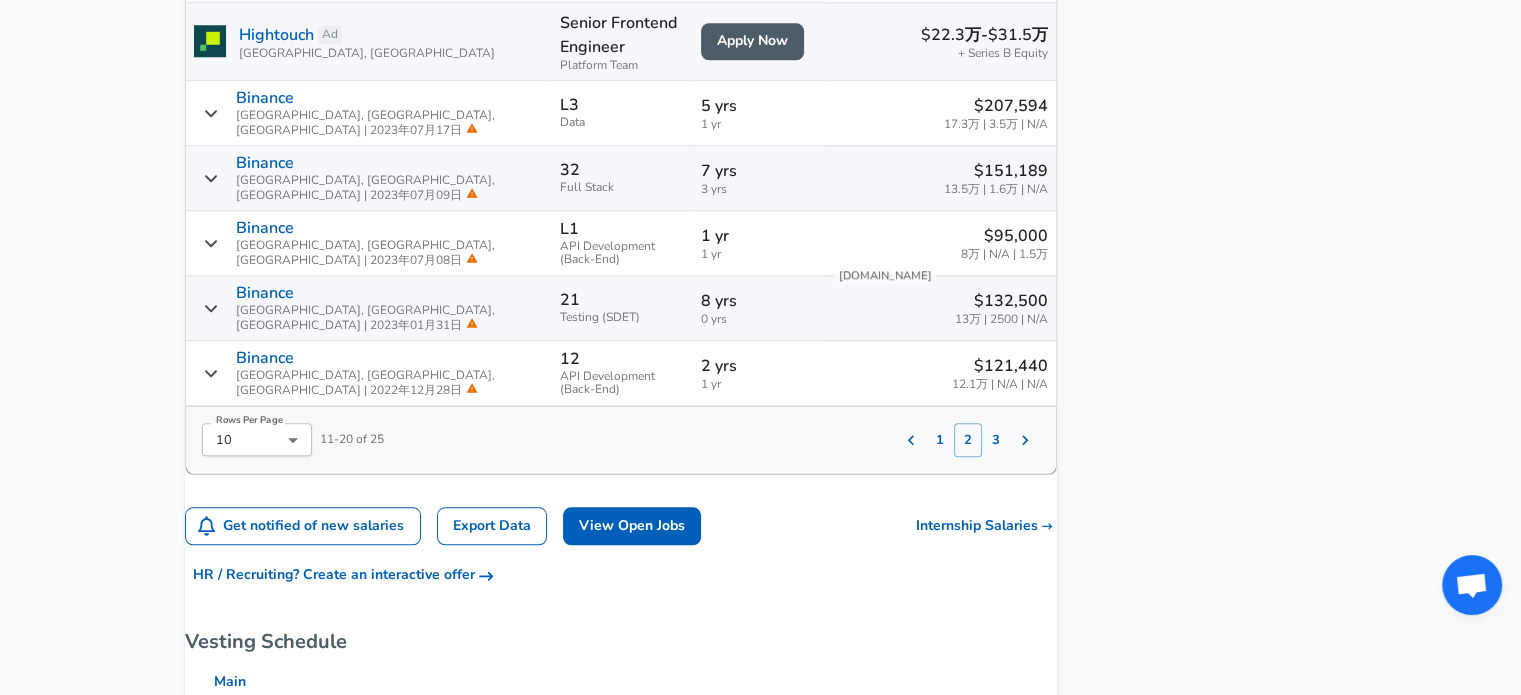 click on "Binance [GEOGRAPHIC_DATA], [GEOGRAPHIC_DATA], [GEOGRAPHIC_DATA]   |   2023年07月17日" at bounding box center [369, 113] 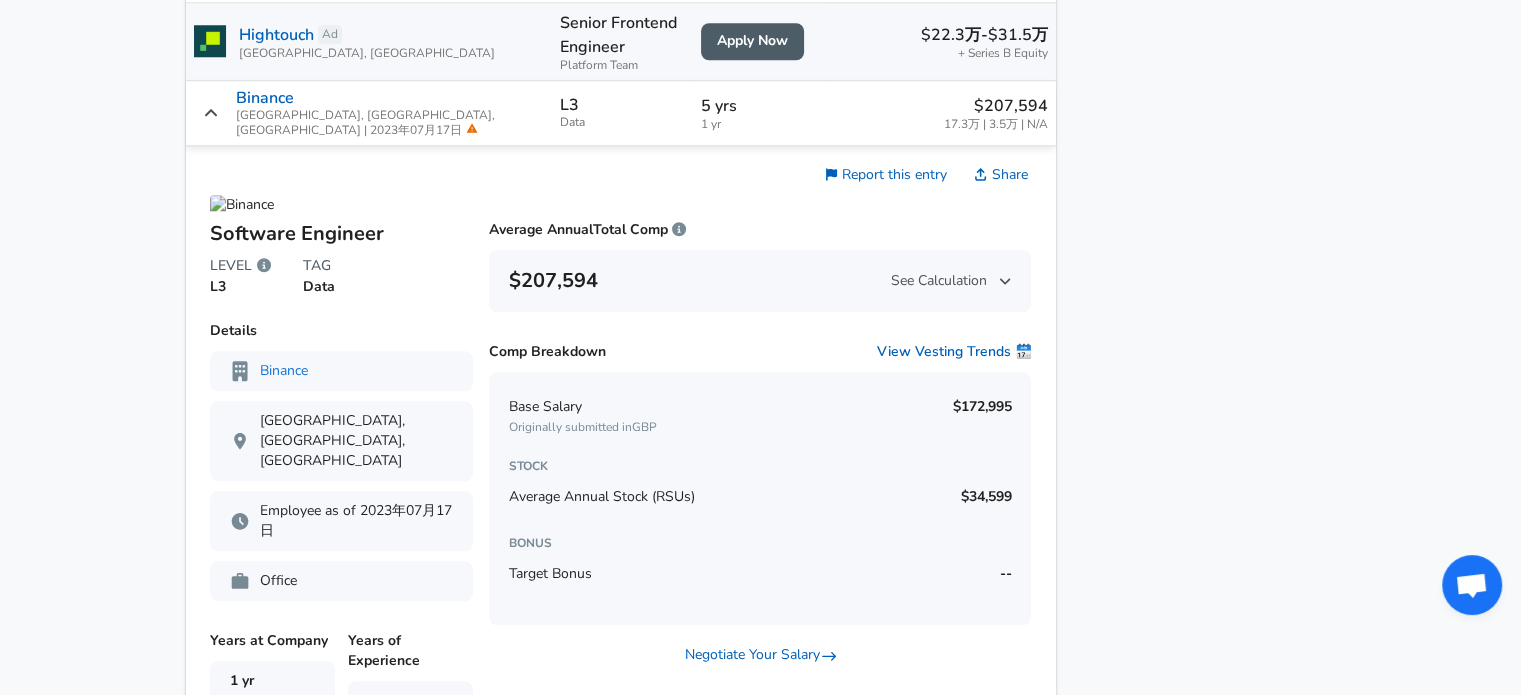 click 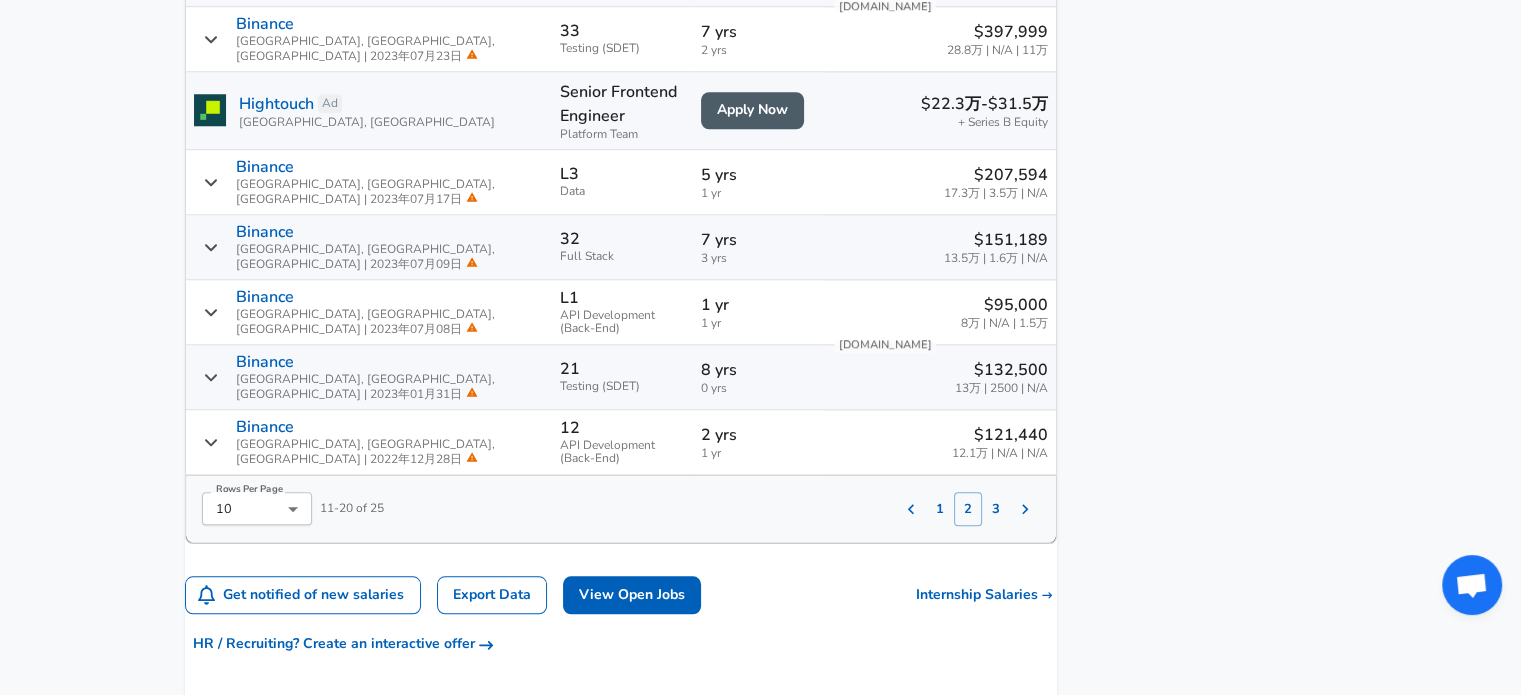 scroll, scrollTop: 1828, scrollLeft: 0, axis: vertical 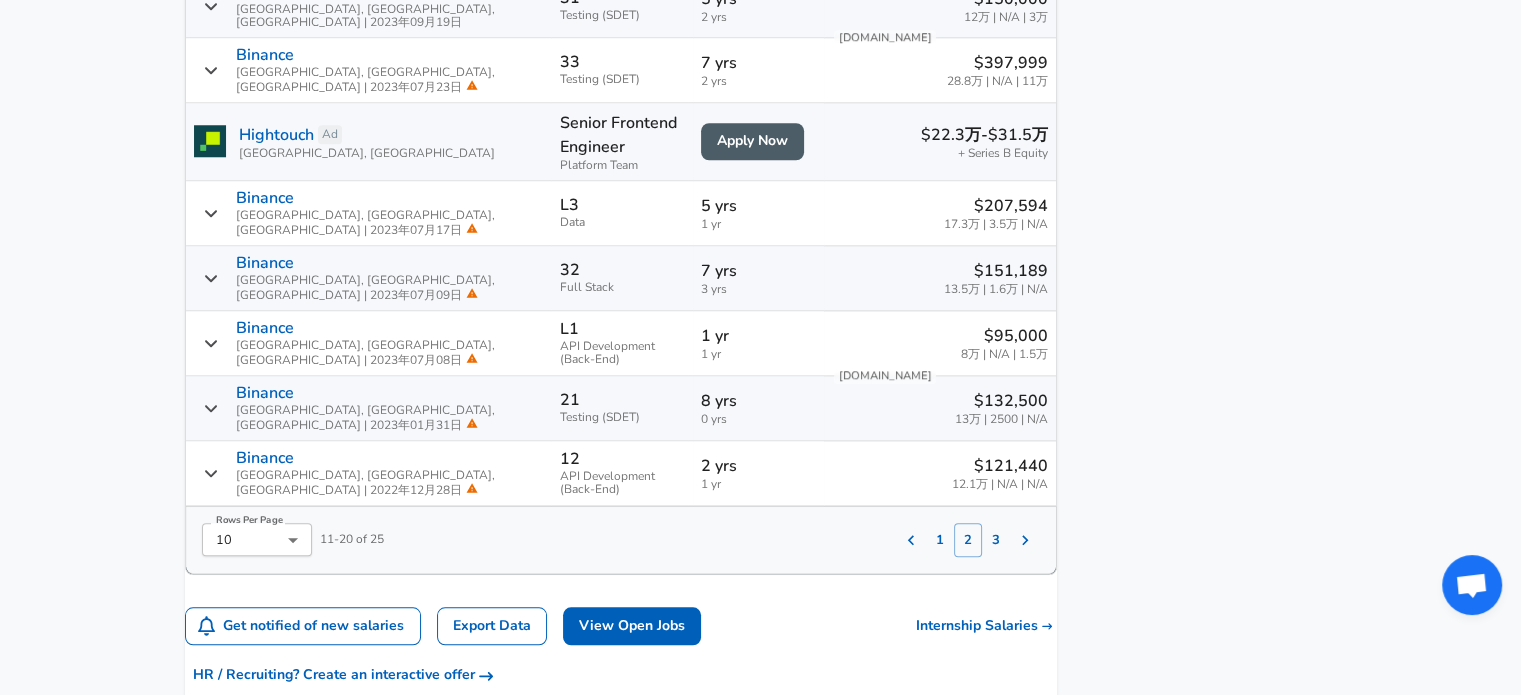 click on "Binance [GEOGRAPHIC_DATA], [GEOGRAPHIC_DATA], [GEOGRAPHIC_DATA]   |   2023年07月23日" at bounding box center [369, 70] 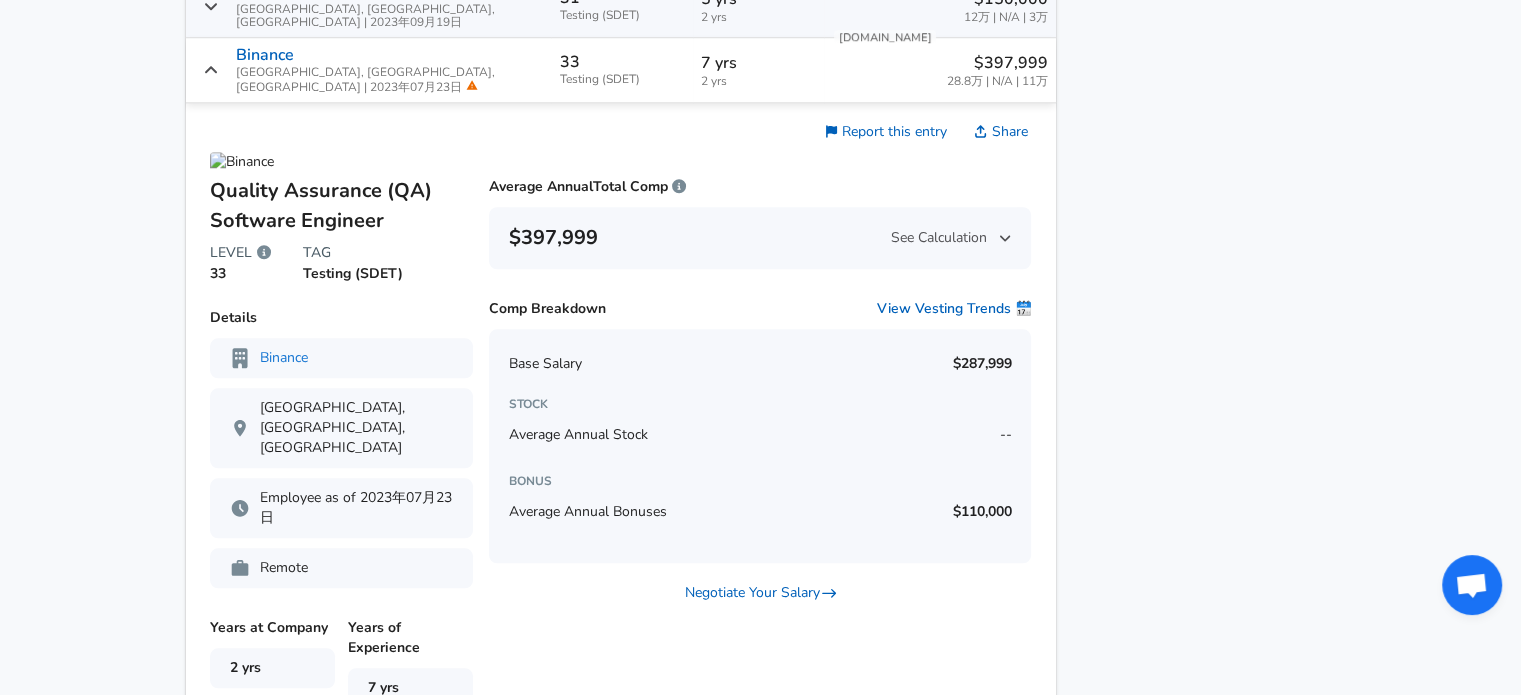 scroll, scrollTop: 1728, scrollLeft: 0, axis: vertical 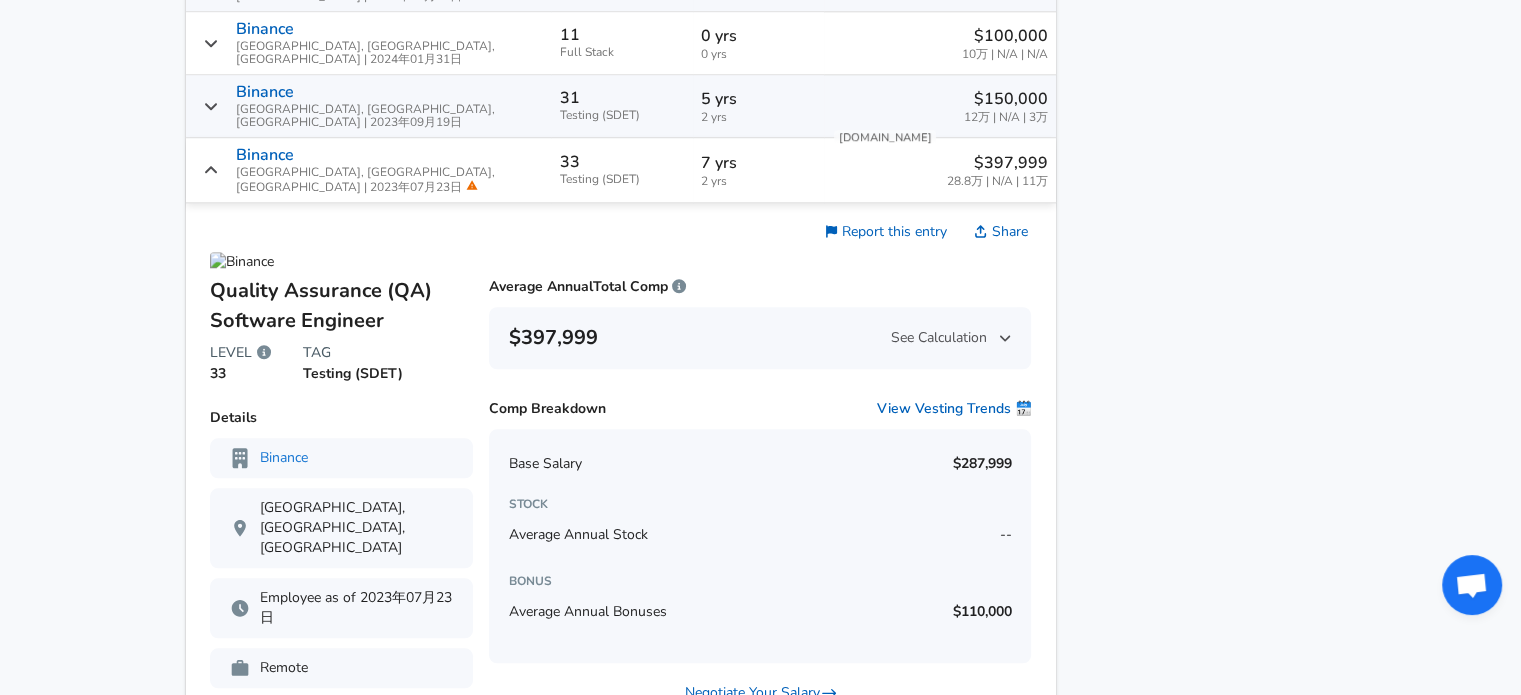 click 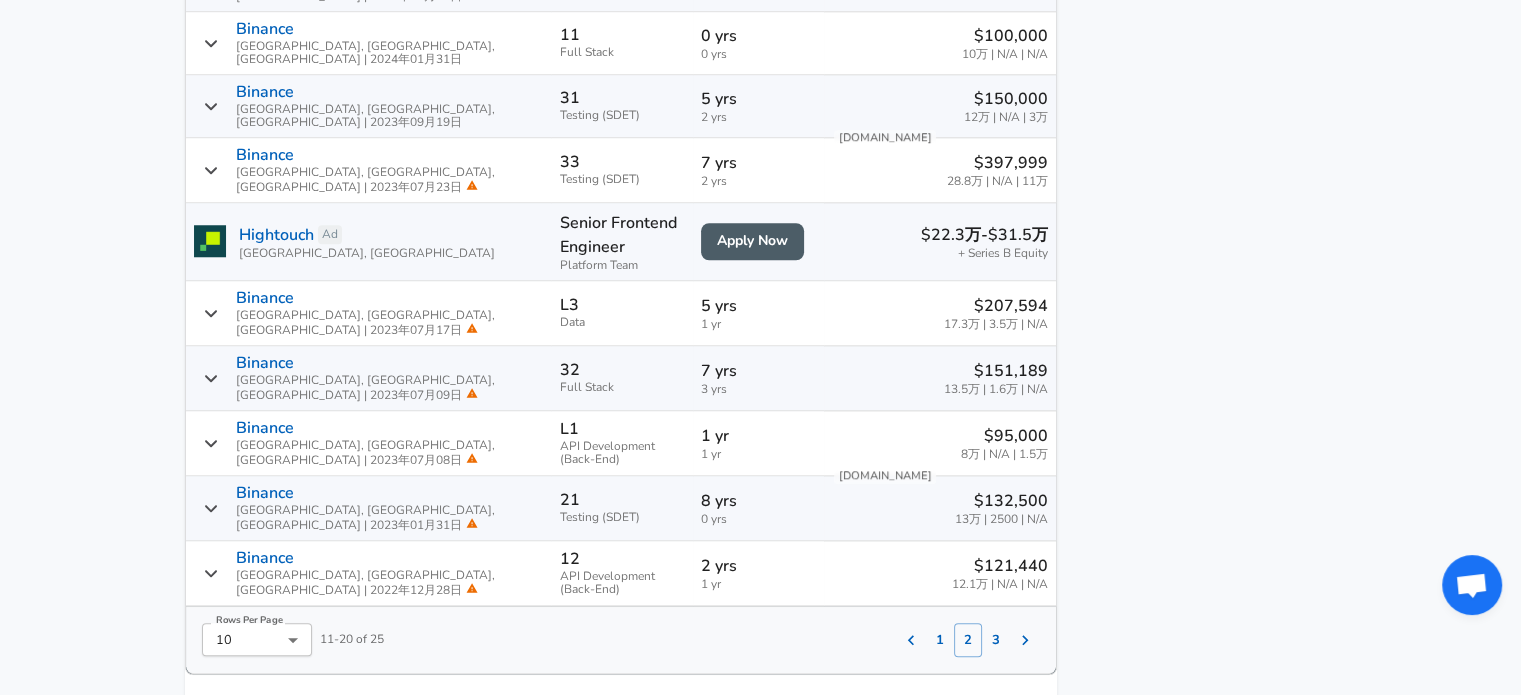 click on "Binance [GEOGRAPHIC_DATA], [GEOGRAPHIC_DATA], [GEOGRAPHIC_DATA]   |   2023年09月19日" at bounding box center (369, 106) 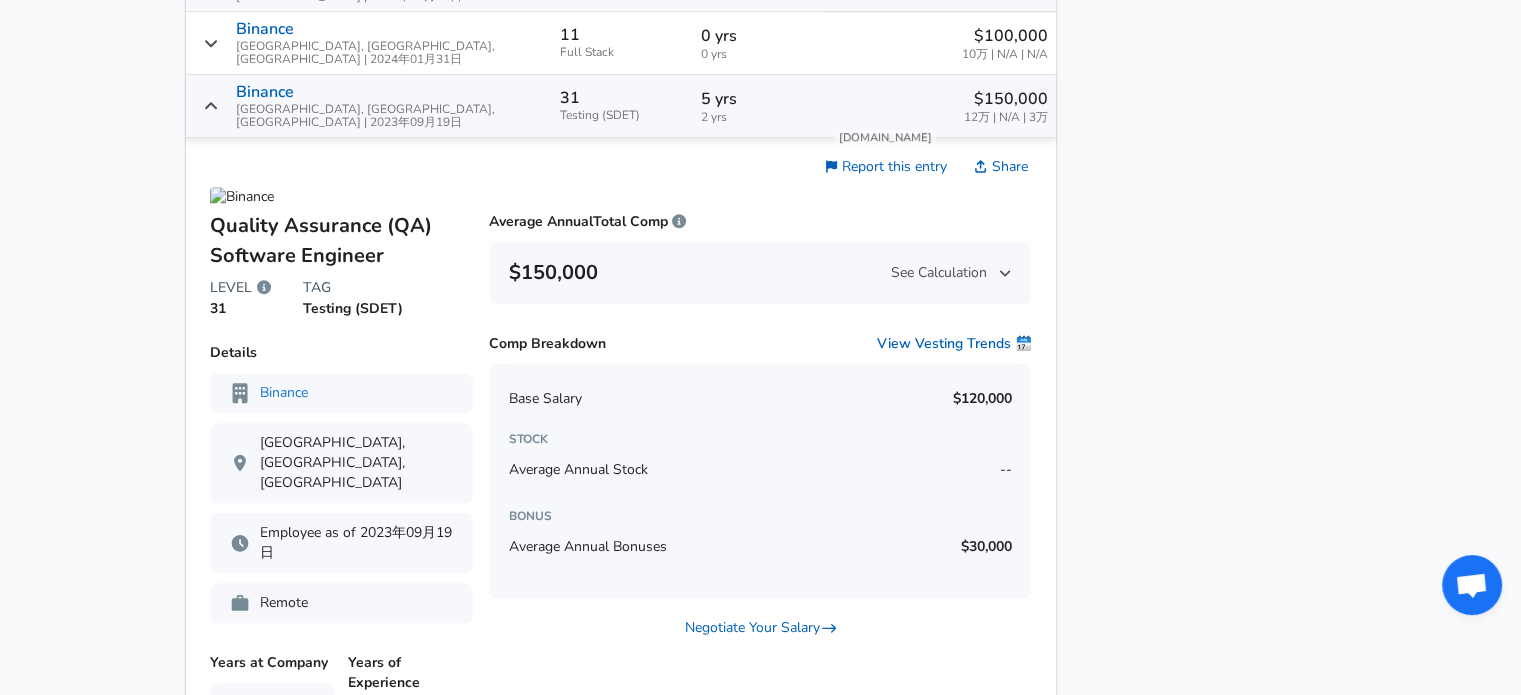 click 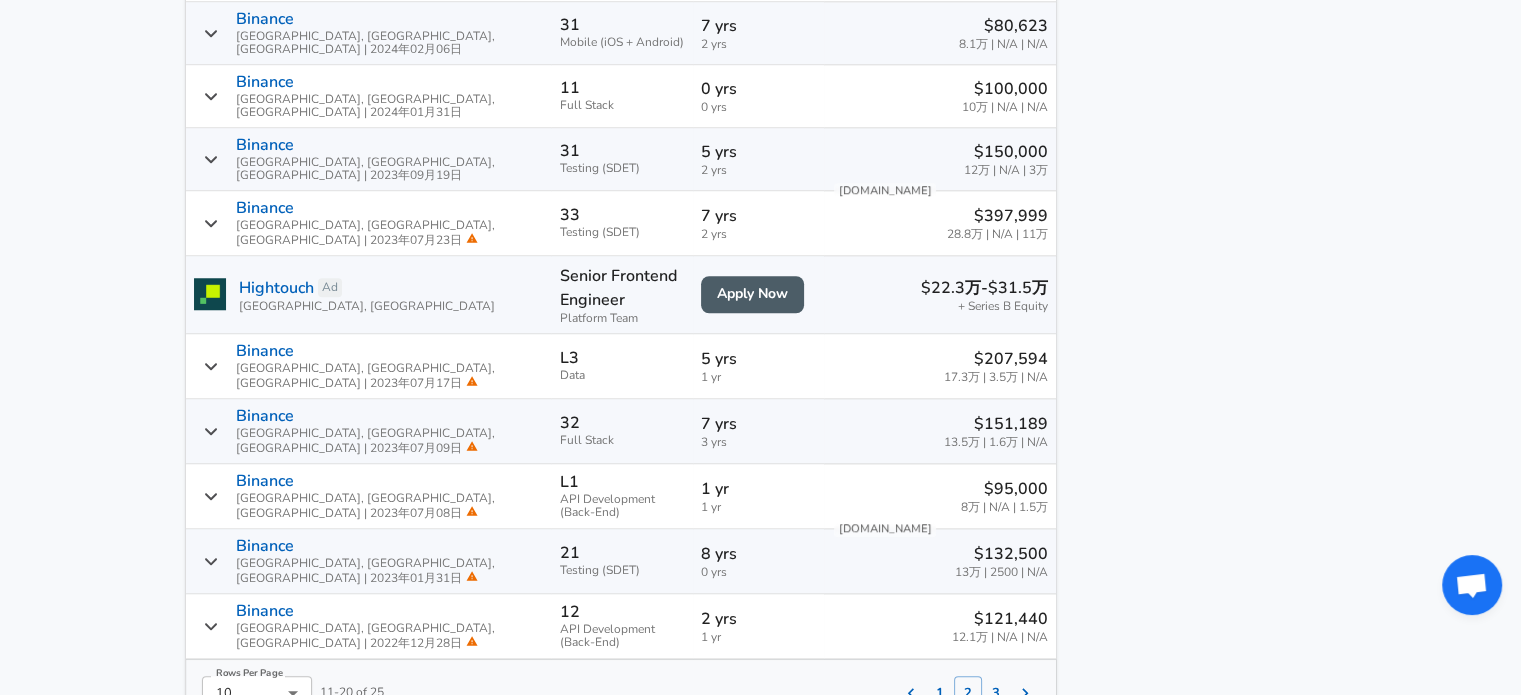 scroll, scrollTop: 1628, scrollLeft: 0, axis: vertical 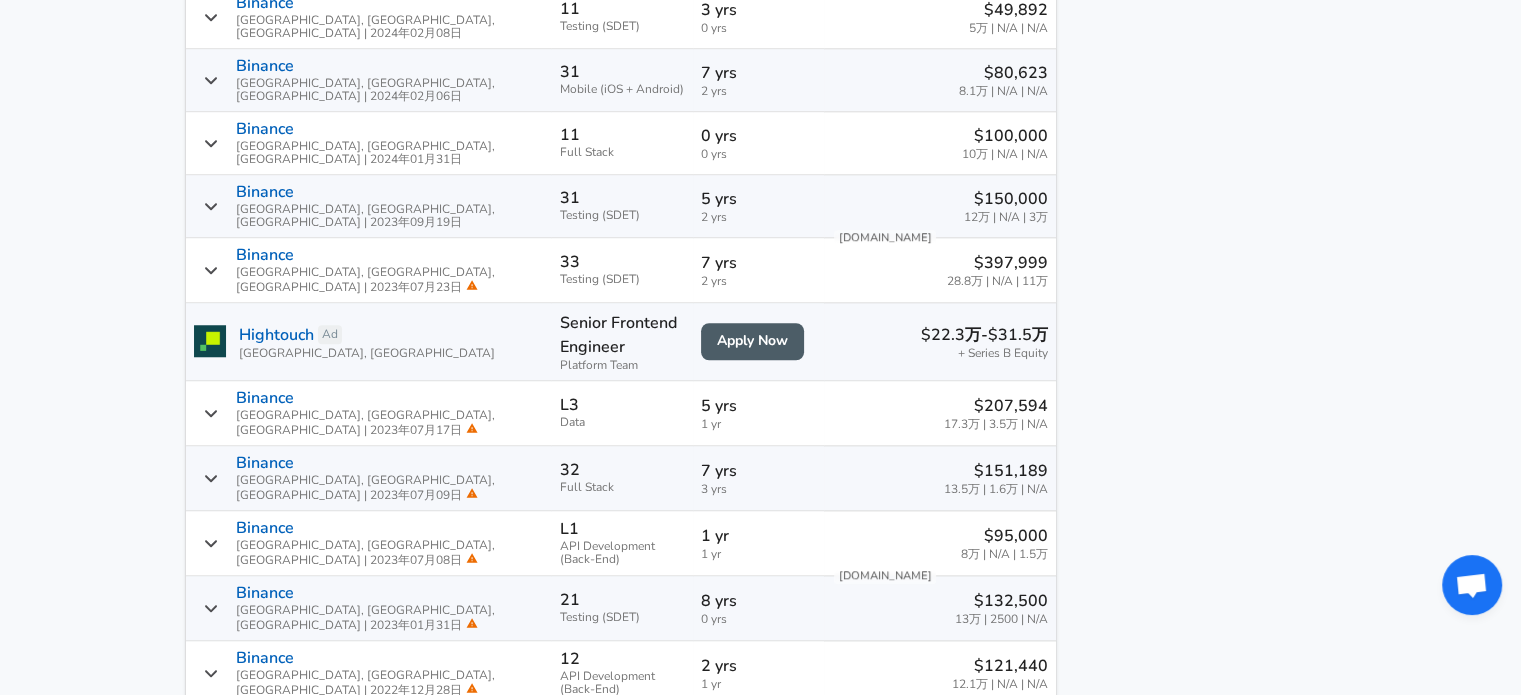 click on "Binance [GEOGRAPHIC_DATA], [GEOGRAPHIC_DATA], [GEOGRAPHIC_DATA]   |   2024年01月31日" at bounding box center [369, 143] 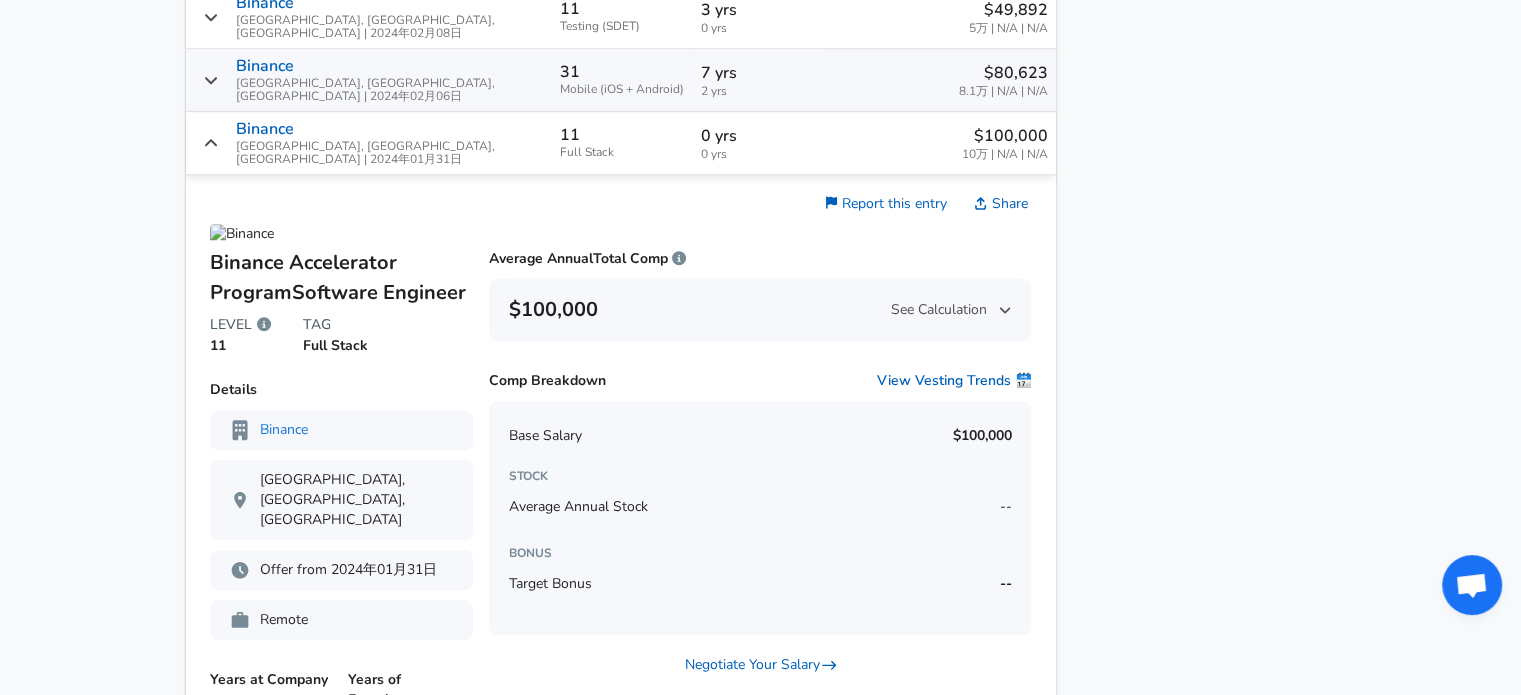 click on "Binance [GEOGRAPHIC_DATA], [GEOGRAPHIC_DATA], [GEOGRAPHIC_DATA]   |   2024年01月31日" at bounding box center (369, 143) 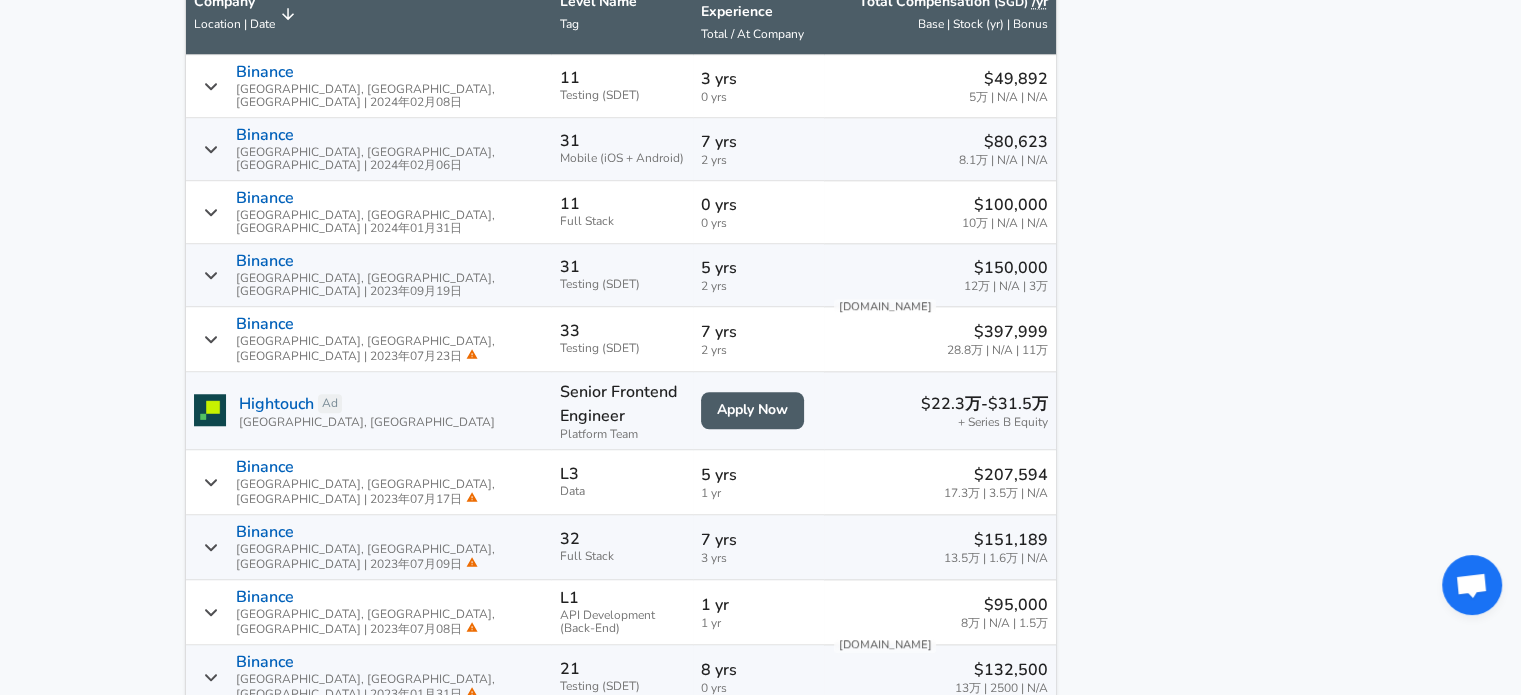 scroll, scrollTop: 1528, scrollLeft: 0, axis: vertical 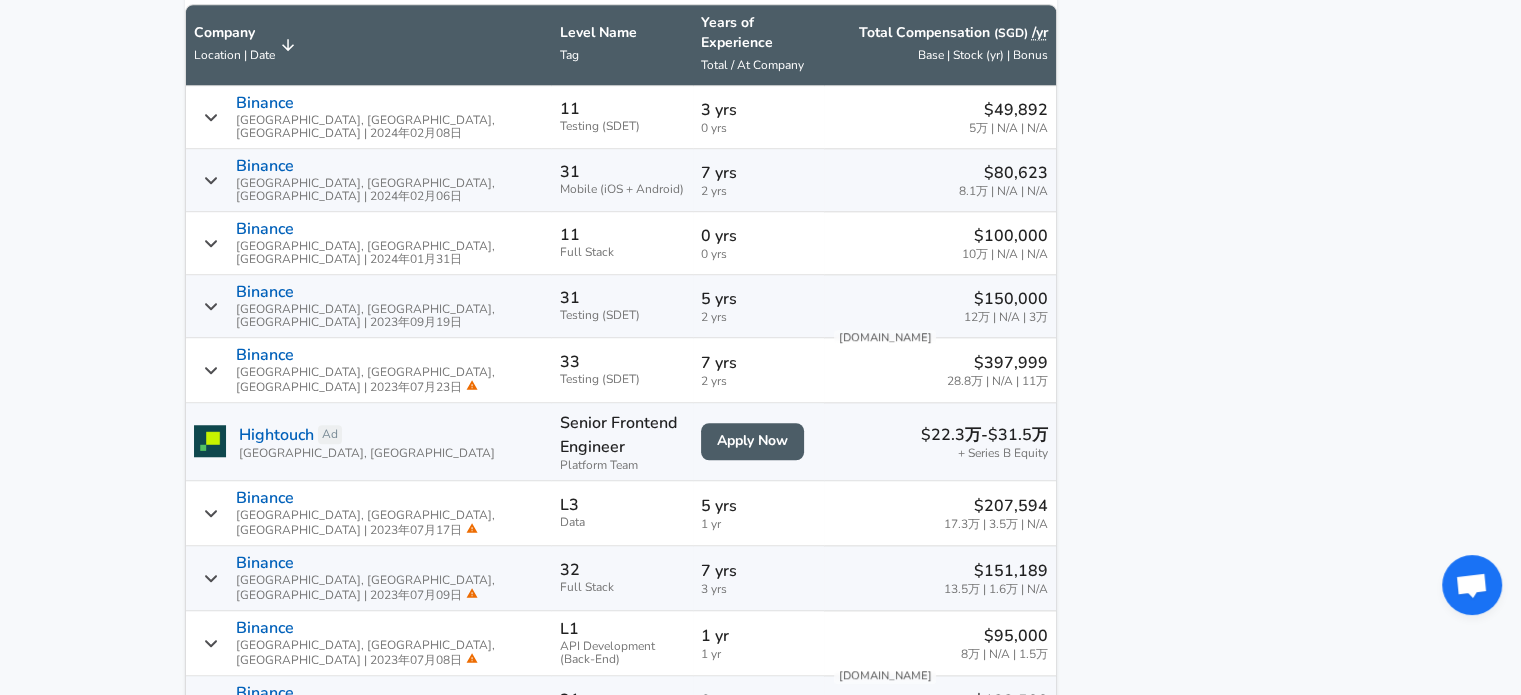 click on "Binance [GEOGRAPHIC_DATA], [GEOGRAPHIC_DATA], [GEOGRAPHIC_DATA]   |   2024年02月06日" at bounding box center [369, 180] 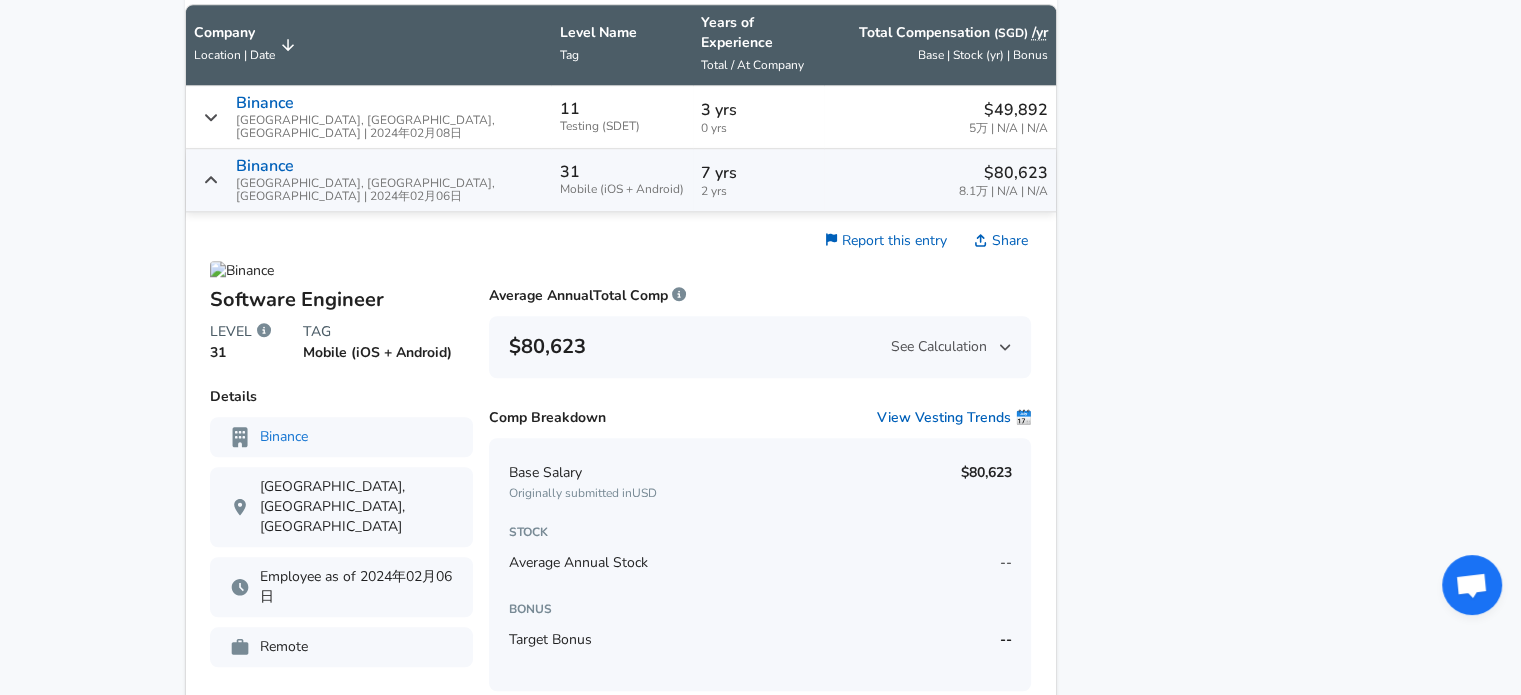 click on "Binance [GEOGRAPHIC_DATA], [GEOGRAPHIC_DATA], [GEOGRAPHIC_DATA]   |   2024年02月06日" at bounding box center [369, 180] 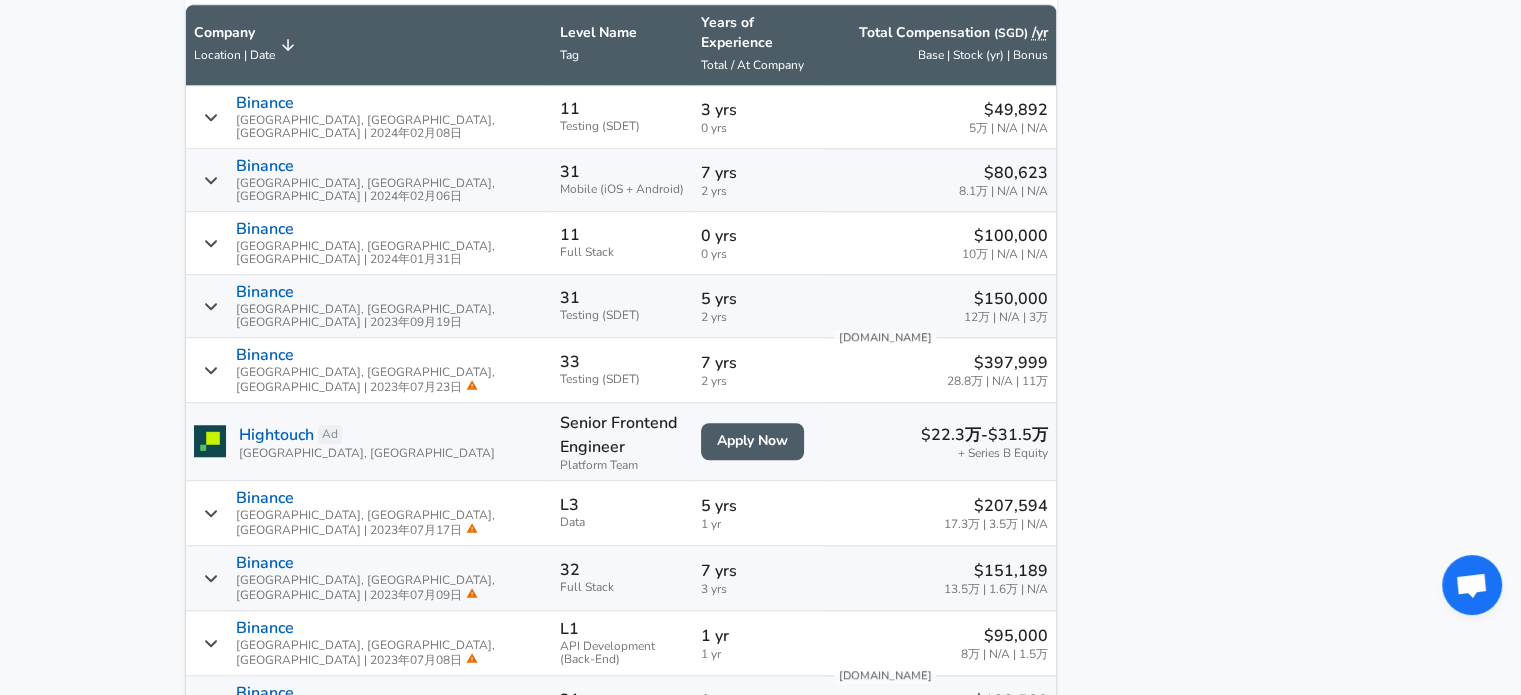 click on "Binance [GEOGRAPHIC_DATA], [GEOGRAPHIC_DATA], [GEOGRAPHIC_DATA]   |   2024年02月08日" at bounding box center (369, 117) 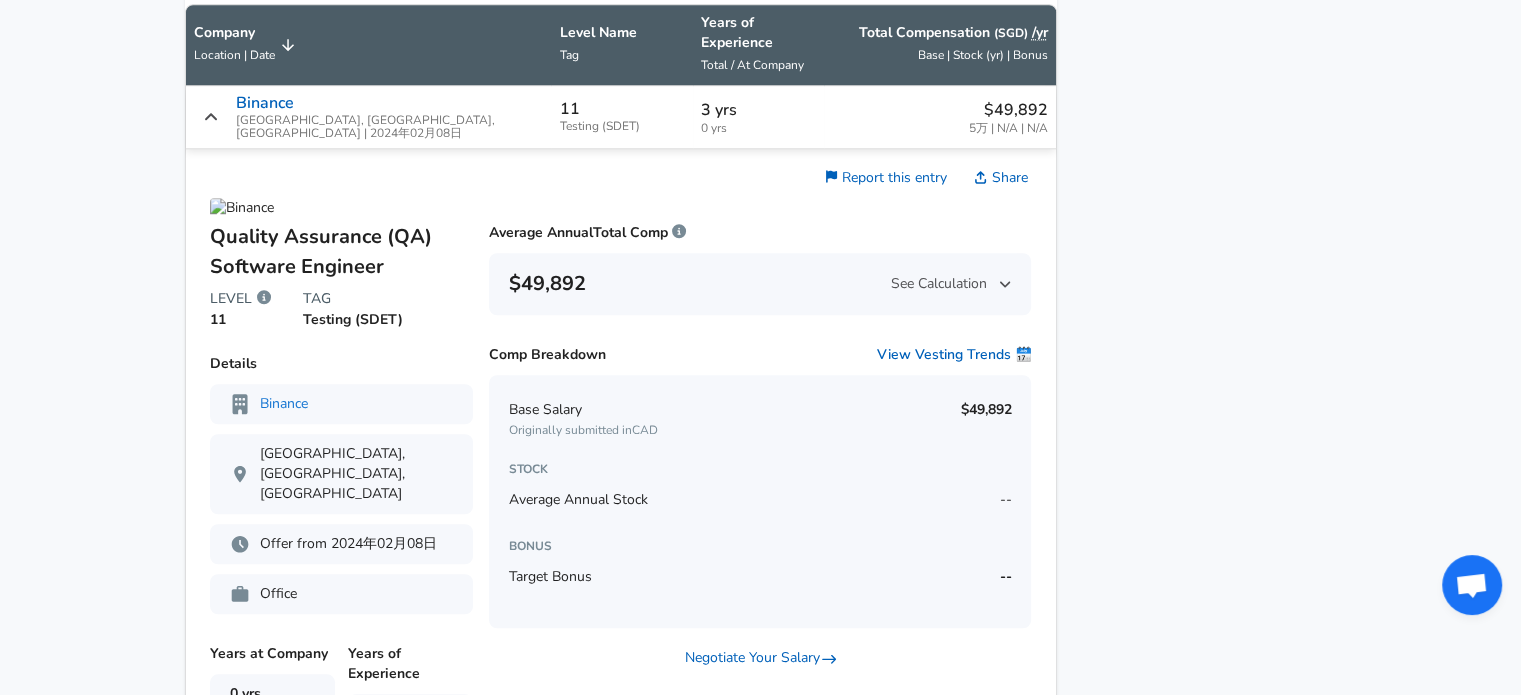click on "Binance [GEOGRAPHIC_DATA], [GEOGRAPHIC_DATA], [GEOGRAPHIC_DATA]   |   2024年02月08日" at bounding box center [369, 117] 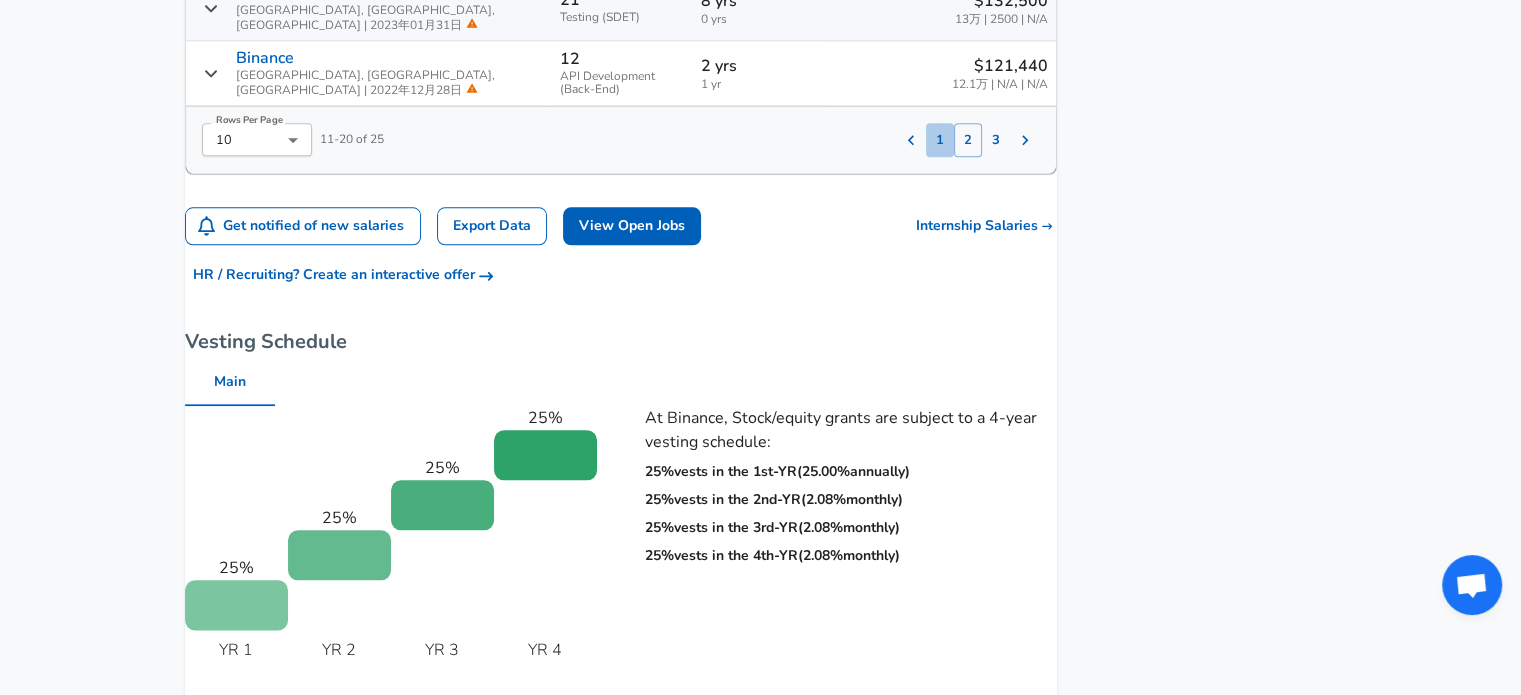 click on "1" at bounding box center (940, 140) 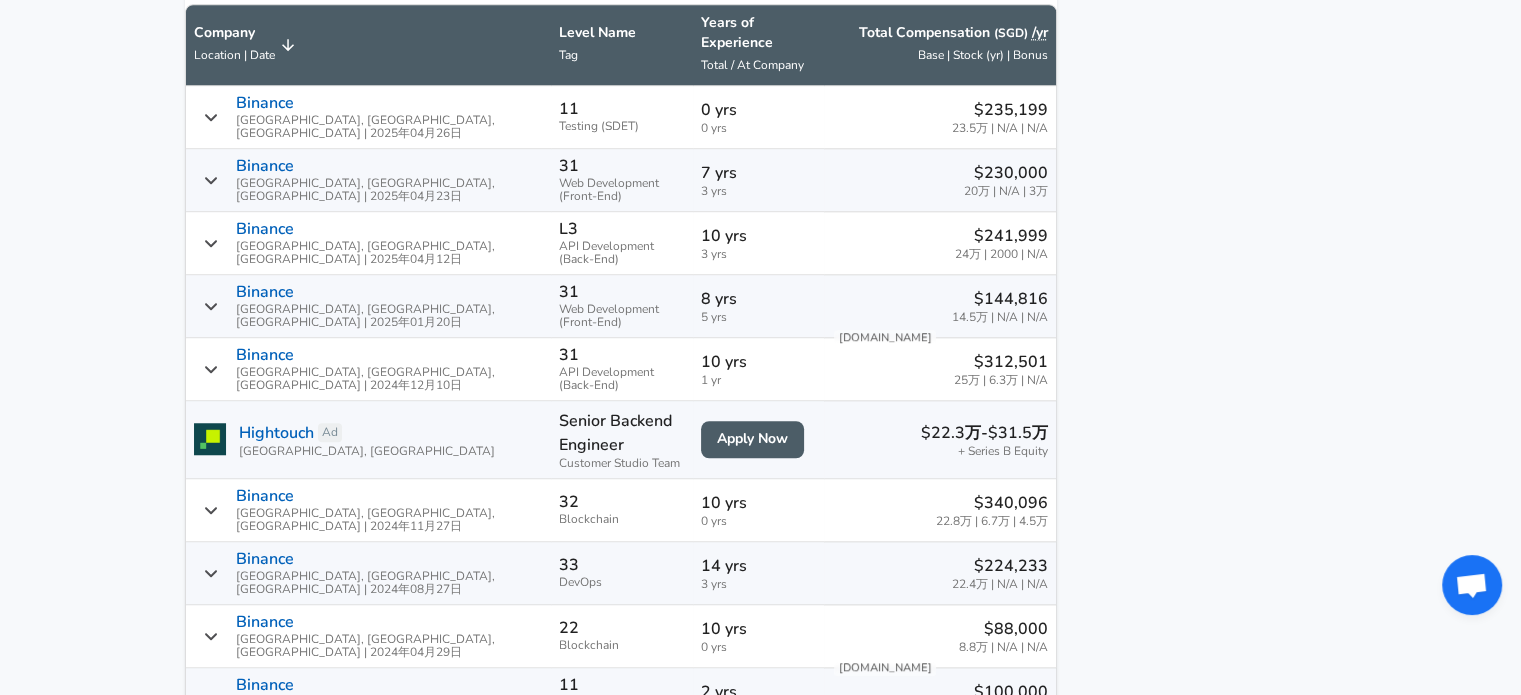 scroll, scrollTop: 2128, scrollLeft: 0, axis: vertical 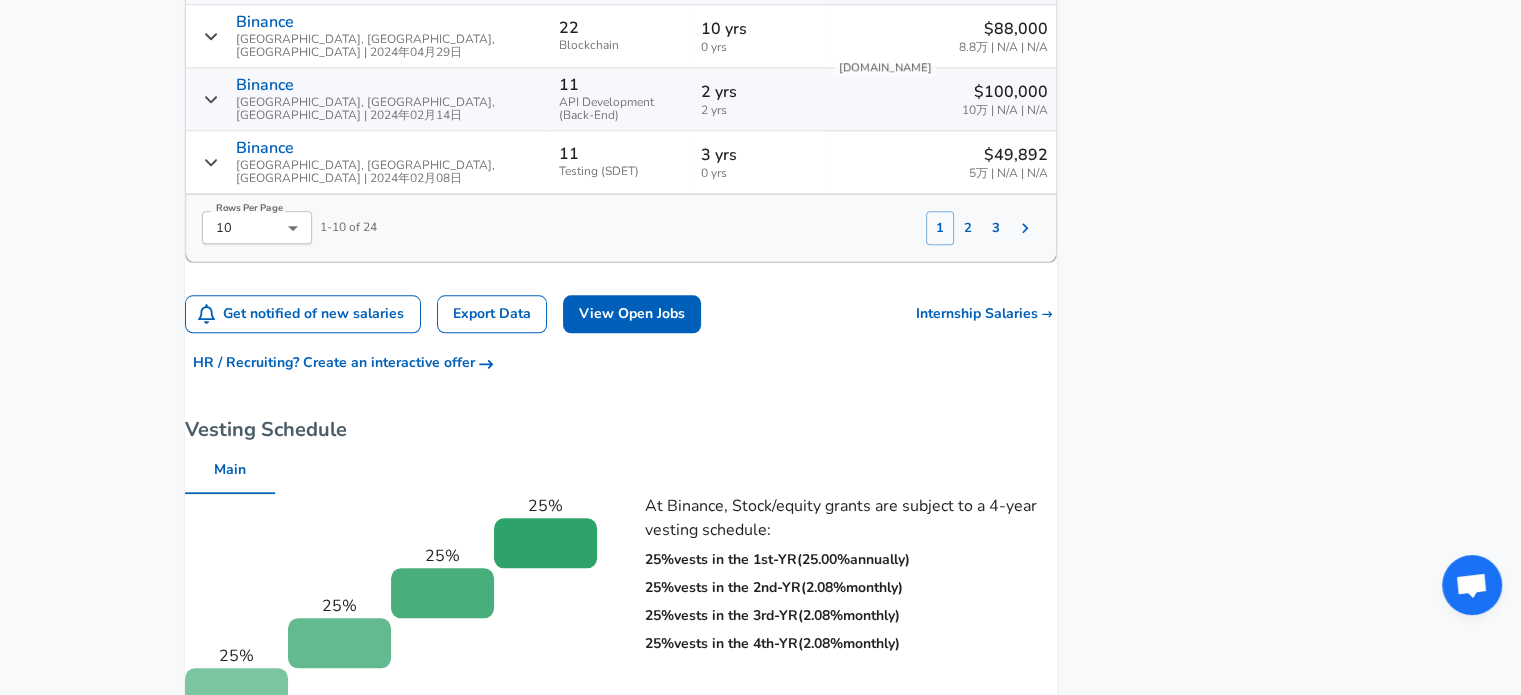 click on "Binance [GEOGRAPHIC_DATA], [GEOGRAPHIC_DATA], [GEOGRAPHIC_DATA]   |   2024年02月08日" at bounding box center (368, 162) 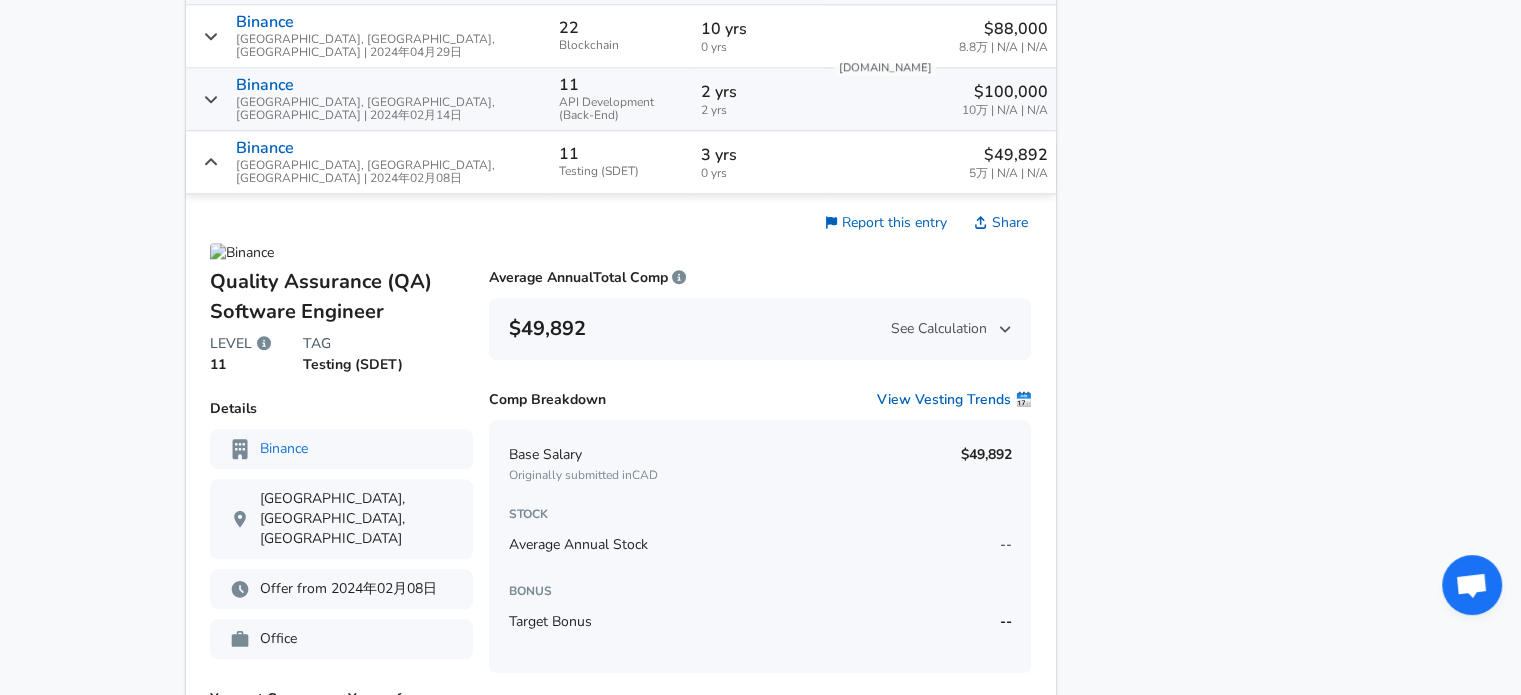 click on "Binance [GEOGRAPHIC_DATA], [GEOGRAPHIC_DATA], [GEOGRAPHIC_DATA]   |   2024年02月08日" at bounding box center [368, 162] 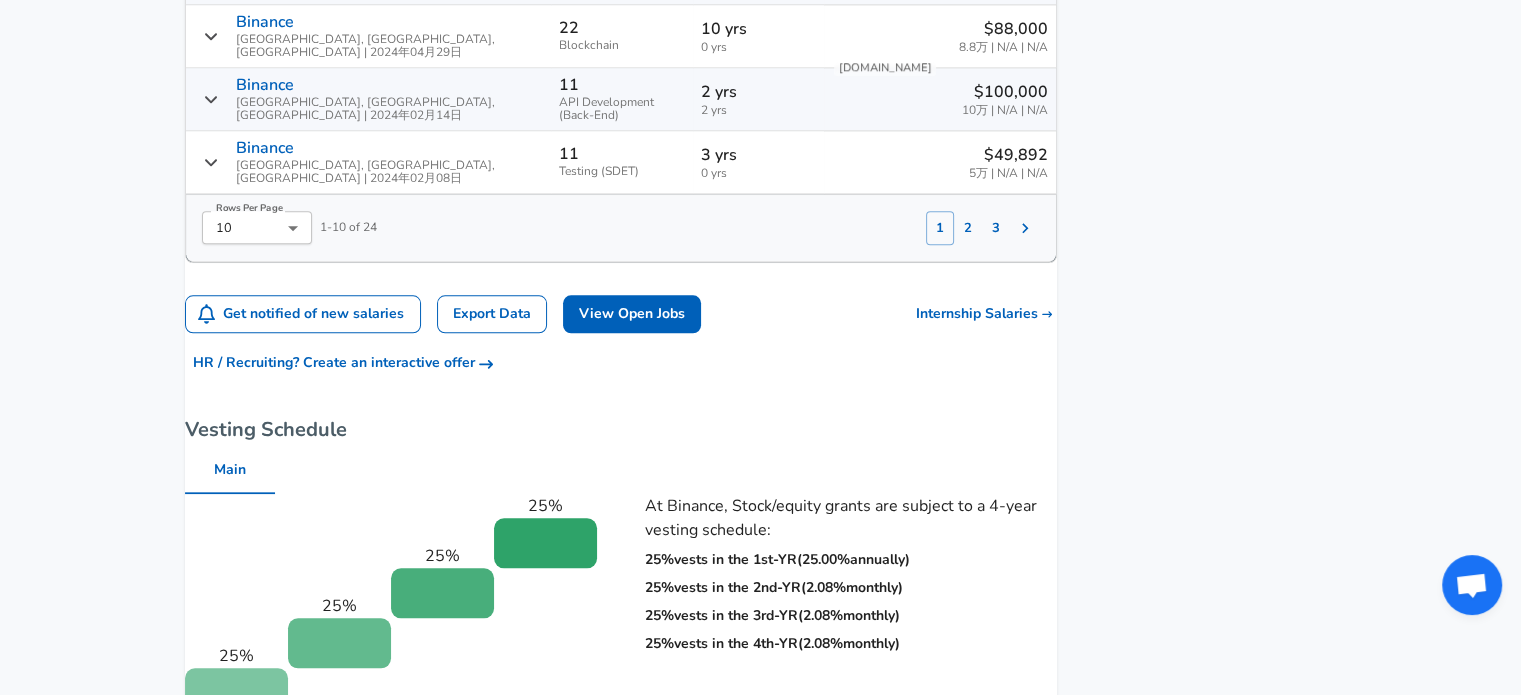 click on "Binance [GEOGRAPHIC_DATA], [GEOGRAPHIC_DATA], [GEOGRAPHIC_DATA]   |   2024年02月14日" at bounding box center (368, 99) 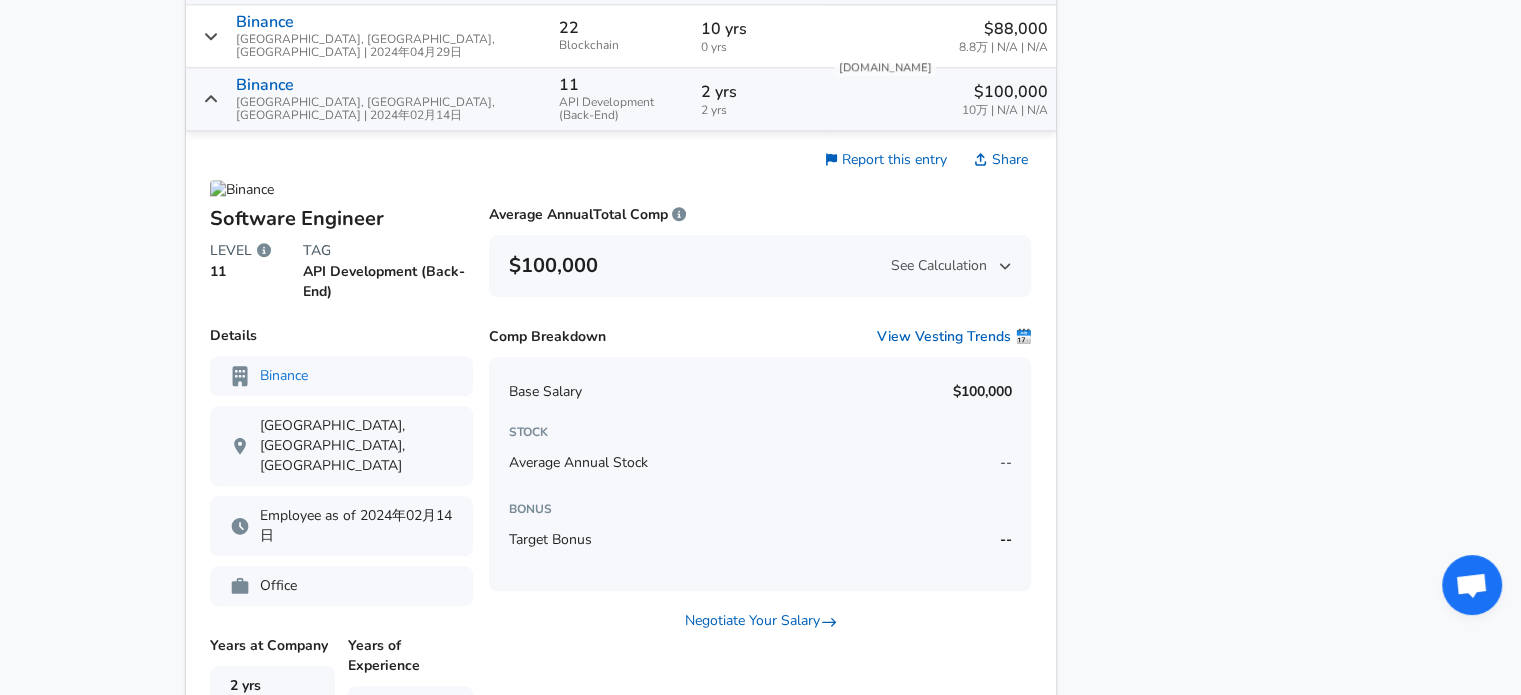 click on "Binance [GEOGRAPHIC_DATA], [GEOGRAPHIC_DATA], [GEOGRAPHIC_DATA]   |   2024年02月14日" at bounding box center [368, 99] 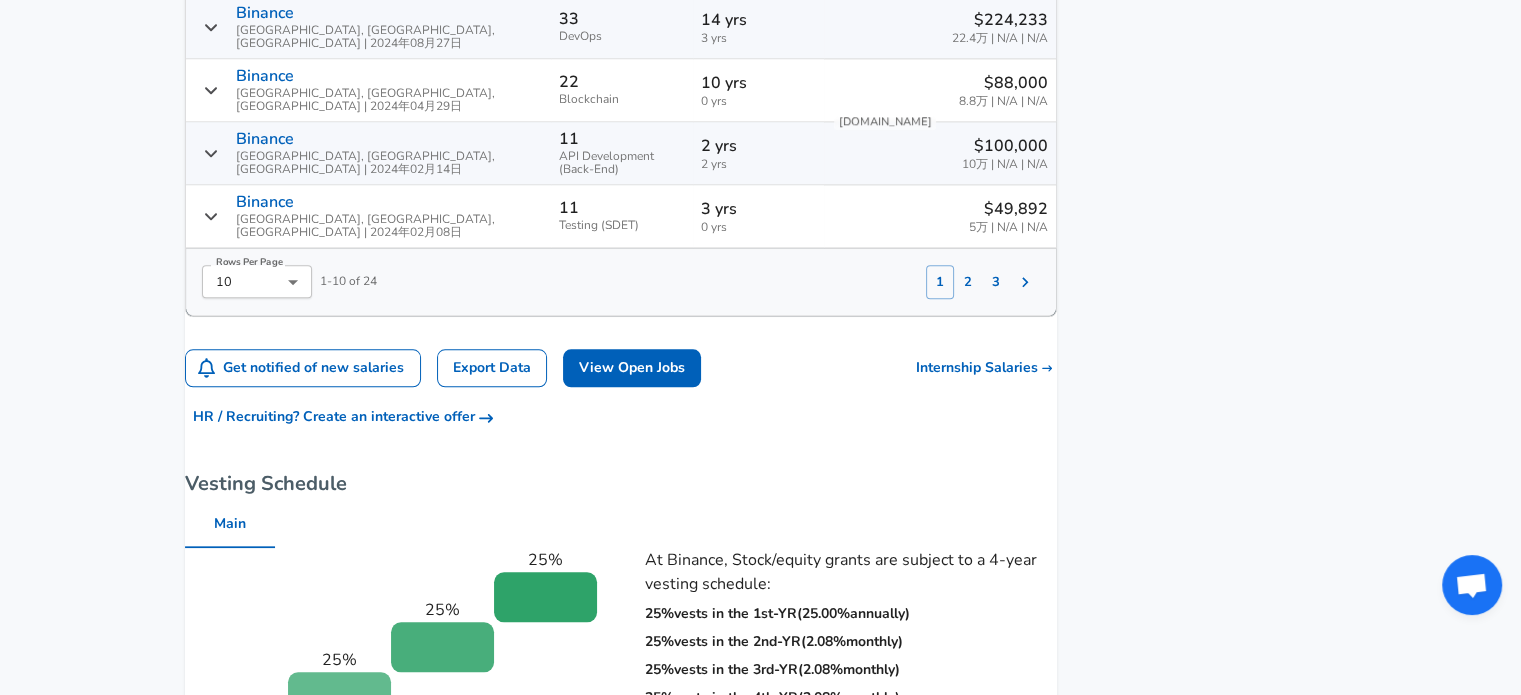 scroll, scrollTop: 2028, scrollLeft: 0, axis: vertical 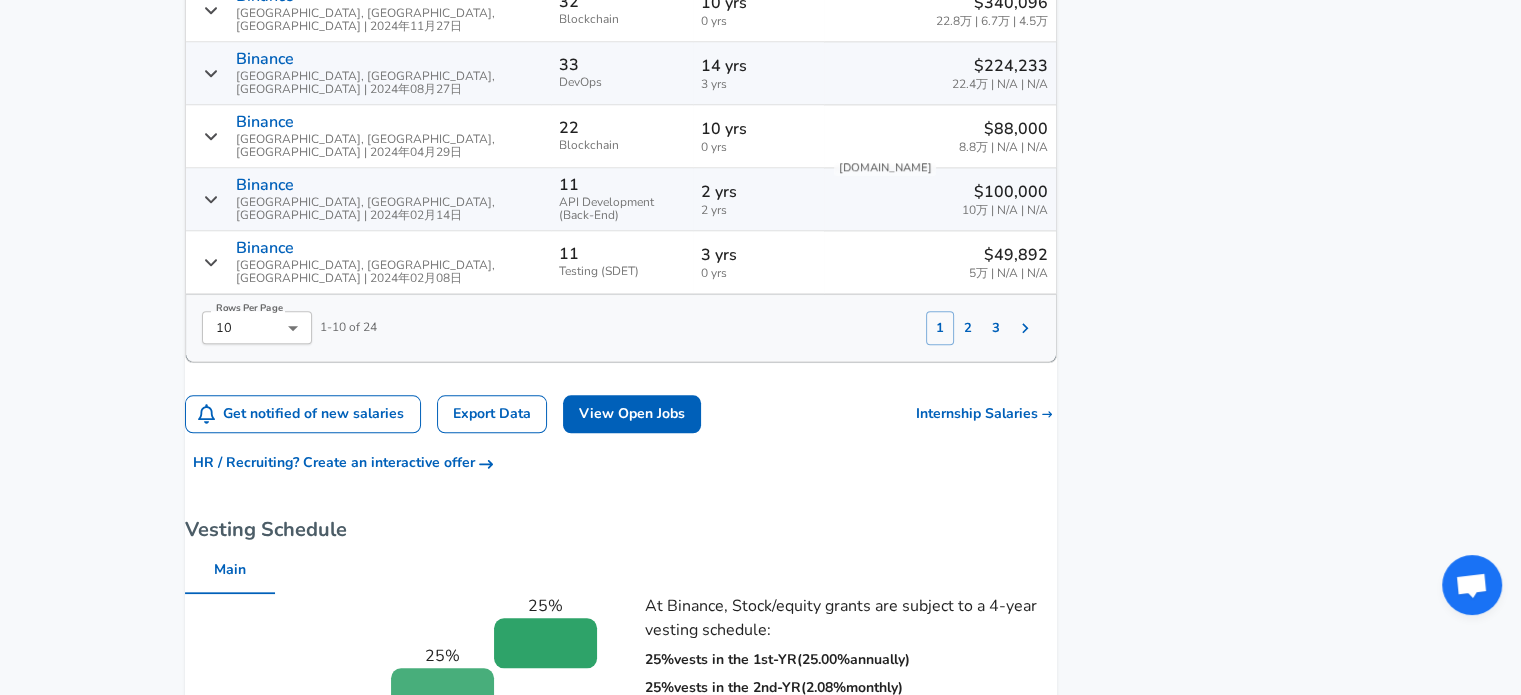 click on "Binance [GEOGRAPHIC_DATA], [GEOGRAPHIC_DATA], [GEOGRAPHIC_DATA]   |   2024年04月29日" at bounding box center (368, 136) 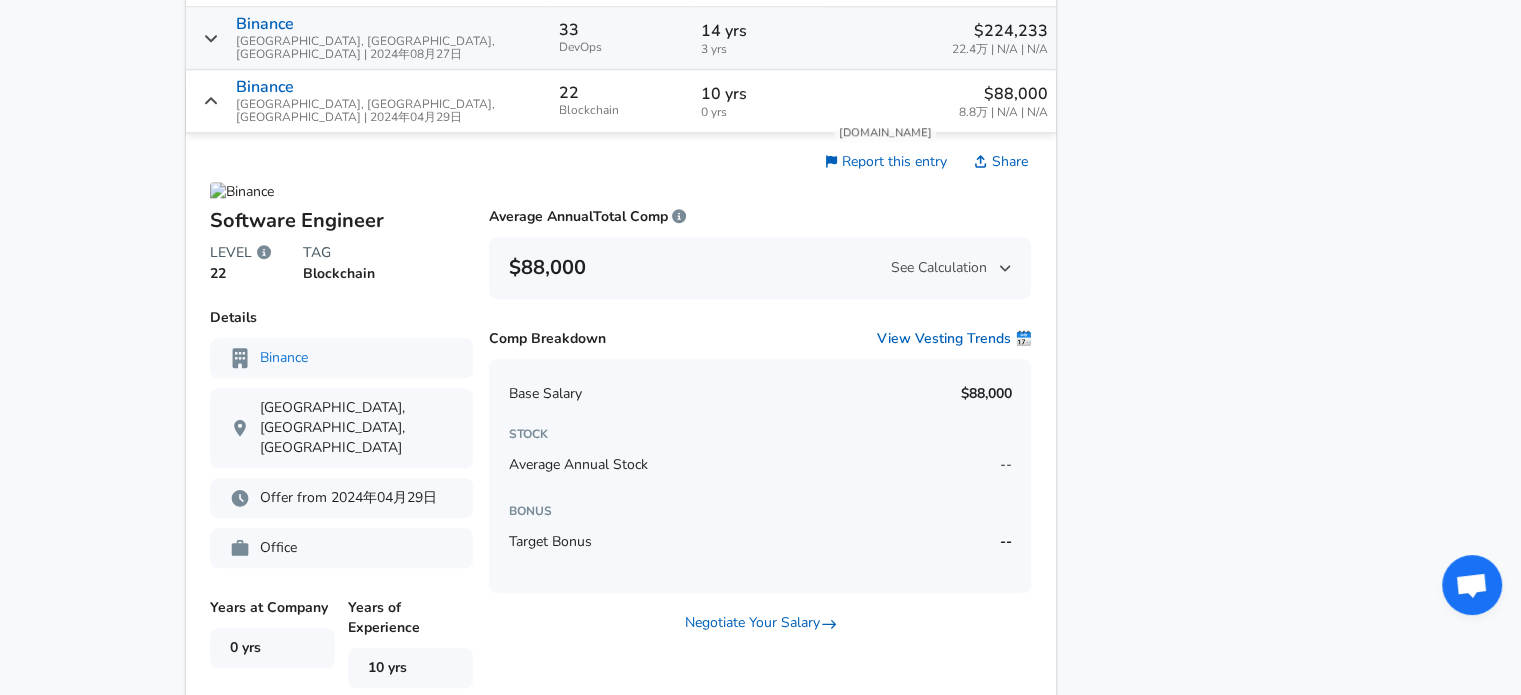 scroll, scrollTop: 2028, scrollLeft: 0, axis: vertical 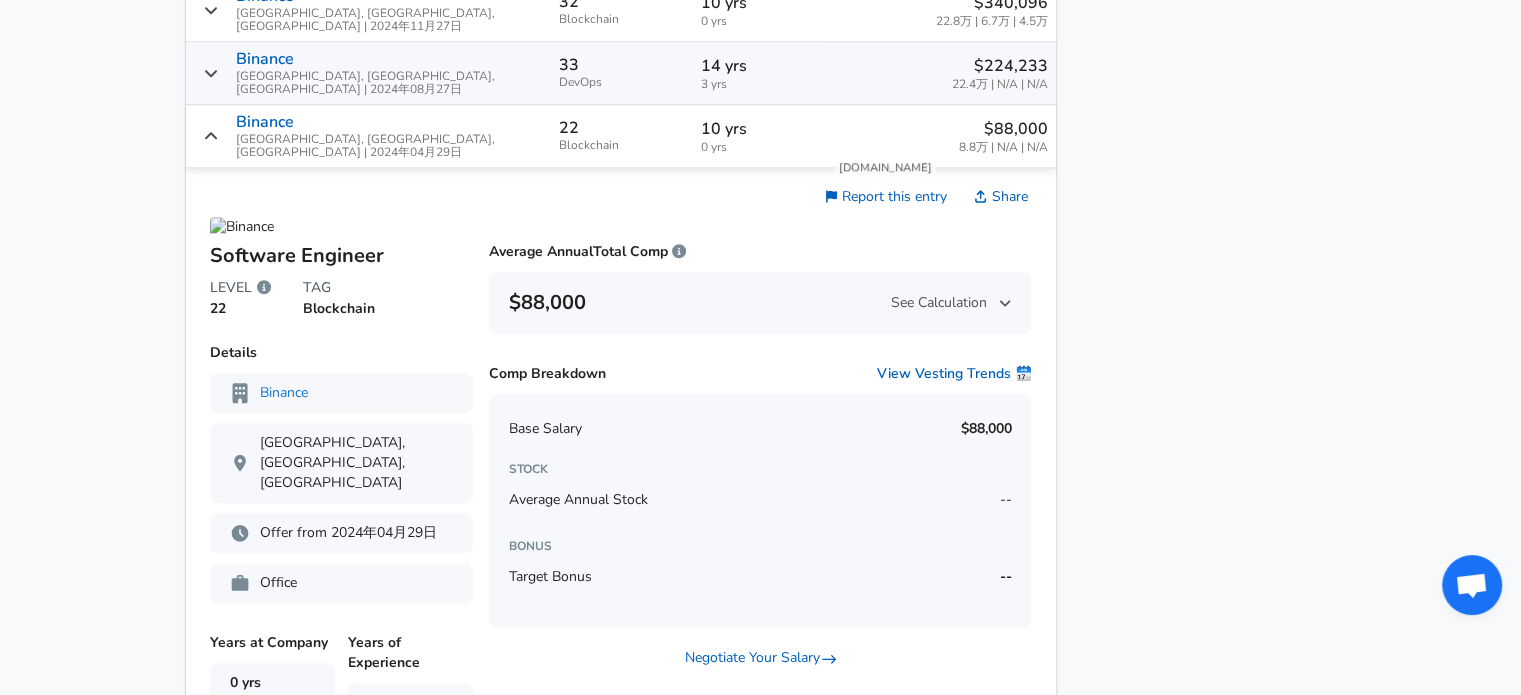 click on "Binance [GEOGRAPHIC_DATA], [GEOGRAPHIC_DATA], [GEOGRAPHIC_DATA]   |   2024年04月29日" at bounding box center [368, 136] 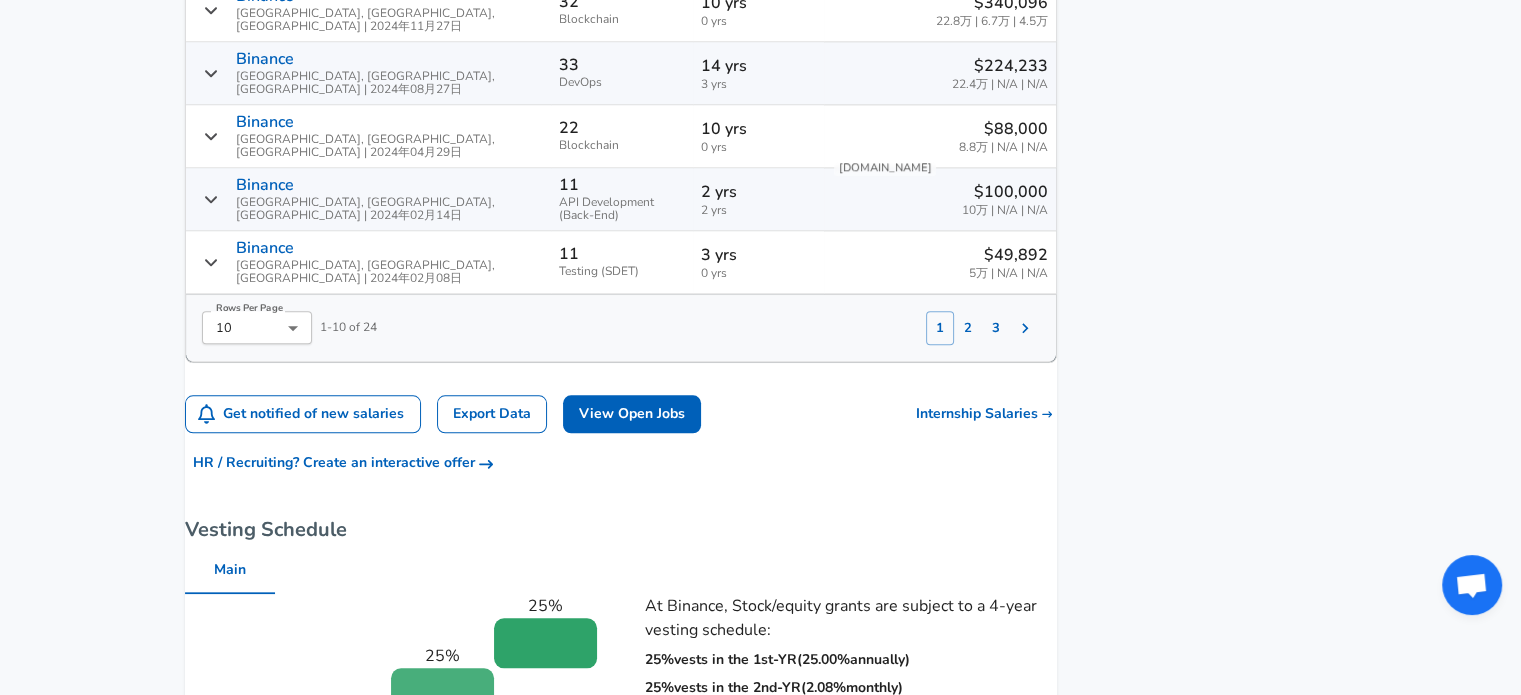 click 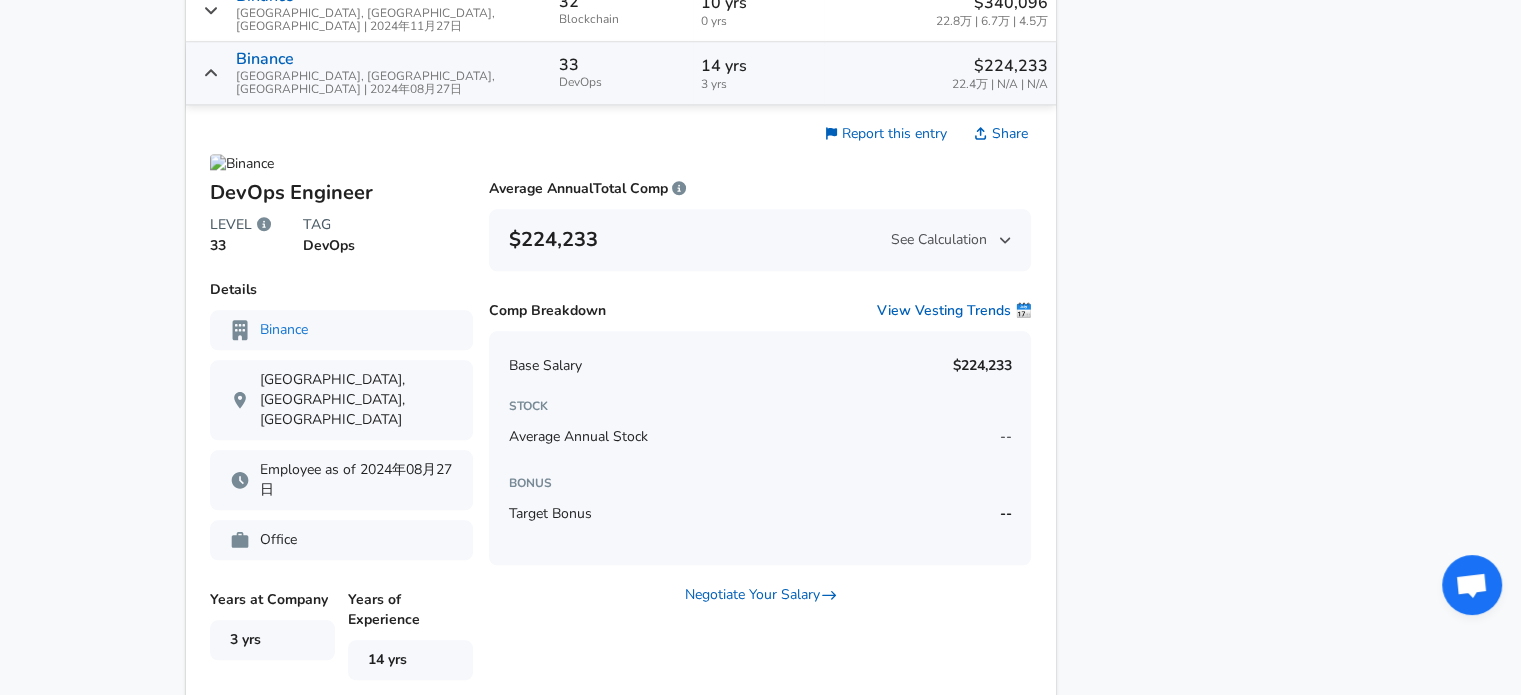 click 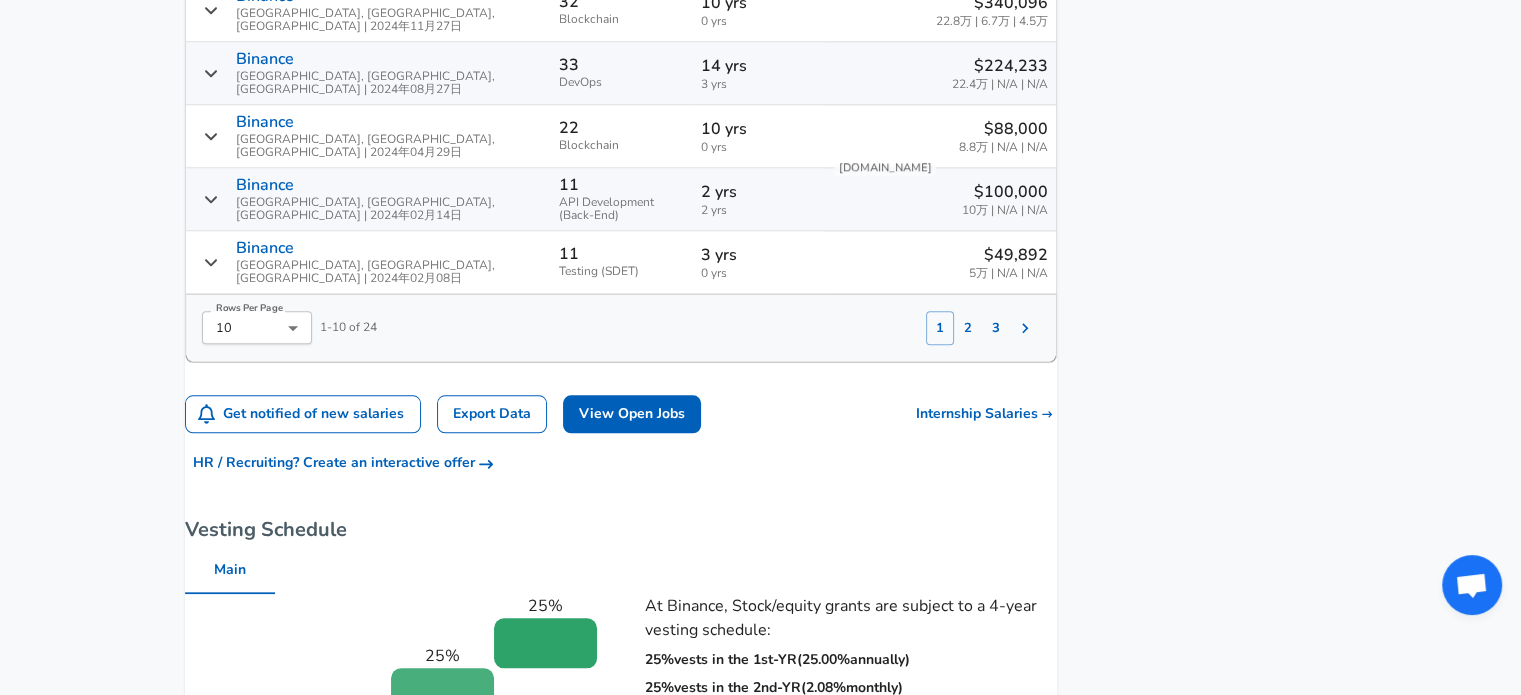 scroll, scrollTop: 1928, scrollLeft: 0, axis: vertical 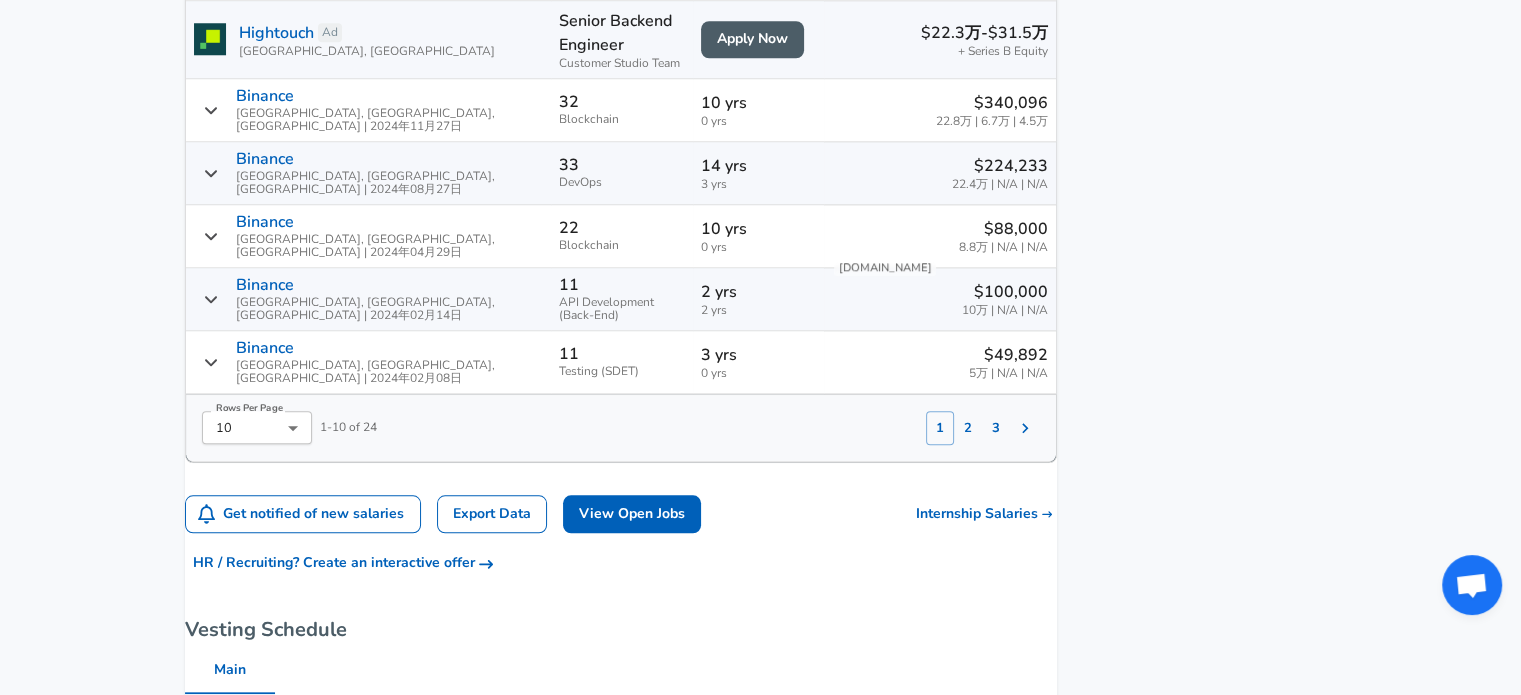 click on "Binance [GEOGRAPHIC_DATA], [GEOGRAPHIC_DATA], [GEOGRAPHIC_DATA]   |   2024年11月27日" at bounding box center (368, 110) 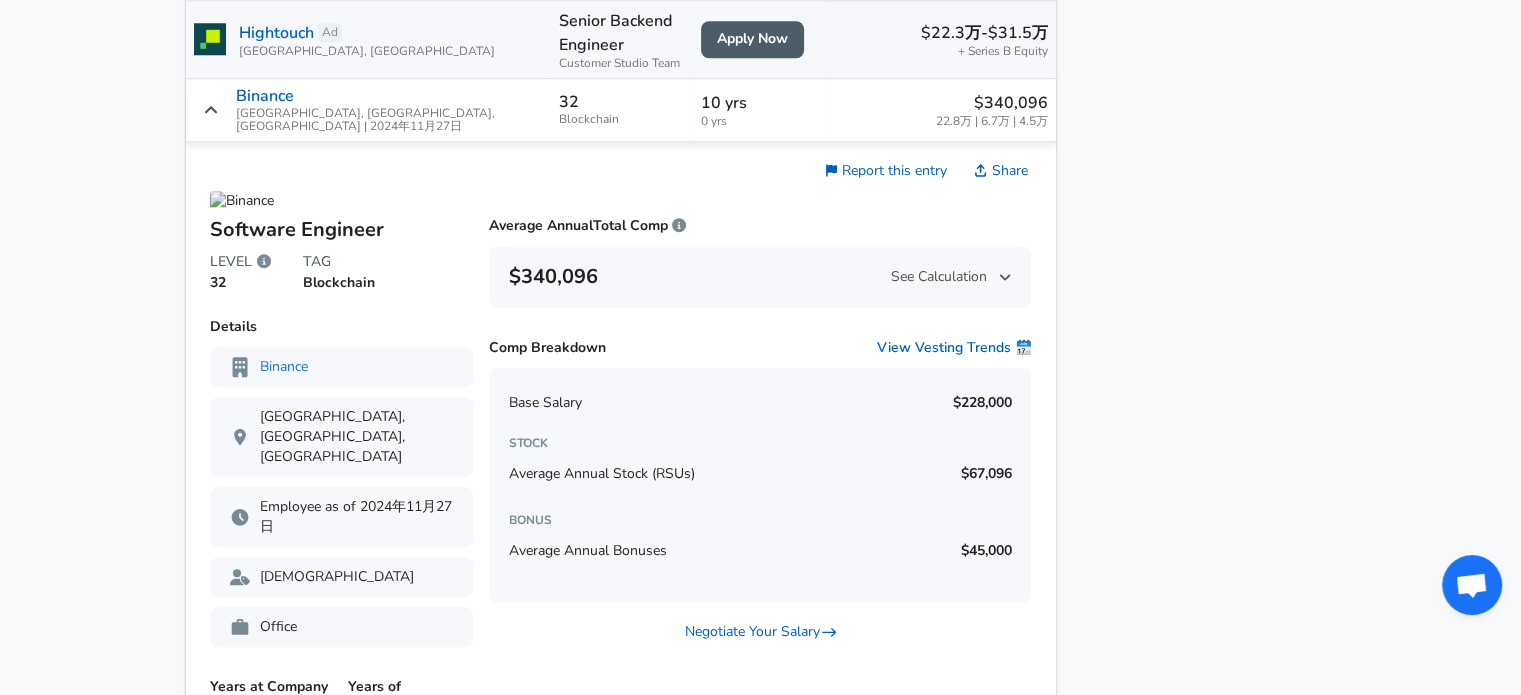 click on "Binance [GEOGRAPHIC_DATA], [GEOGRAPHIC_DATA], [GEOGRAPHIC_DATA]   |   2024年11月27日" at bounding box center [368, 110] 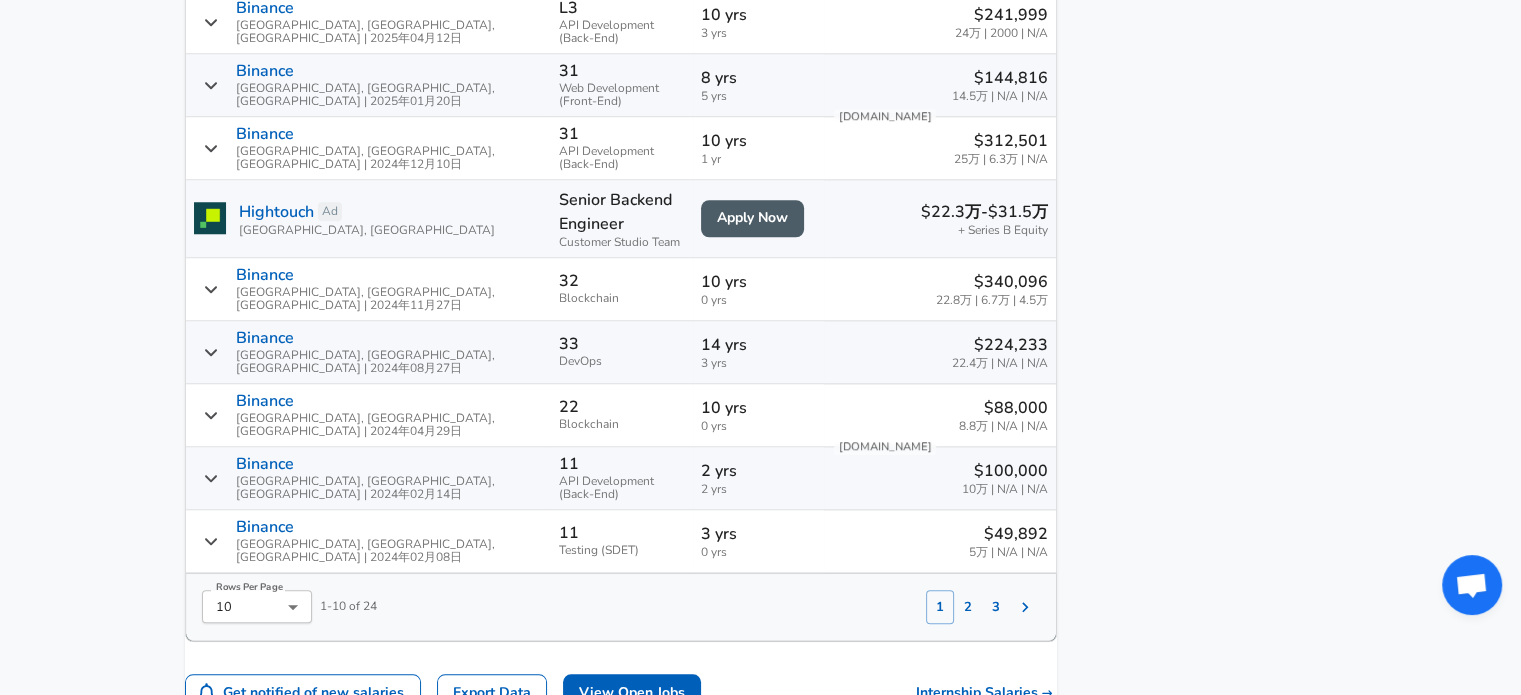 scroll, scrollTop: 1728, scrollLeft: 0, axis: vertical 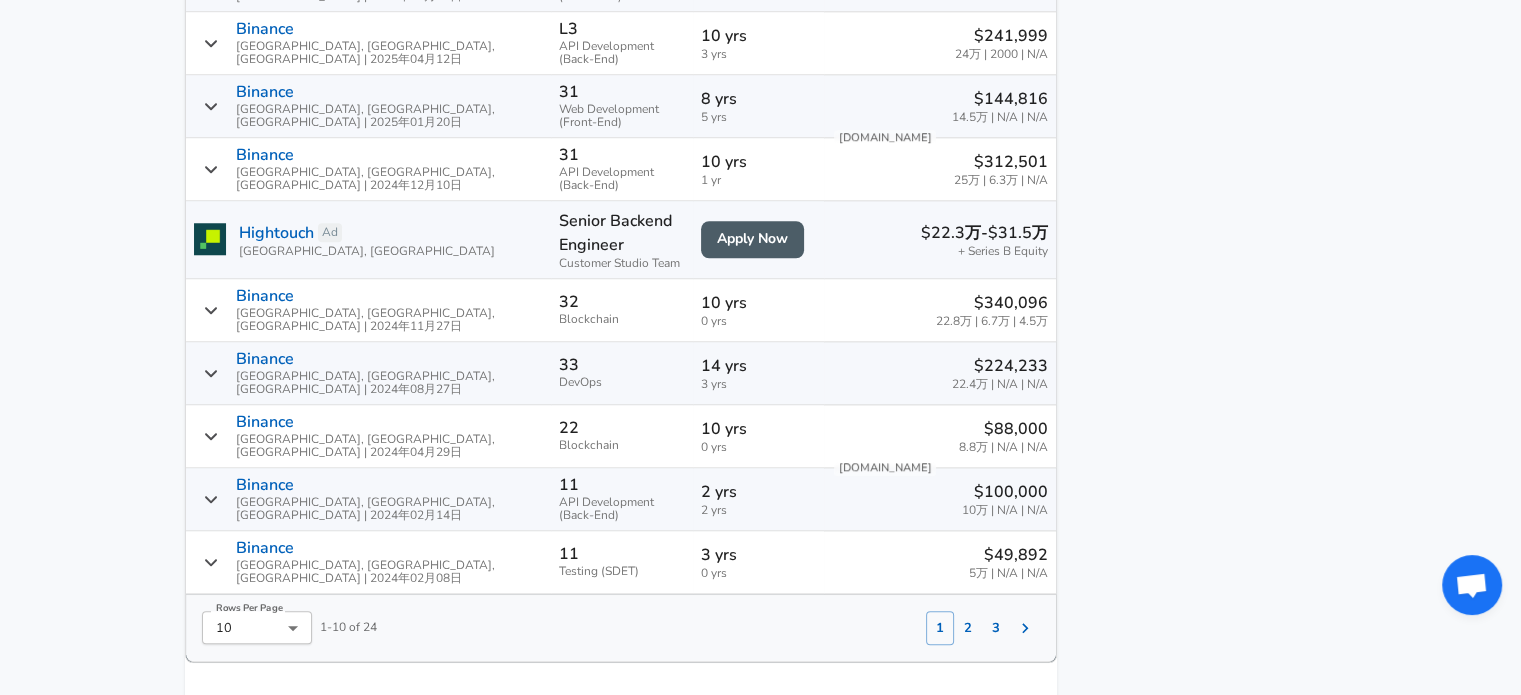 click 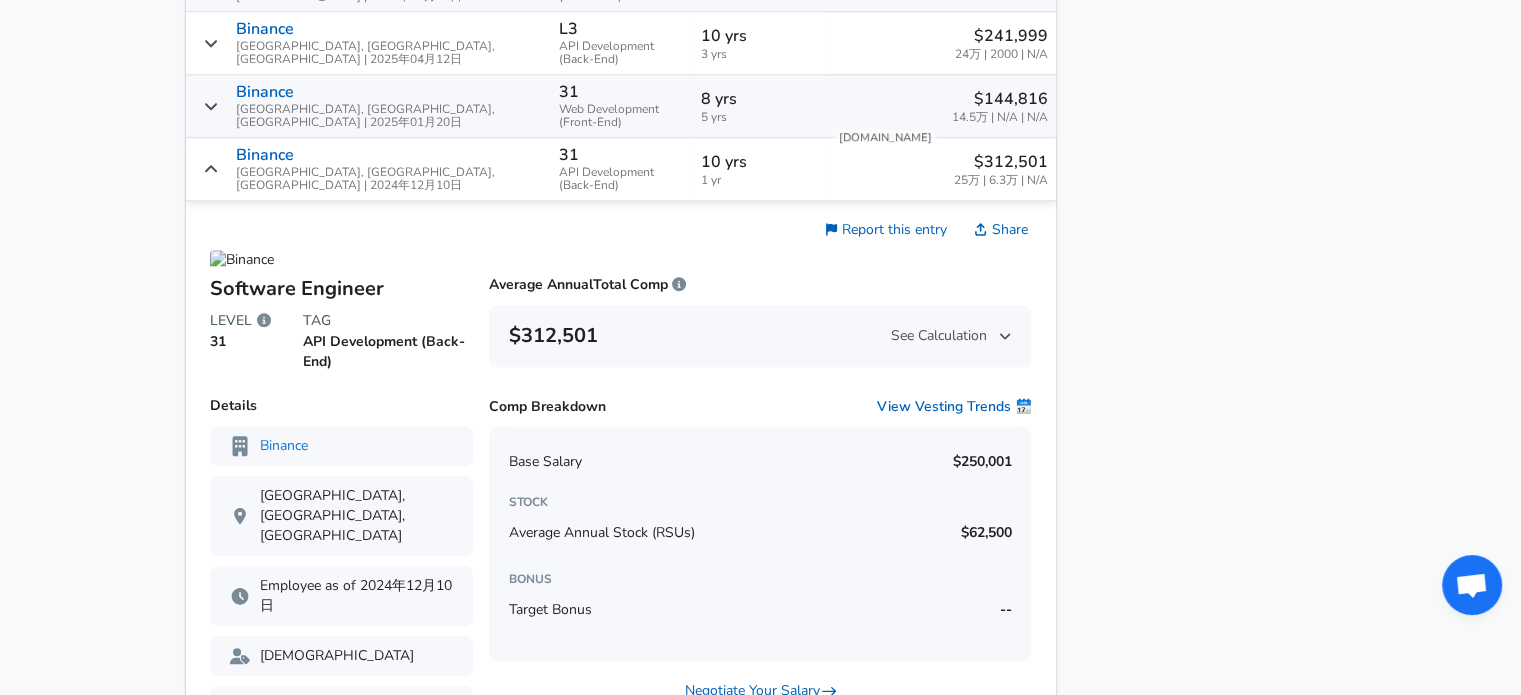 click 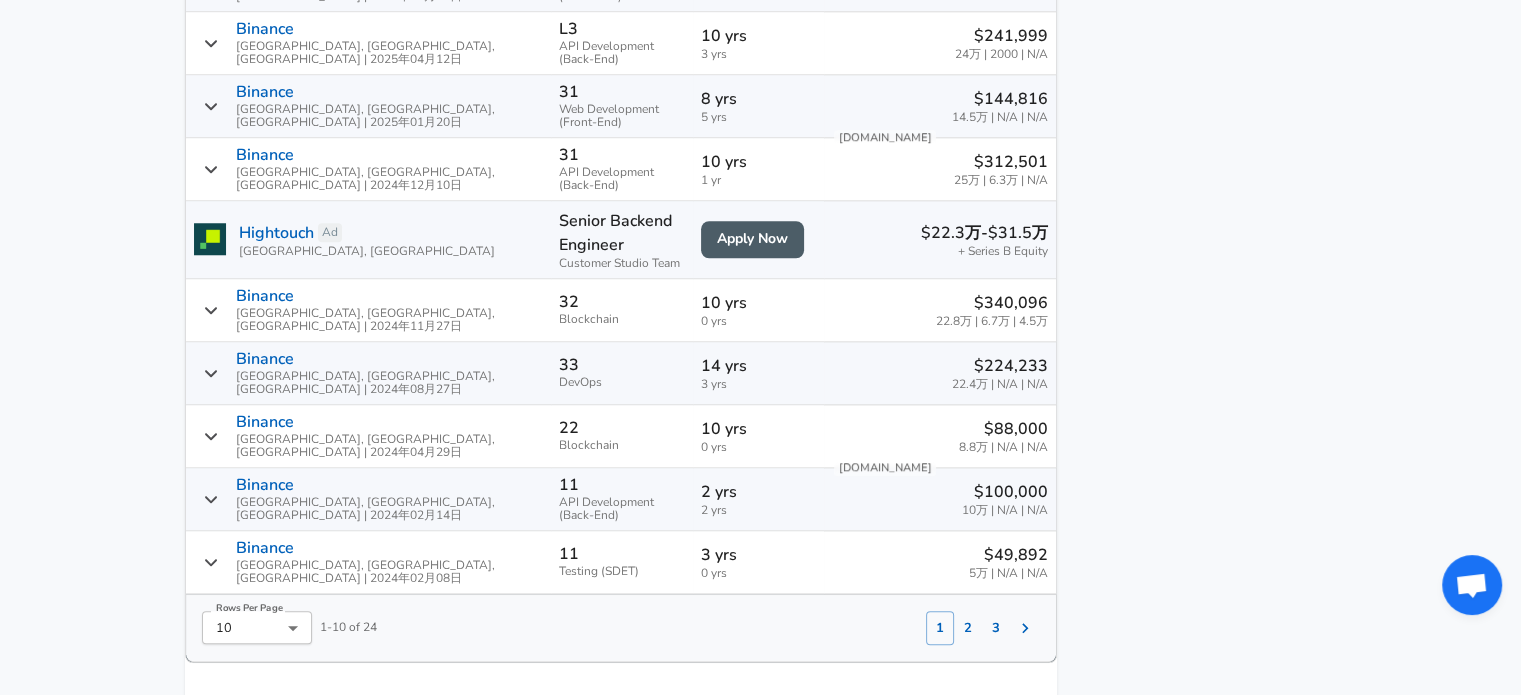 click on "Binance [GEOGRAPHIC_DATA], [GEOGRAPHIC_DATA], [GEOGRAPHIC_DATA]   |   2025年01月20日" at bounding box center (368, 106) 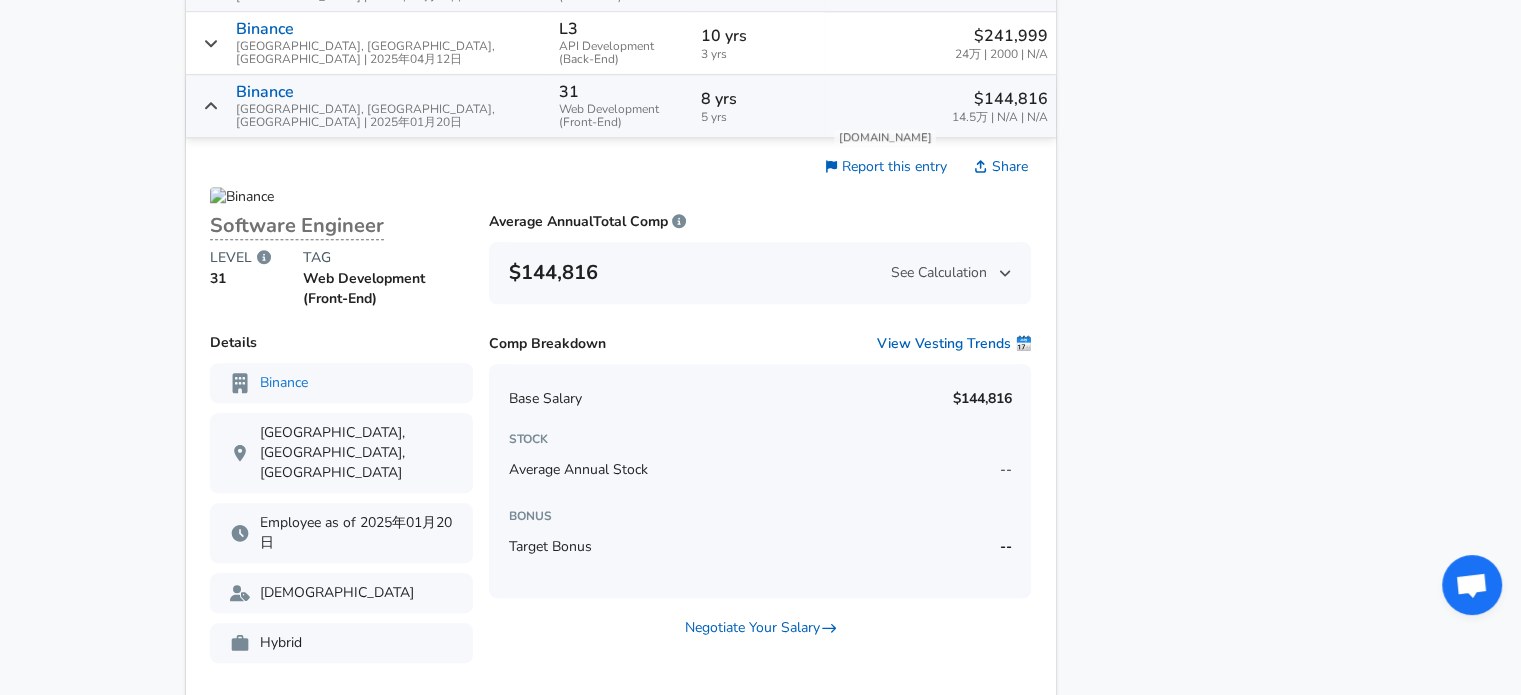 click on "Binance [GEOGRAPHIC_DATA], [GEOGRAPHIC_DATA], [GEOGRAPHIC_DATA]   |   2025年01月20日" at bounding box center (368, 106) 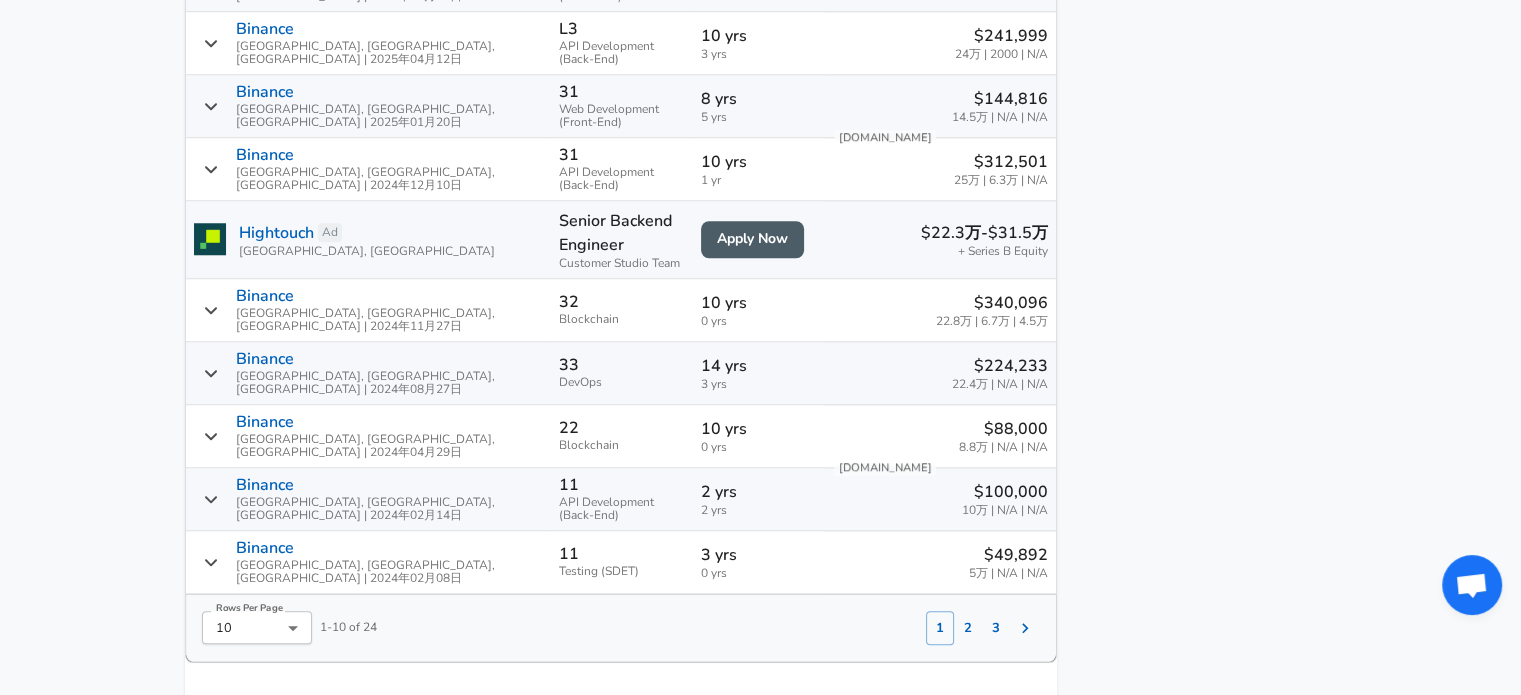 click 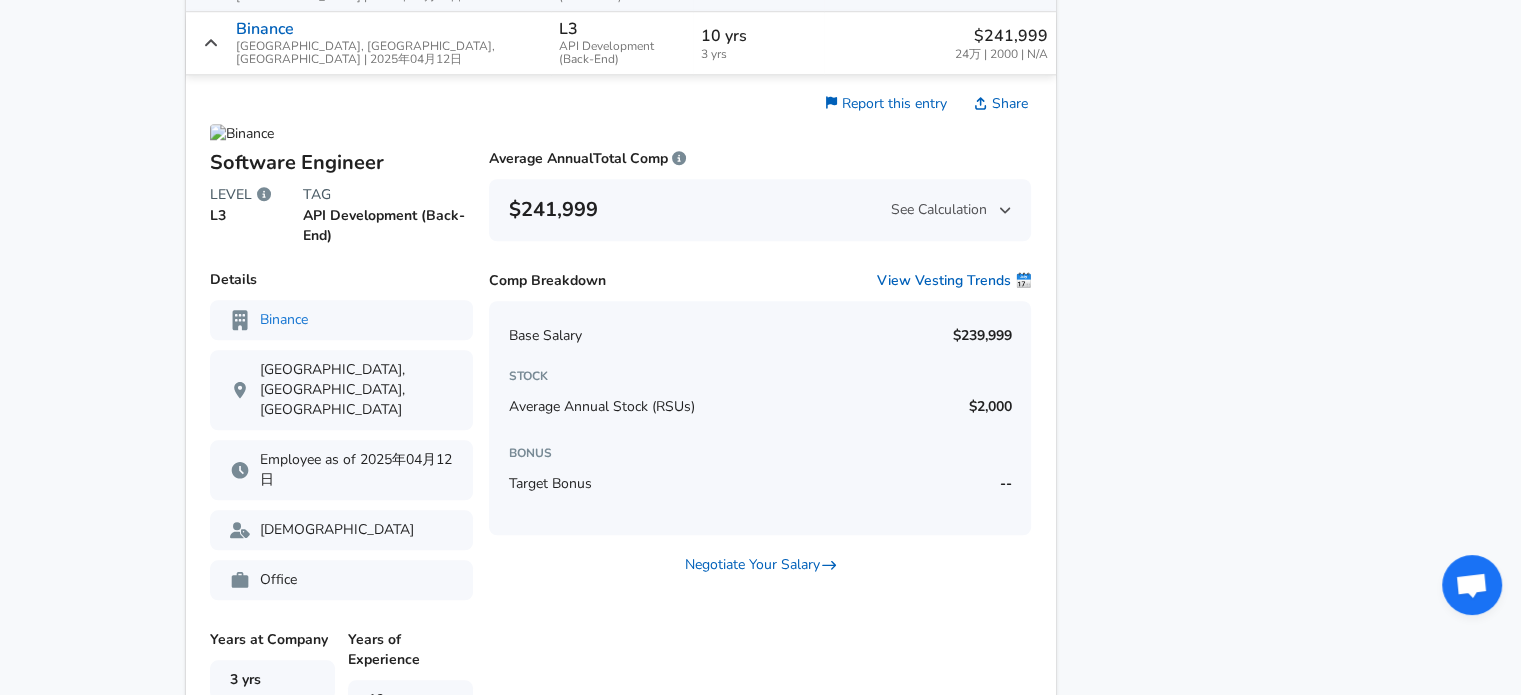 click 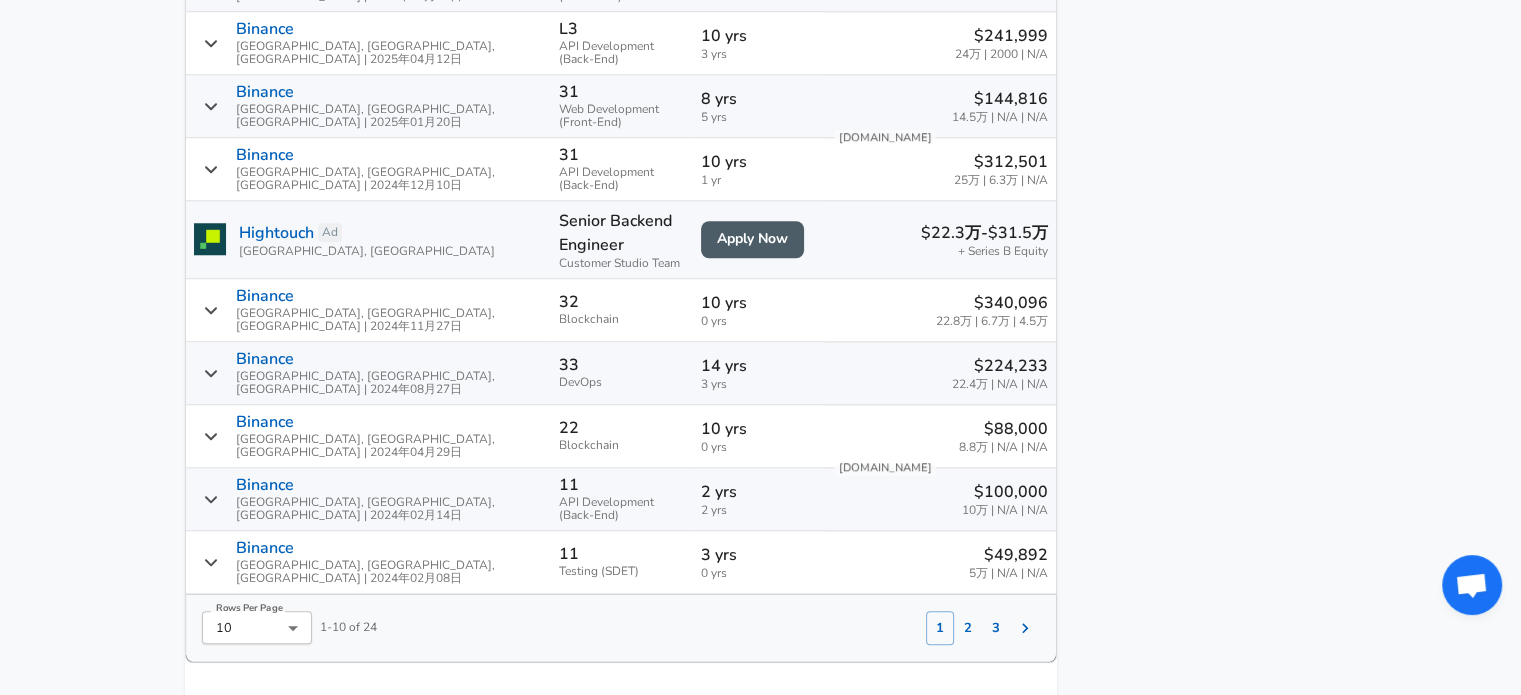 scroll, scrollTop: 1628, scrollLeft: 0, axis: vertical 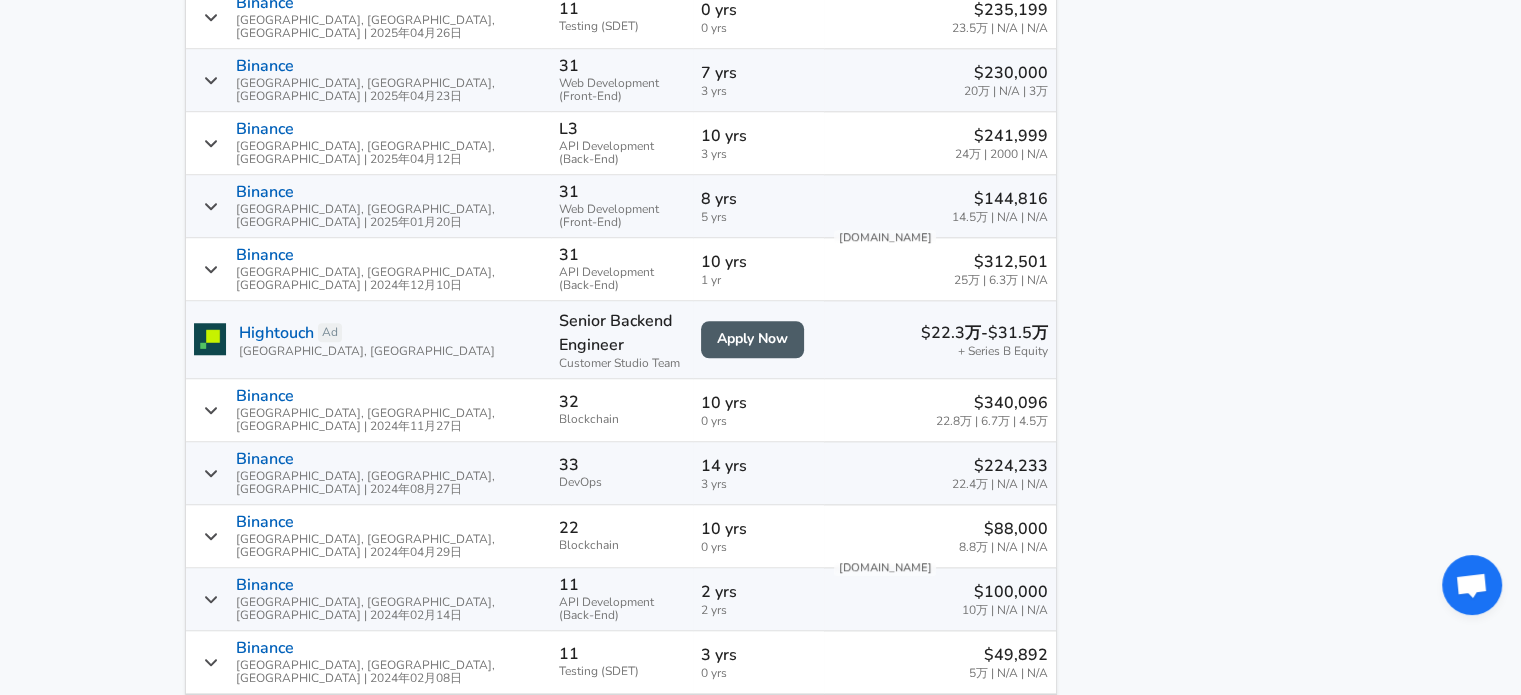 click on "Binance [GEOGRAPHIC_DATA], [GEOGRAPHIC_DATA], [GEOGRAPHIC_DATA]   |   2025年04月12日" at bounding box center (368, 143) 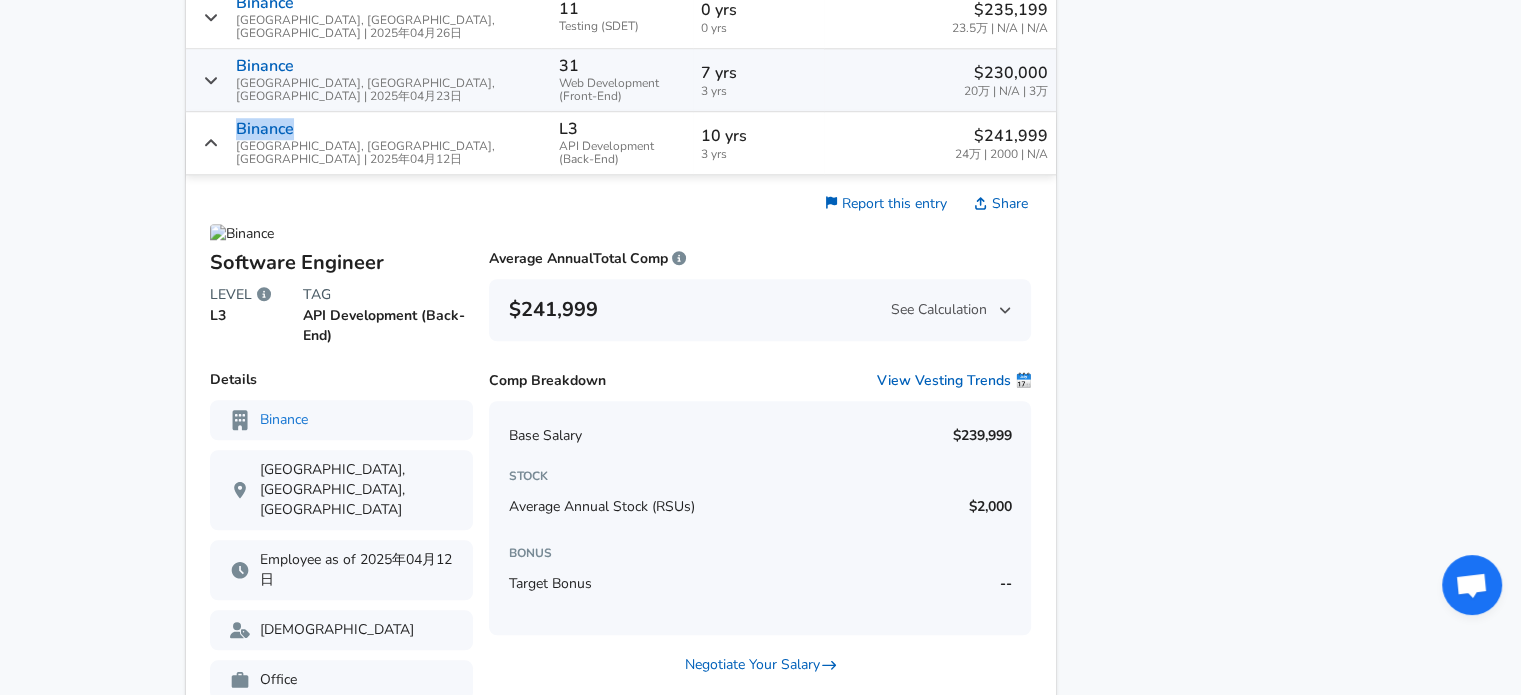 click on "Binance [GEOGRAPHIC_DATA], [GEOGRAPHIC_DATA], [GEOGRAPHIC_DATA]   |   2025年04月12日" at bounding box center (368, 143) 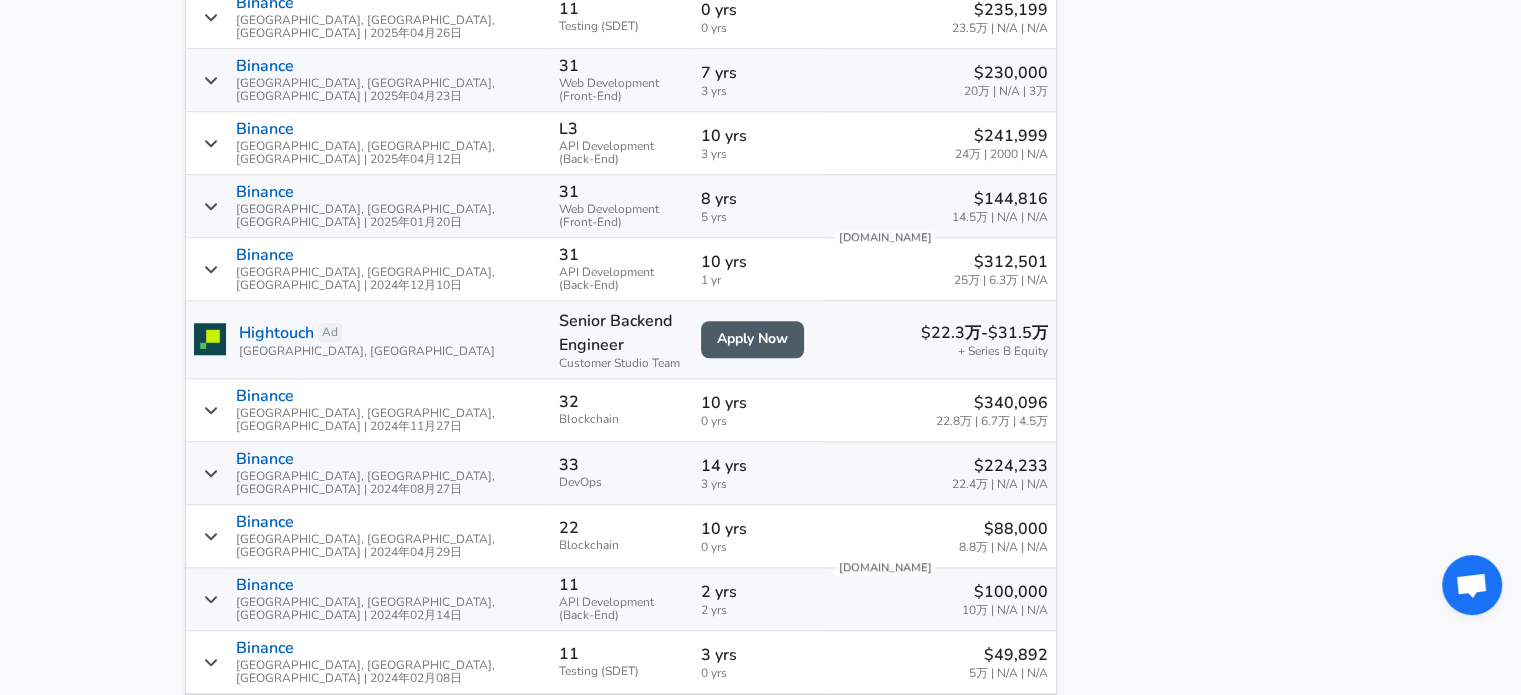 click 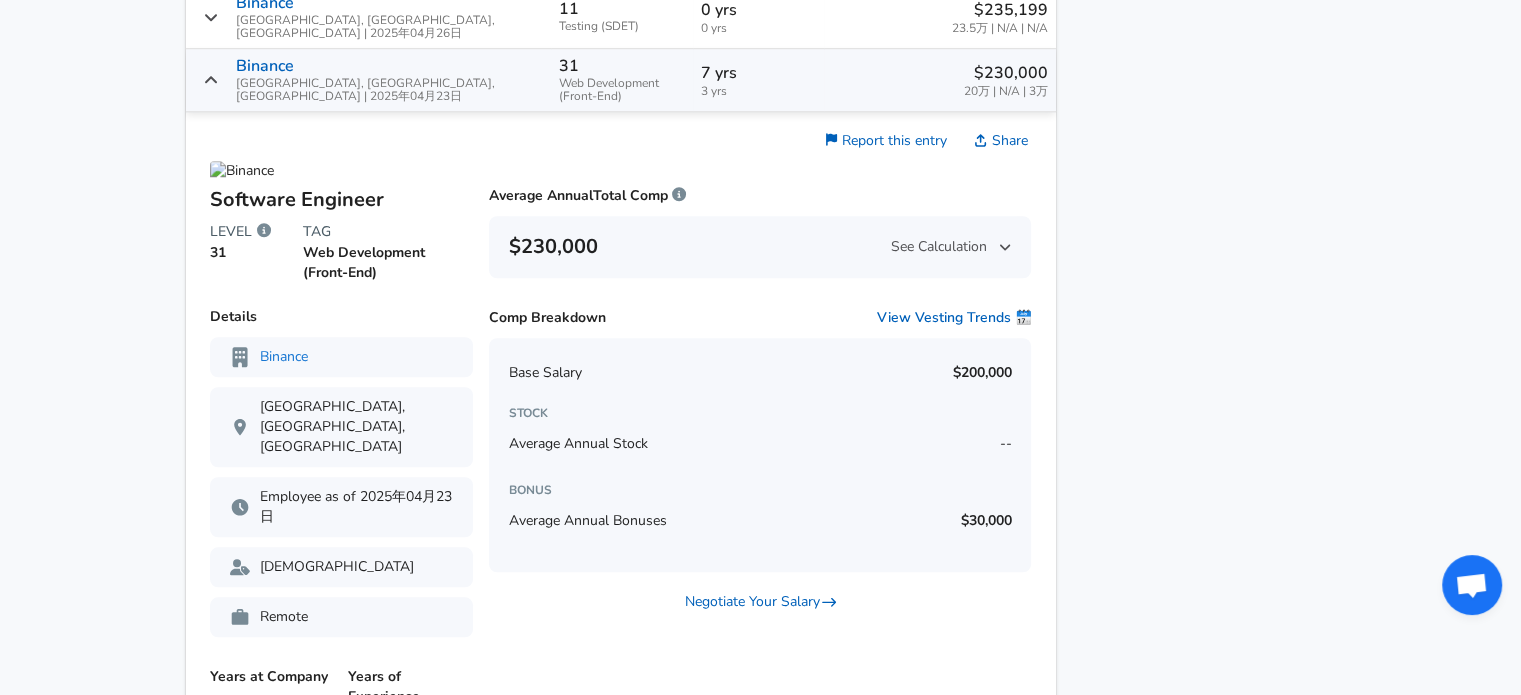 click 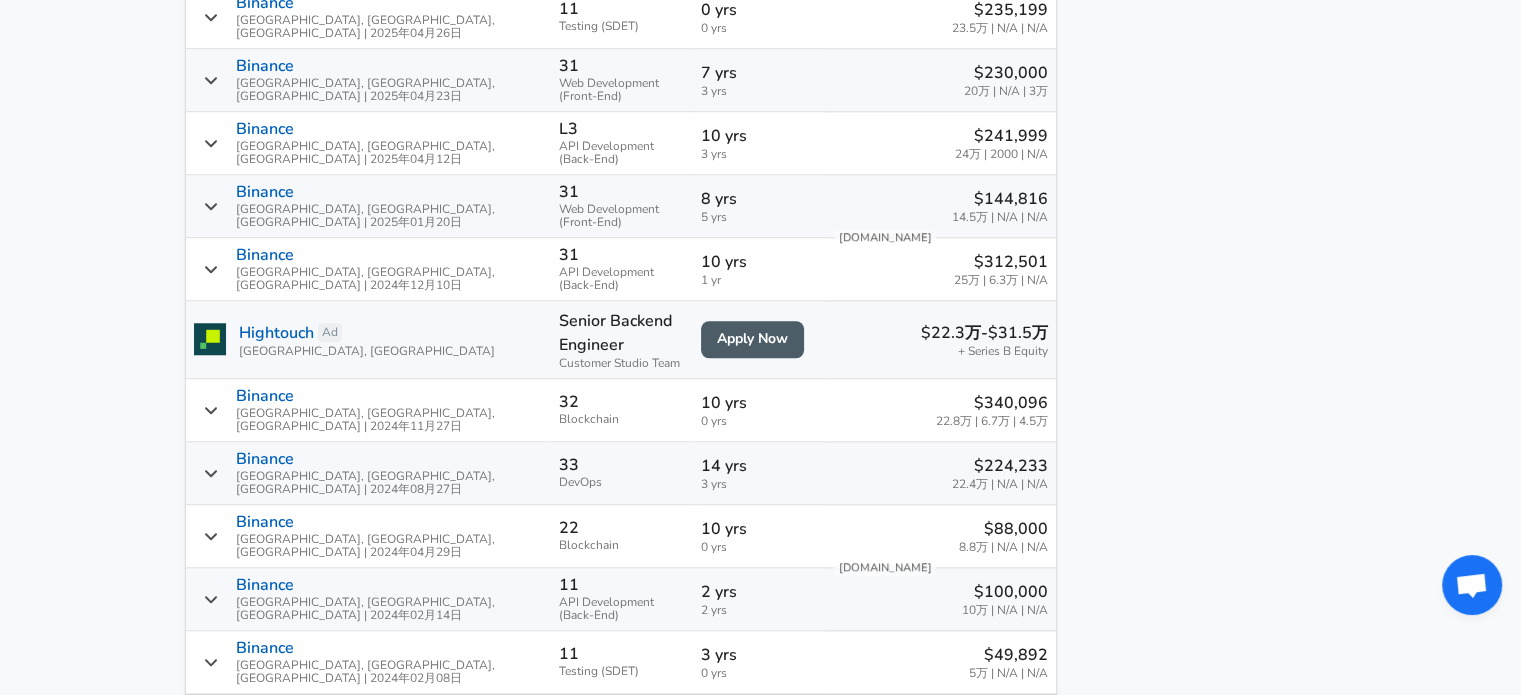 scroll, scrollTop: 1528, scrollLeft: 0, axis: vertical 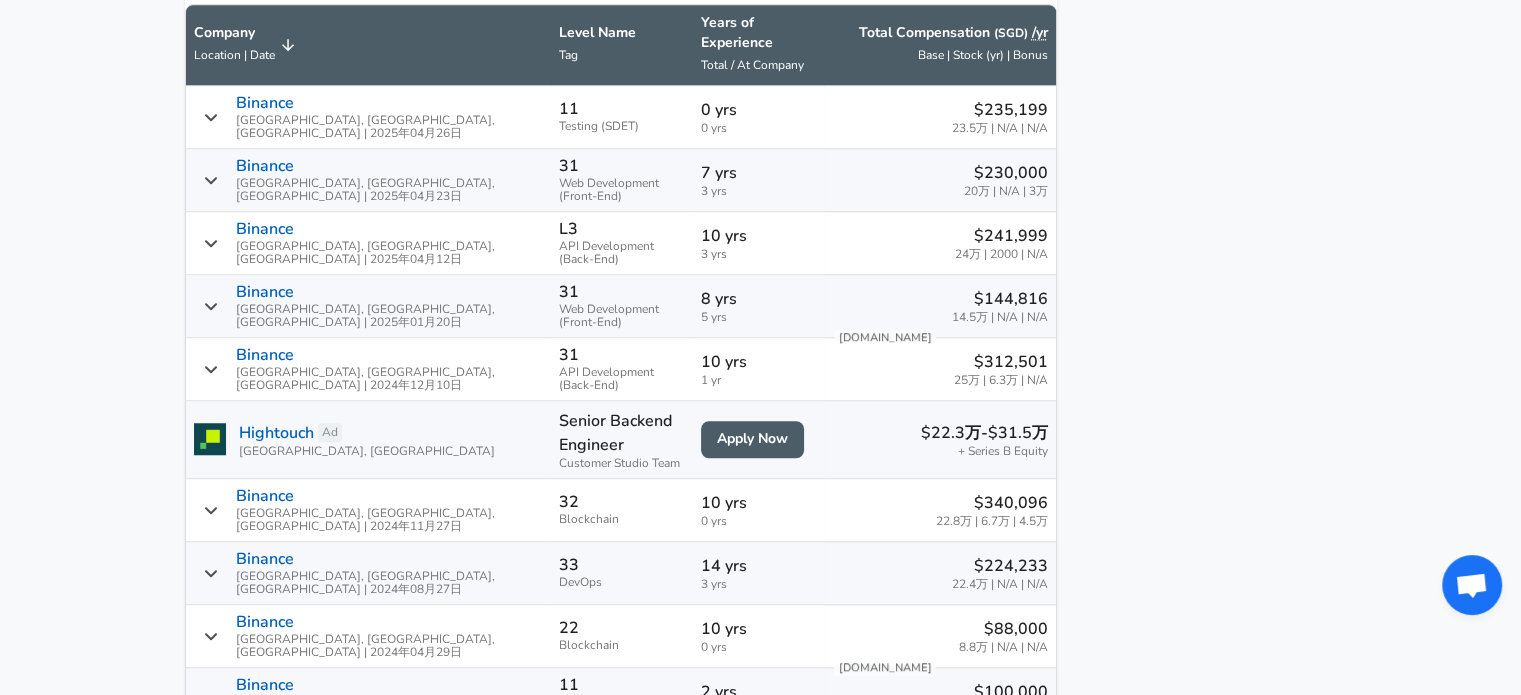 click on "Binance [GEOGRAPHIC_DATA], [GEOGRAPHIC_DATA], [GEOGRAPHIC_DATA]   |   2025年04月26日" at bounding box center (368, 117) 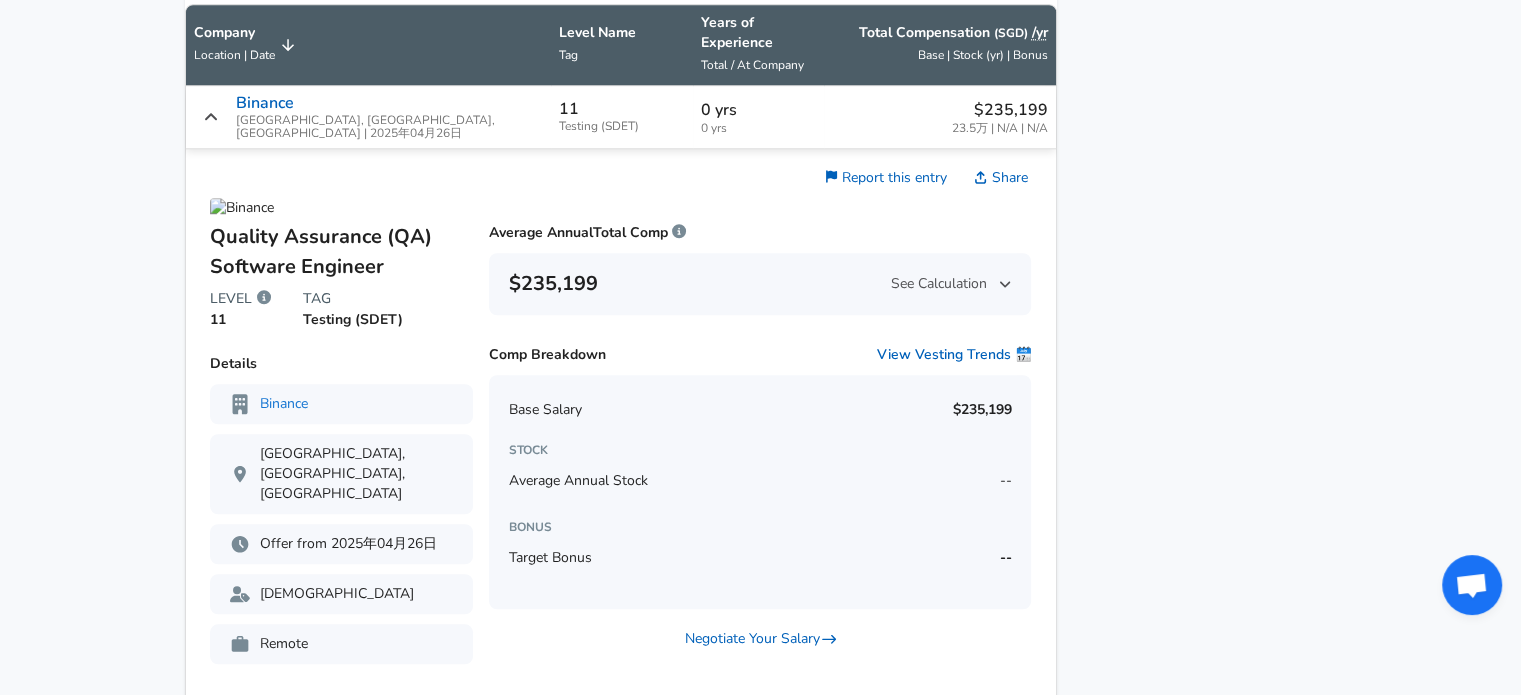 click on "Binance [GEOGRAPHIC_DATA], [GEOGRAPHIC_DATA], [GEOGRAPHIC_DATA]   |   2025年04月26日" at bounding box center [368, 117] 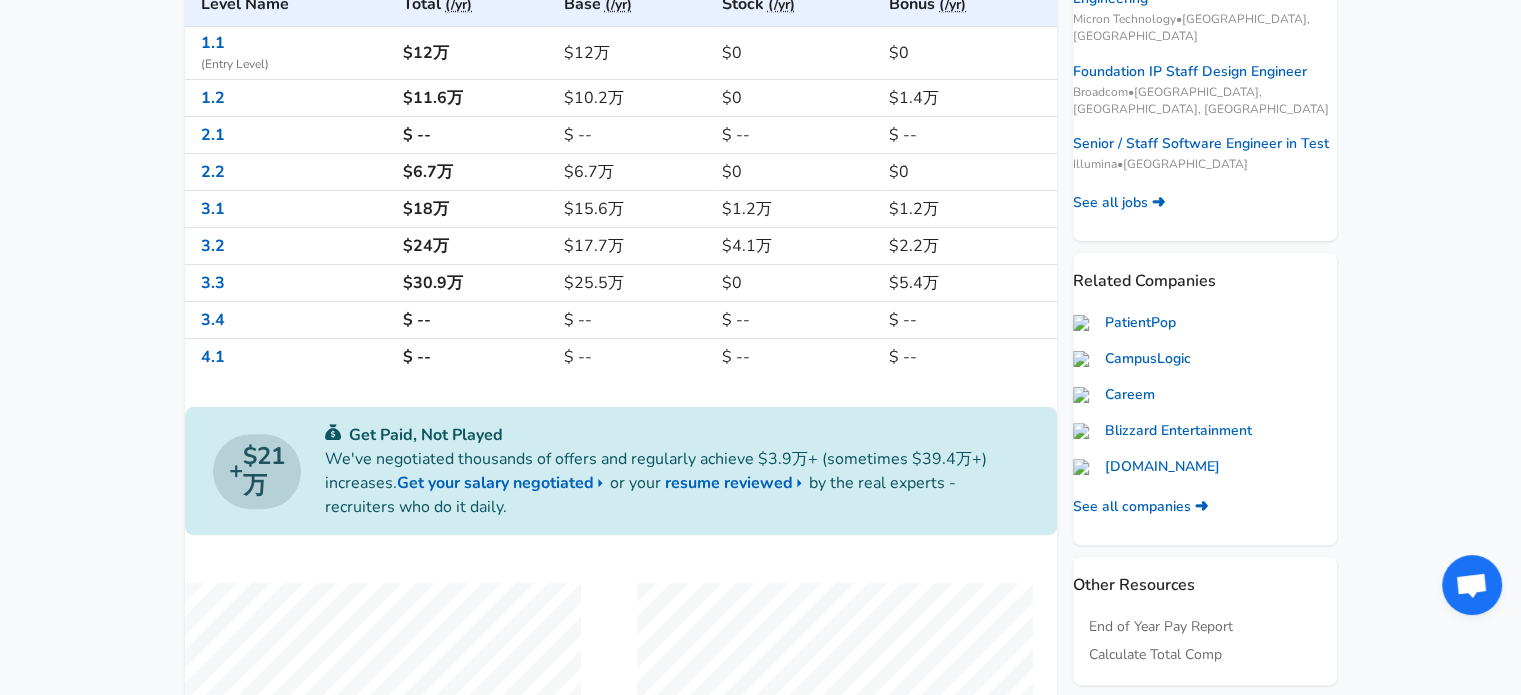 scroll, scrollTop: 0, scrollLeft: 0, axis: both 